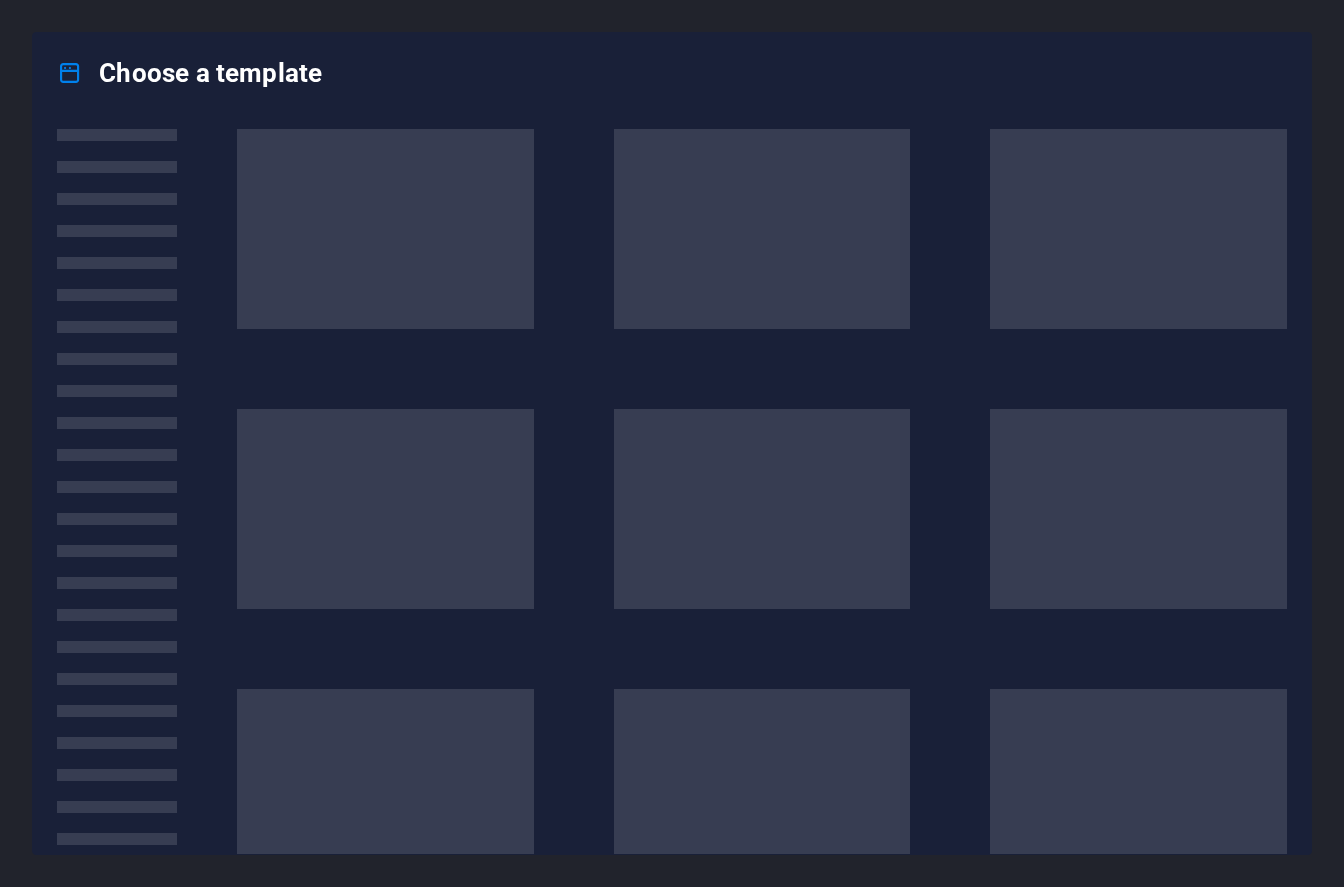 scroll, scrollTop: 0, scrollLeft: 0, axis: both 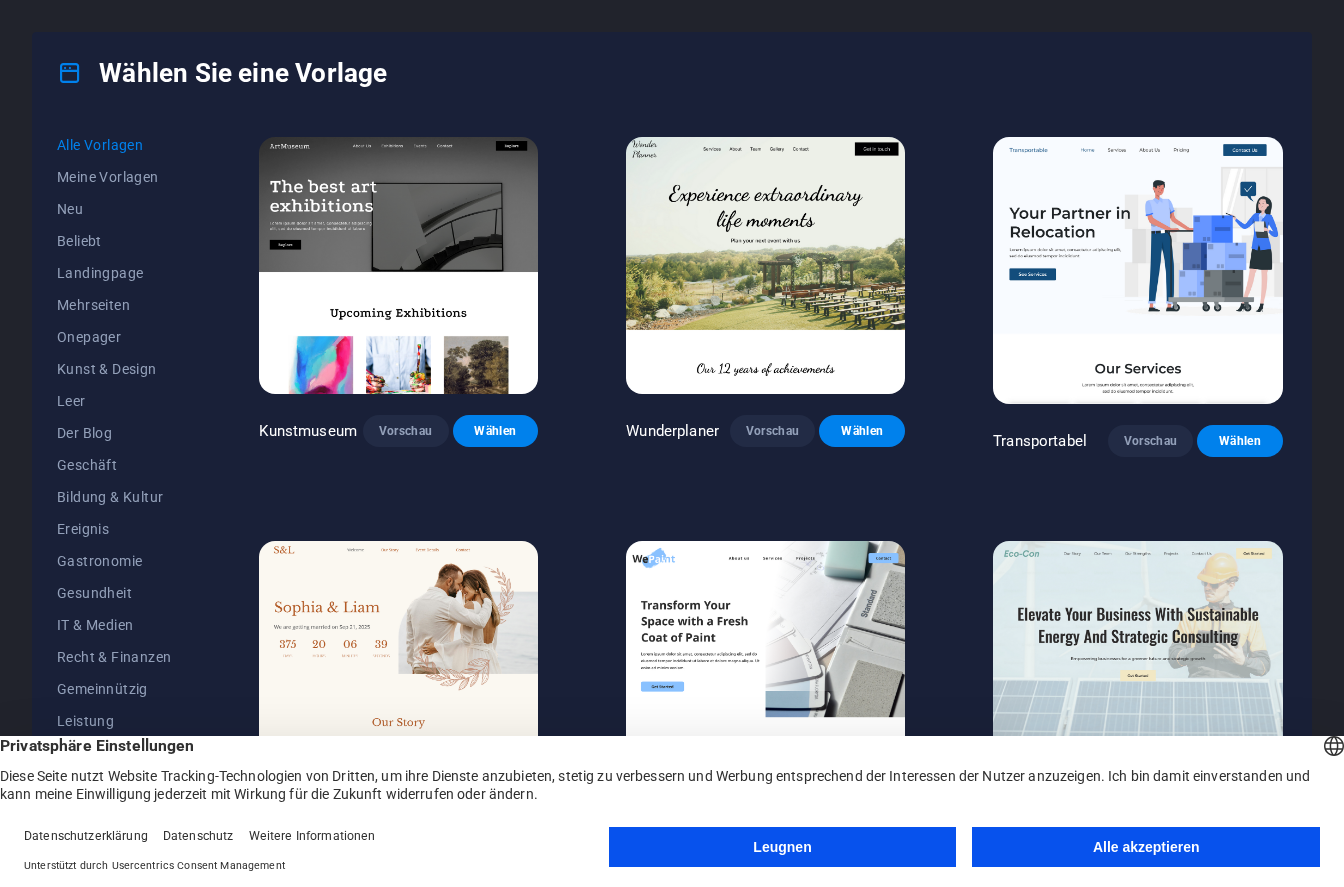click on "Alle akzeptieren" at bounding box center [1146, 847] 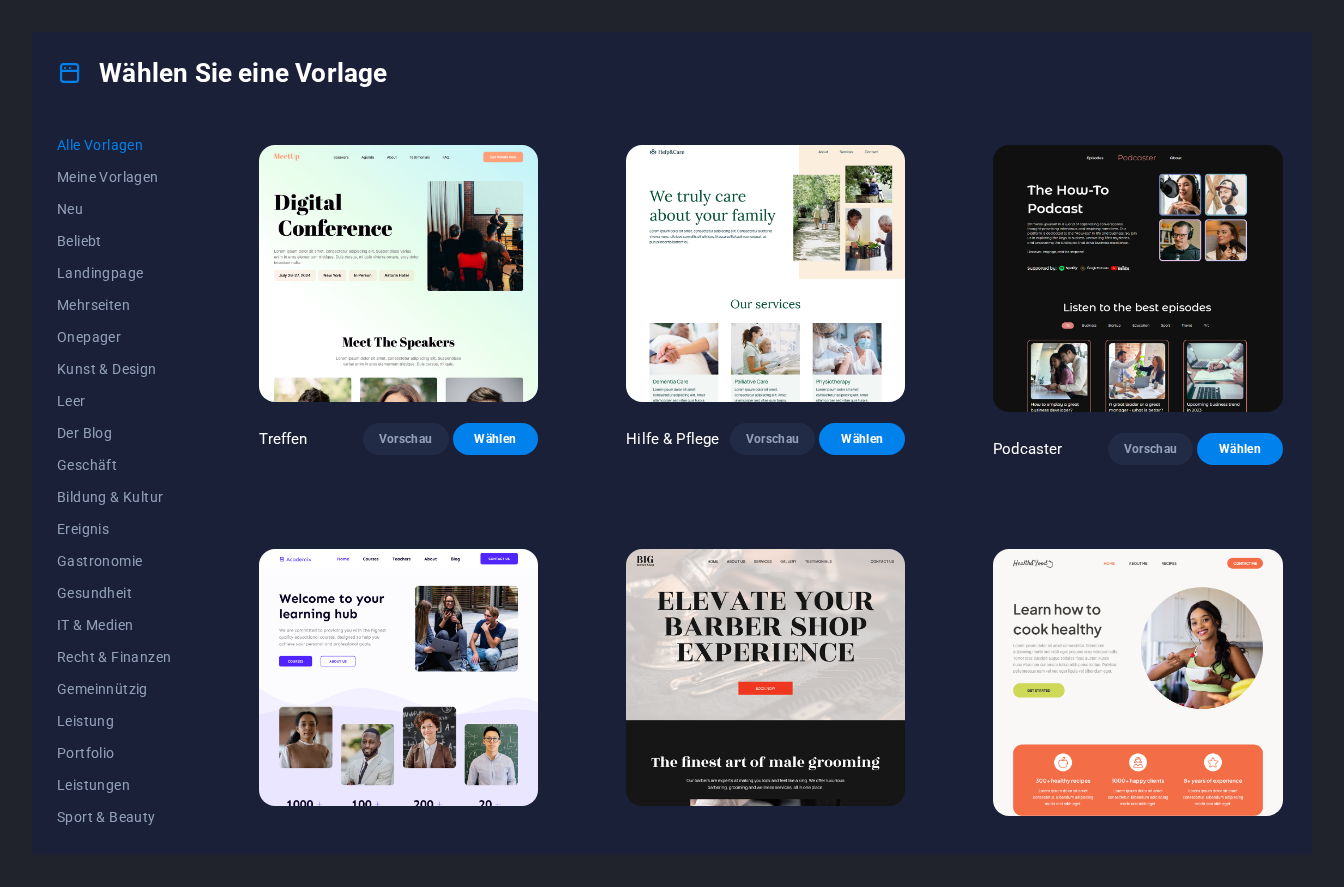 scroll, scrollTop: 1600, scrollLeft: 0, axis: vertical 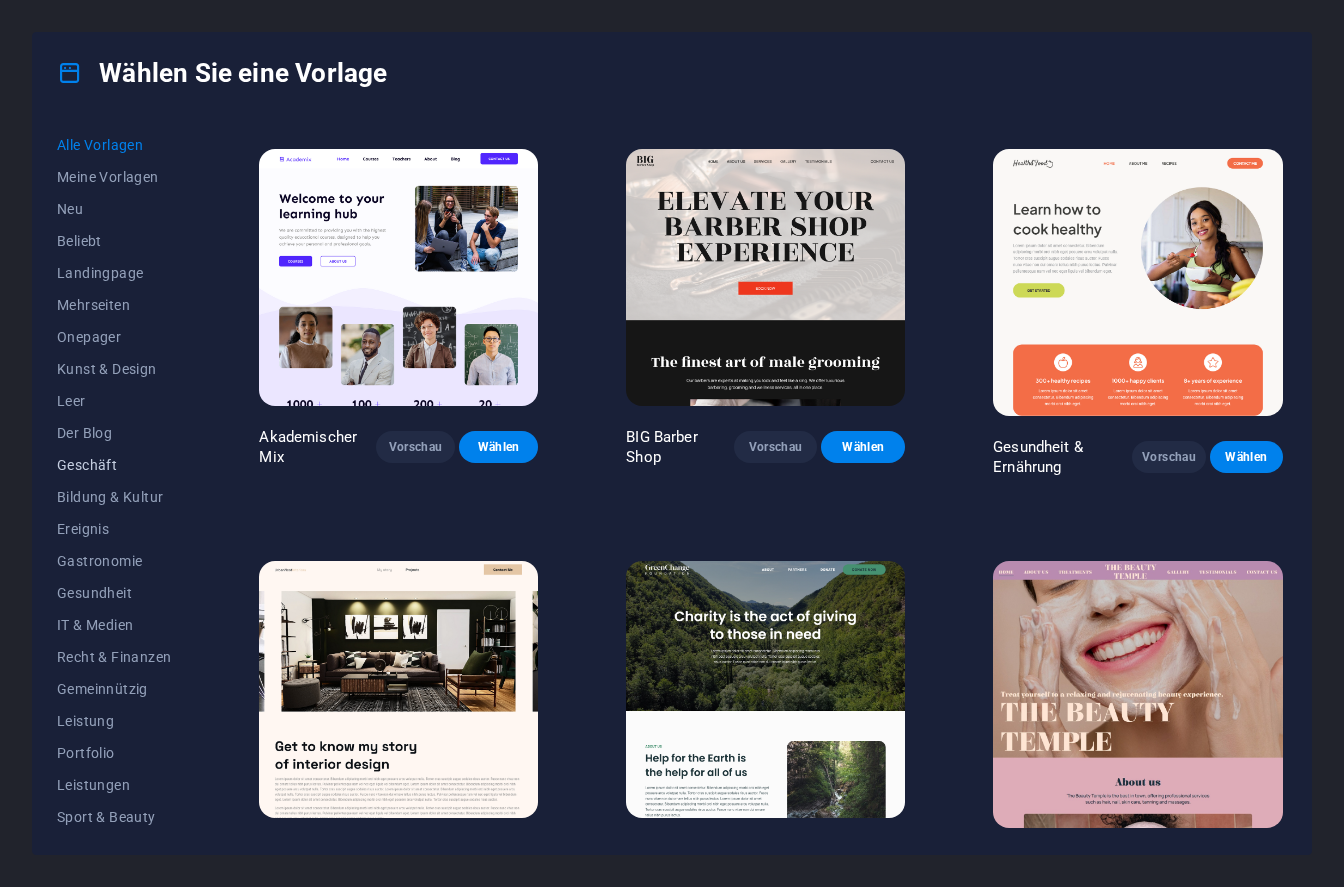 click on "Geschäft" at bounding box center (87, 465) 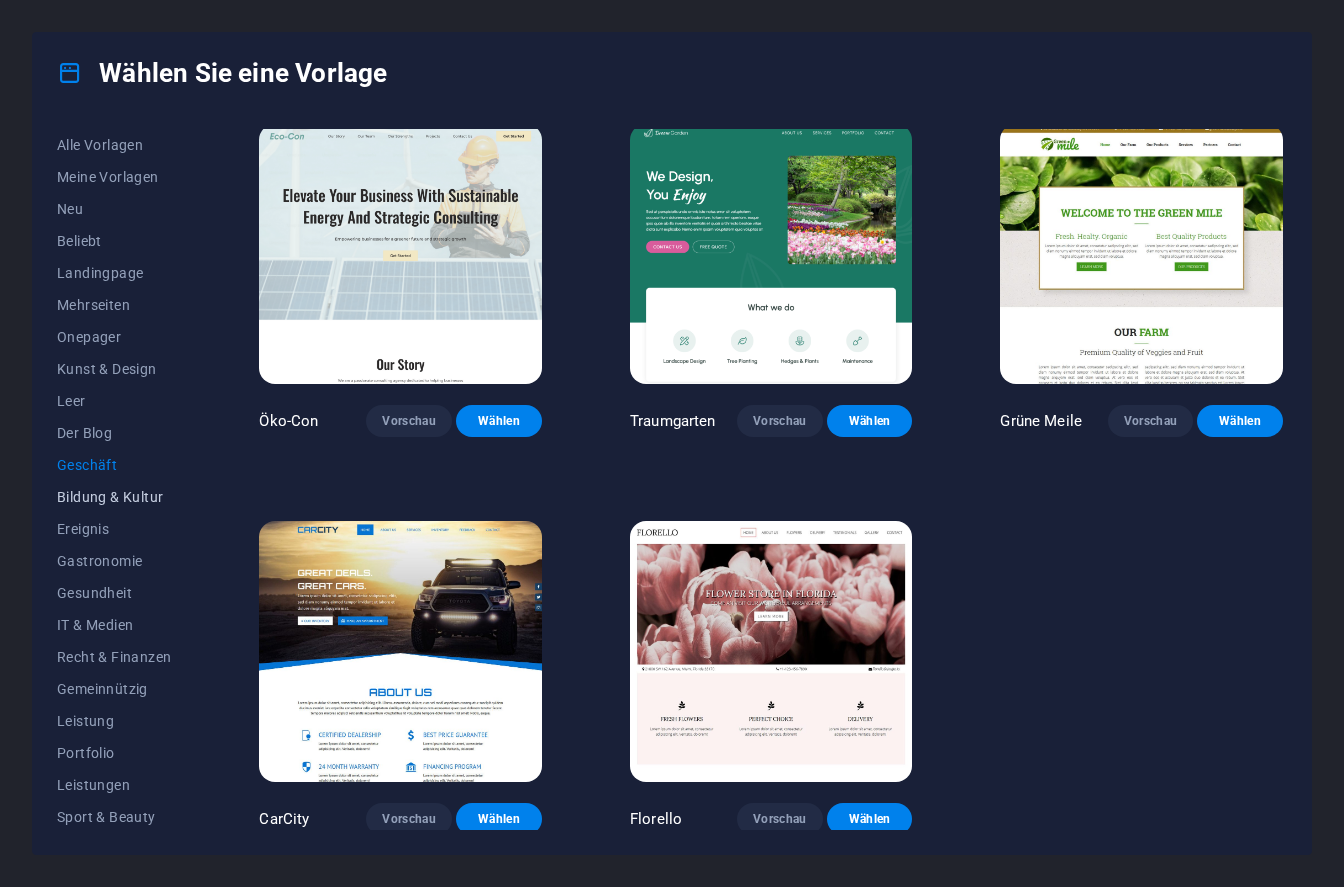 click on "Bildung & Kultur" at bounding box center (110, 497) 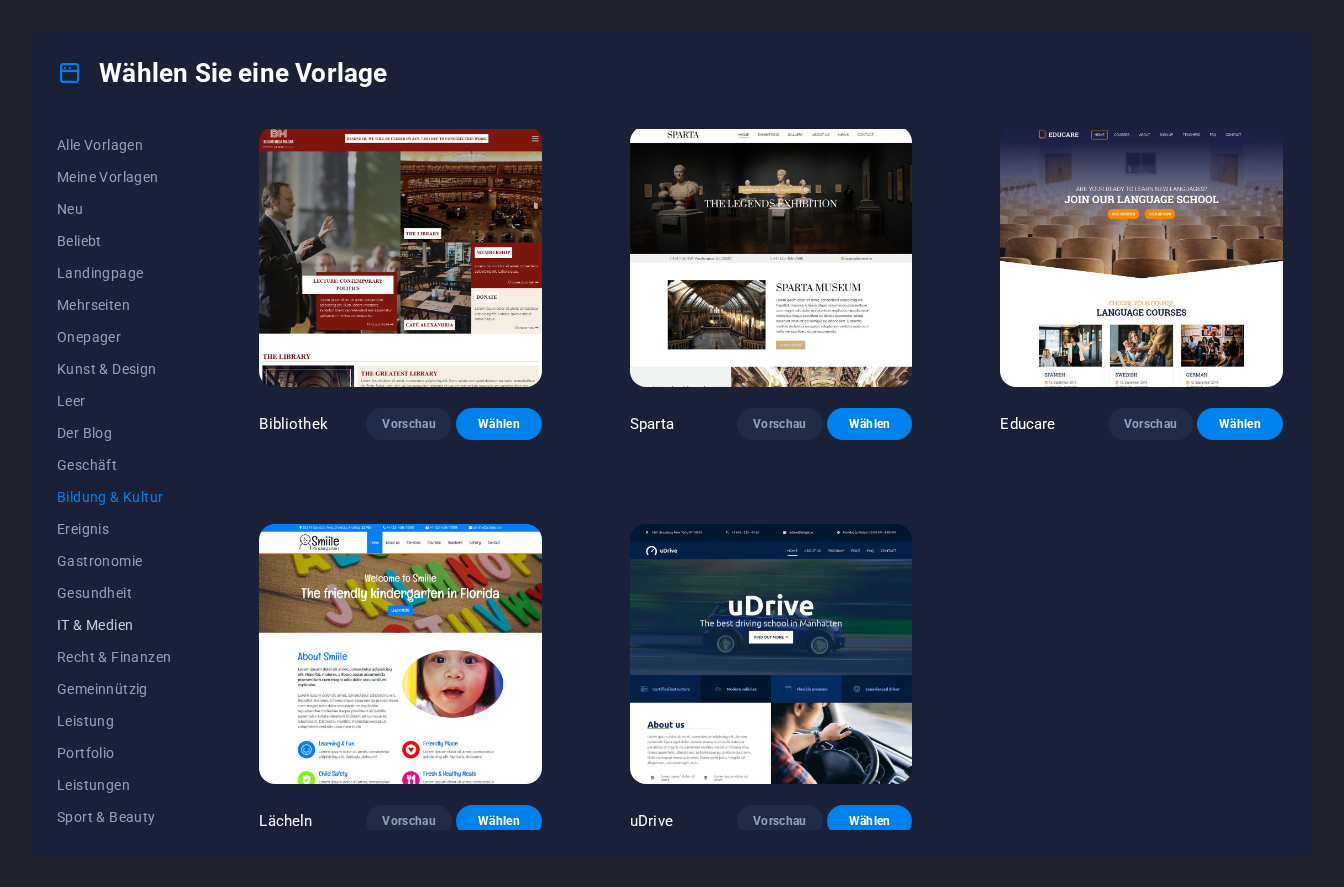 click on "IT & Medien" at bounding box center (95, 625) 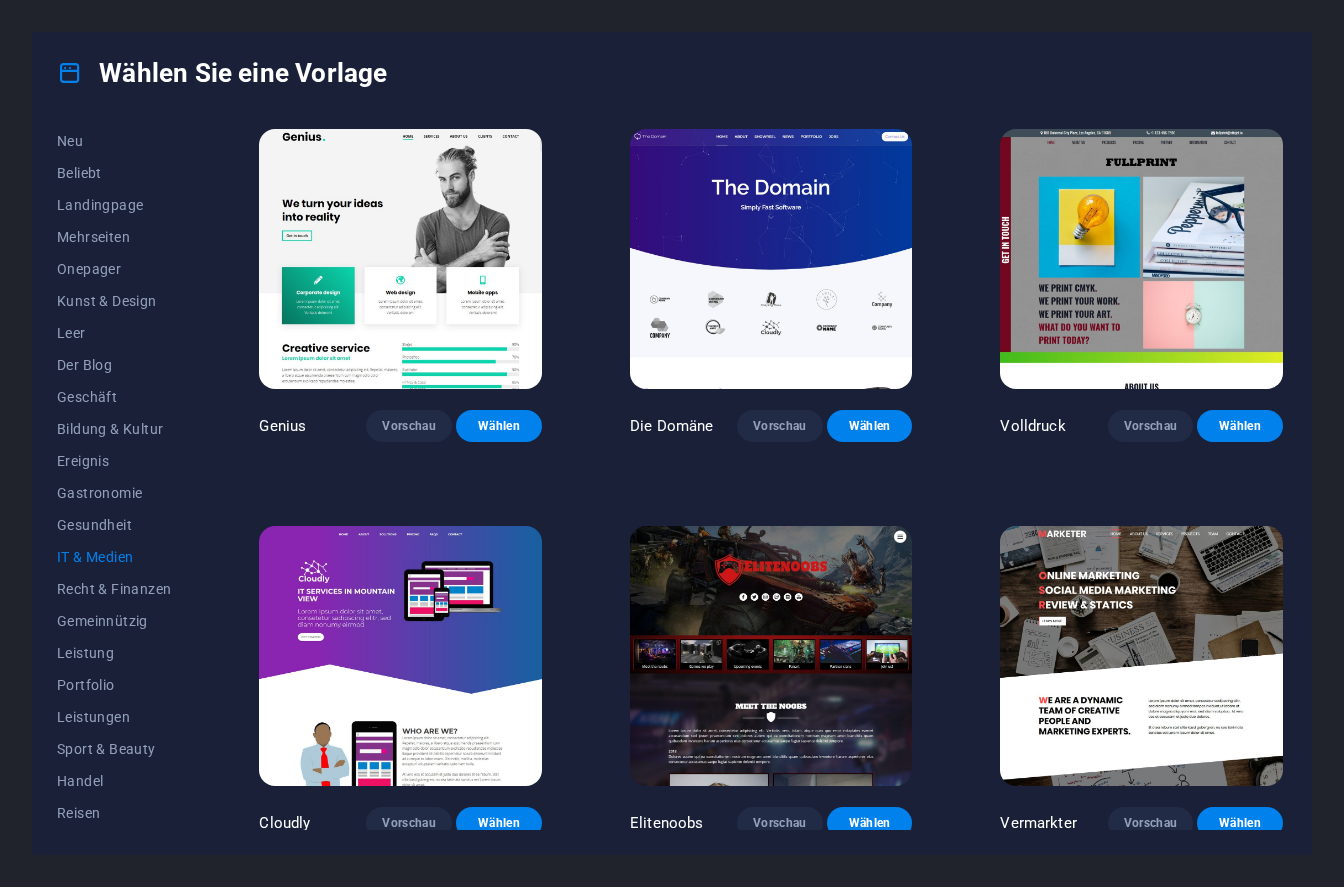 scroll, scrollTop: 99, scrollLeft: 0, axis: vertical 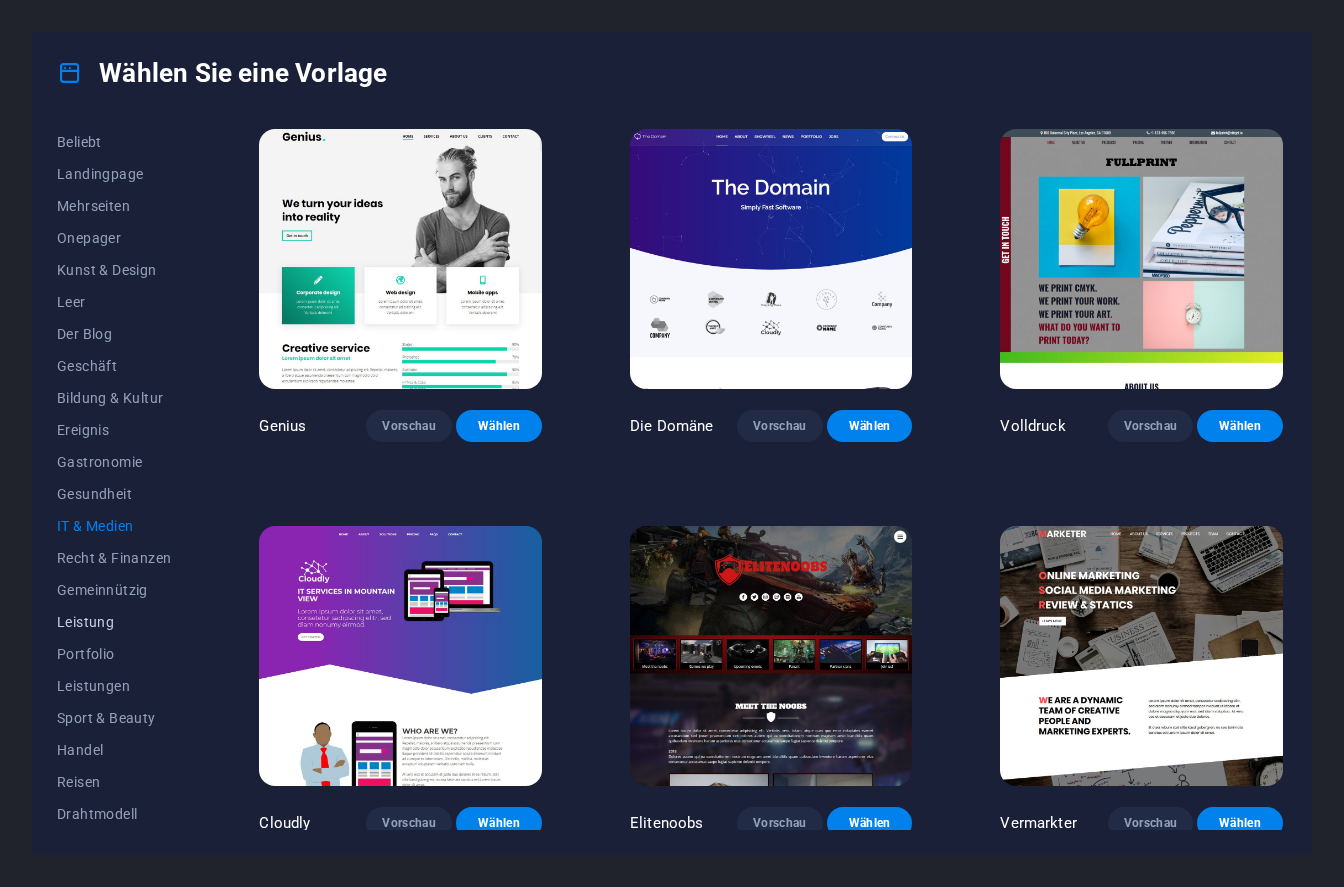click on "Leistung" at bounding box center (85, 622) 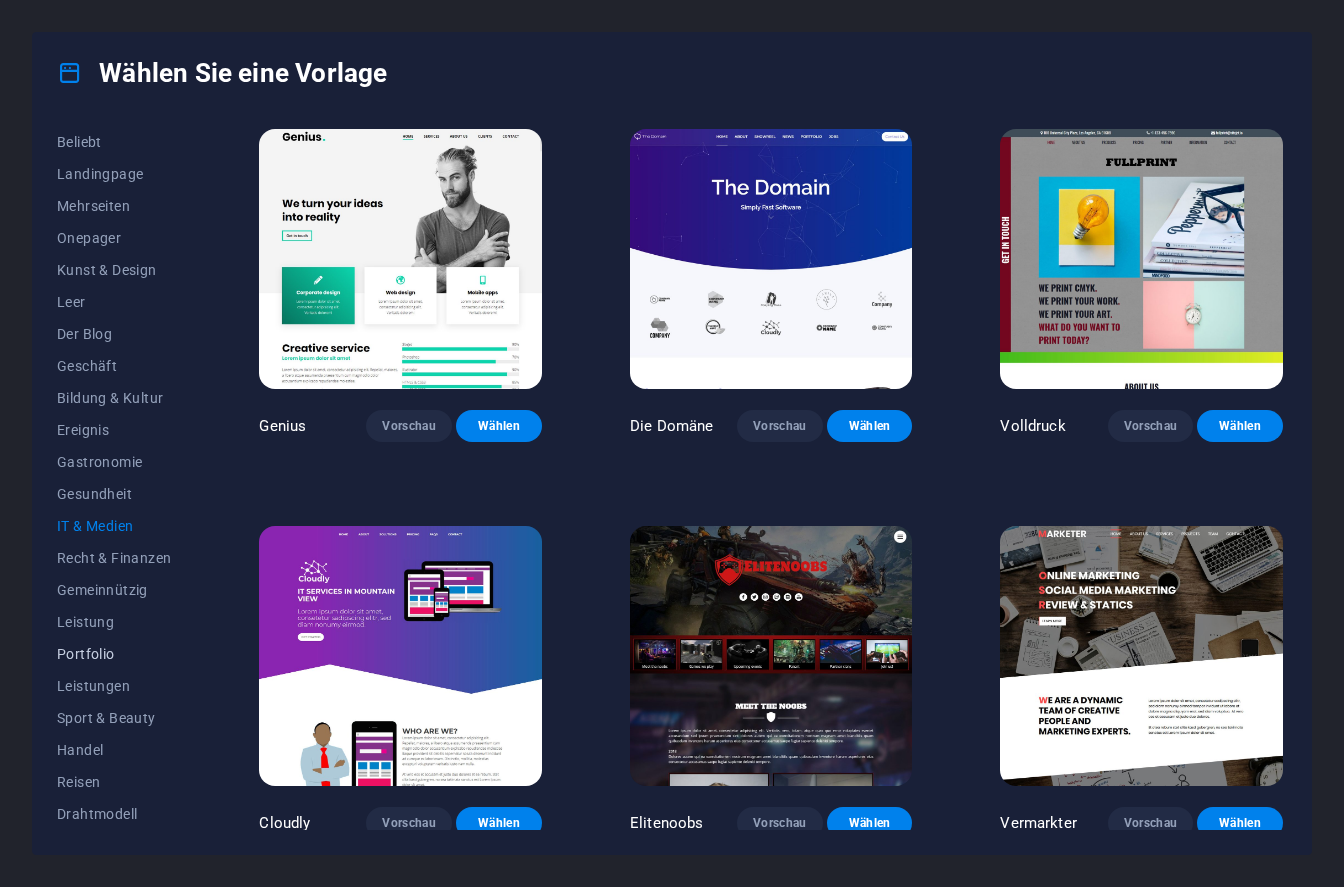 scroll, scrollTop: 1597, scrollLeft: 0, axis: vertical 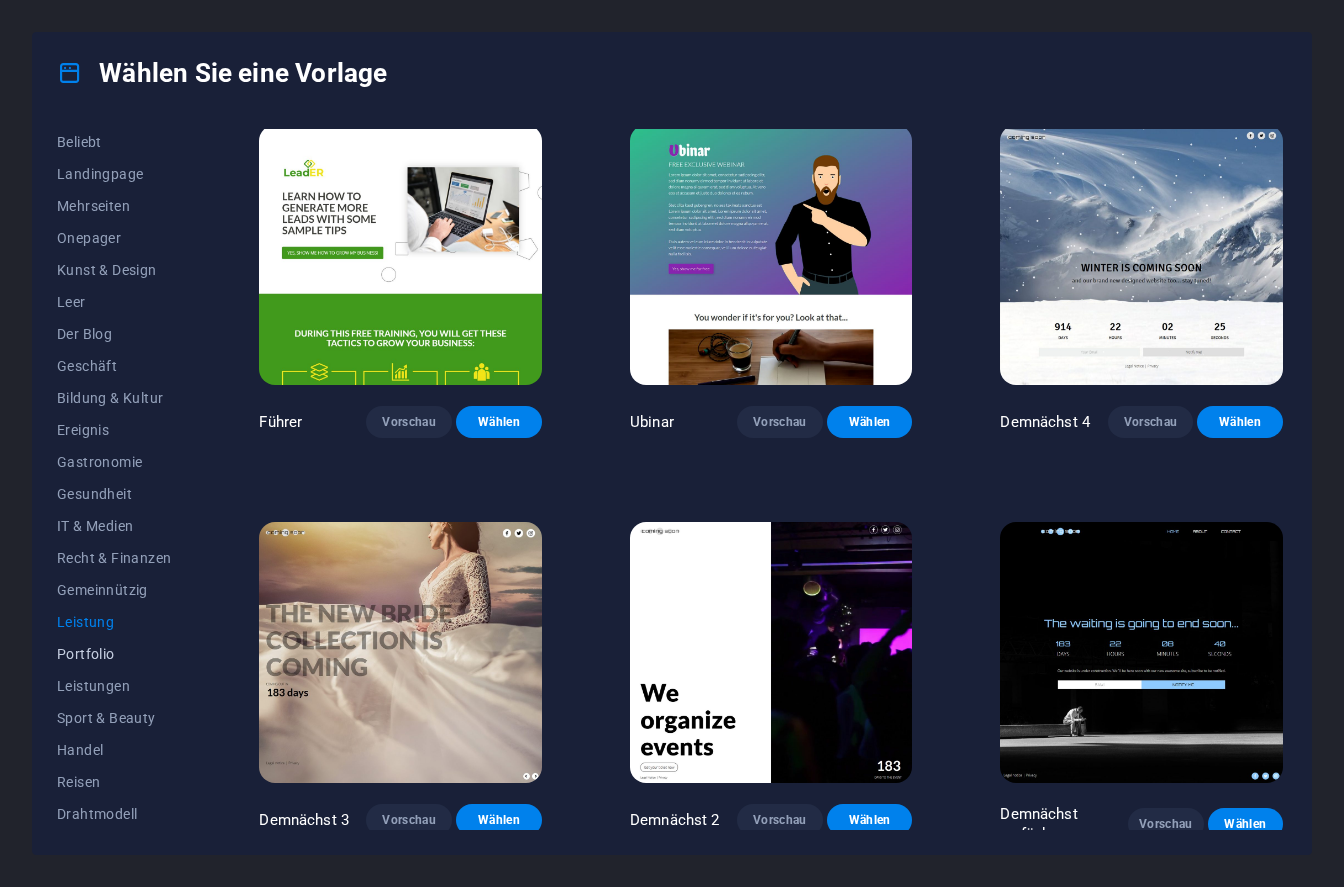 click on "Portfolio" at bounding box center (86, 654) 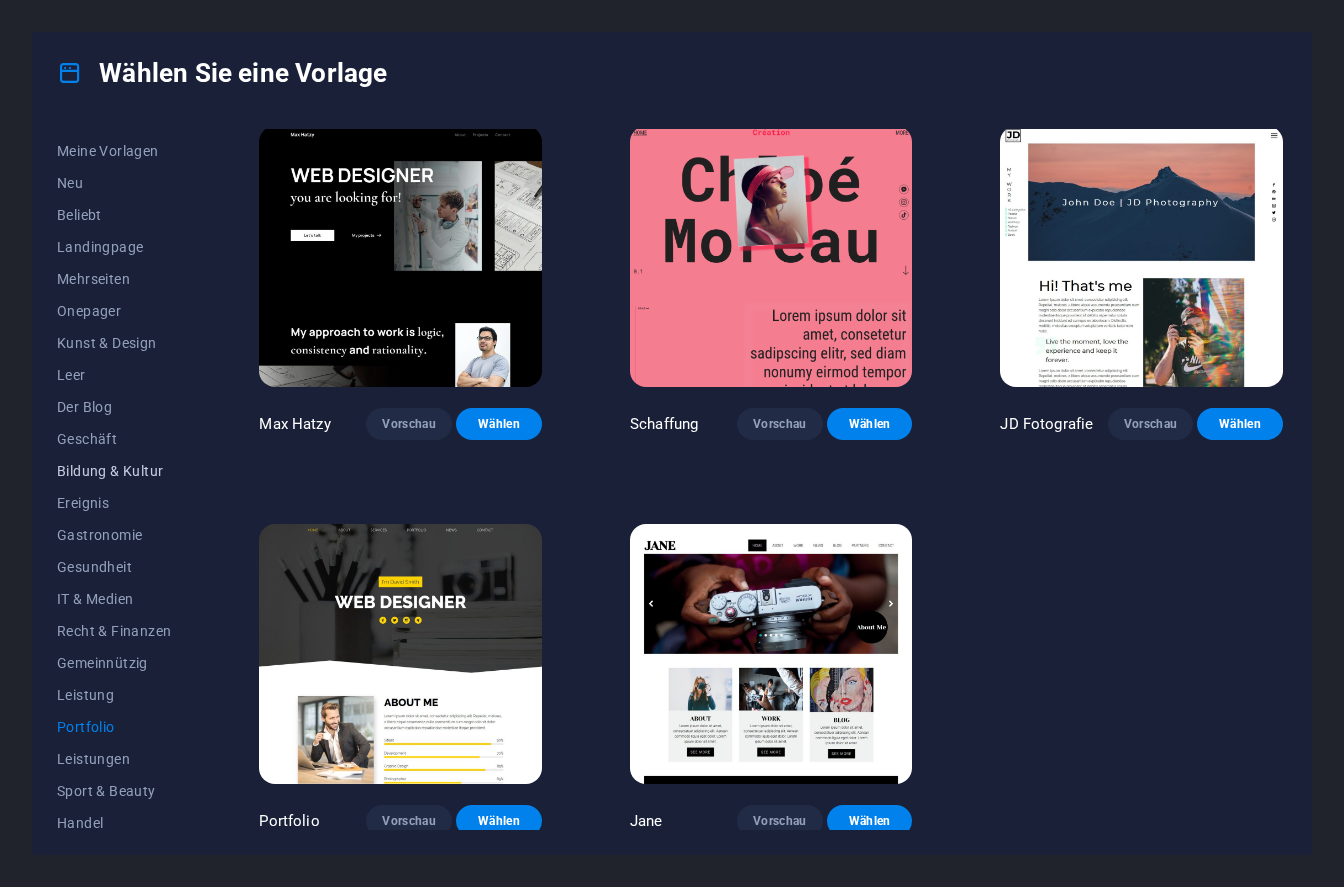 scroll, scrollTop: 0, scrollLeft: 0, axis: both 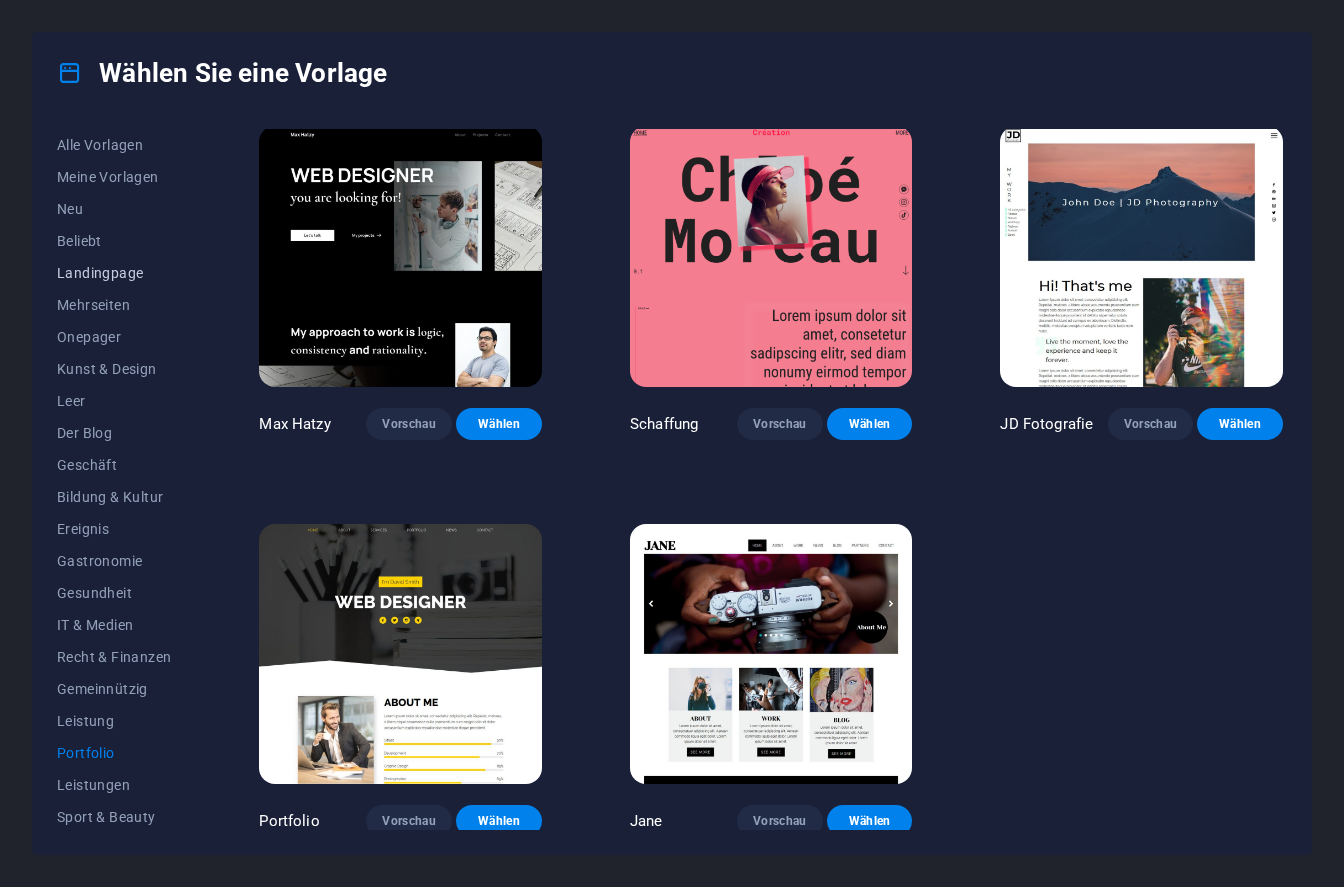 click on "Landingpage" at bounding box center (114, 273) 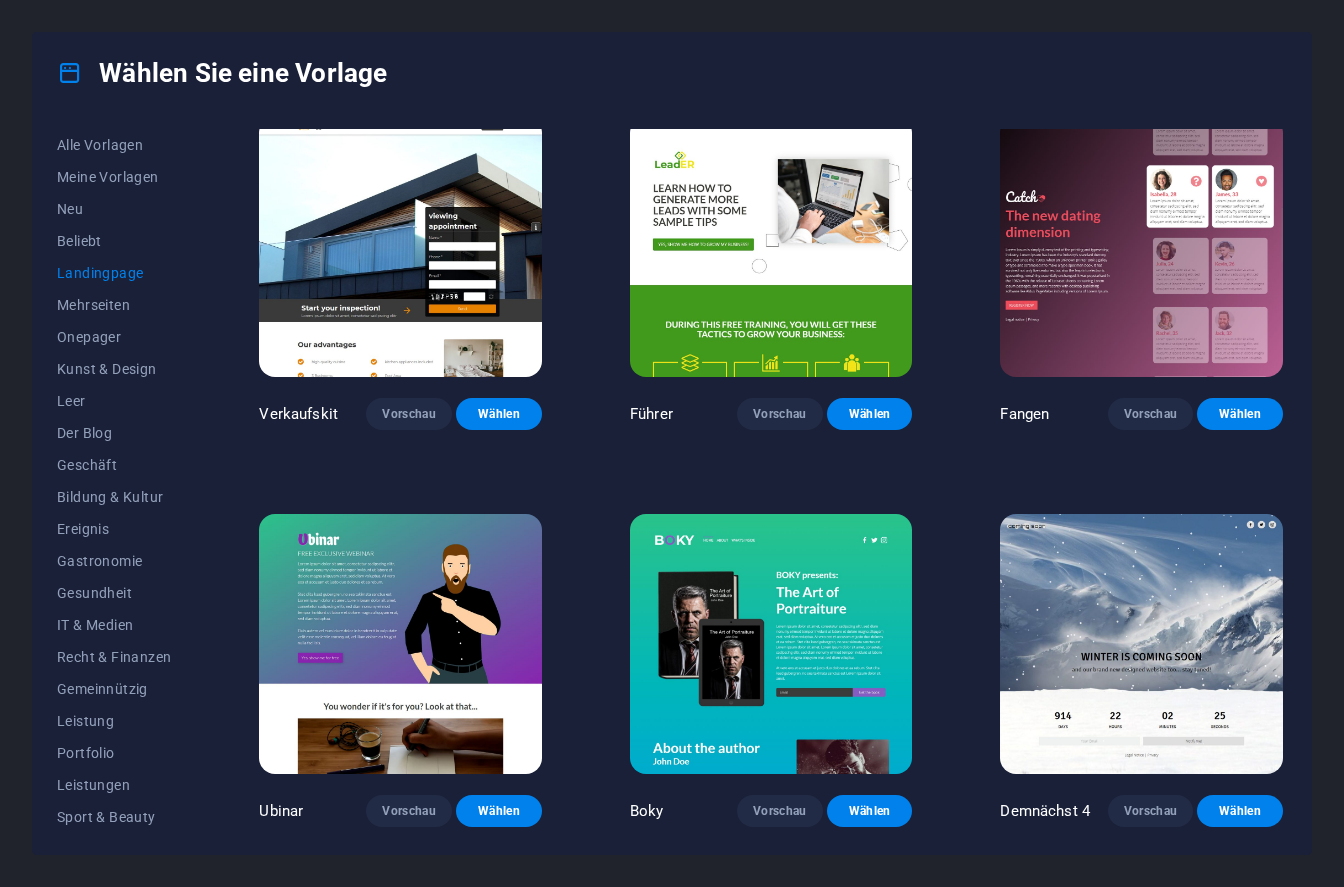 scroll, scrollTop: 2782, scrollLeft: 0, axis: vertical 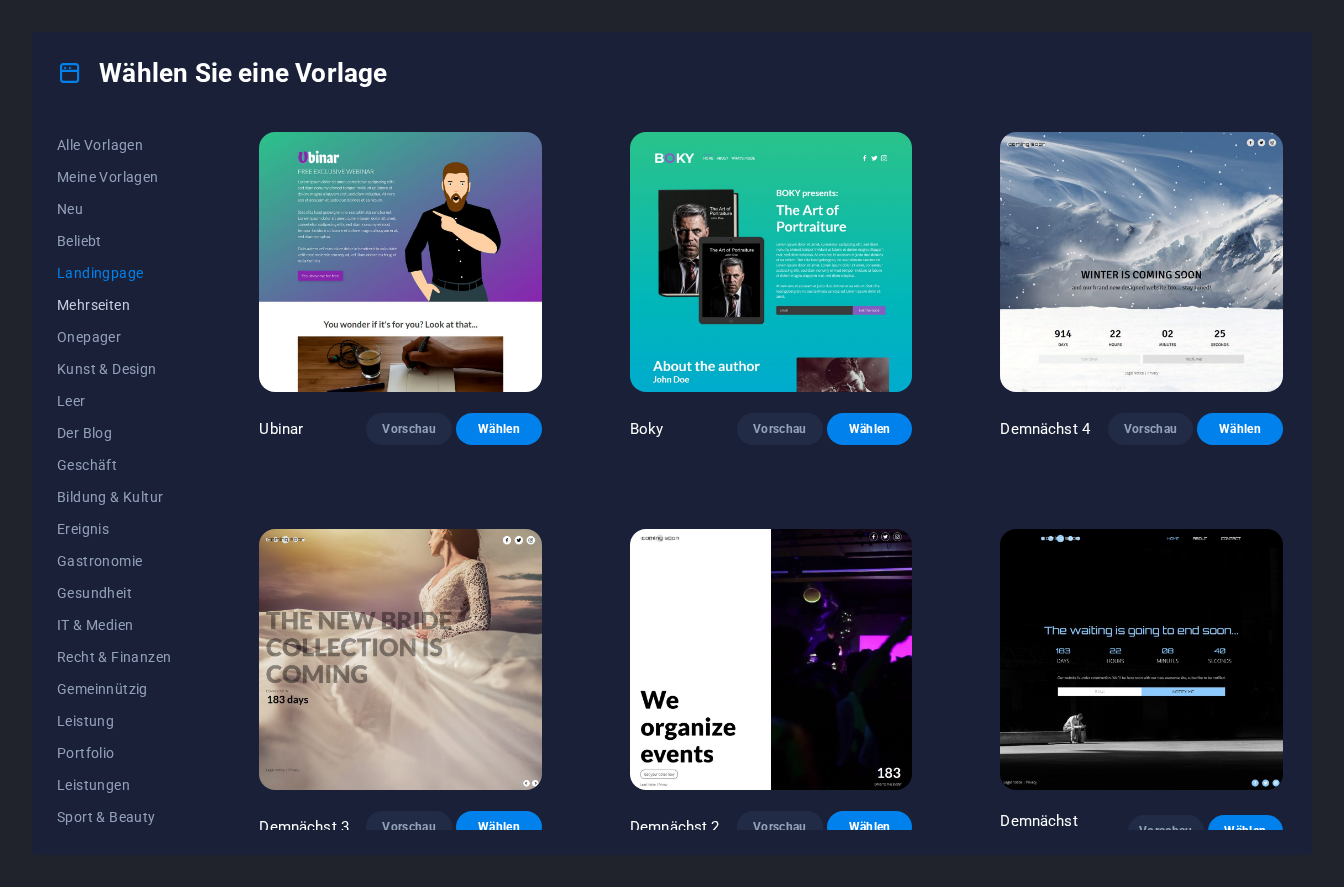 click on "Mehrseiten" at bounding box center [93, 305] 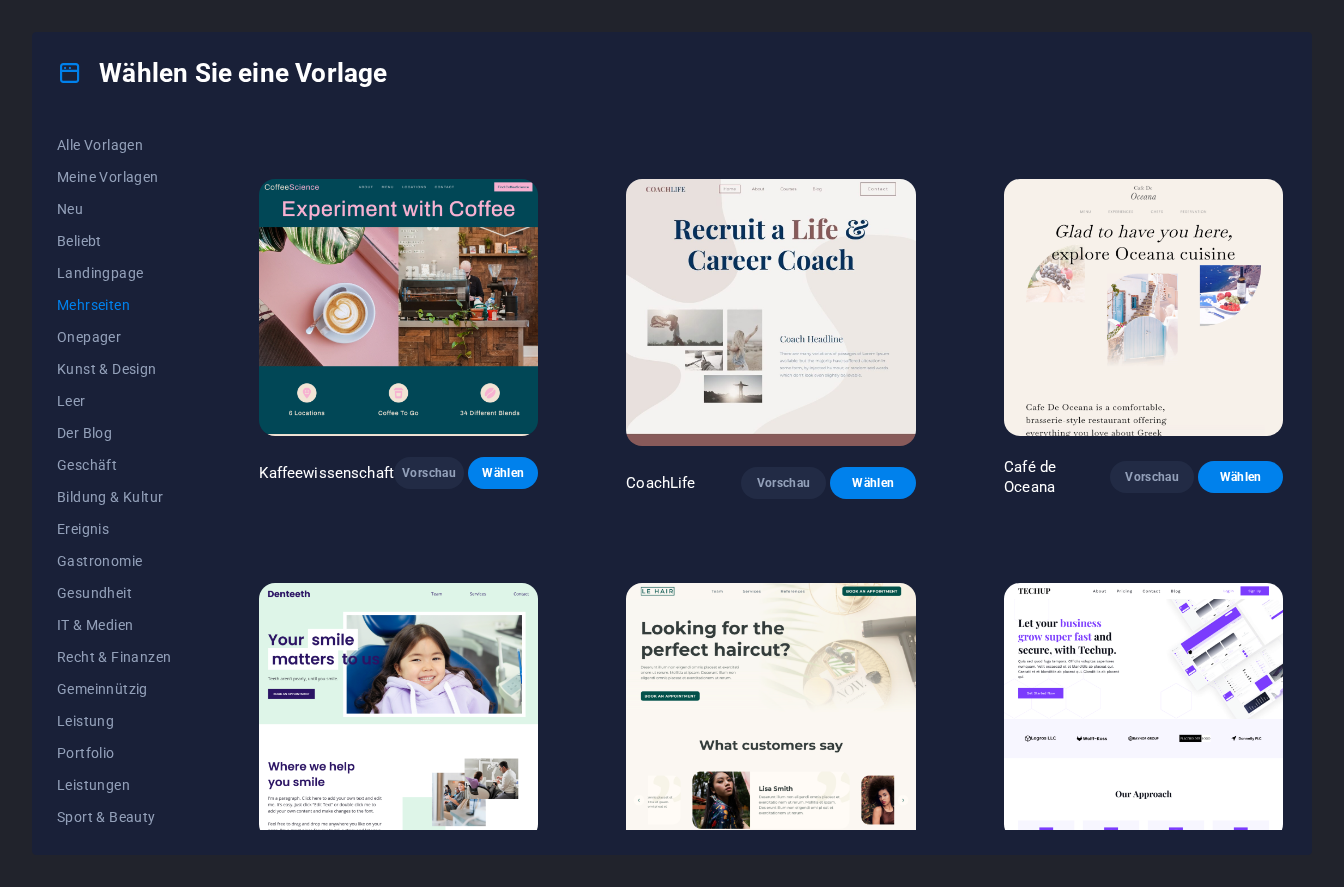 click on "Wählen Sie eine Vorlage" at bounding box center (672, 73) 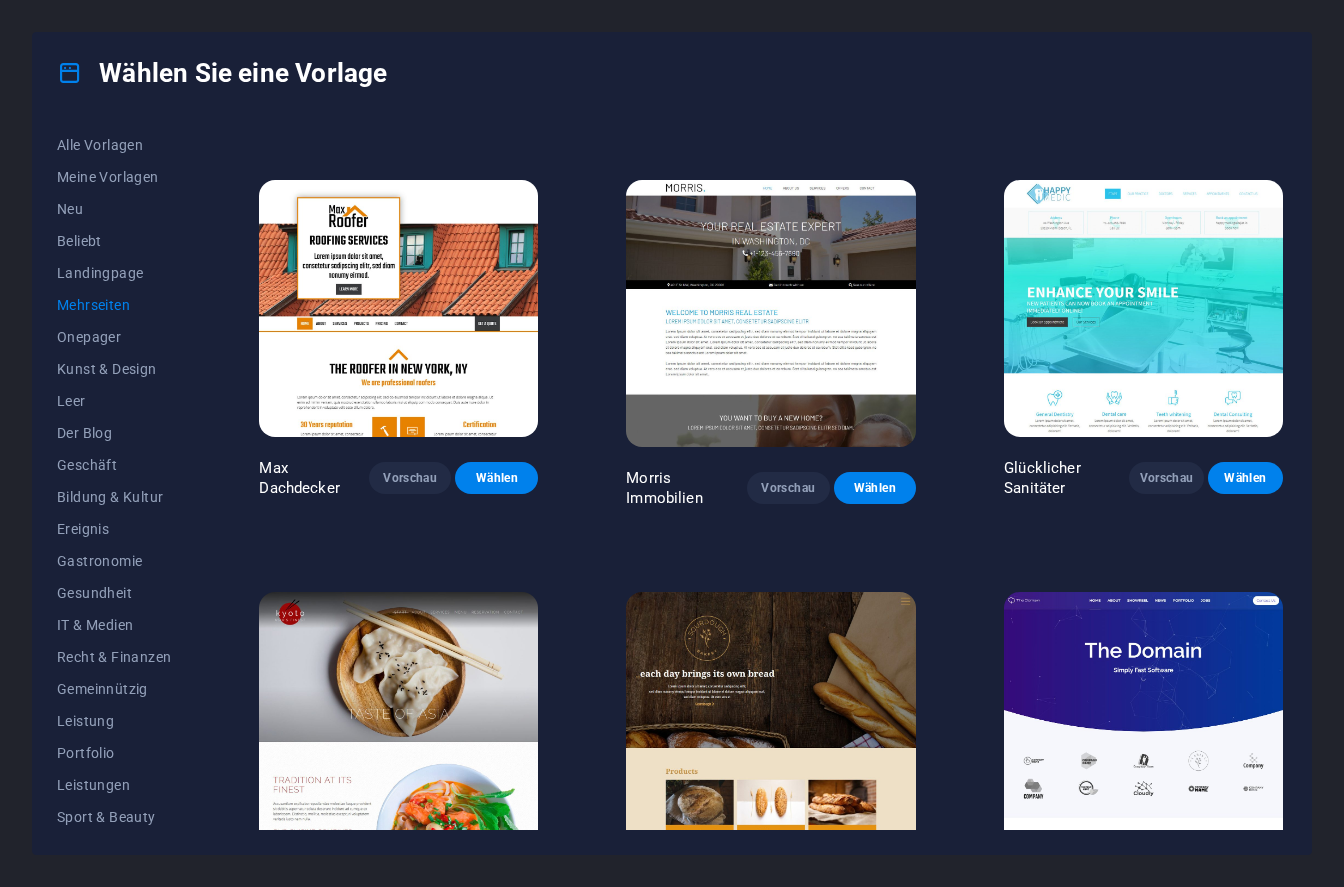 scroll, scrollTop: 5182, scrollLeft: 0, axis: vertical 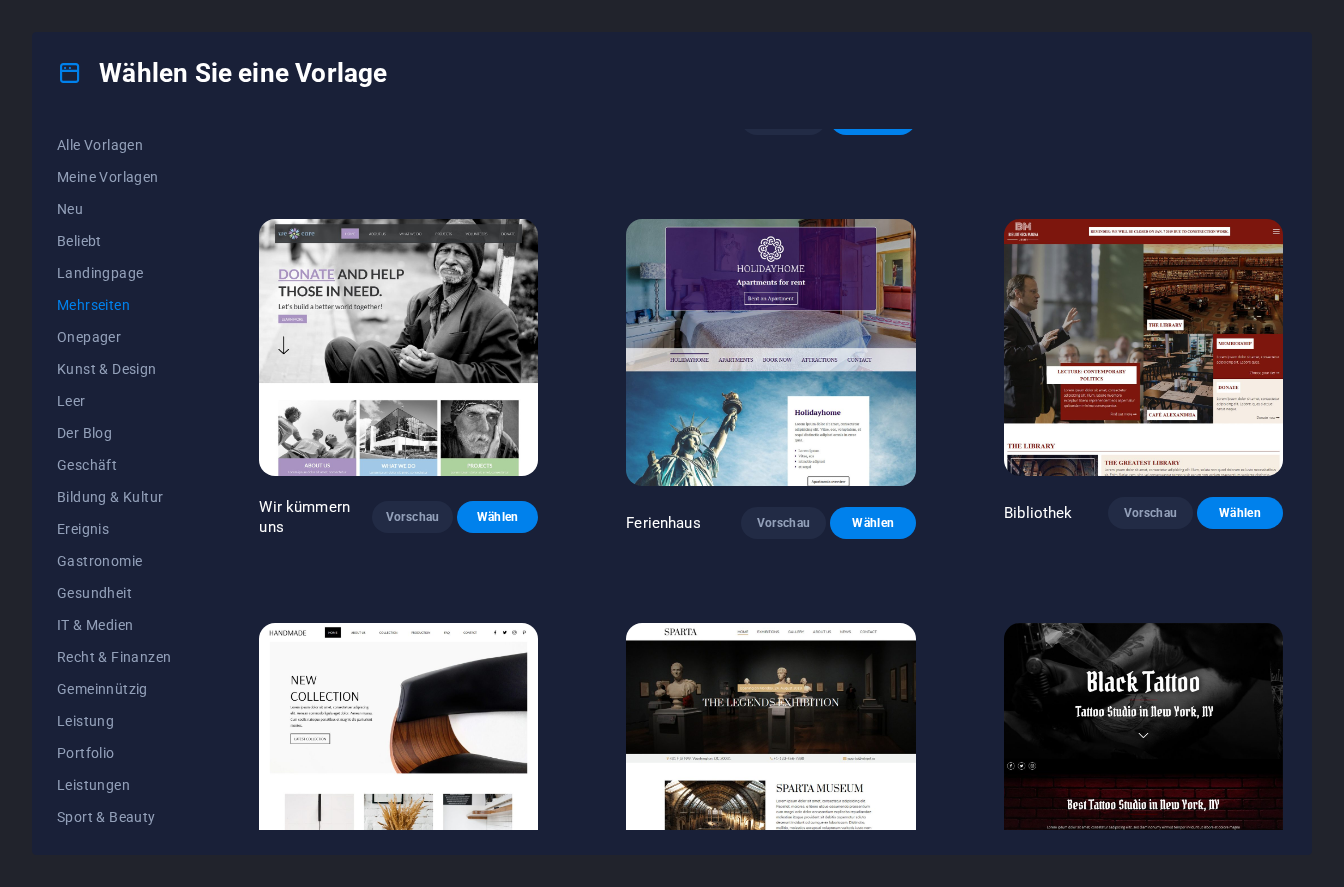click on "Wählen Sie eine Vorlage Alle Vorlagen Meine Vorlagen Neu Beliebt Landingpage Mehrseiten Onepager Kunst & Design Leer Der Blog Geschäft Bildung & Kultur Ereignis Gastronomie Gesundheit IT & Medien Recht & Finanzen Gemeinnützig Leistung Portfolio Leistungen Sport & Beauty Handel Reisen Drahtmodell Zuckerteig Vorschau Wählen ReparaturIT Vorschau Wählen Peoneera Vorschau Wählen Kunstmuseum Vorschau Wählen Wunderplaner Vorschau Wählen Hilfe & Pflege Vorschau Wählen Akademischer Mix Vorschau Wählen BIG Barber Shop Vorschau Wählen Gesundheit & Ernährung Vorschau Wählen Der Schönheitstempel Vorschau Wählen WeTrain Vorschau Wählen Delicioso Vorschau Wählen Traumgarten Vorschau Wählen LumeDeAqua Vorschau Wählen Haustierpflege Vorschau Wählen SafeSpace Vorschau Wählen Mitternachtsregenbar Vorschau Wählen Eigentümer Vorschau Wählen Gesundheitsgruppe Vorschau Wählen MakeIt Agentur Vorschau Wählen WeSpa Vorschau Wählen Kaffeewissenschaft Vorschau Wählen CoachLife Vorschau Wählen Café de Oceana" at bounding box center [672, 443] 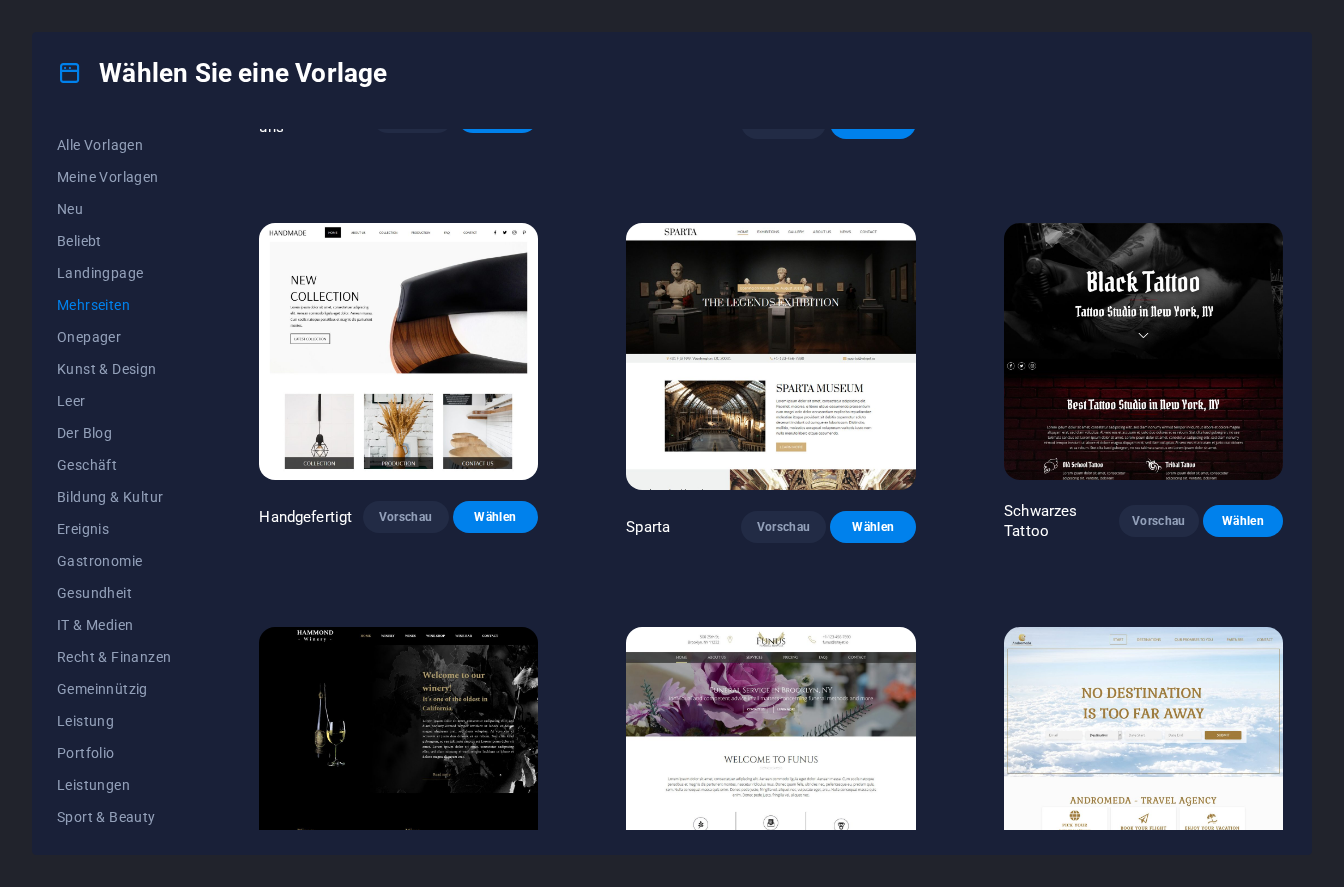 scroll, scrollTop: 5982, scrollLeft: 0, axis: vertical 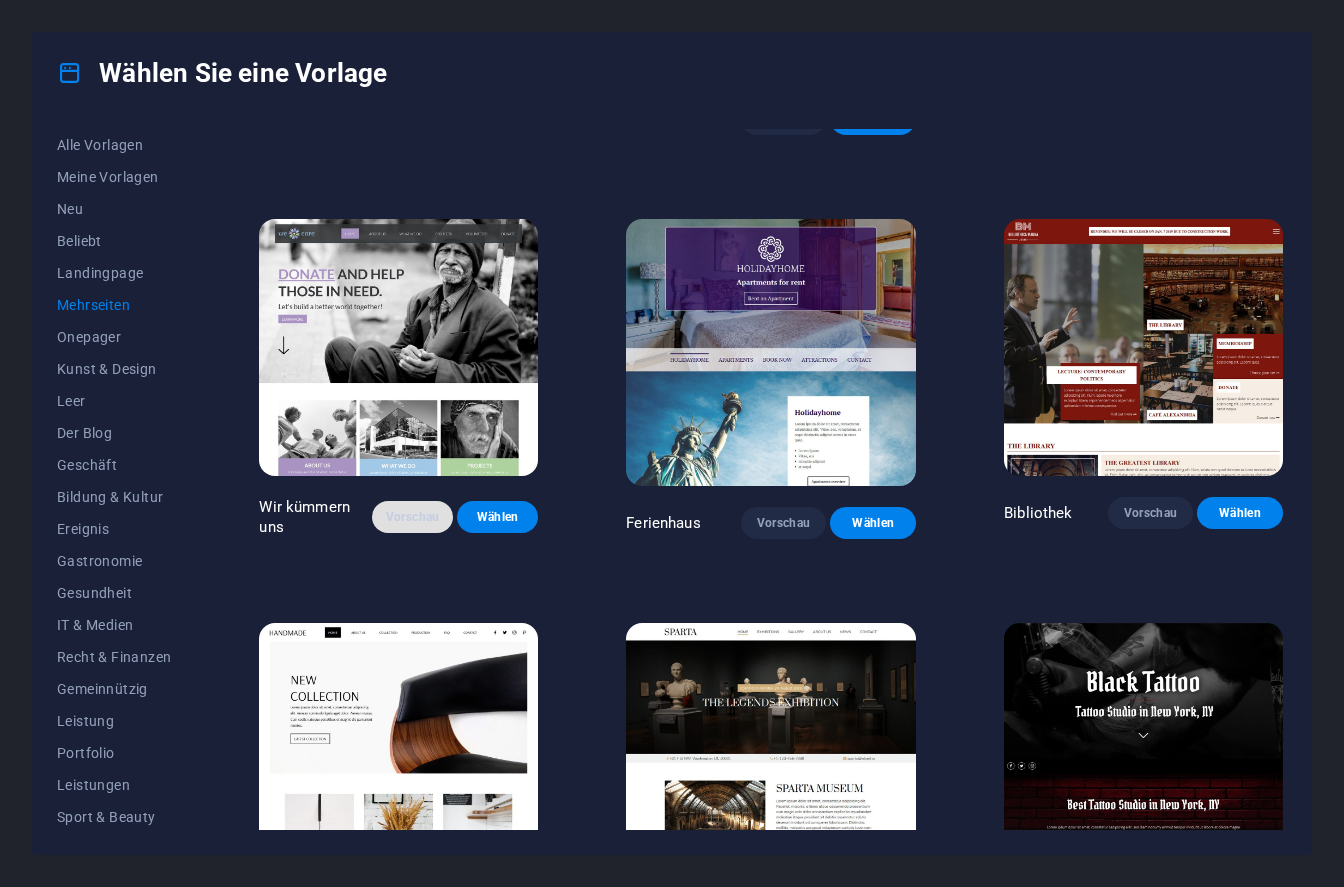 click on "Vorschau" at bounding box center (413, 517) 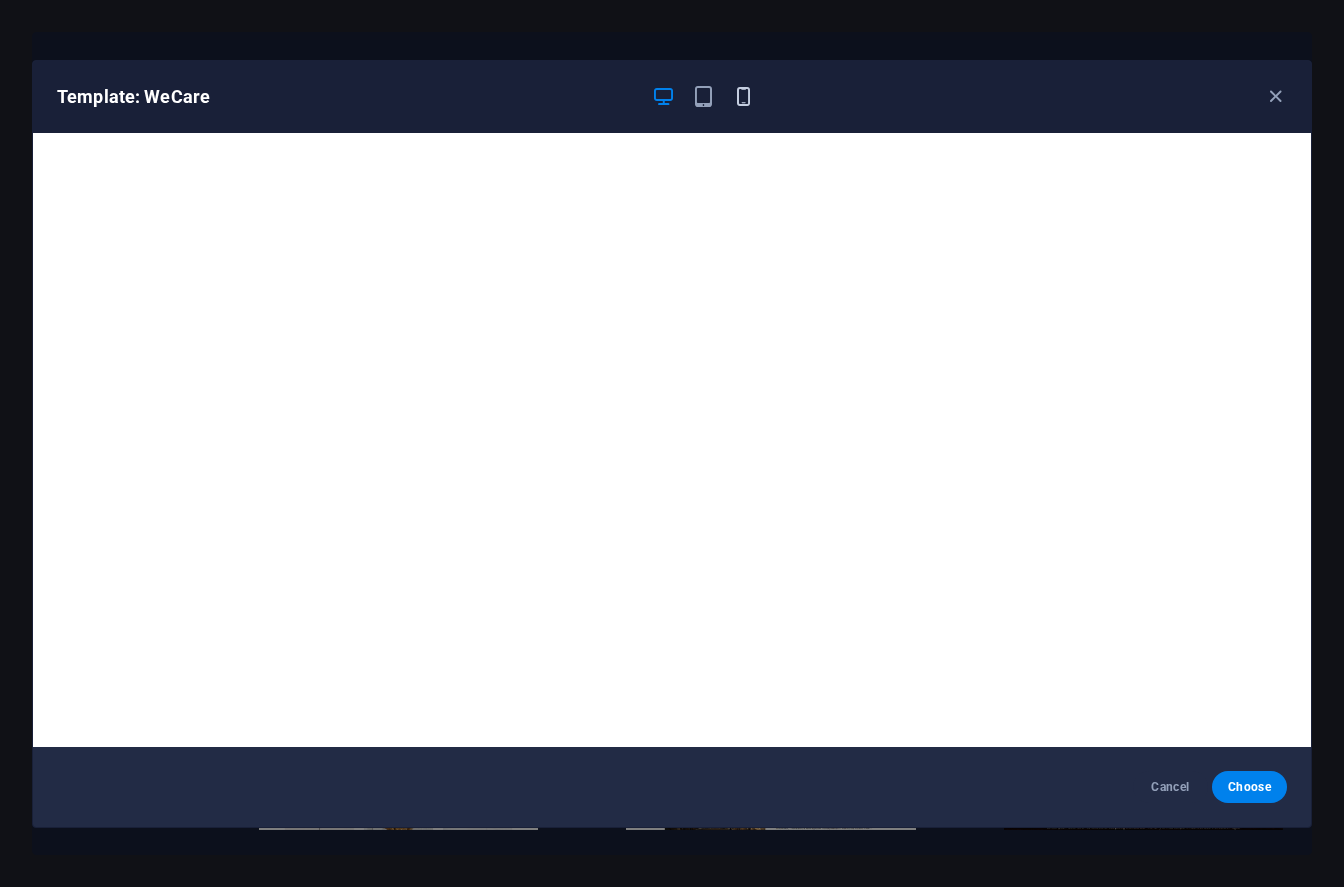 click at bounding box center [743, 96] 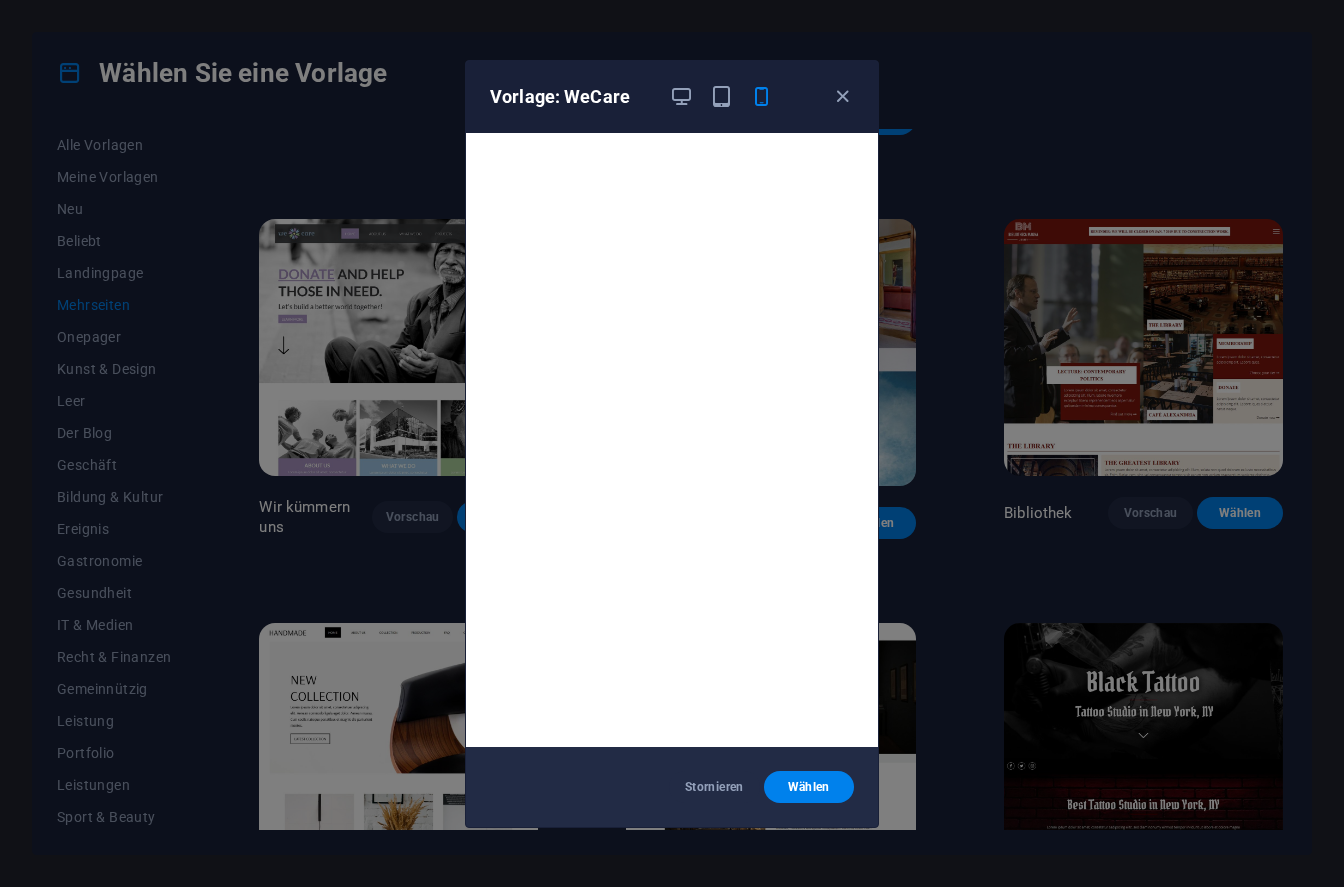 click on "Vorlage: WeCare Stornieren Wählen" at bounding box center (672, 443) 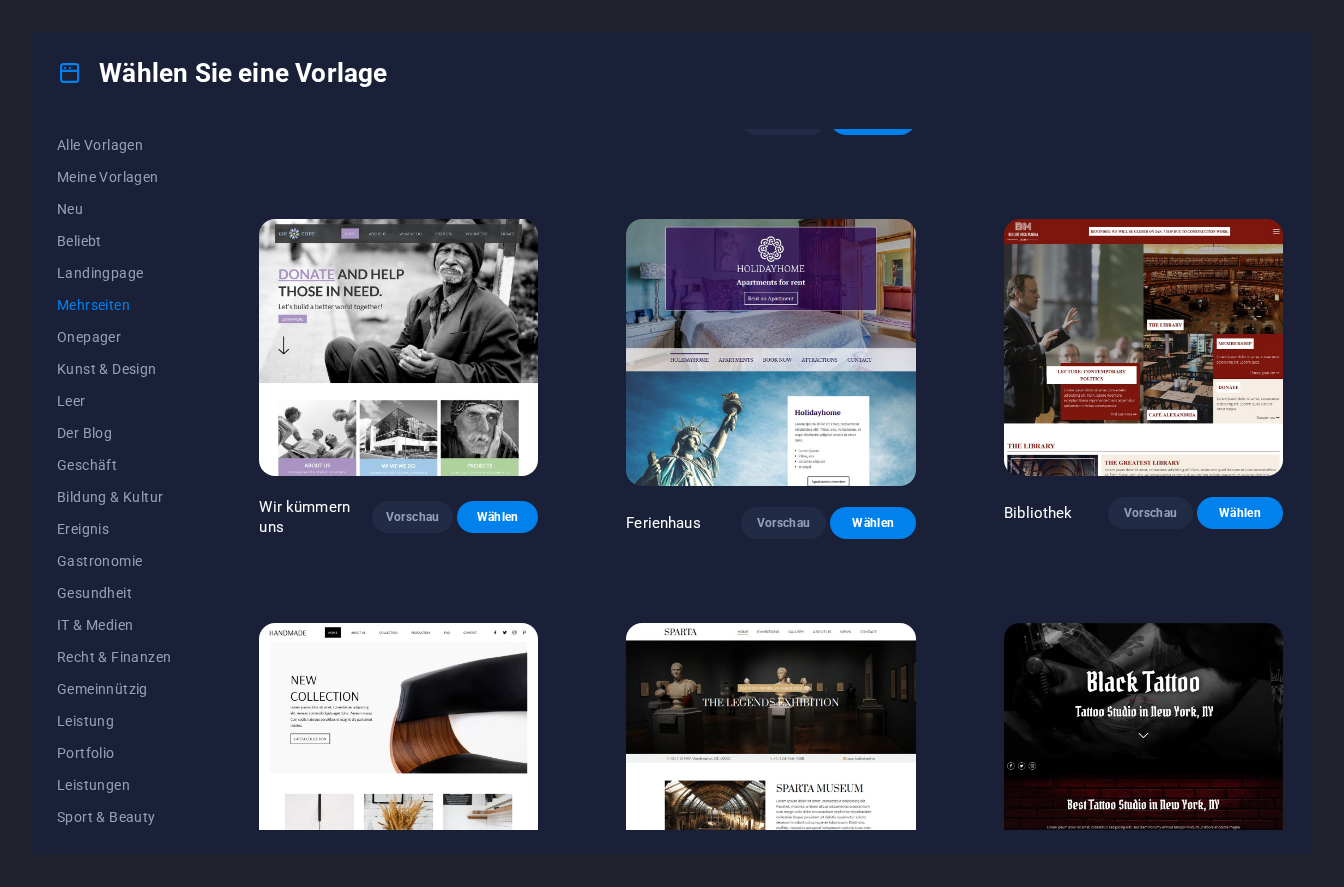scroll, scrollTop: 6382, scrollLeft: 0, axis: vertical 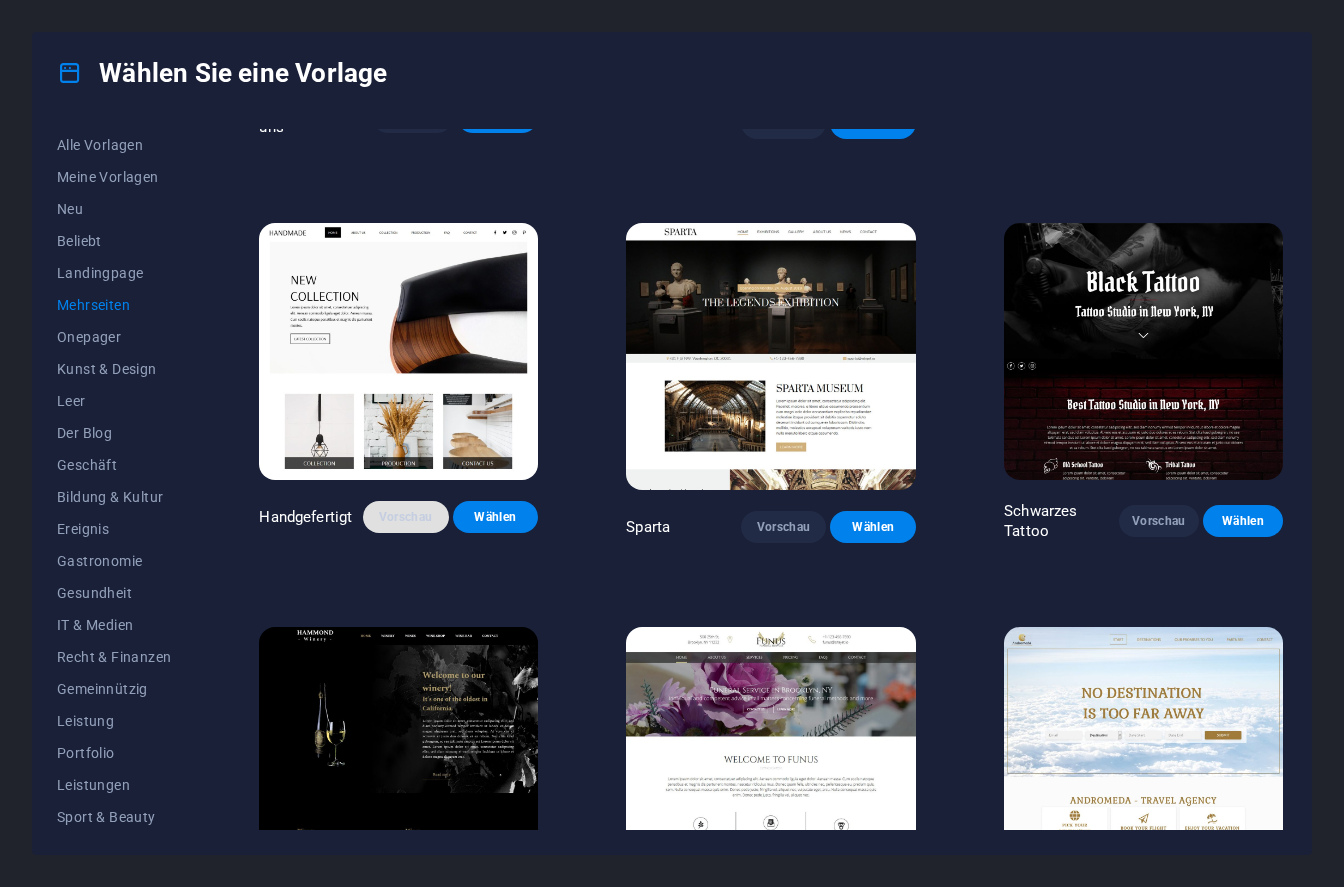 click on "Vorschau" at bounding box center [406, 517] 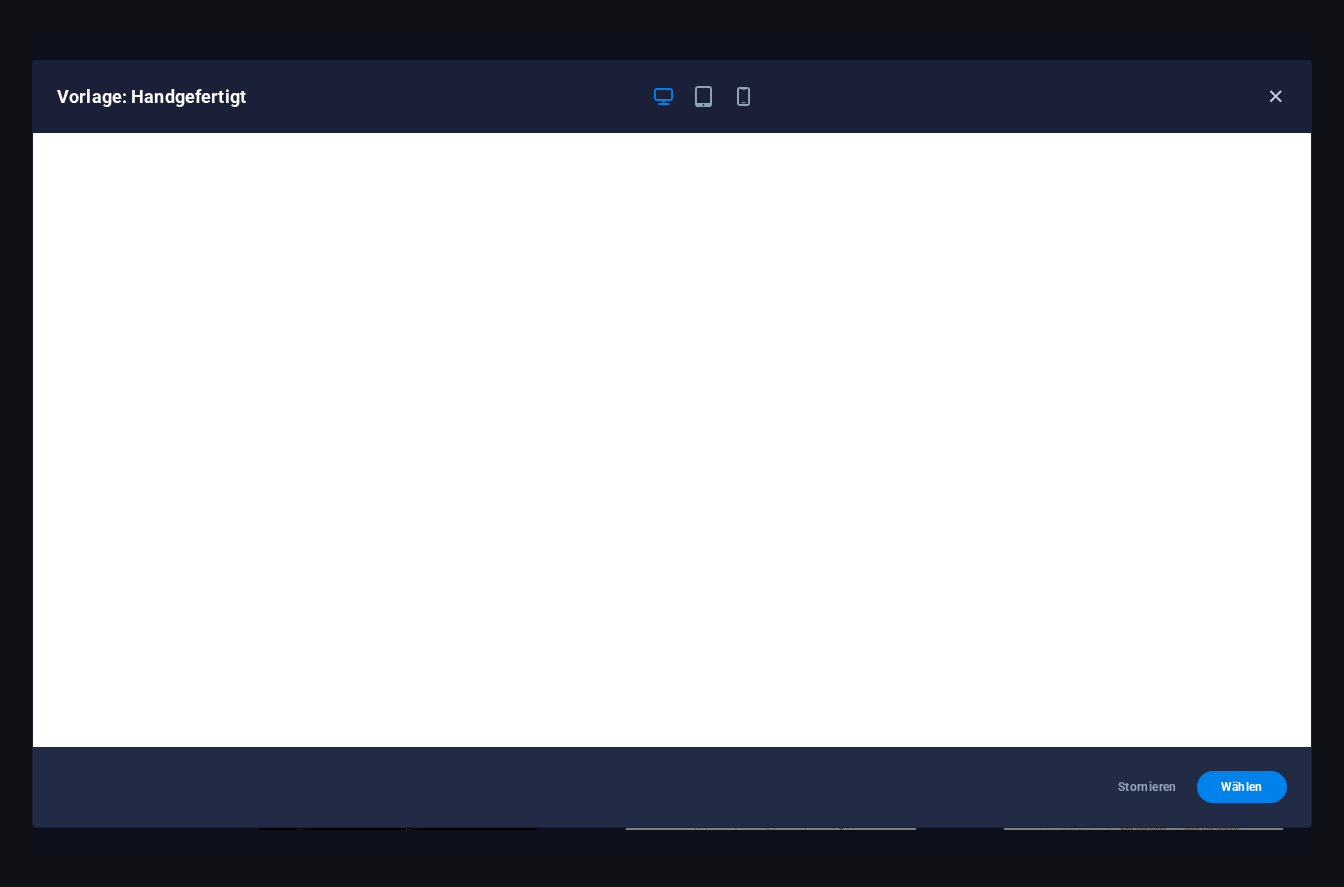 click at bounding box center [1275, 96] 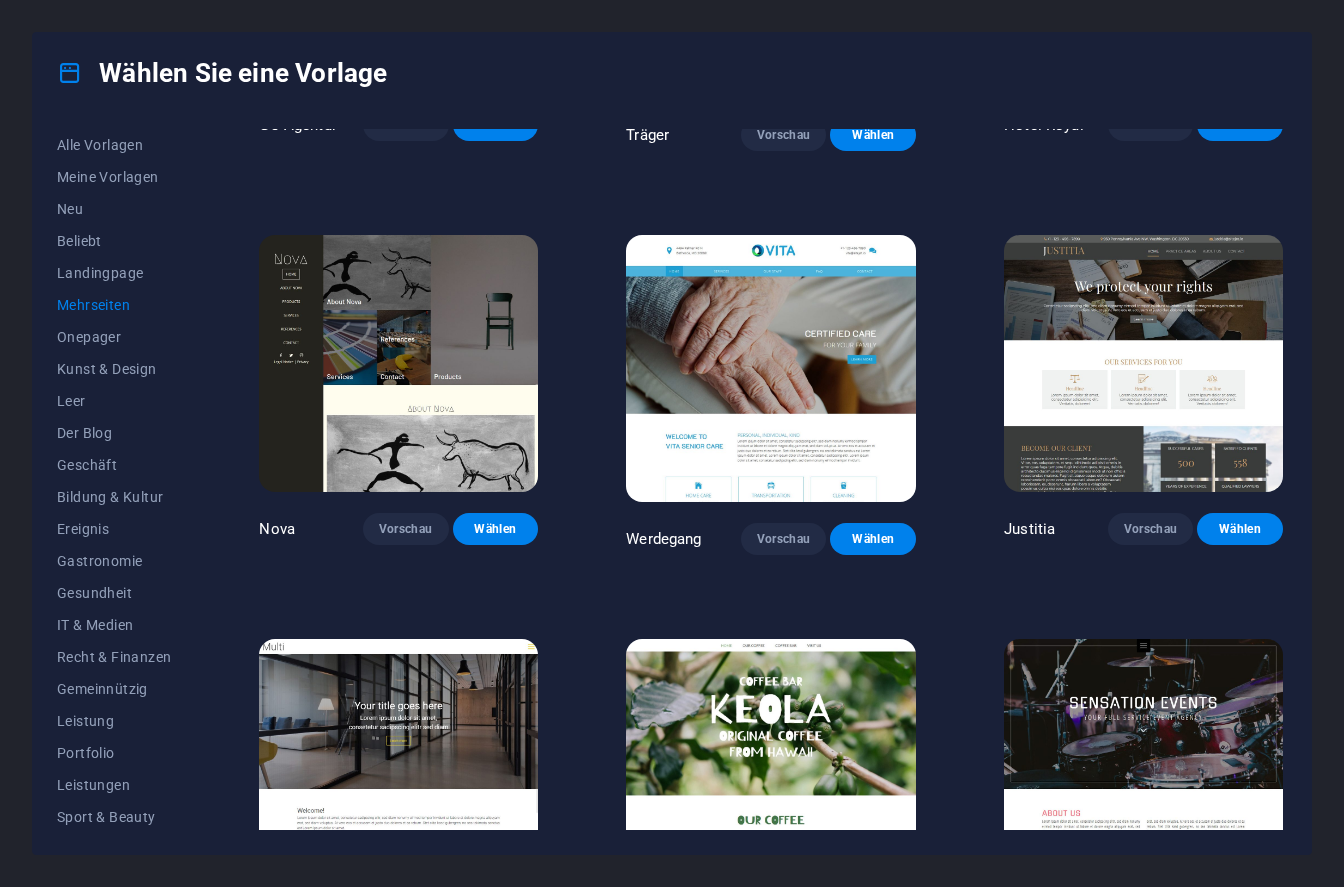 scroll, scrollTop: 7982, scrollLeft: 0, axis: vertical 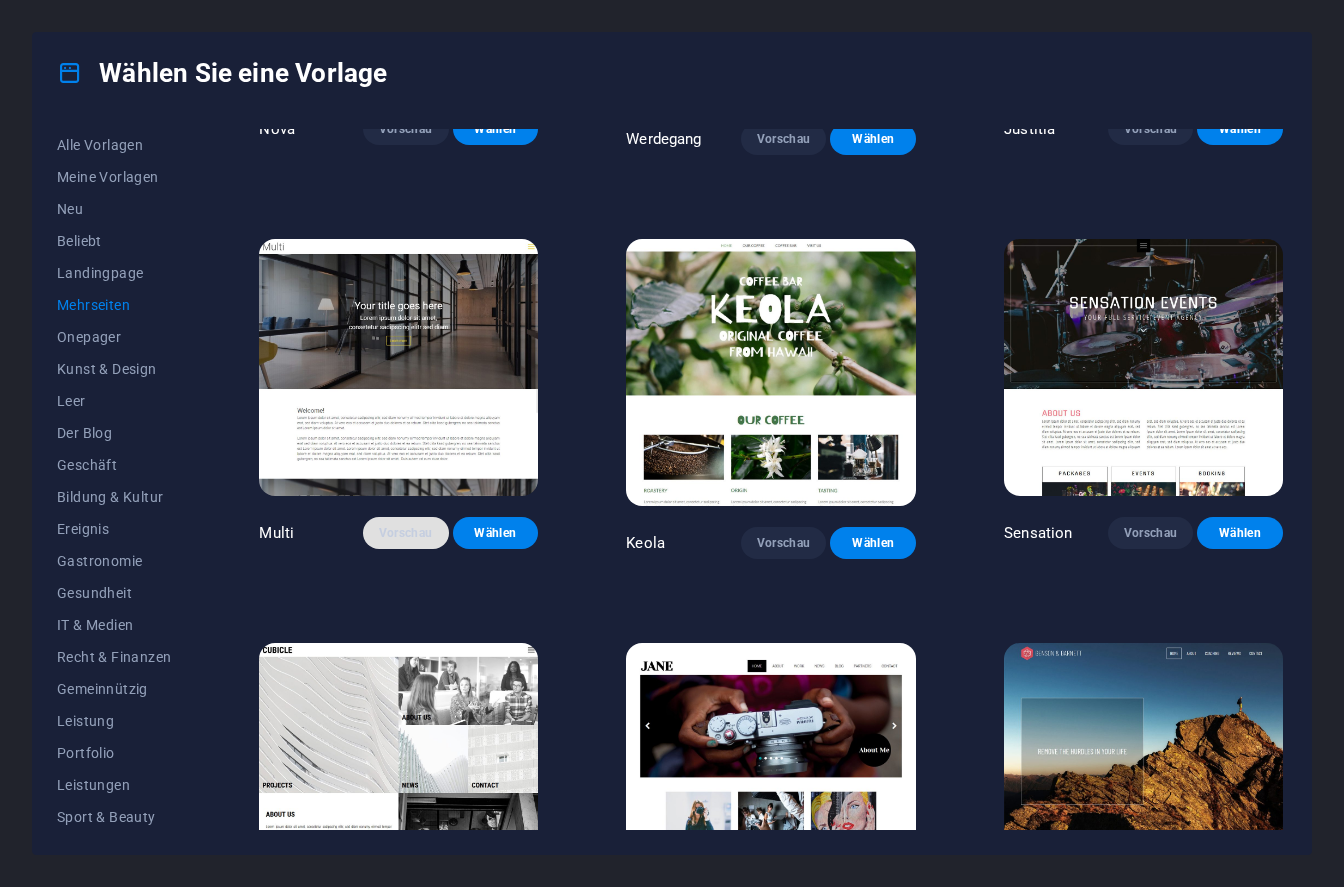 click on "Vorschau" at bounding box center (406, 533) 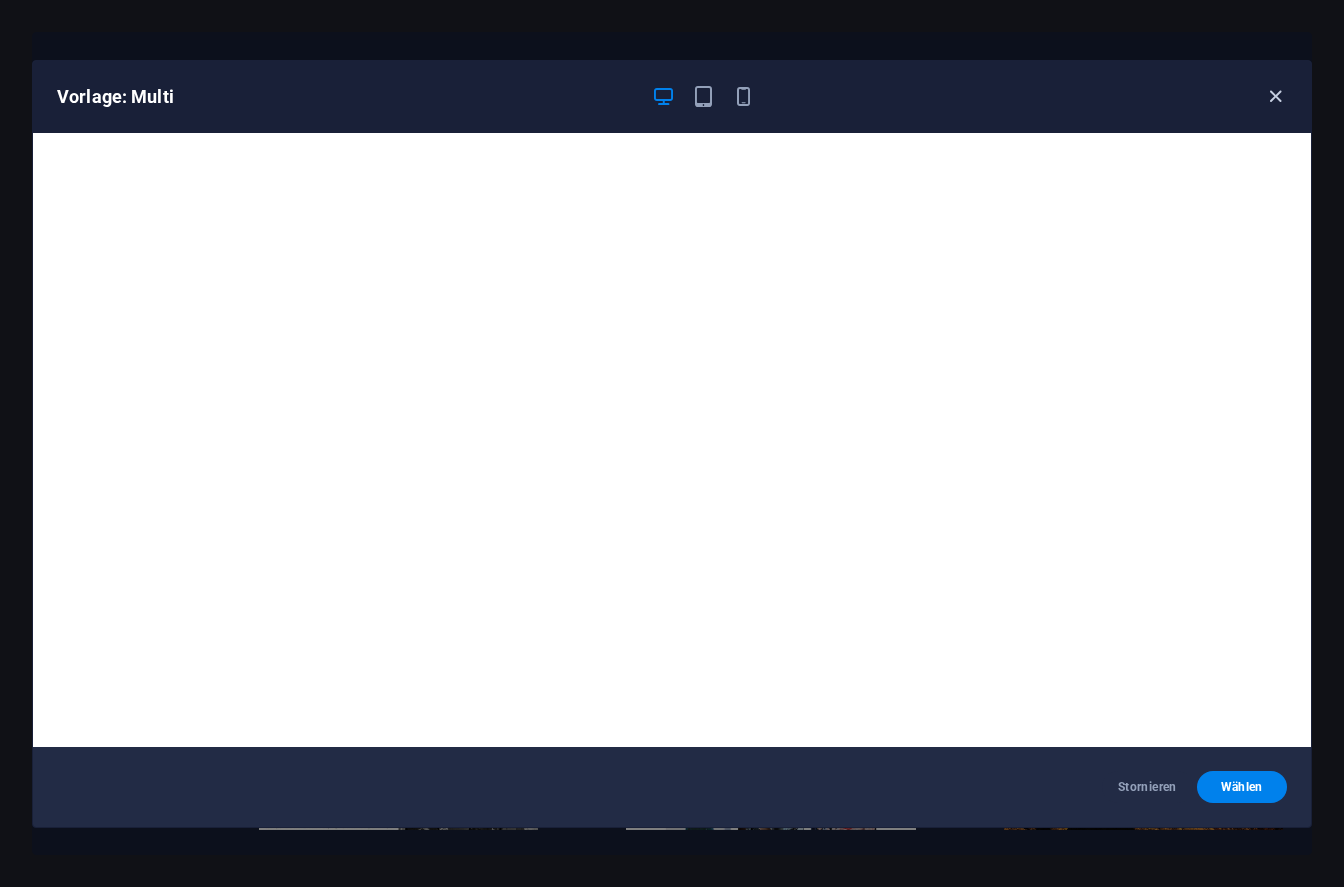 click at bounding box center [1275, 96] 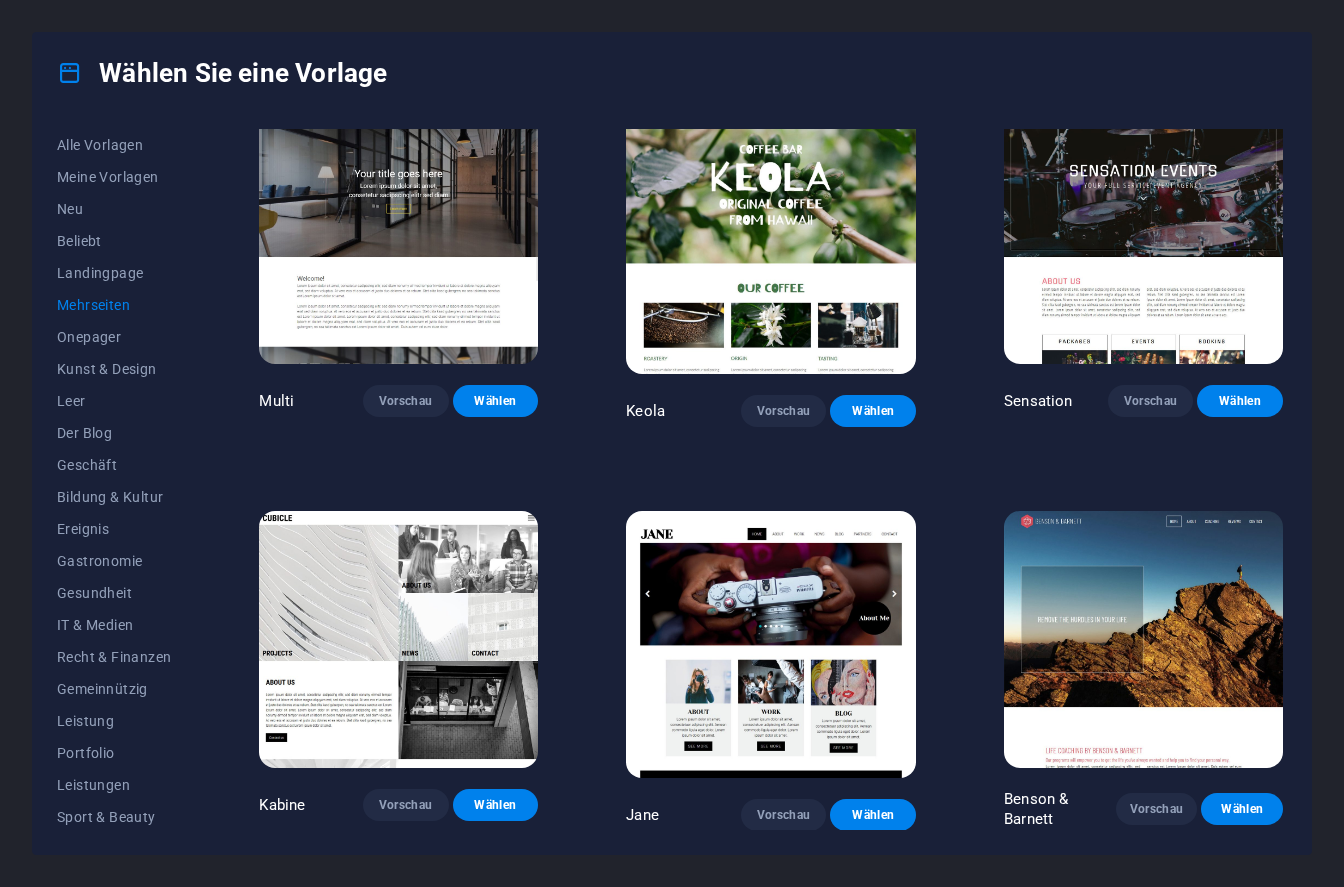 scroll, scrollTop: 8151, scrollLeft: 0, axis: vertical 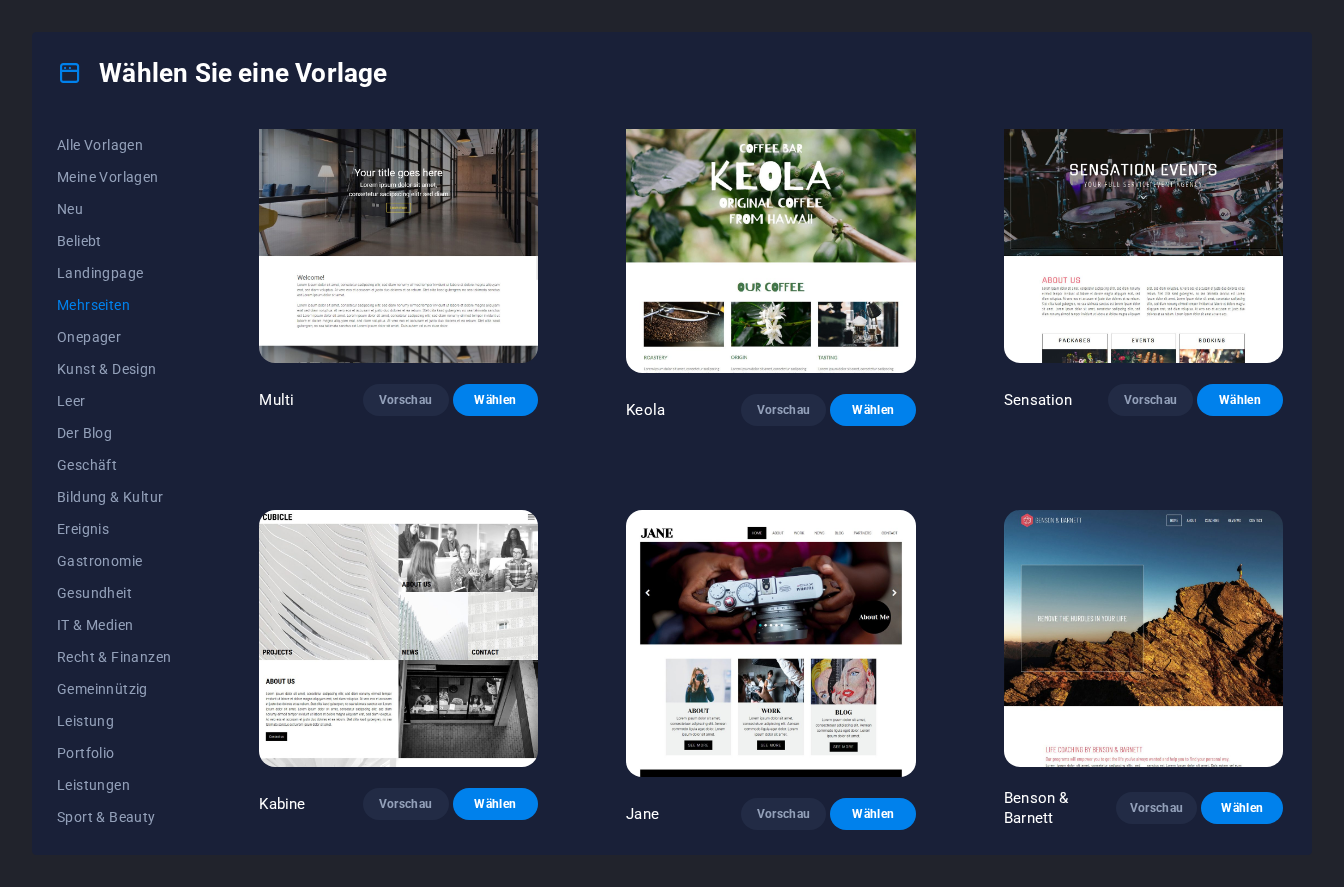 click at bounding box center (771, 643) 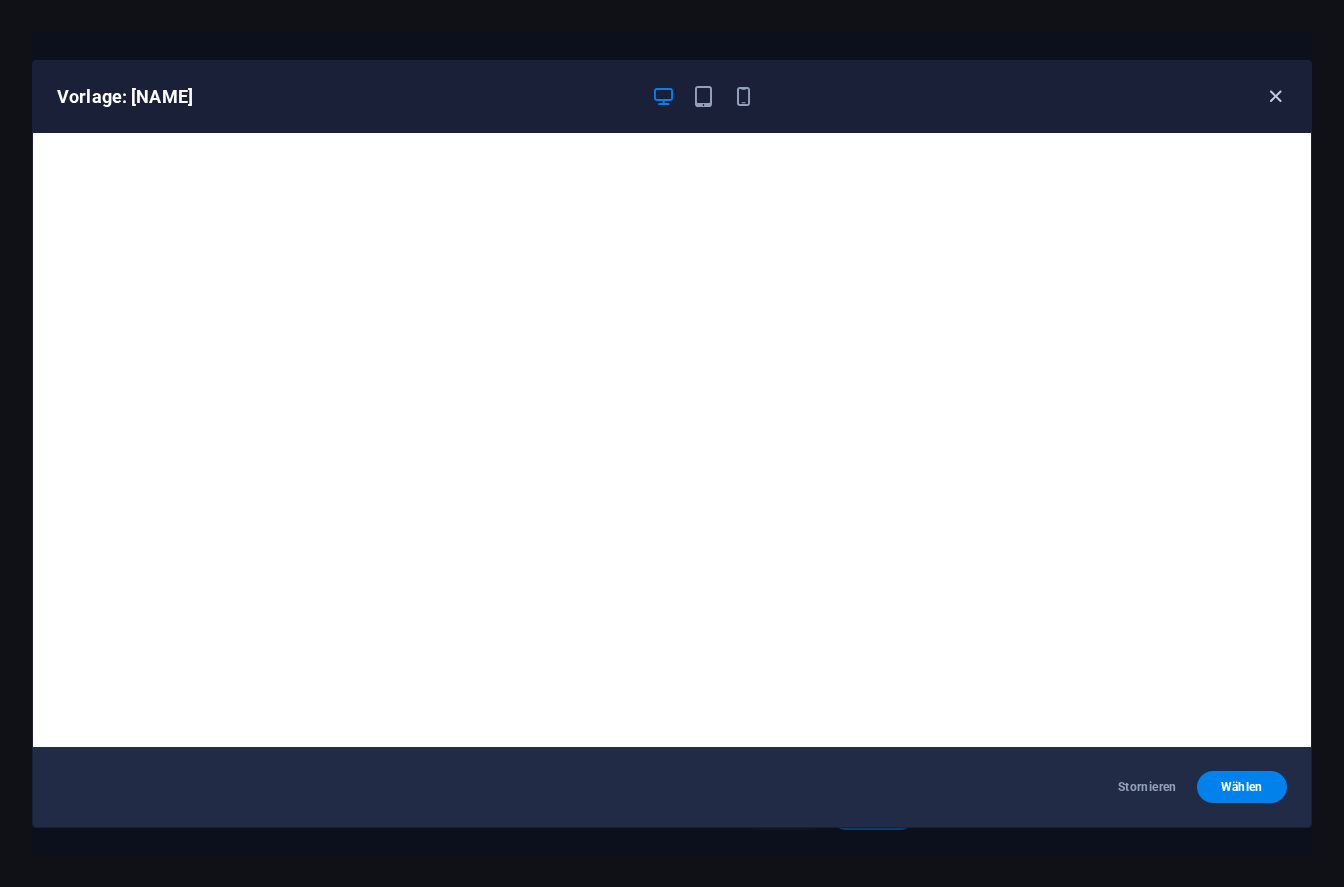 click at bounding box center (1275, 96) 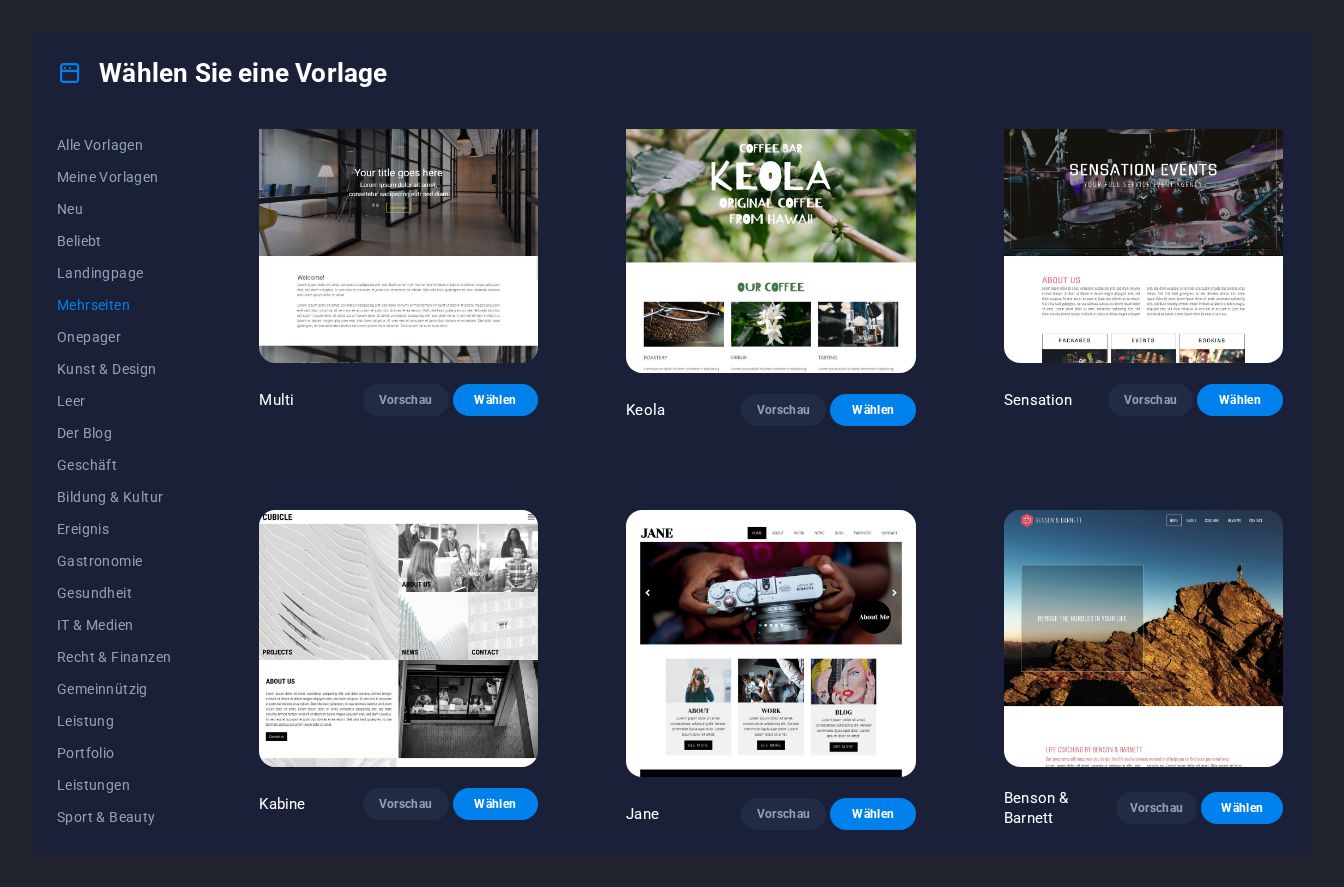 click on "Zuckerteig Vorschau Wählen ReparaturIT Vorschau Wählen Peoneera Vorschau Wählen Kunstmuseum Vorschau Wählen Wunderplaner Vorschau Wählen Hilfe & Pflege Vorschau Wählen Akademischer Mix Vorschau Wählen BIG Barber Shop Vorschau Wählen Gesundheit & Ernährung Vorschau Wählen Der Schönheitstempel Vorschau Wählen WeTrain Vorschau Wählen Delicioso Vorschau Wählen Traumgarten Vorschau Wählen LumeDeAqua Vorschau Wählen Haustierpflege Vorschau Wählen SafeSpace Vorschau Wählen Mitternachtsregenbar Vorschau Wählen Eigentümer Vorschau Wählen Gesundheitsgruppe Vorschau Wählen MakeIt Agentur Vorschau Wählen WeSpa Vorschau Wählen Kaffeewissenschaft Vorschau Wählen CoachLife Vorschau Wählen Café de Oceana Vorschau Wählen Denteeth Vorschau Wählen Le Hair Vorschau Wählen TechUp Vorschau Wählen Nolan-Bahler Vorschau Wählen Mode Vorschau Wählen Yoga Vorschau Wählen Drahtgitter-Seitenleiste Vorschau Wählen Datensysteme Vorschau Wählen JD Fotografie Vorschau Wählen Sicherer Vorschau Wählen Nova" at bounding box center [771, -3578] 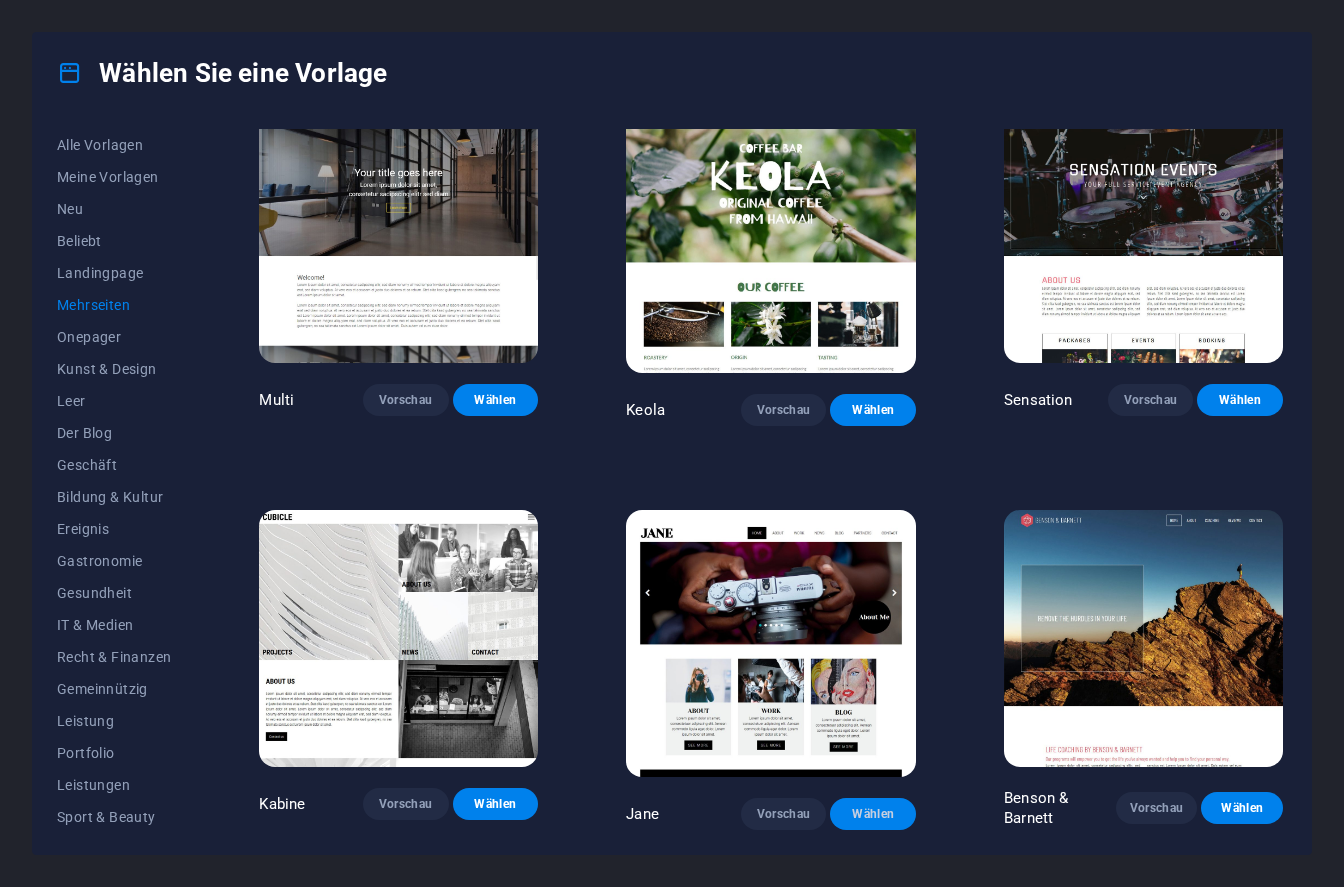 click on "Wählen" at bounding box center [873, 814] 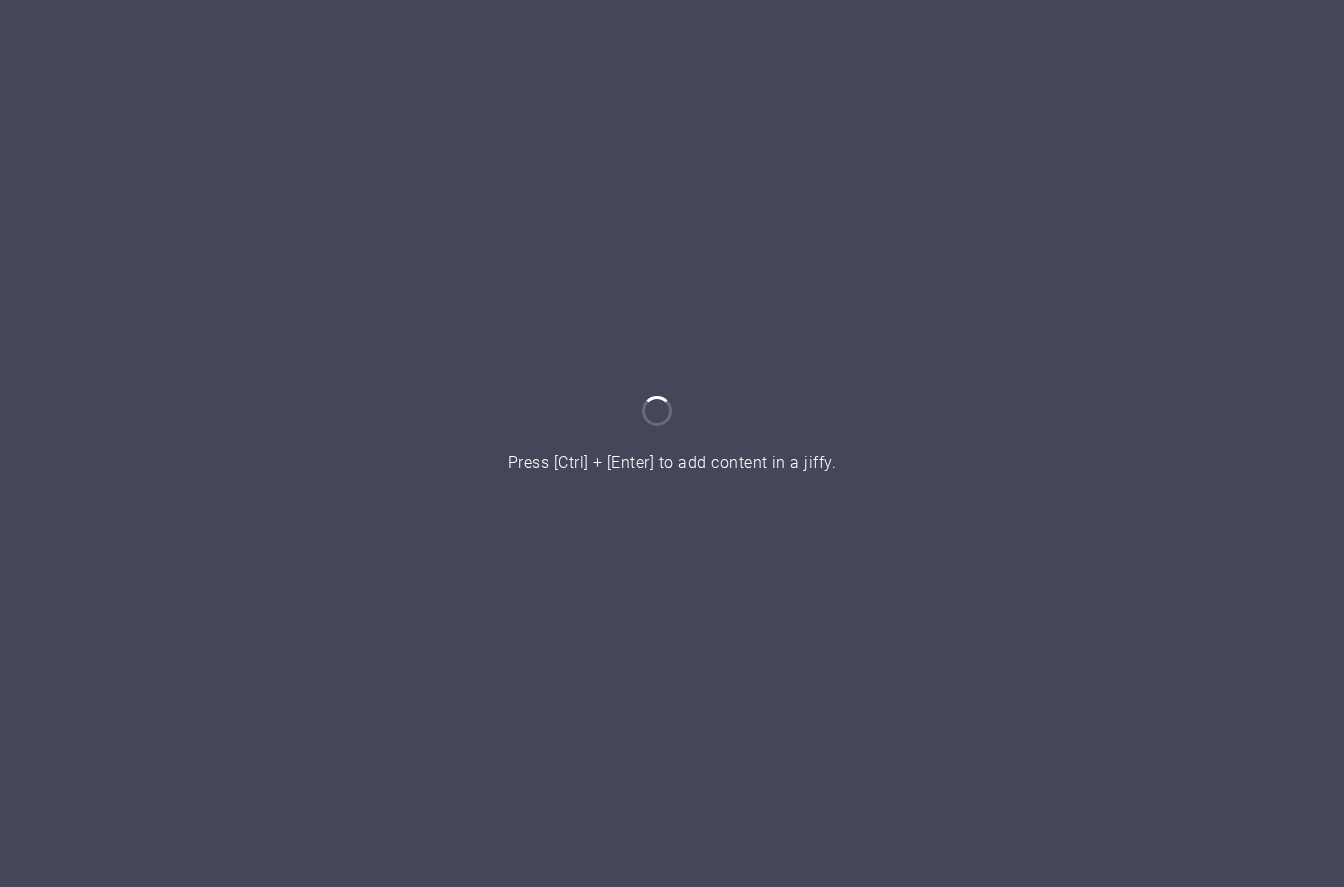 scroll, scrollTop: 0, scrollLeft: 0, axis: both 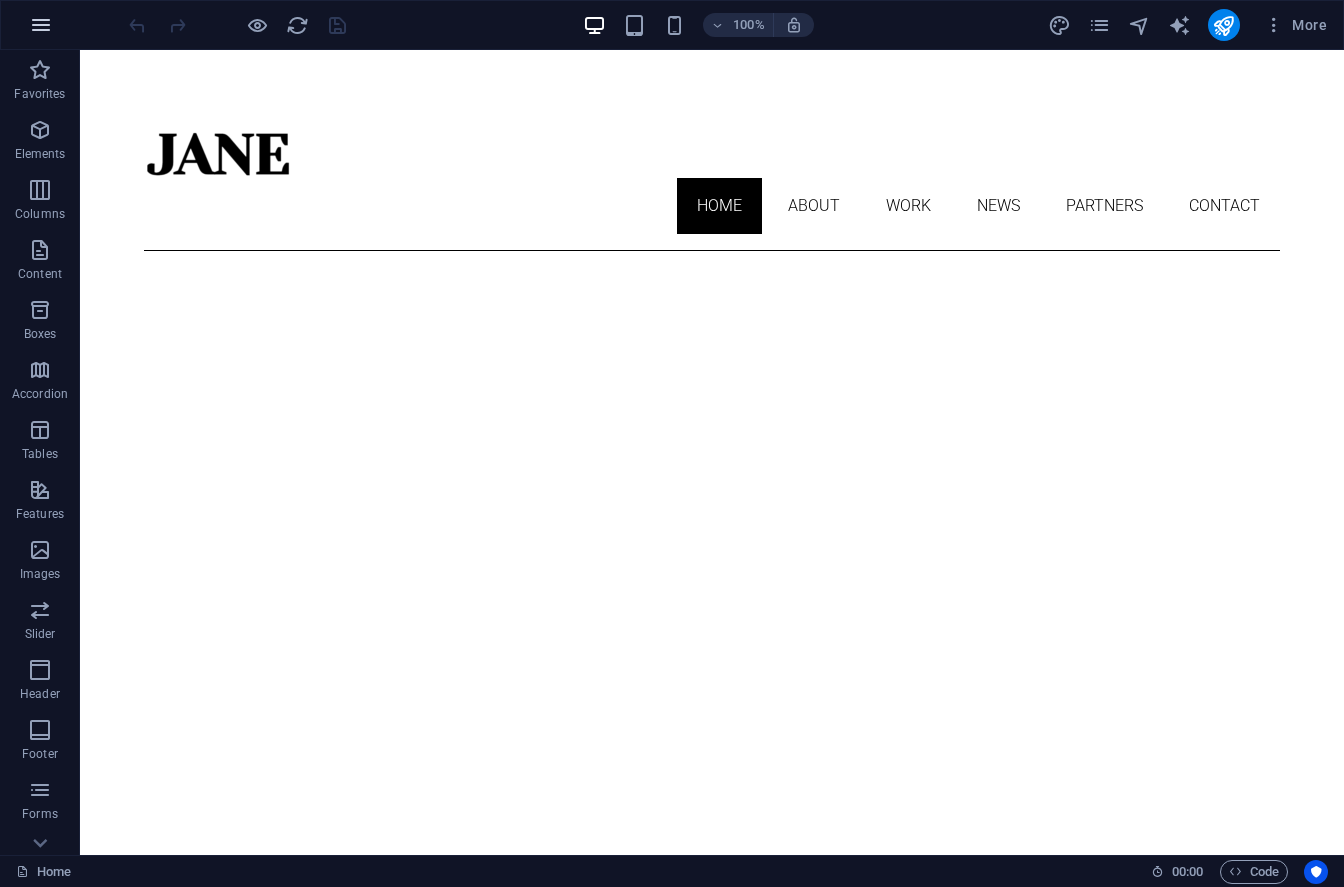 click at bounding box center (41, 25) 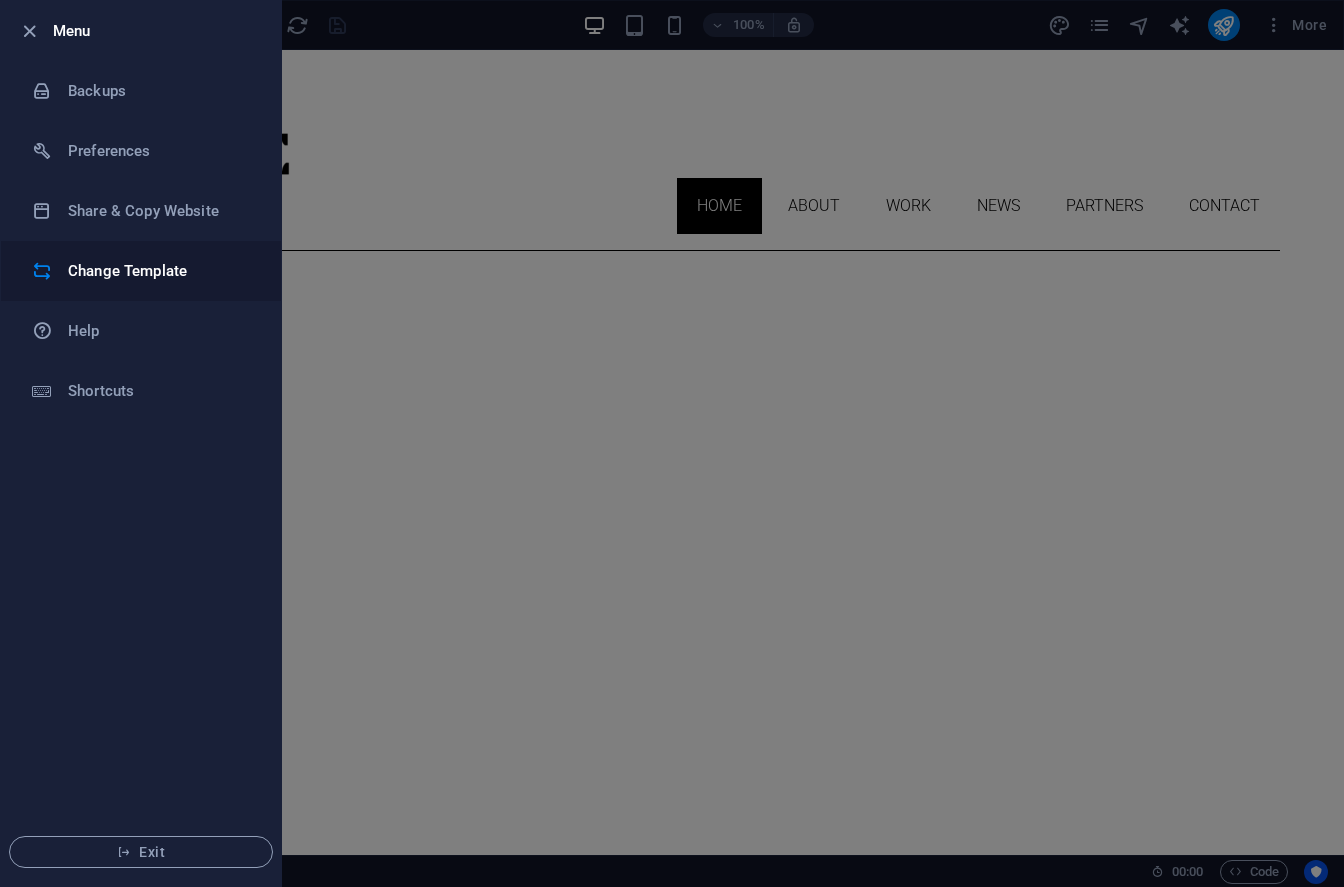 click on "Change Template" at bounding box center (160, 271) 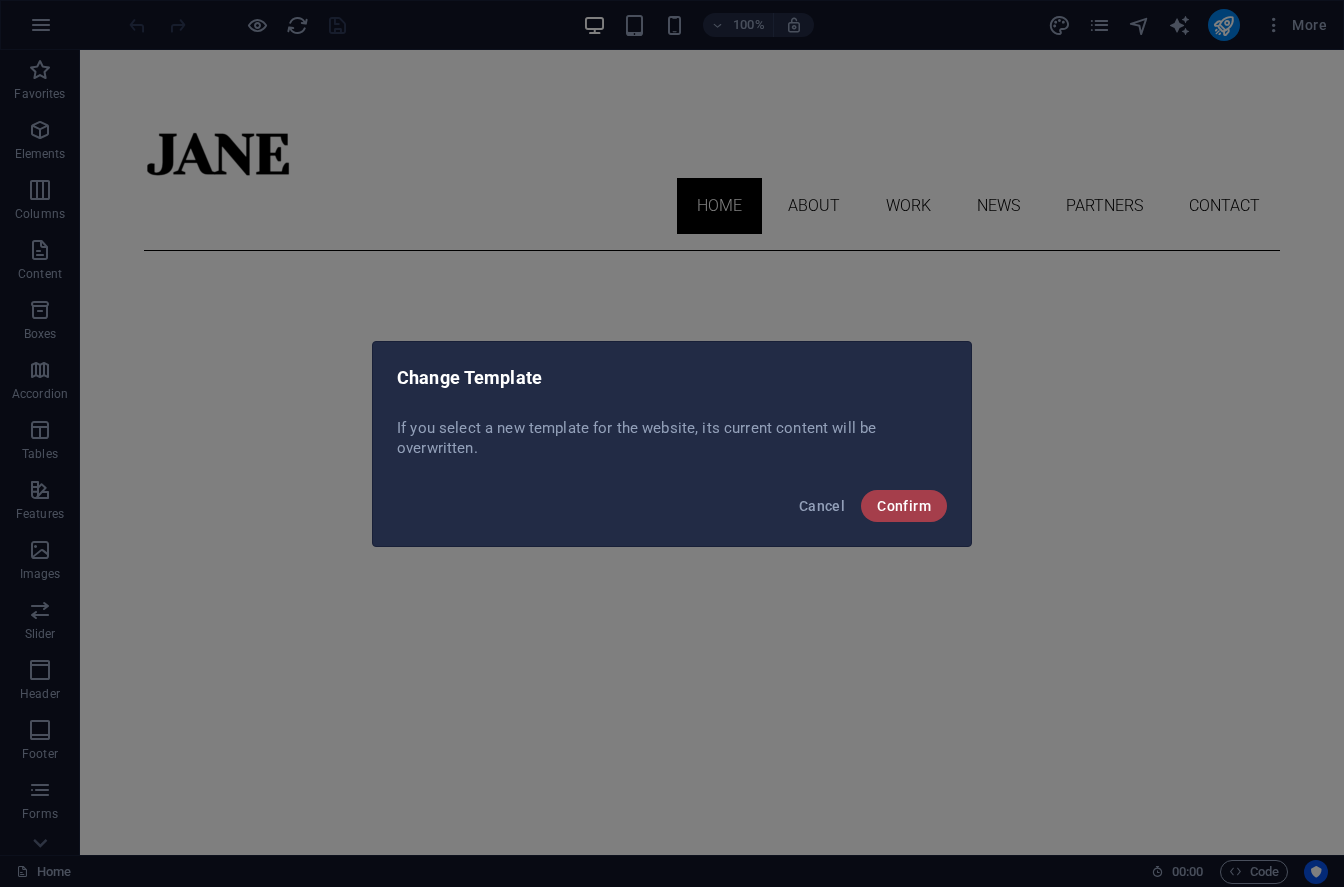 click on "Confirm" at bounding box center [904, 506] 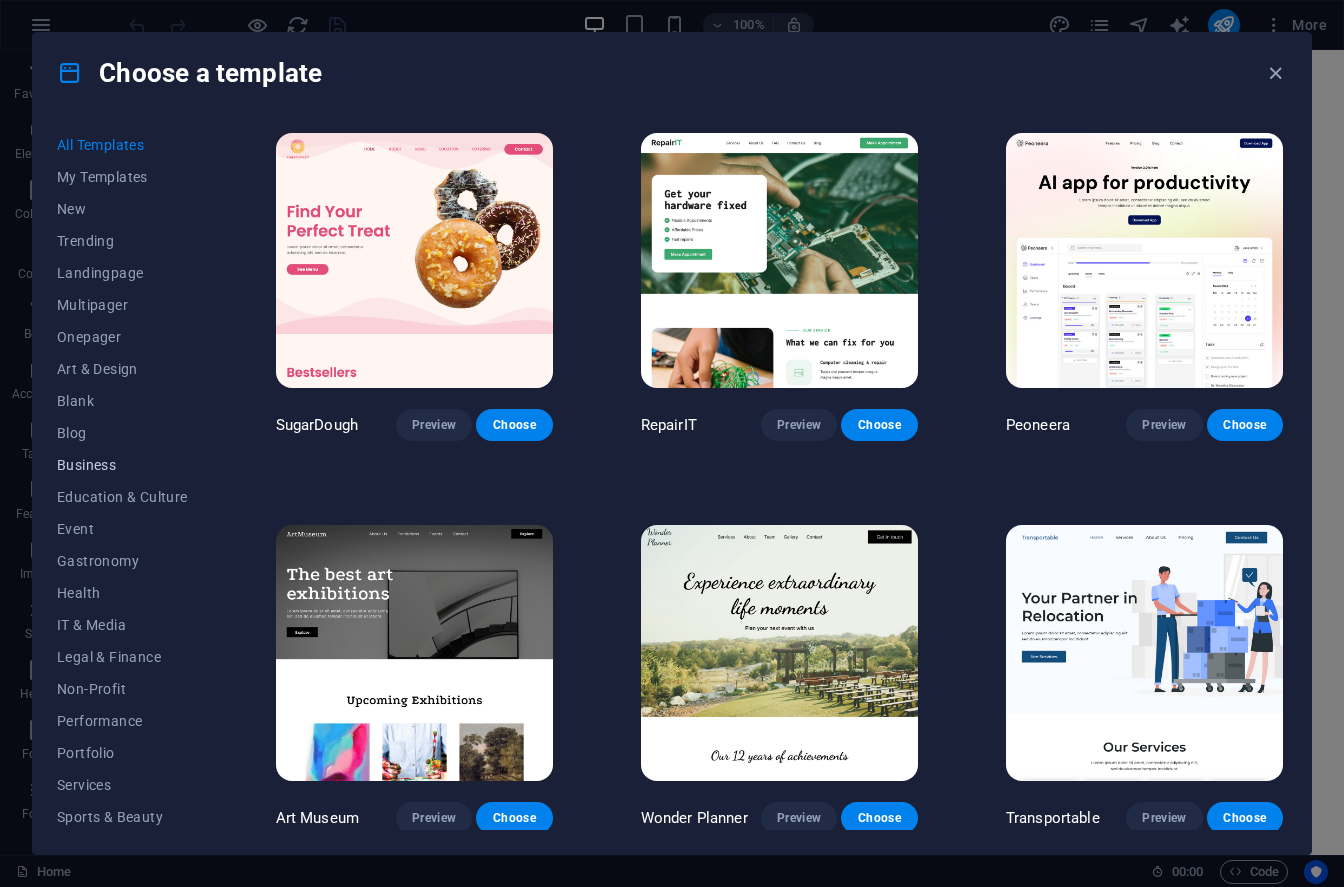 click on "Business" at bounding box center (122, 465) 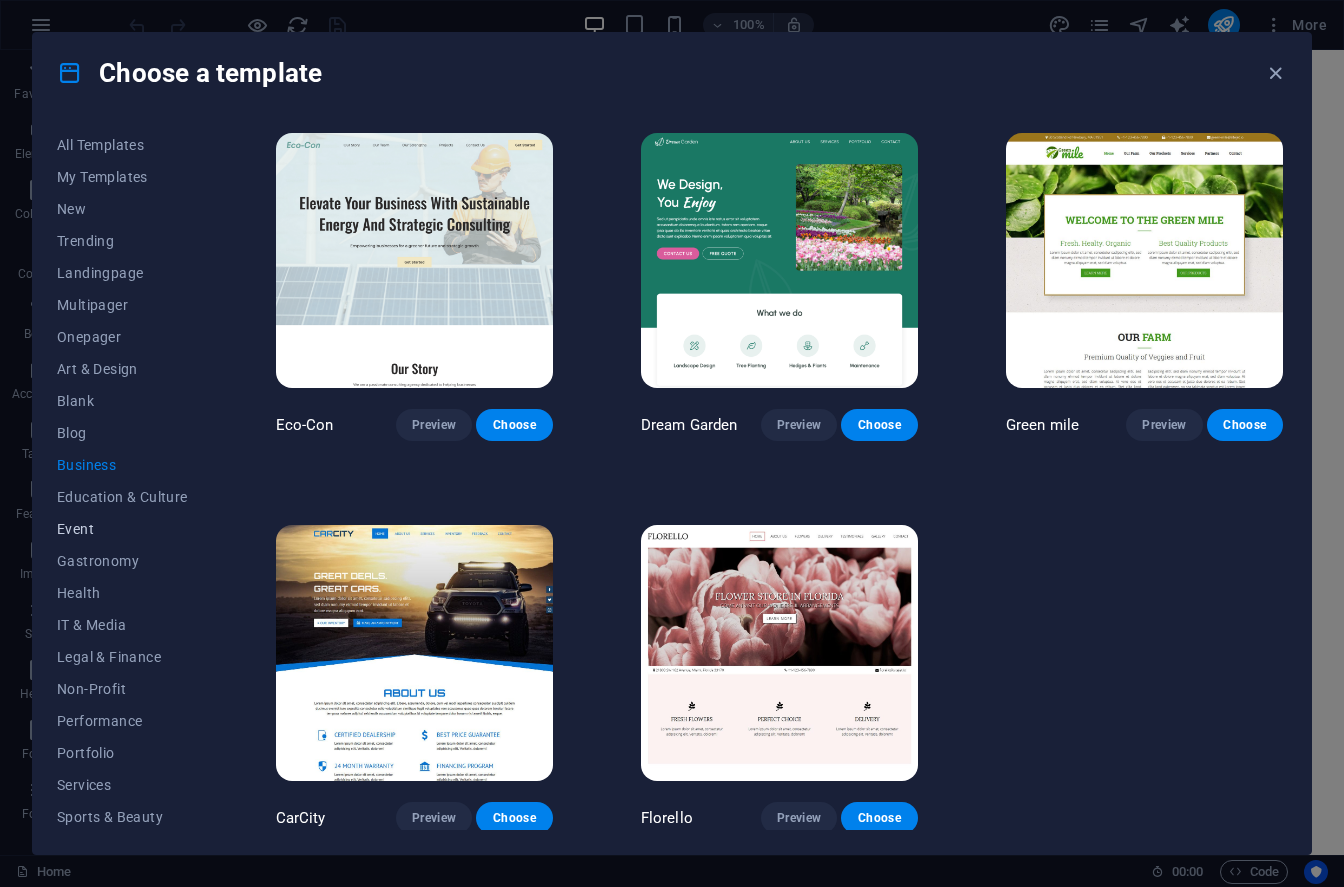click on "Event" at bounding box center [122, 529] 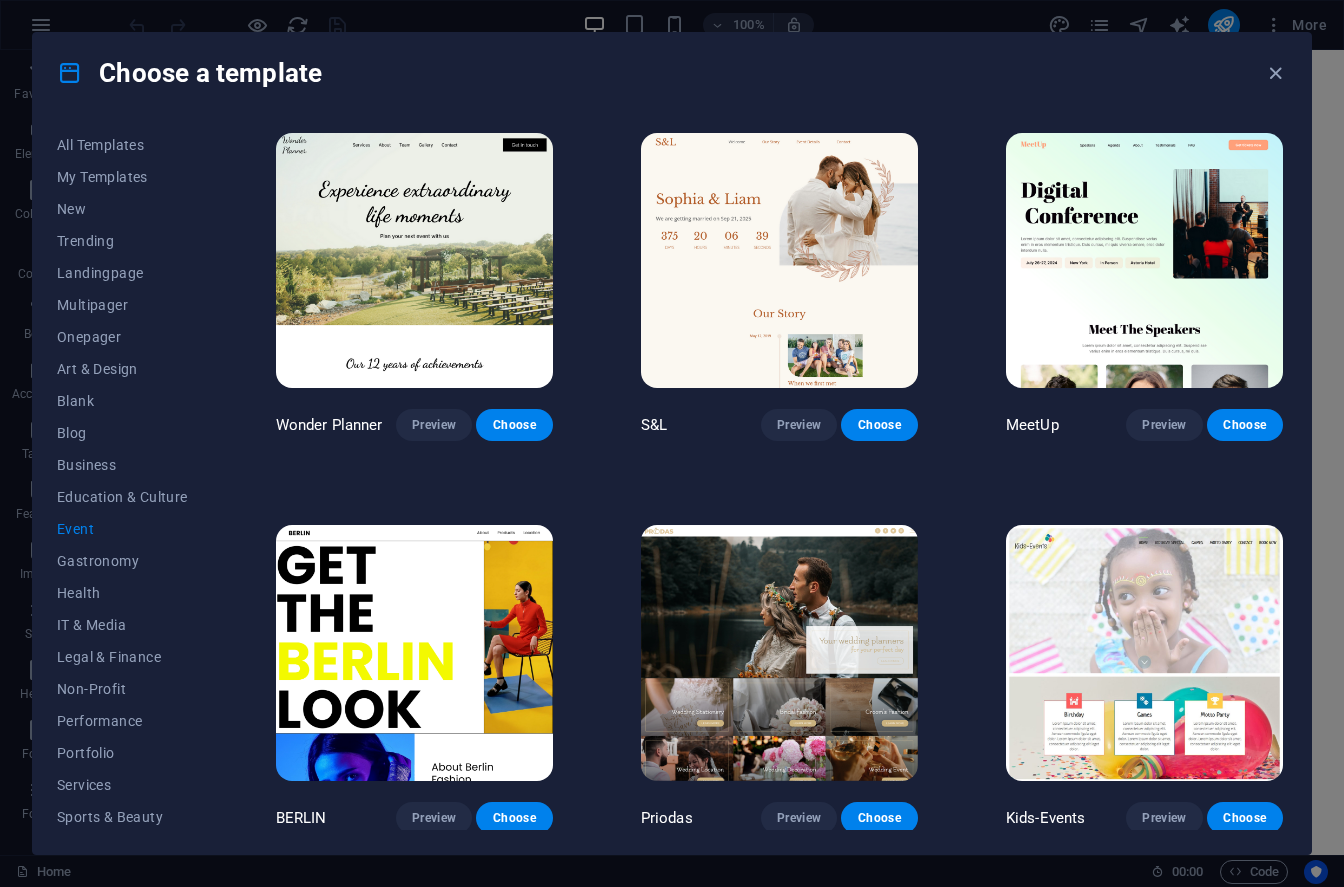 scroll, scrollTop: 389, scrollLeft: 0, axis: vertical 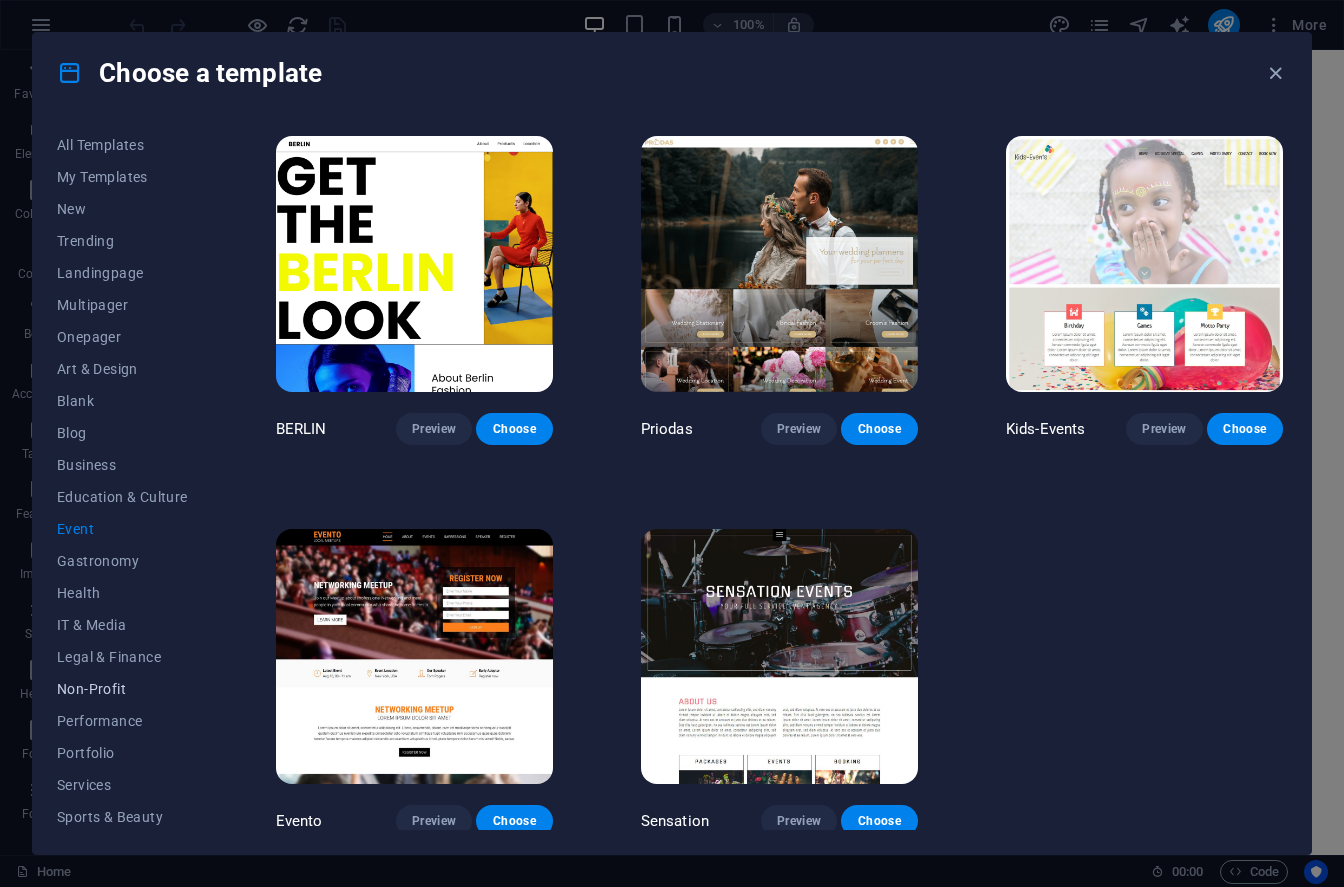 click on "Non-Profit" at bounding box center (122, 689) 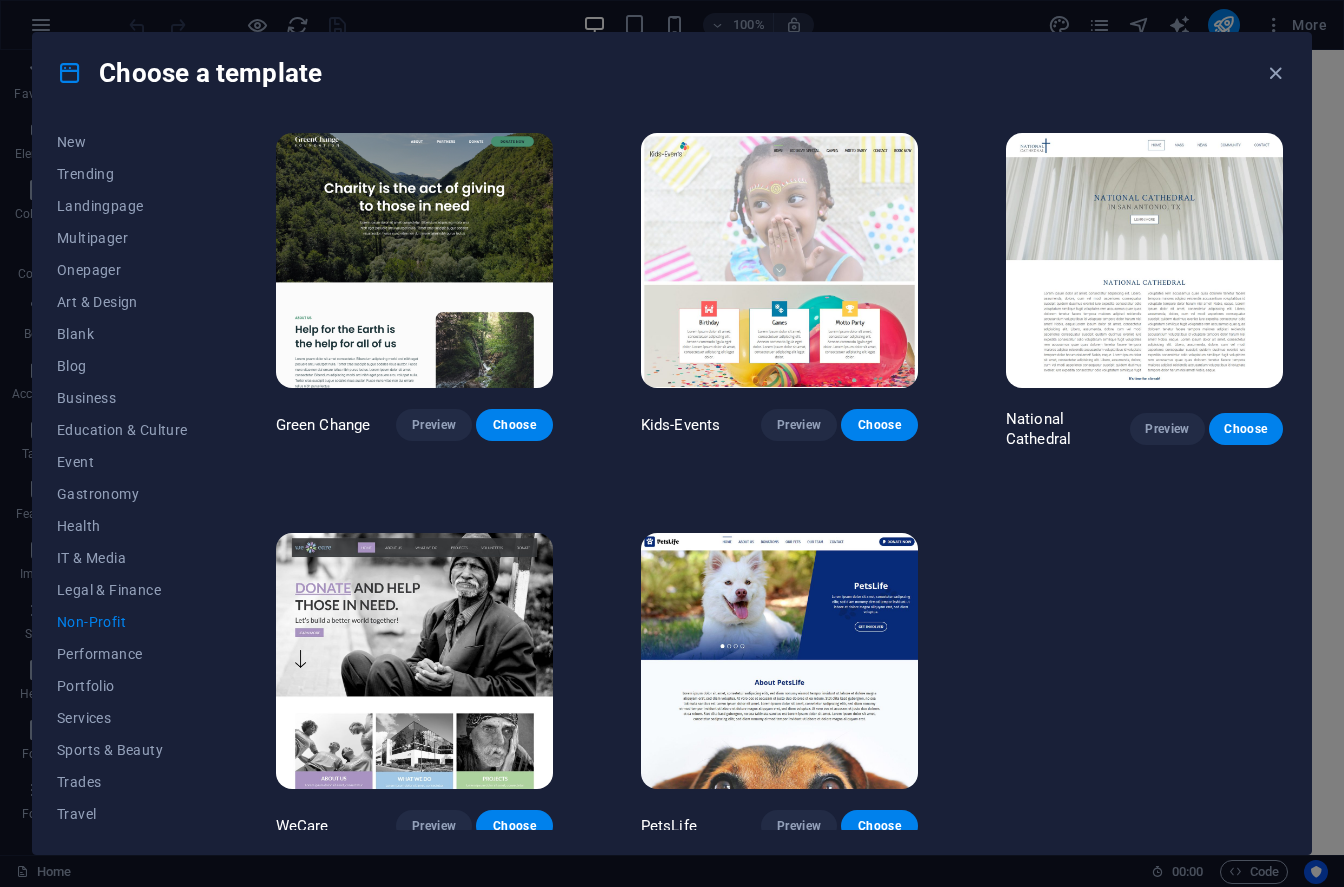 scroll, scrollTop: 99, scrollLeft: 0, axis: vertical 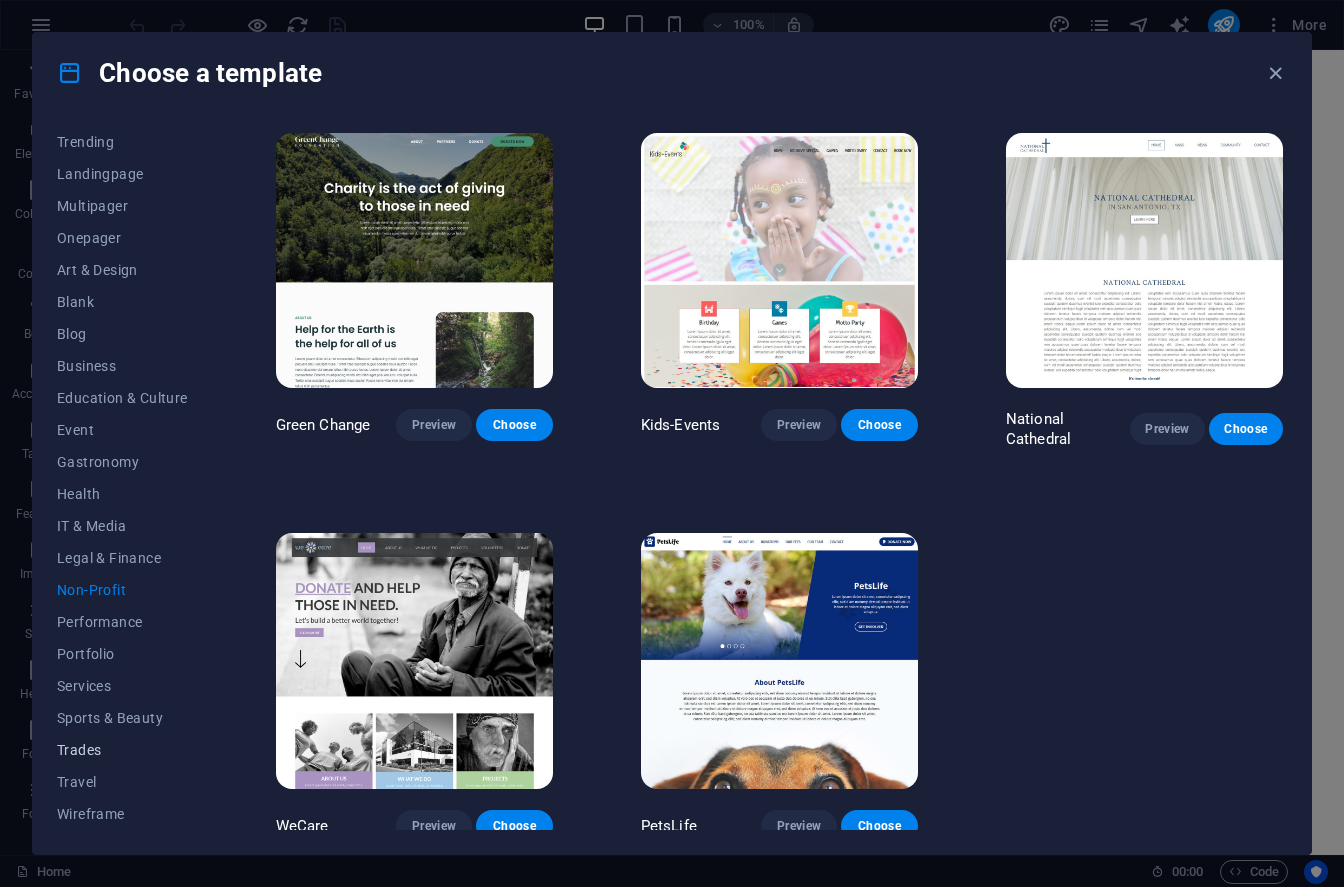 click on "Trades" at bounding box center (122, 750) 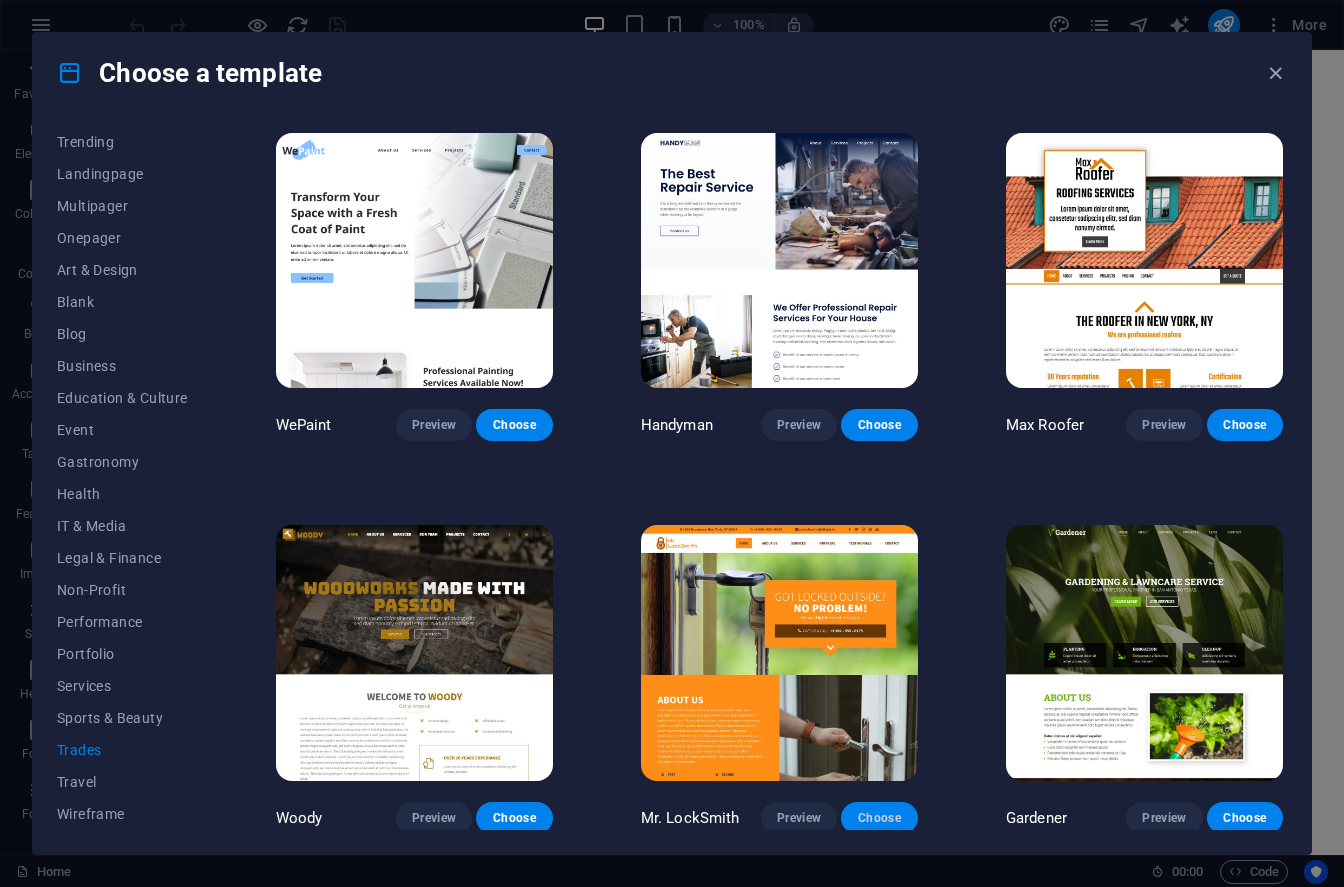 click on "Choose" at bounding box center (879, 818) 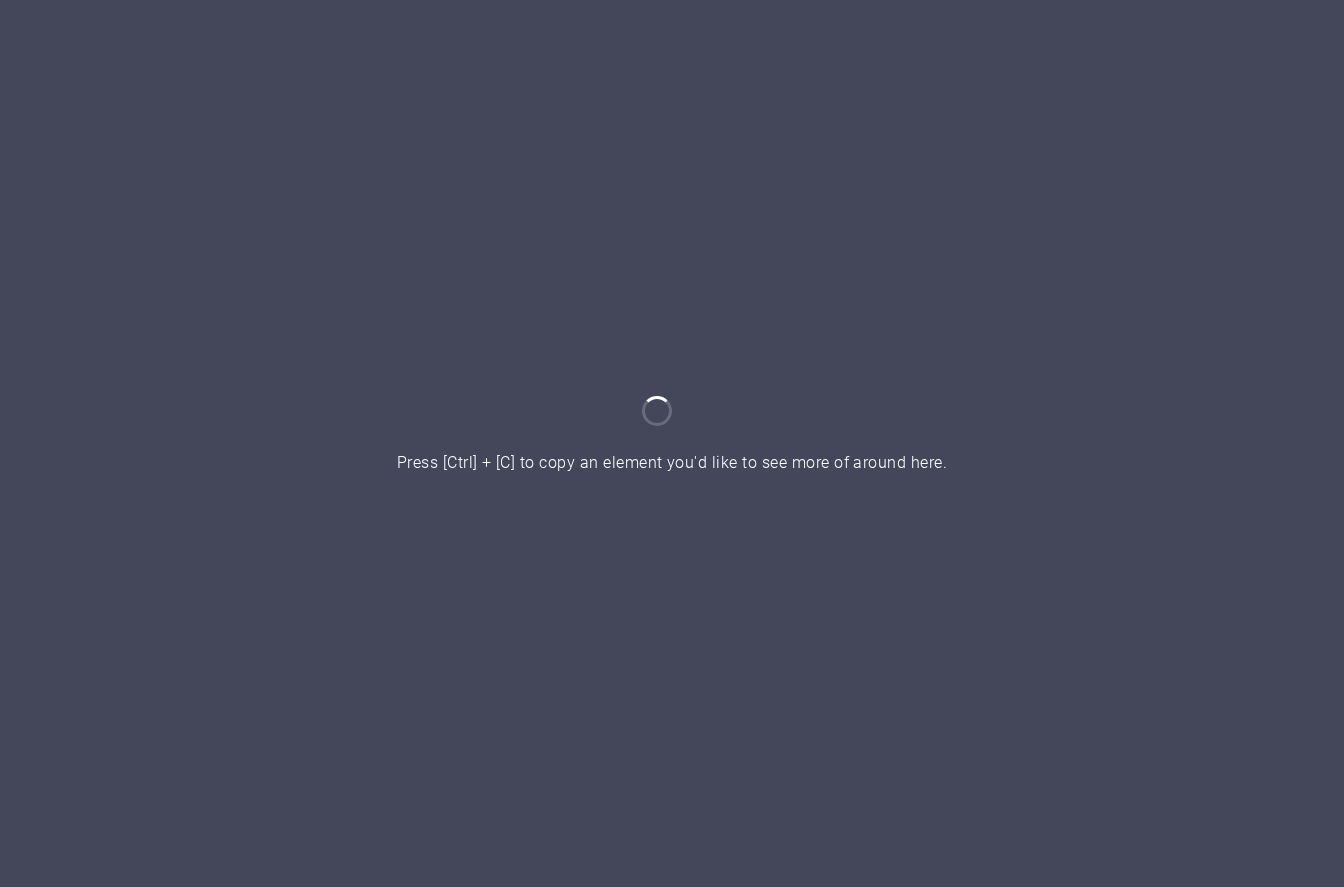 scroll, scrollTop: 0, scrollLeft: 0, axis: both 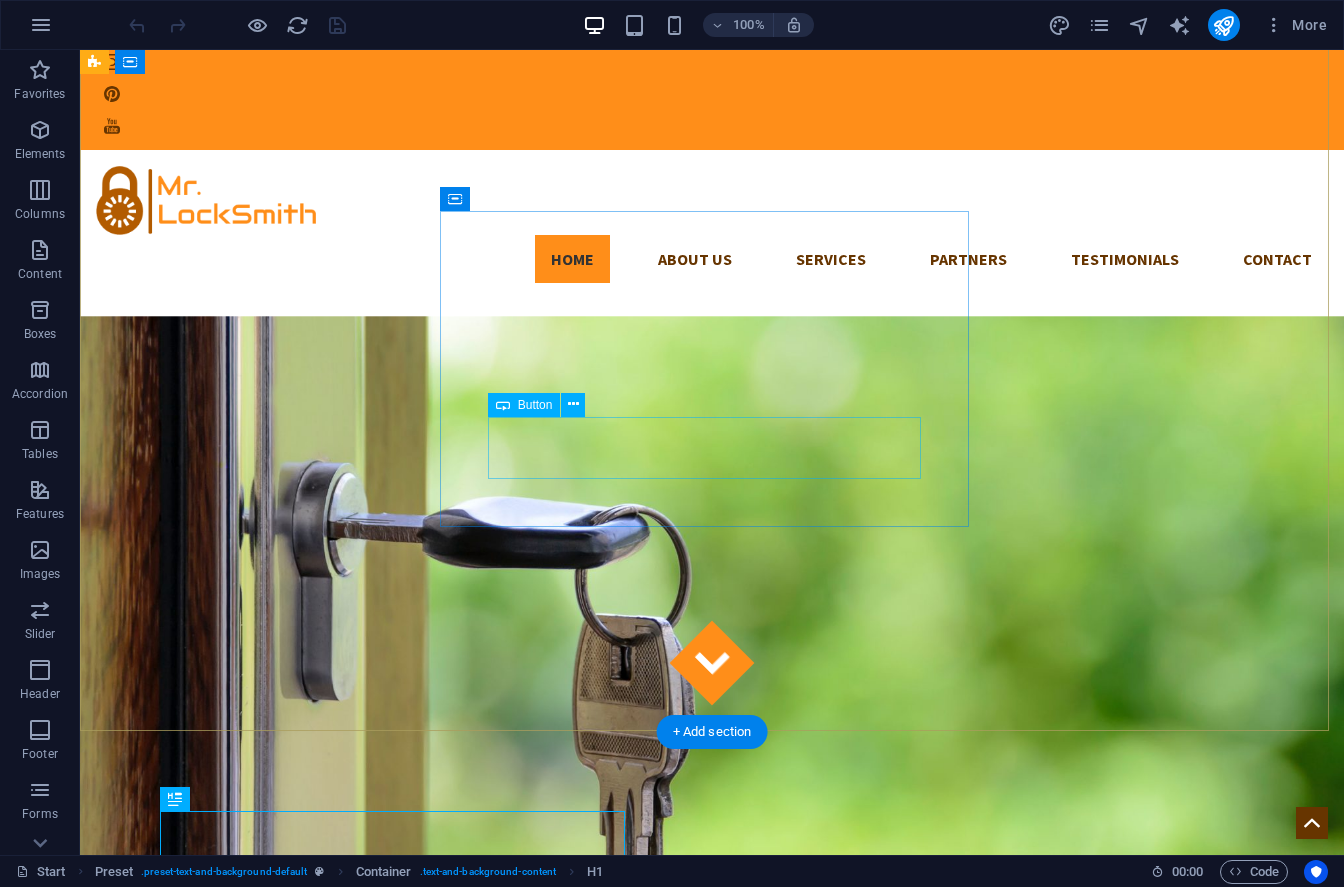 click on "Give us a call:" at bounding box center (712, 1372) 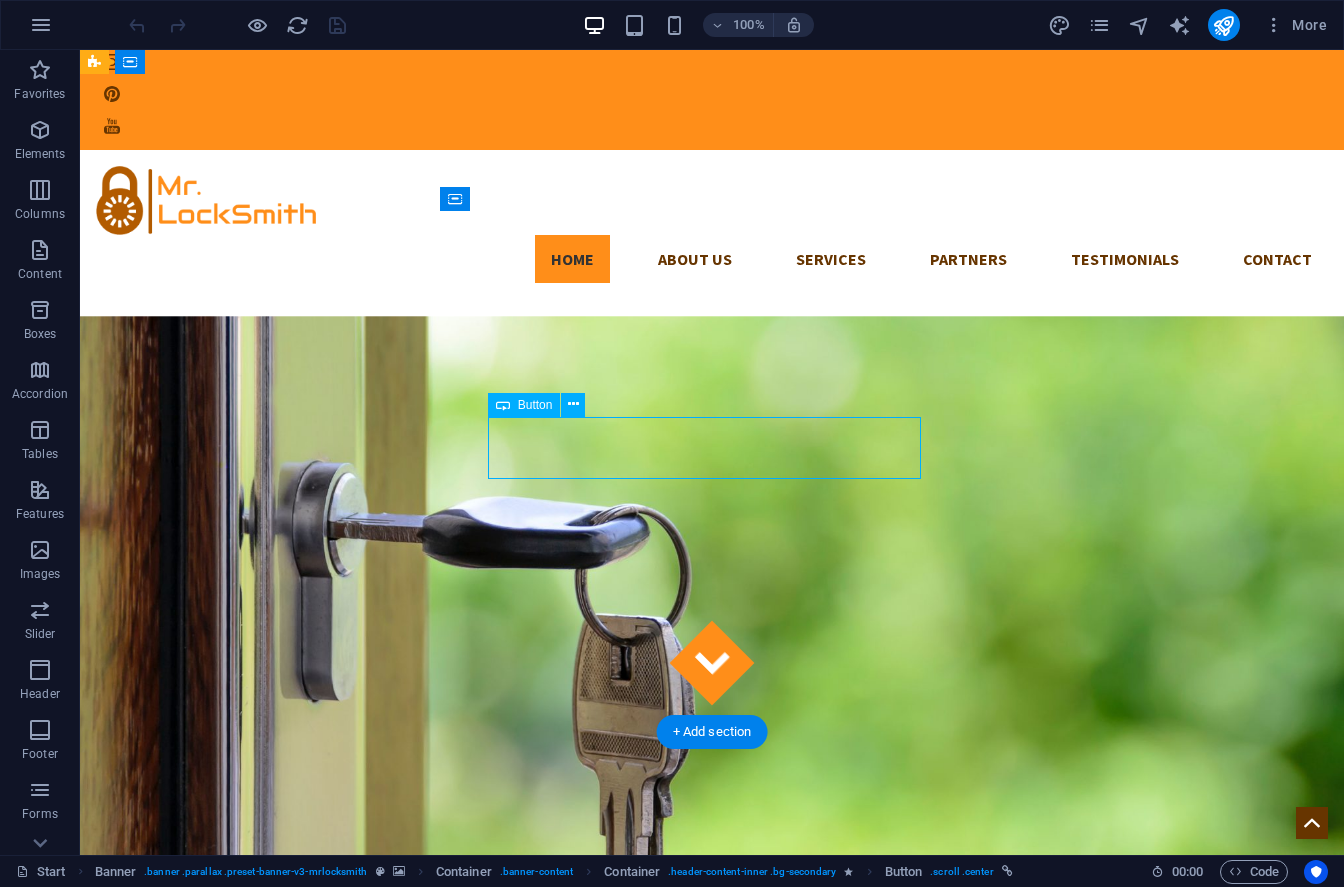 click on "Give us a call:" at bounding box center [712, 1372] 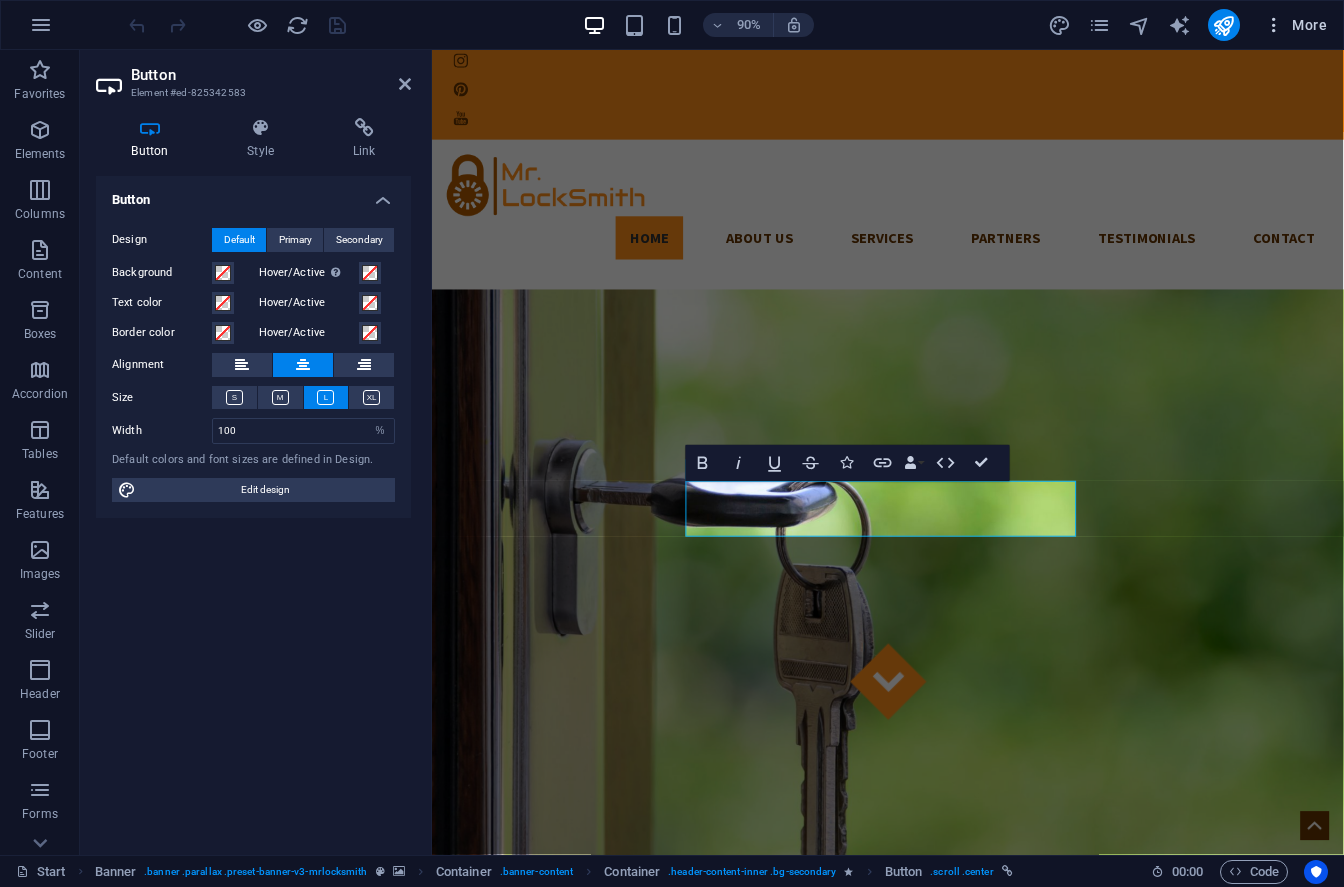click on "More" at bounding box center [1295, 25] 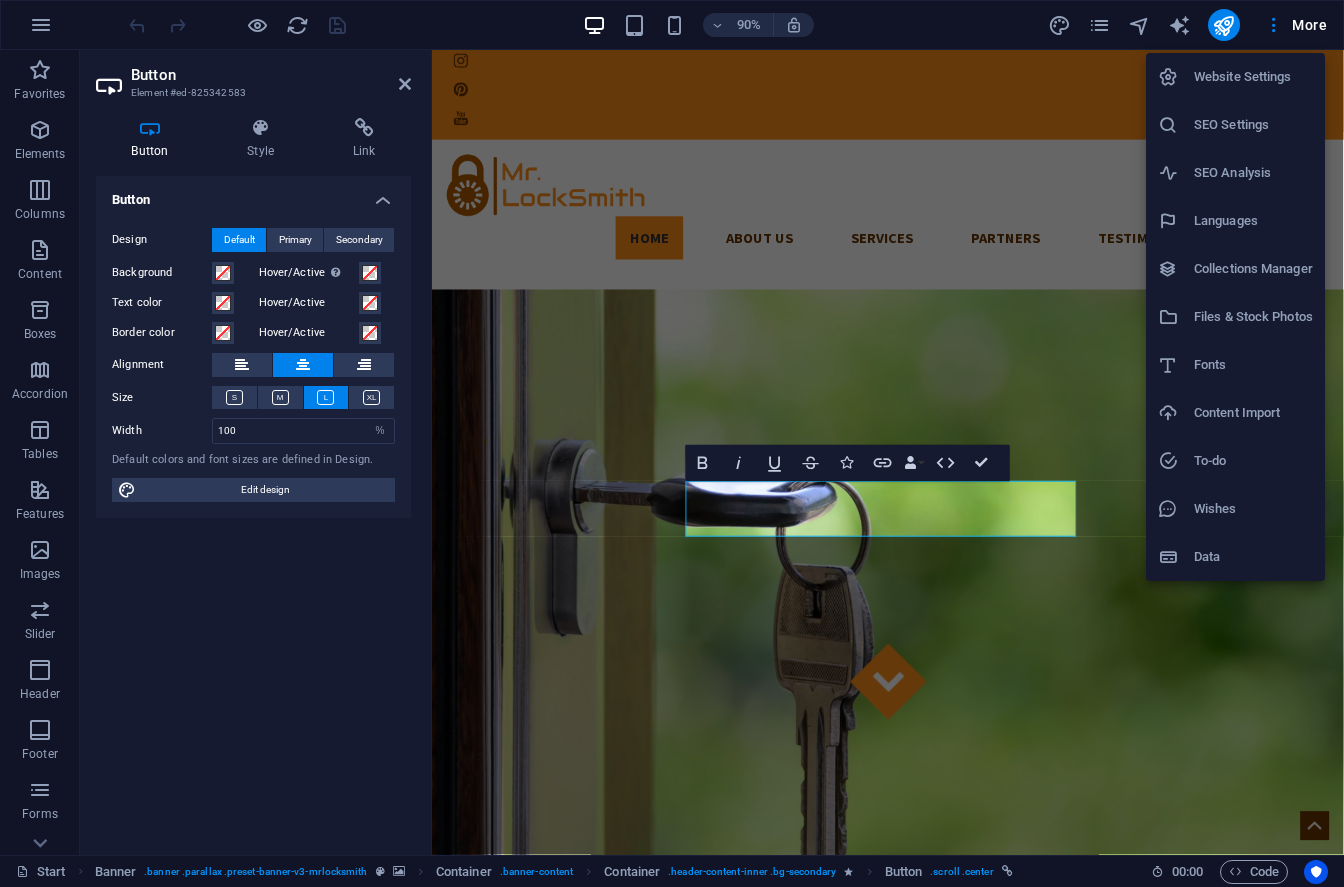 click on "Languages" at bounding box center (1253, 221) 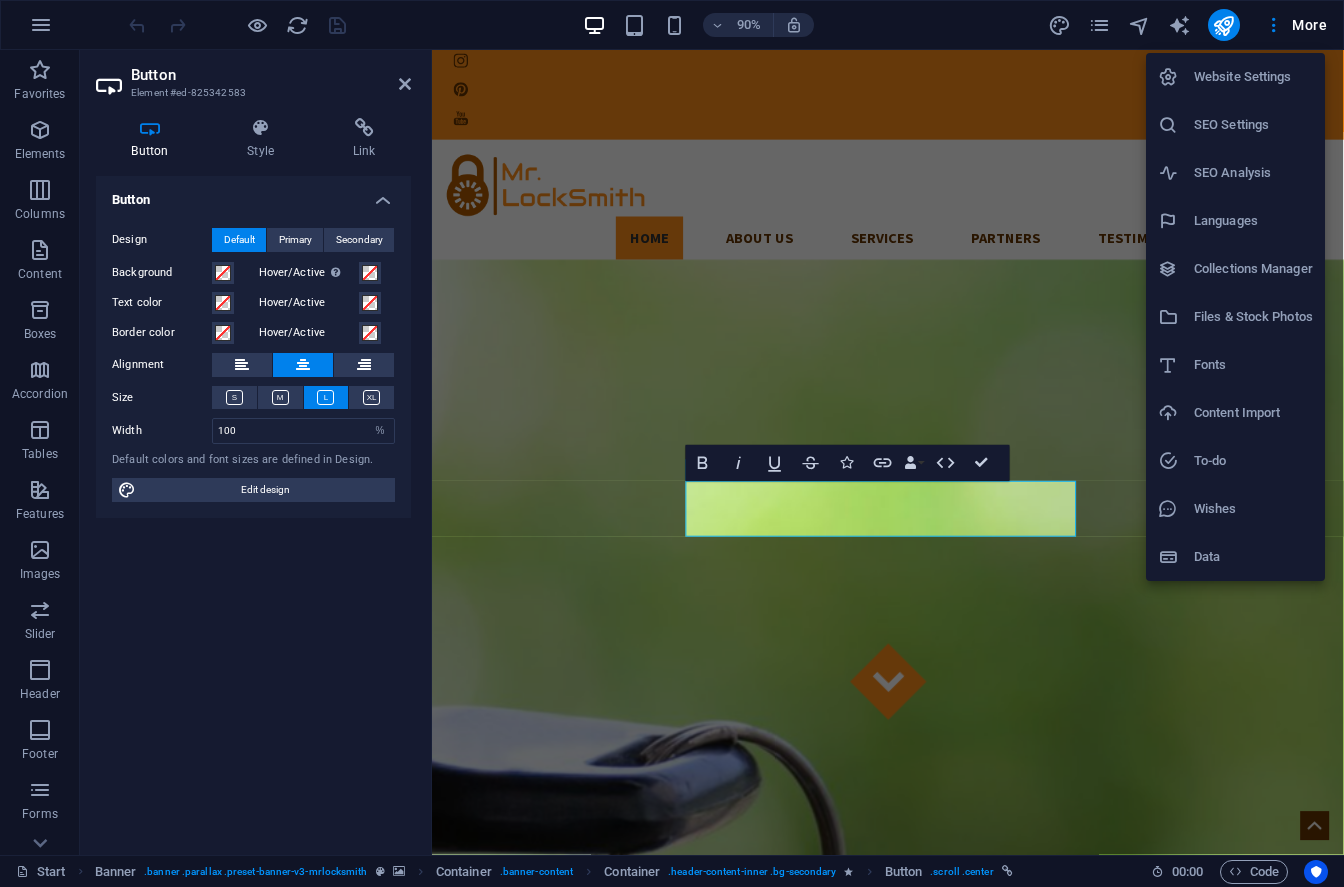 scroll, scrollTop: 133, scrollLeft: 0, axis: vertical 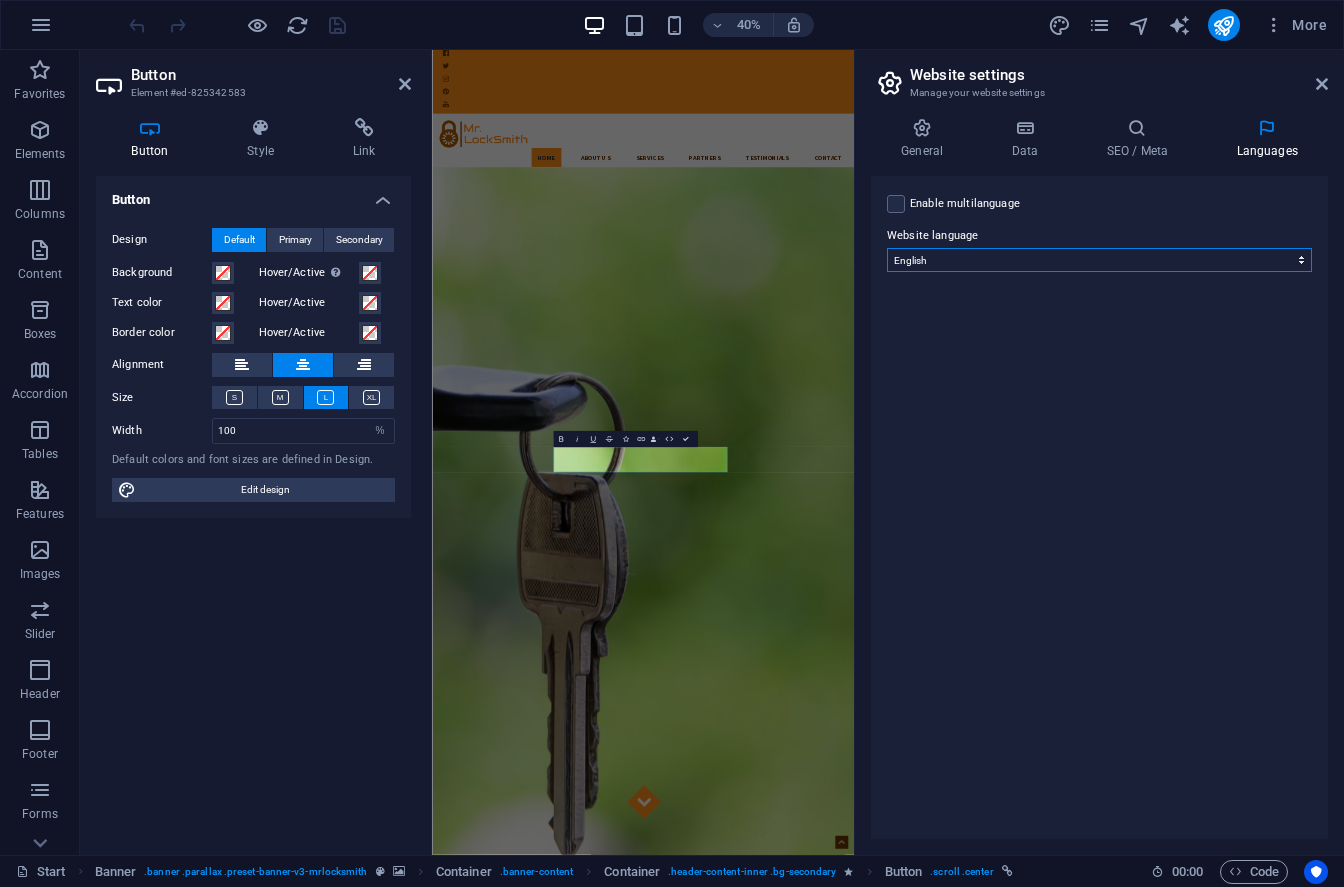 click on "Abkhazian Afar Afrikaans Akan Albanian Amharic Arabic Aragonese Armenian Assamese Avaric Avestan Aymara Azerbaijani Bambara Bashkir Basque Belarusian Bengali Bihari languages Bislama Bokmål Bosnian Breton Bulgarian Burmese Catalan Central Khmer Chamorro Chechen Chinese Church Slavic Chuvash Cornish Corsican Cree Croatian Czech Danish Dutch Dzongkha English Esperanto Estonian Ewe Faroese Farsi (Persian) Fijian Finnish French Fulah Gaelic Galician Ganda Georgian German Greek Greenlandic Guaraní Gujarati Haitian Creole Hausa Hebrew Herero Hindi Hiri Motu Hungarian Icelandic Ido Igbo Indonesian Interlingua Interlingue Inuktitut Inupiaq Irish Italian Japanese Javanese Kannada Kanuri Kashmiri Kazakh Kikuyu Kinyarwanda Komi Kongo Korean Kurdish Kwanyama Kyrgyz Lao Latin Latvian Limburgish Lingala Lithuanian Luba-Katanga Luxembourgish Macedonian Malagasy Malay Malayalam Maldivian Maltese Manx Maori Marathi Marshallese Mongolian Nauru Navajo Ndonga Nepali North Ndebele Northern Sami Norwegian Norwegian Nynorsk Nuosu" at bounding box center [1099, 260] 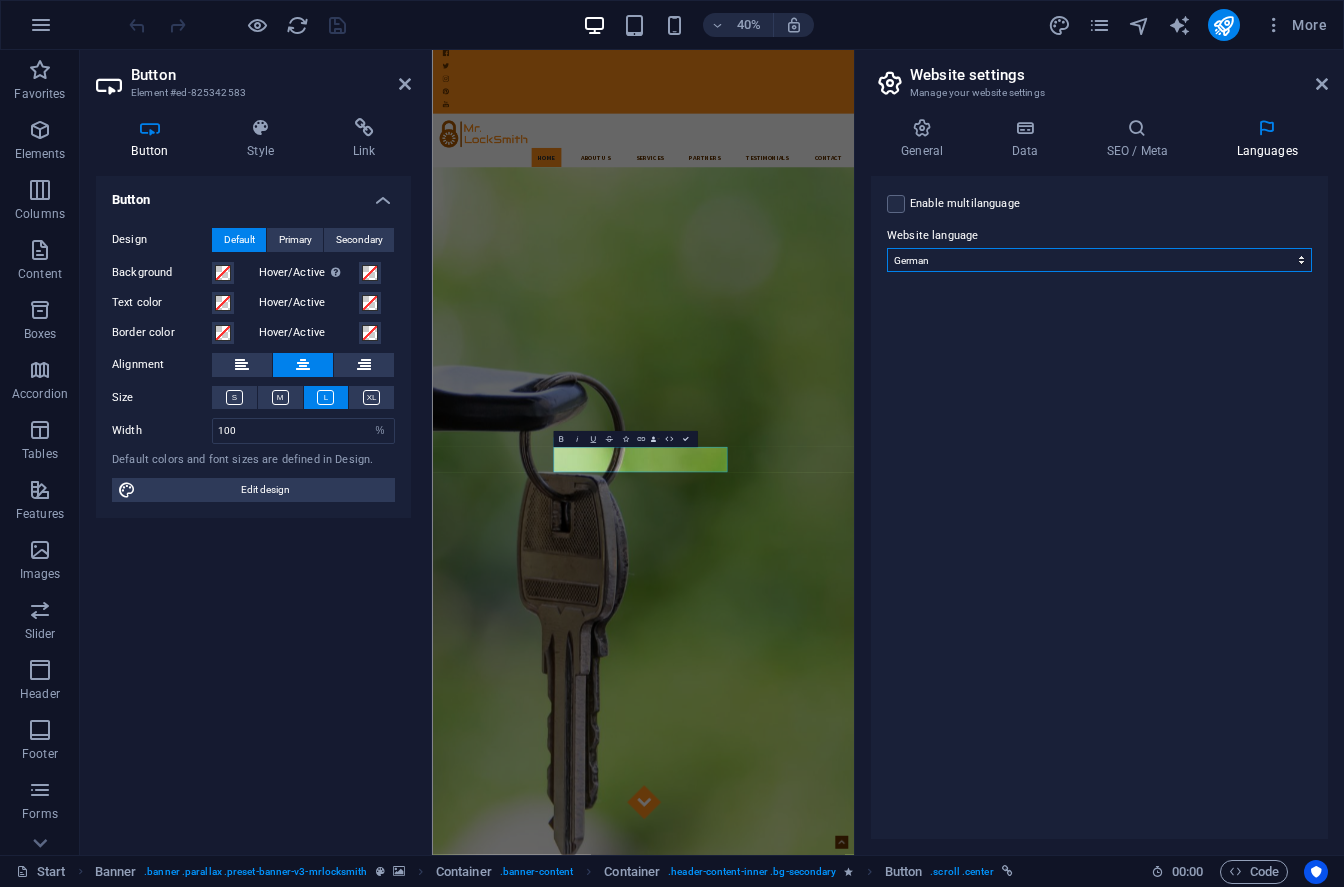 click on "Abkhazian Afar Afrikaans Akan Albanian Amharic Arabic Aragonese Armenian Assamese Avaric Avestan Aymara Azerbaijani Bambara Bashkir Basque Belarusian Bengali Bihari languages Bislama Bokmål Bosnian Breton Bulgarian Burmese Catalan Central Khmer Chamorro Chechen Chinese Church Slavic Chuvash Cornish Corsican Cree Croatian Czech Danish Dutch Dzongkha English Esperanto Estonian Ewe Faroese Farsi (Persian) Fijian Finnish French Fulah Gaelic Galician Ganda Georgian German Greek Greenlandic Guaraní Gujarati Haitian Creole Hausa Hebrew Herero Hindi Hiri Motu Hungarian Icelandic Ido Igbo Indonesian Interlingua Interlingue Inuktitut Inupiaq Irish Italian Japanese Javanese Kannada Kanuri Kashmiri Kazakh Kikuyu Kinyarwanda Komi Kongo Korean Kurdish Kwanyama Kyrgyz Lao Latin Latvian Limburgish Lingala Lithuanian Luba-Katanga Luxembourgish Macedonian Malagasy Malay Malayalam Maldivian Maltese Manx Maori Marathi Marshallese Mongolian Nauru Navajo Ndonga Nepali North Ndebele Northern Sami Norwegian Norwegian Nynorsk Nuosu" at bounding box center [1099, 260] 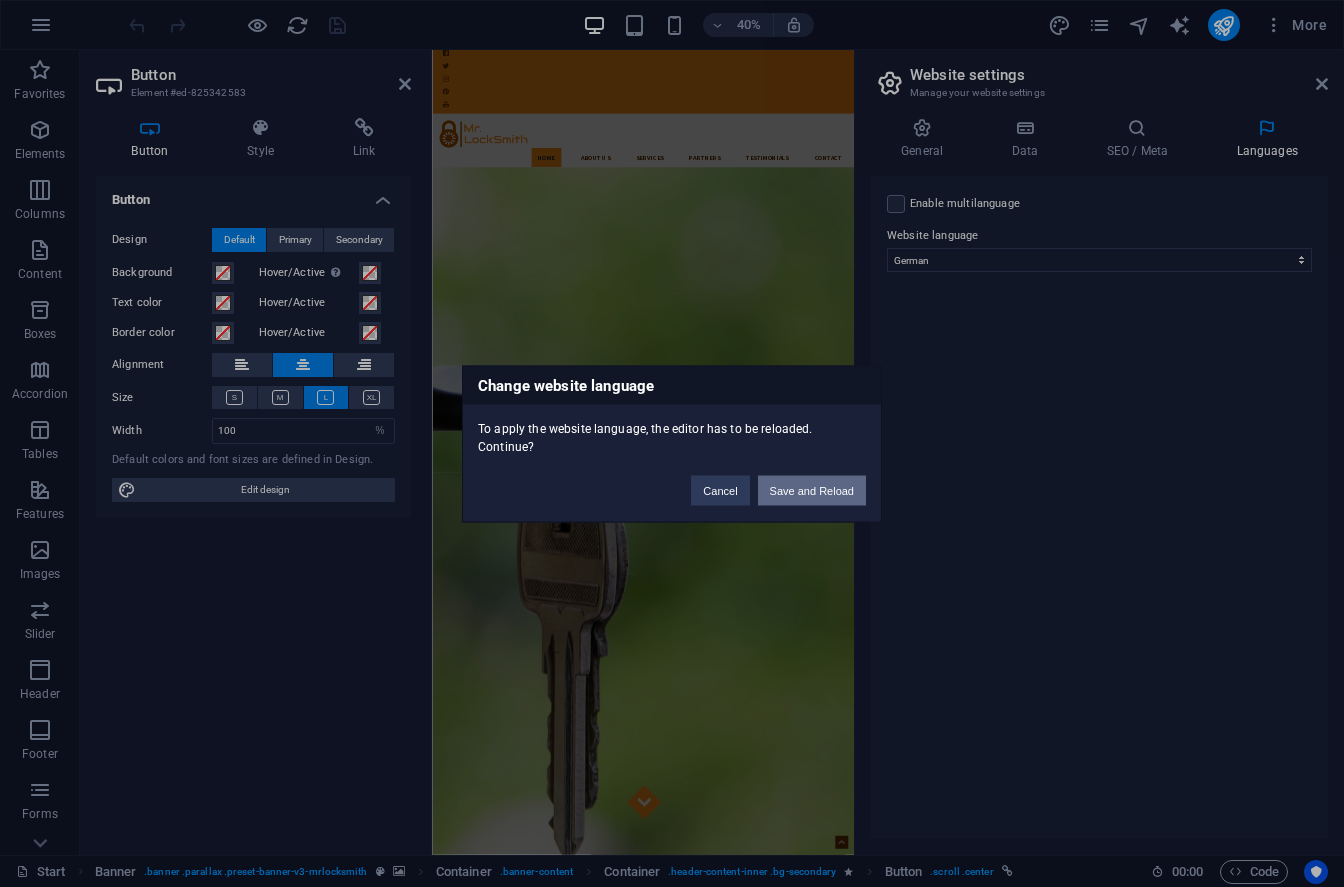 click on "Save and Reload" at bounding box center (812, 490) 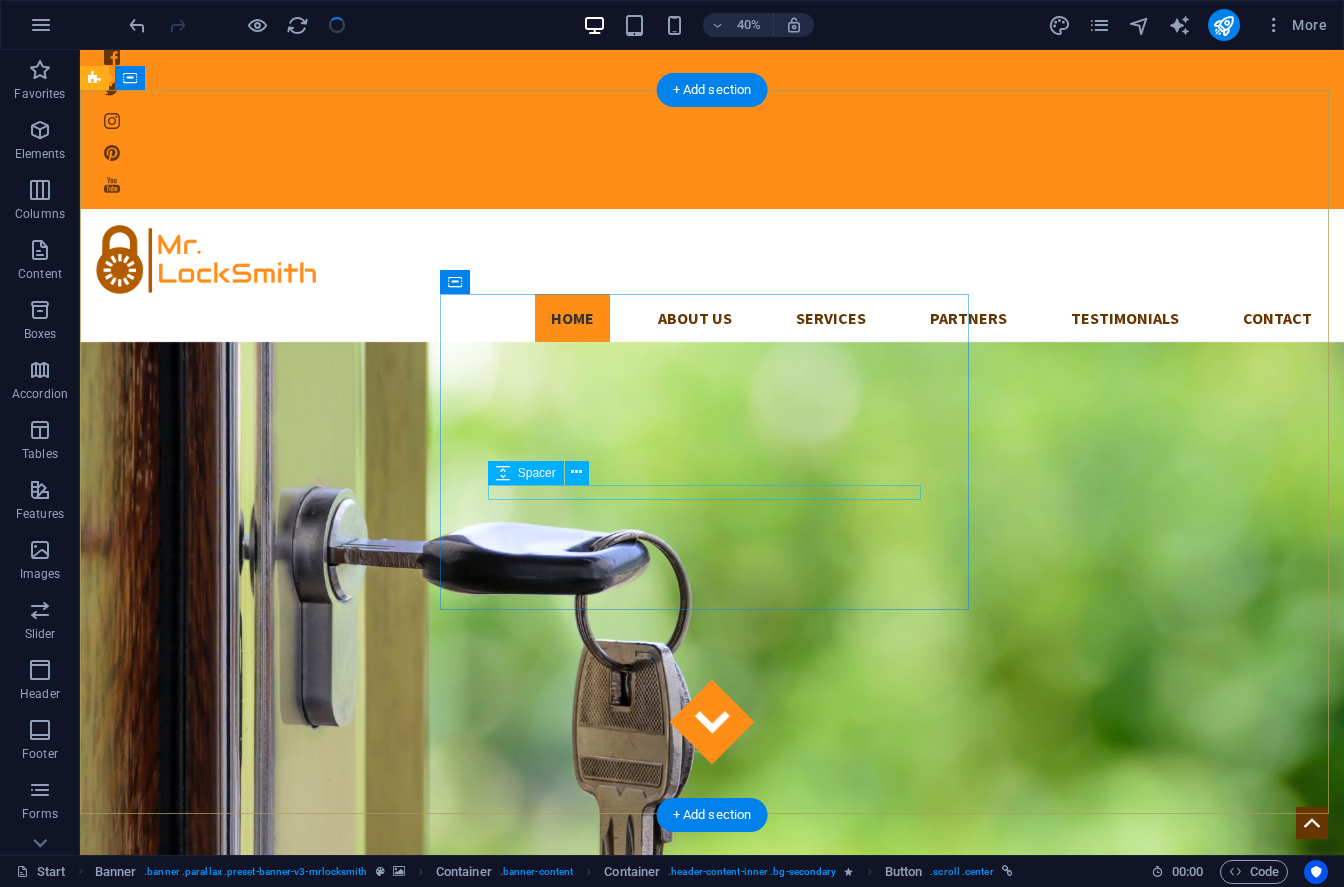 scroll, scrollTop: 109, scrollLeft: 0, axis: vertical 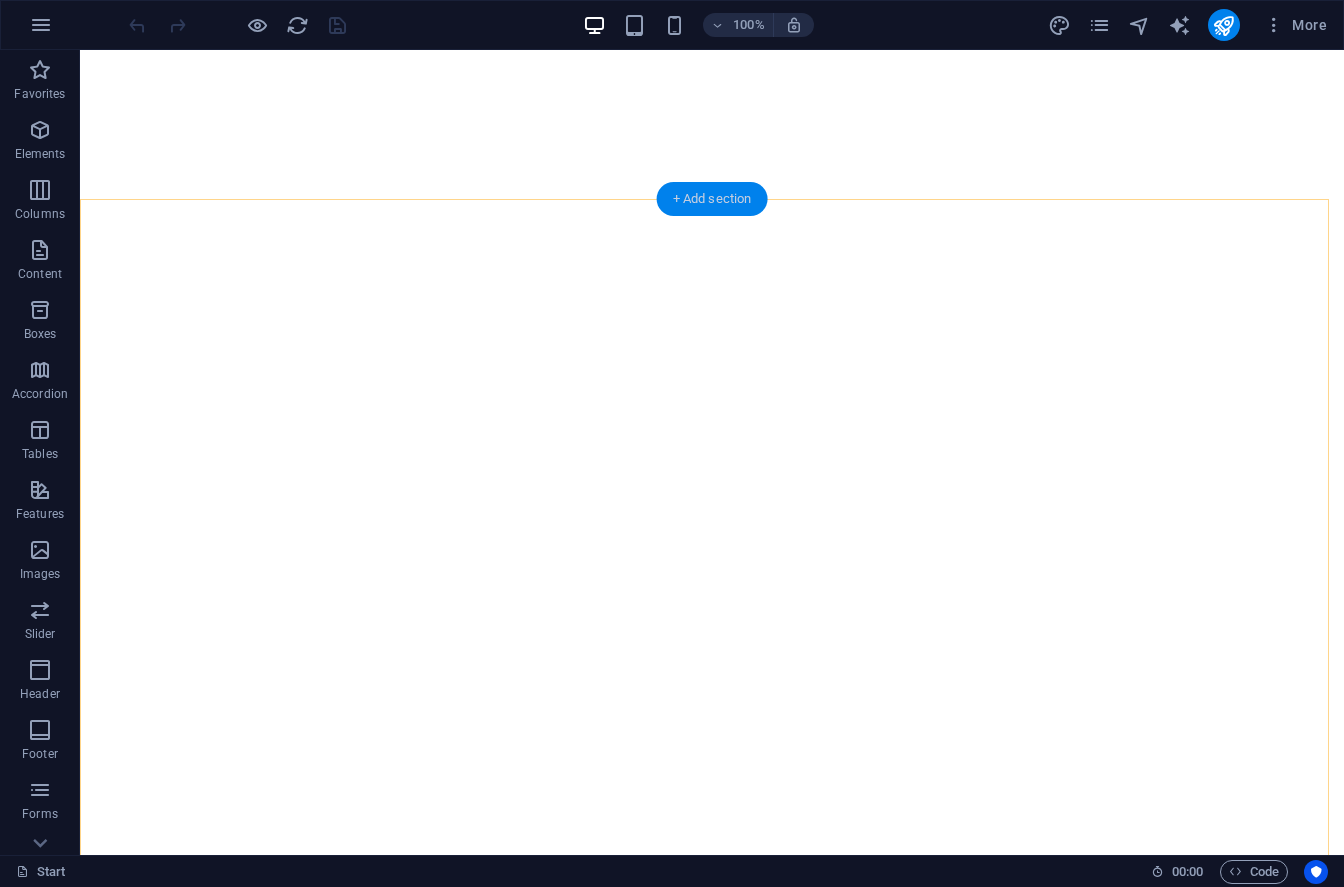 click on "+ Add section" at bounding box center (712, 199) 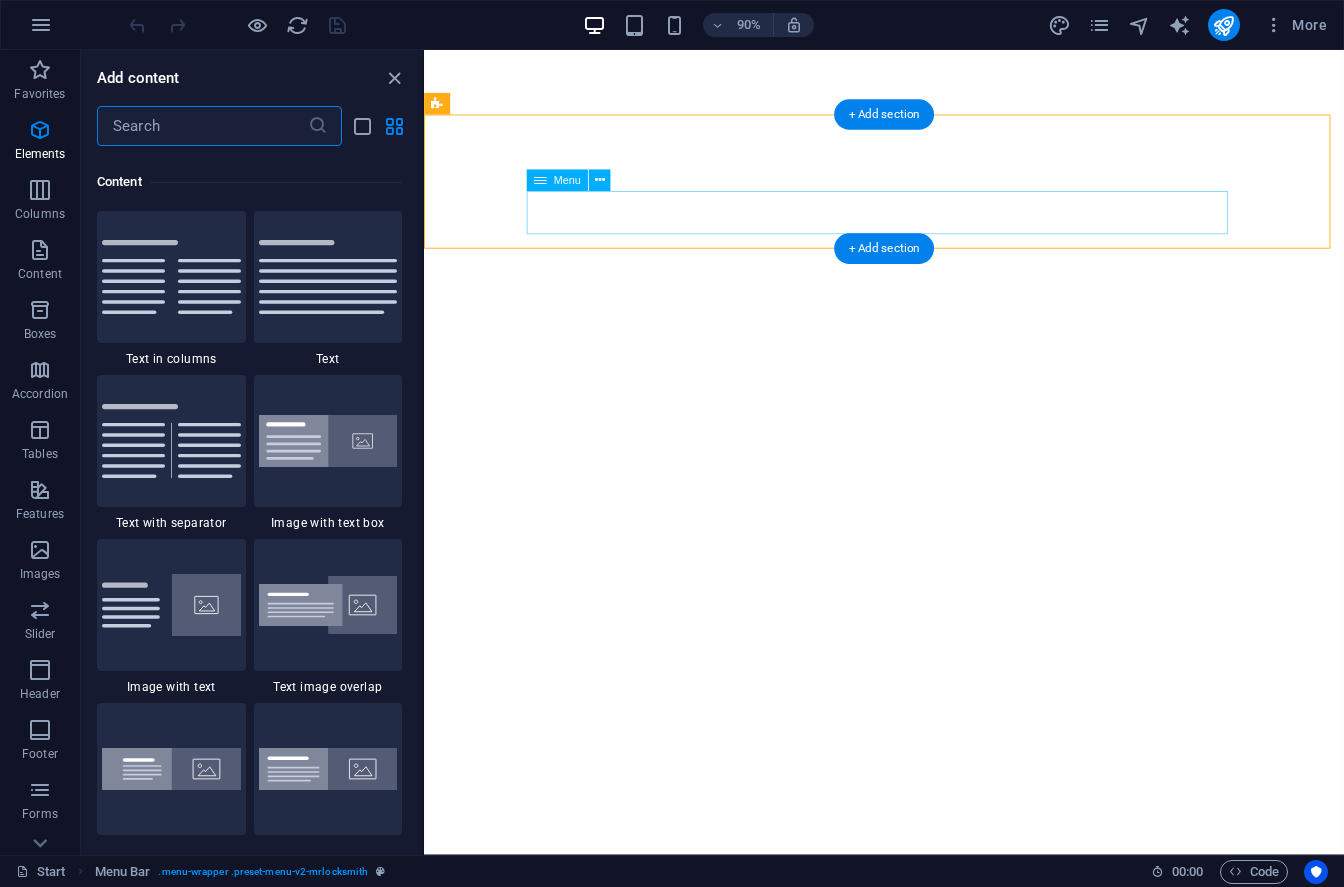 scroll, scrollTop: 3499, scrollLeft: 0, axis: vertical 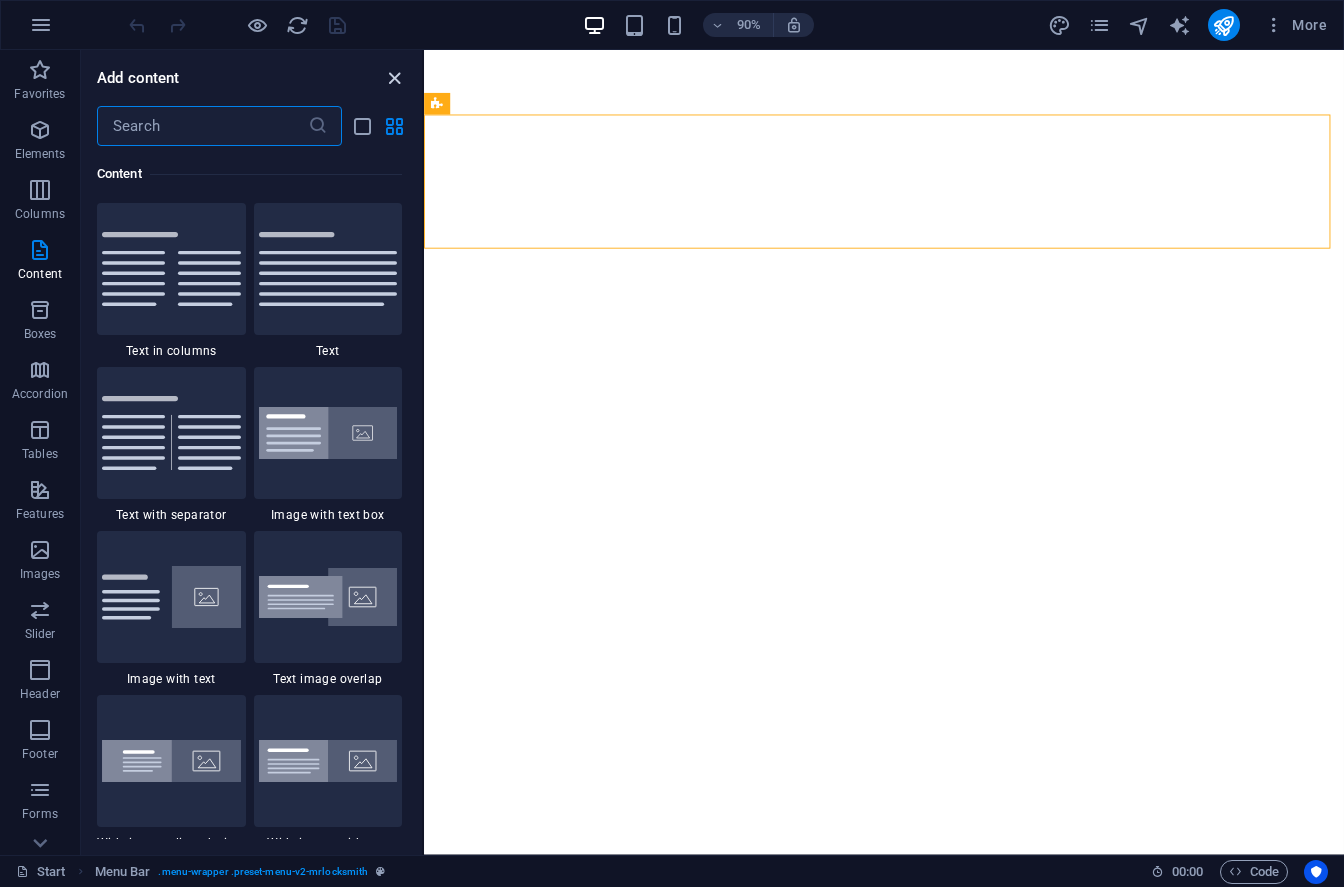 click at bounding box center (394, 78) 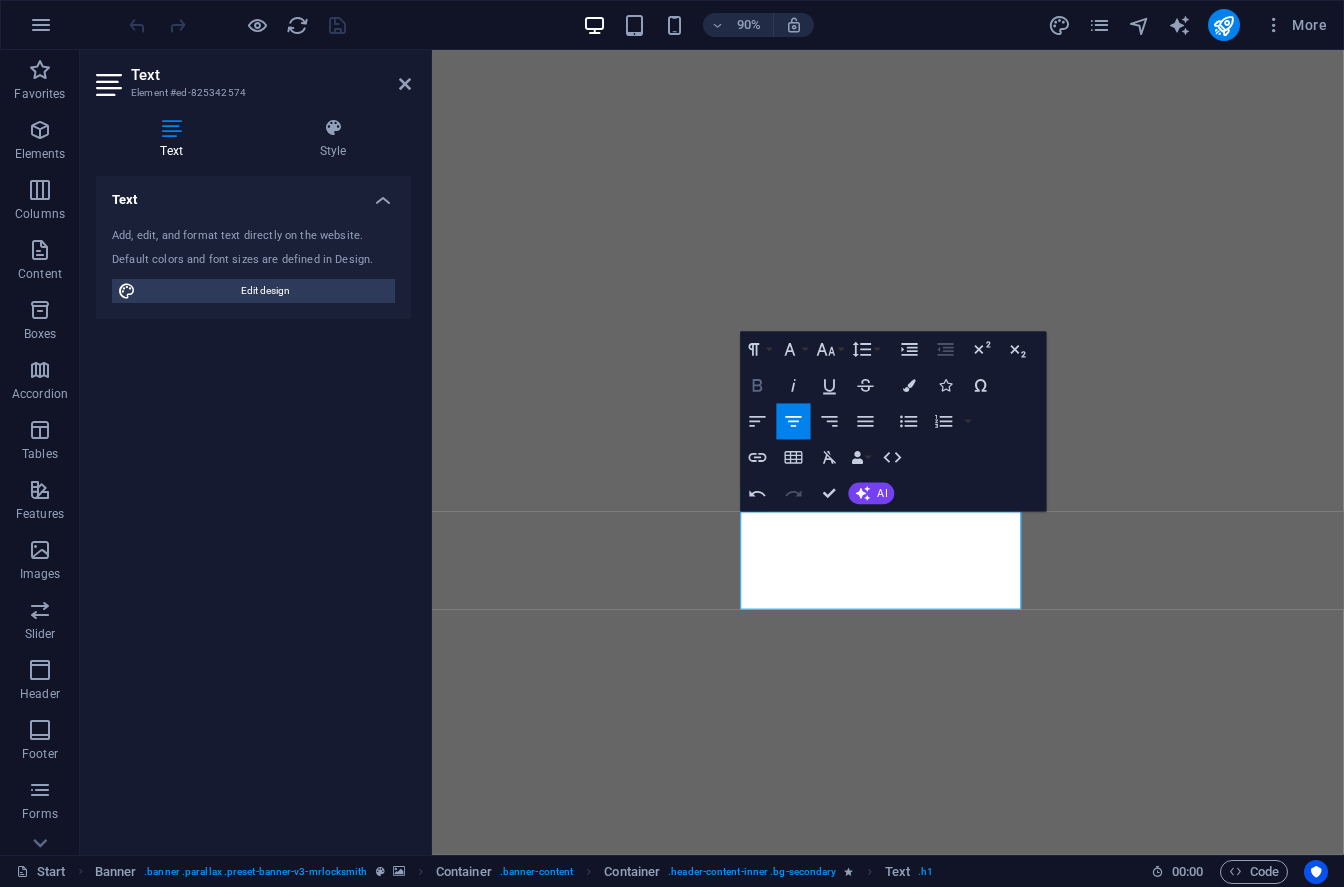 click 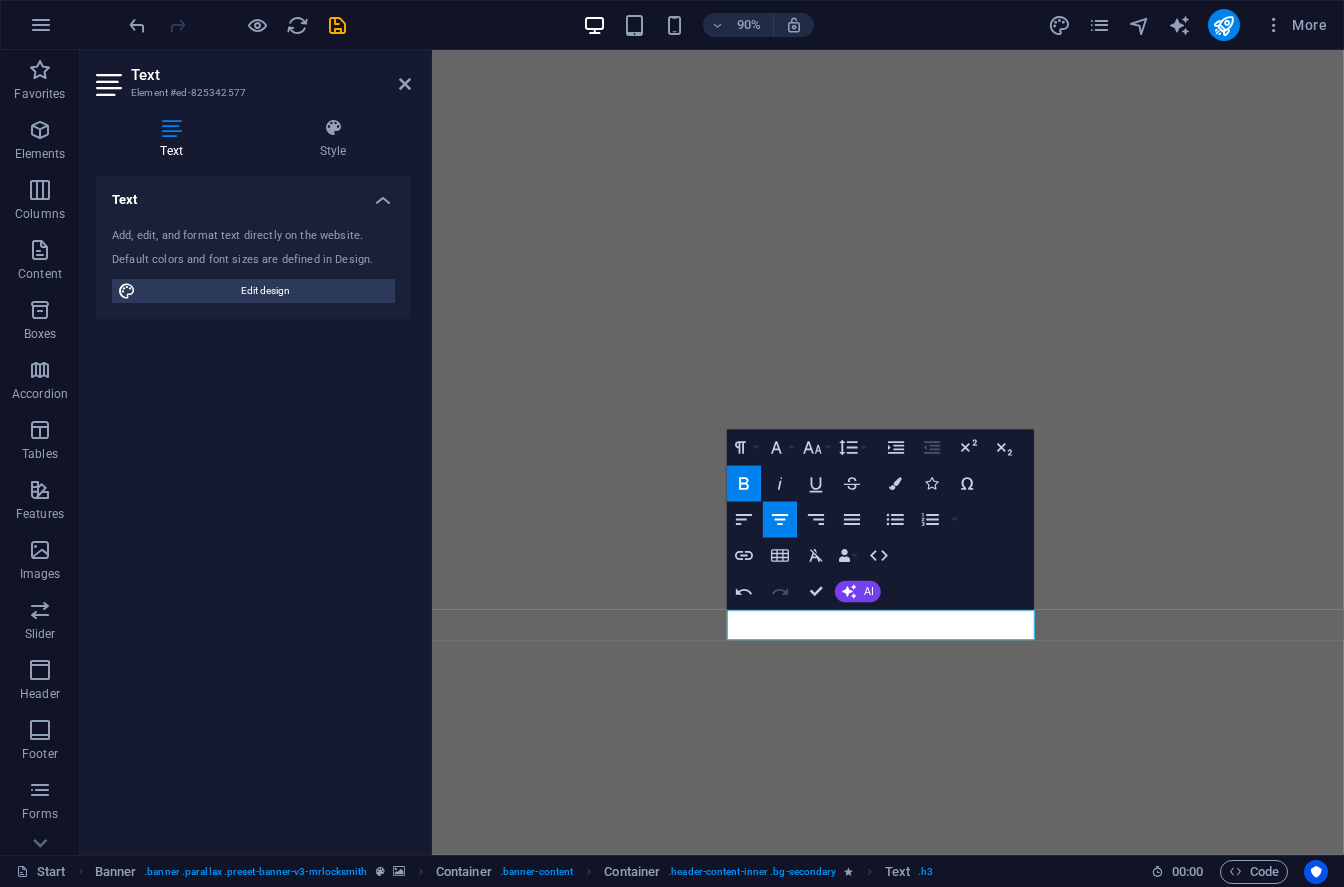 click 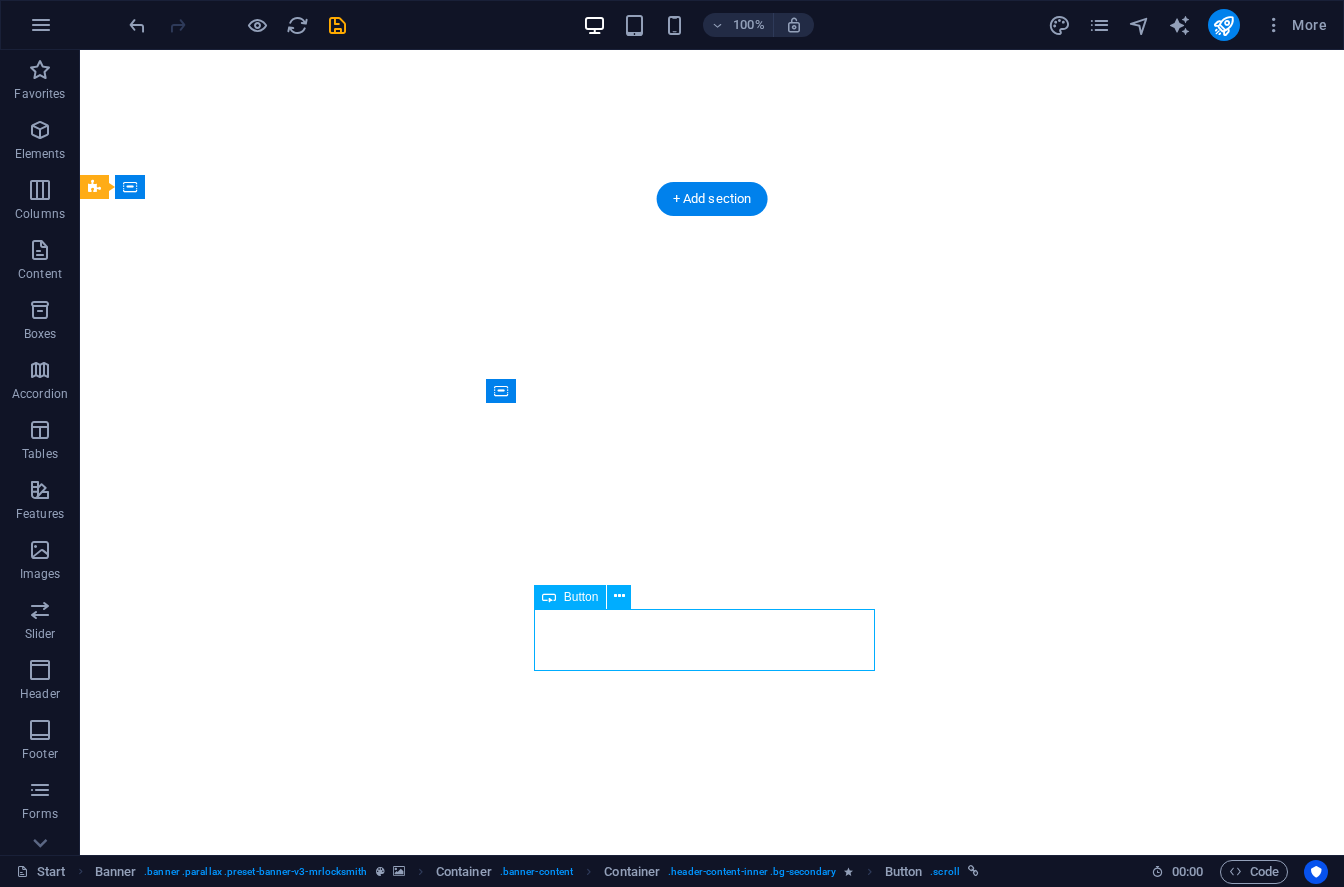 select on "%" 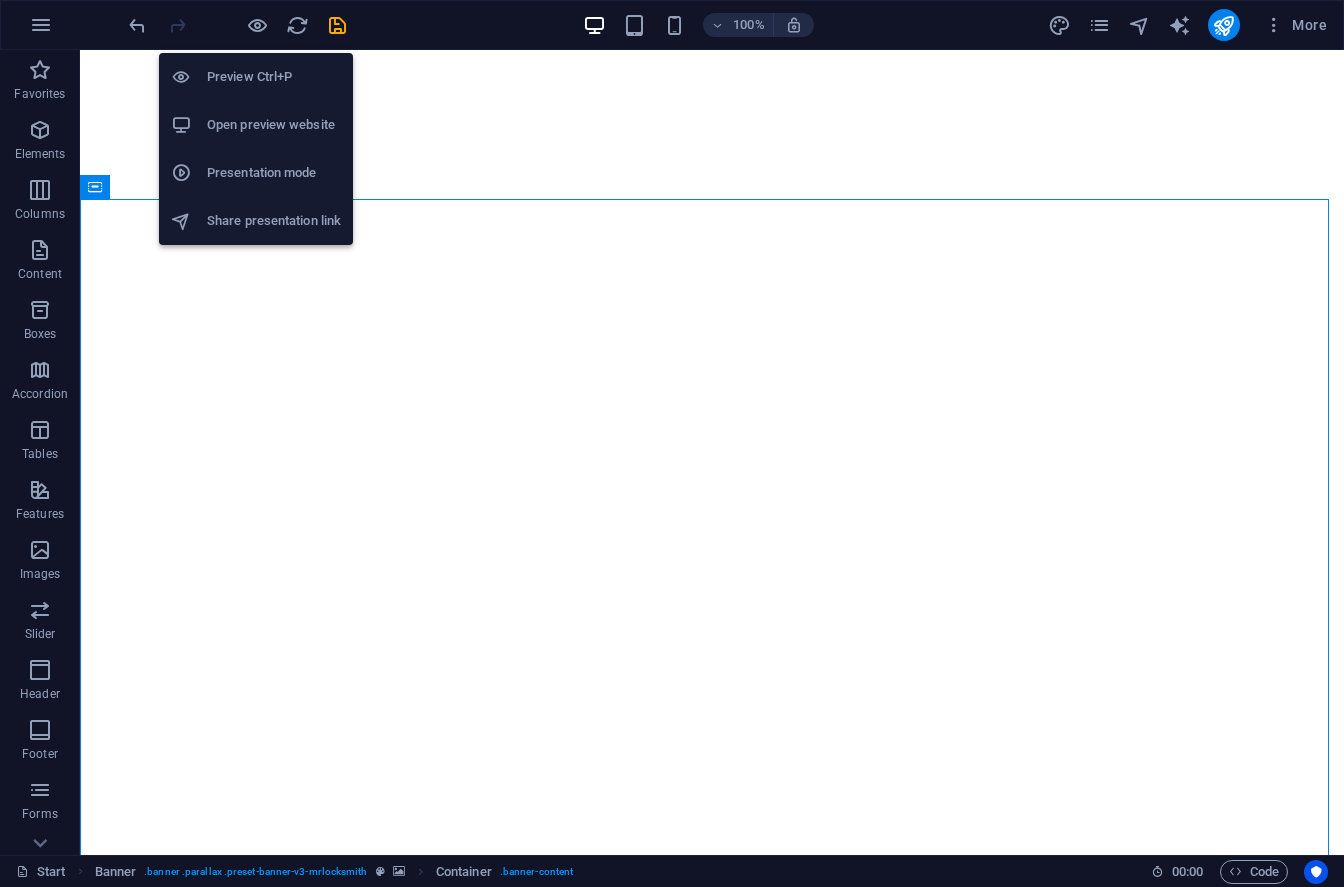 click on "Open preview website" at bounding box center (274, 125) 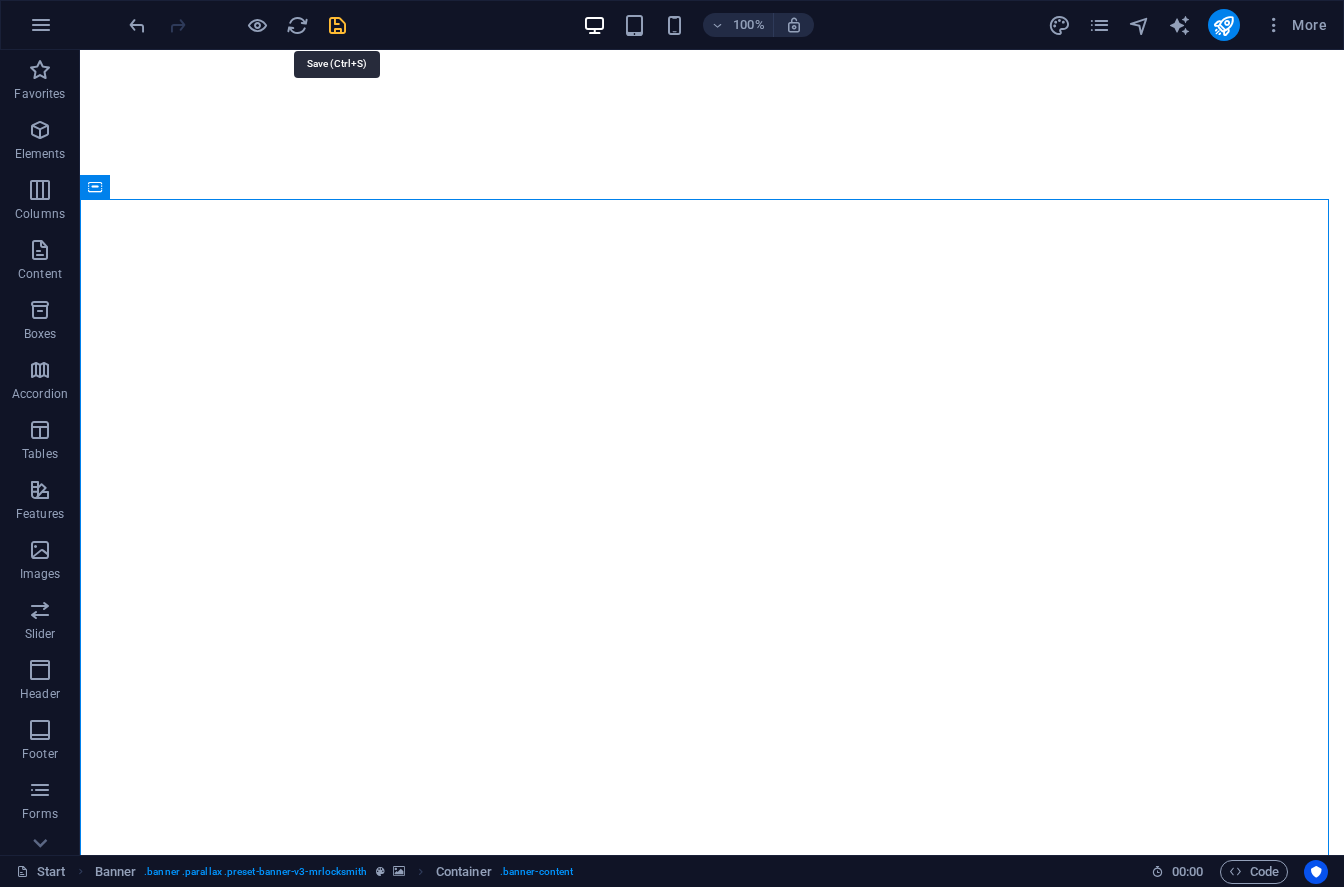 click at bounding box center (337, 25) 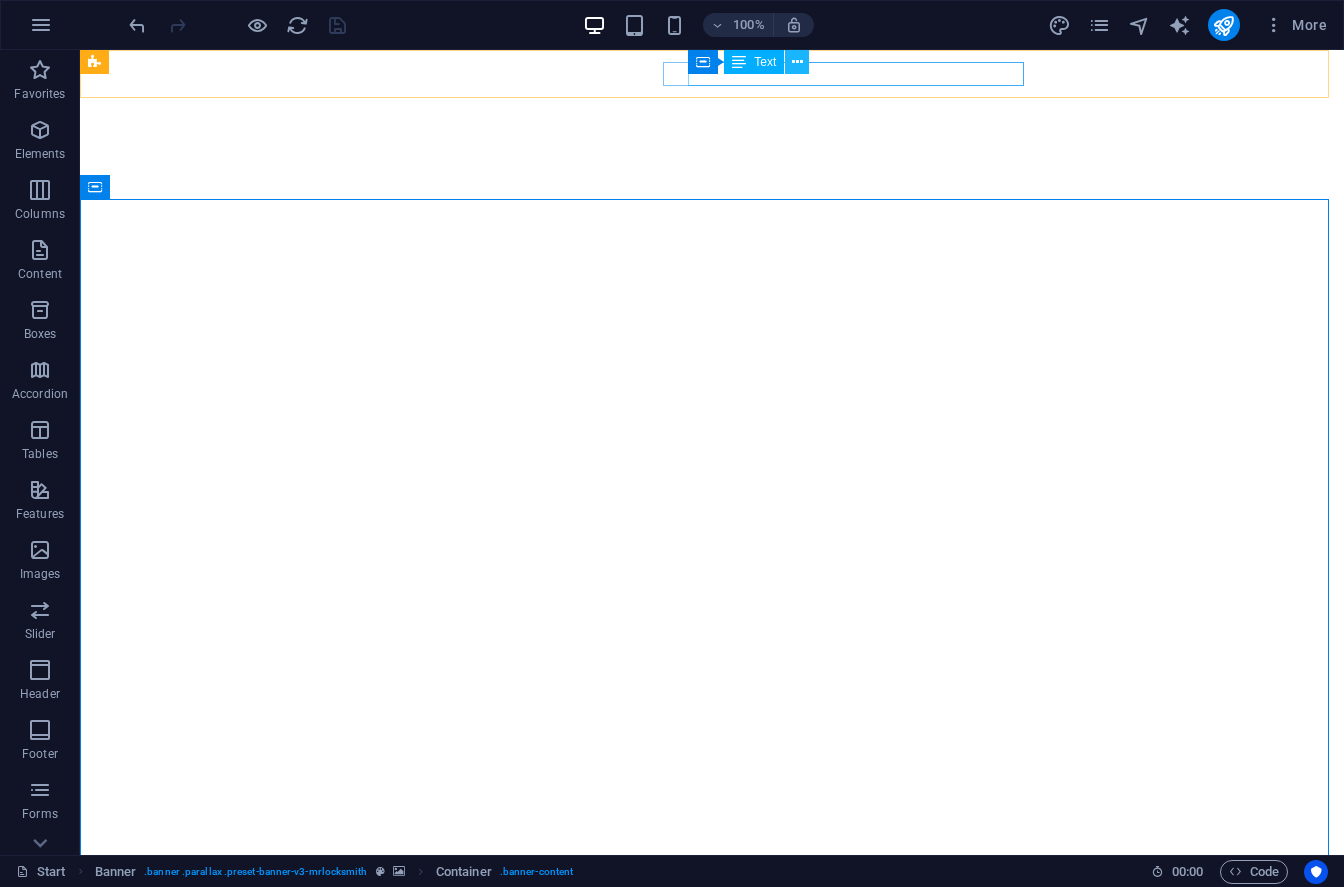 click at bounding box center (797, 62) 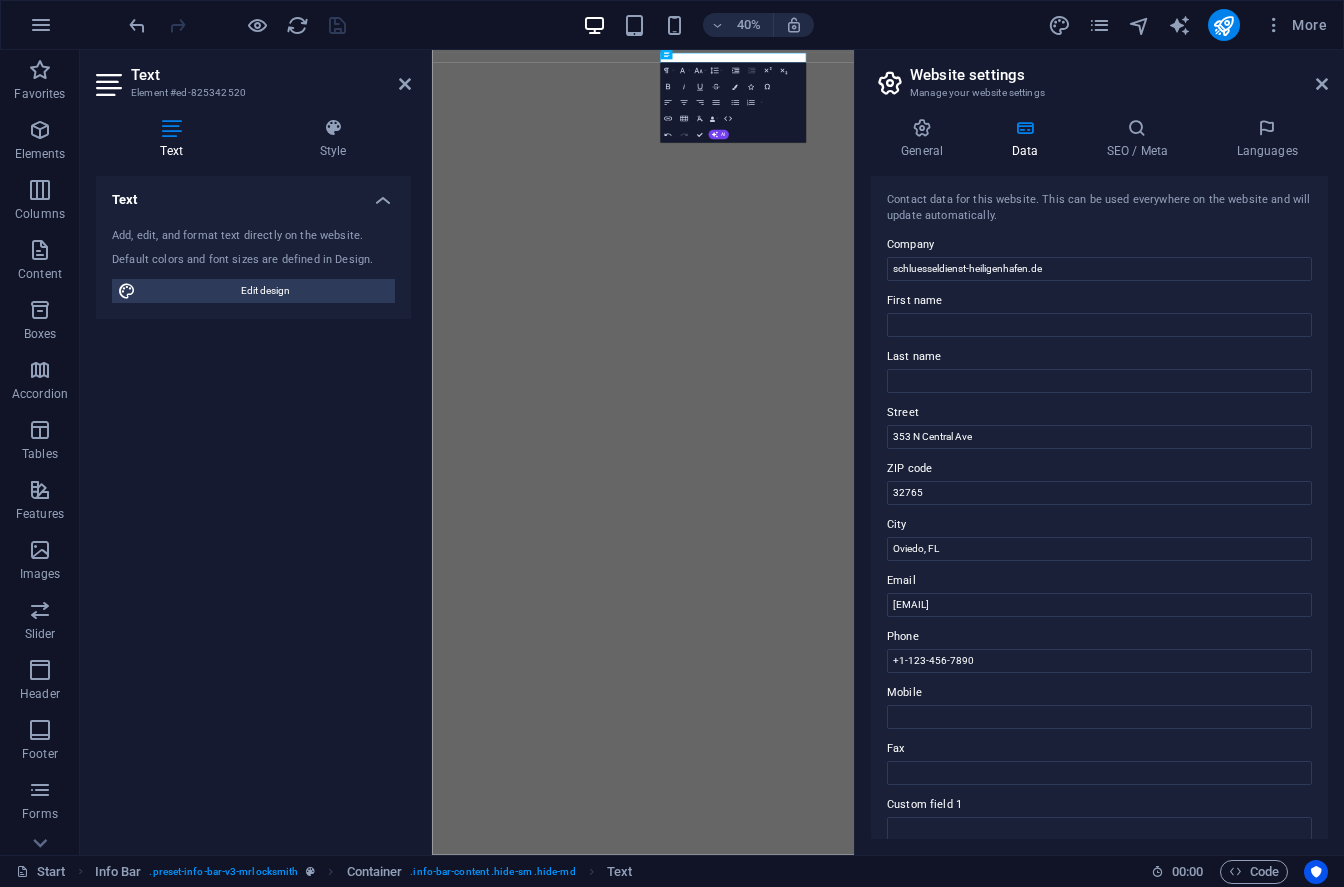 click on "Website settings" at bounding box center (1119, 75) 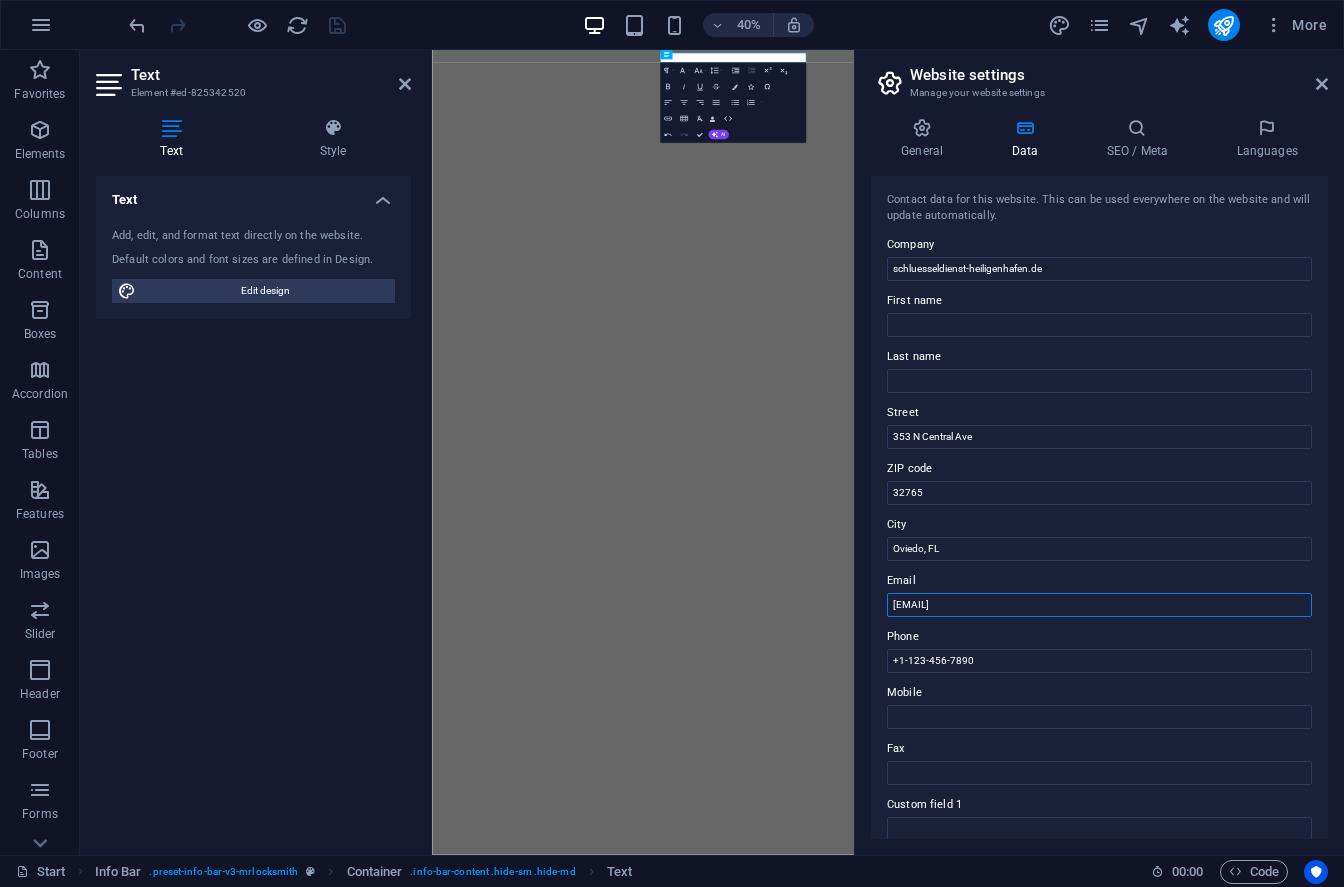 drag, startPoint x: 1122, startPoint y: 604, endPoint x: 880, endPoint y: 606, distance: 242.00827 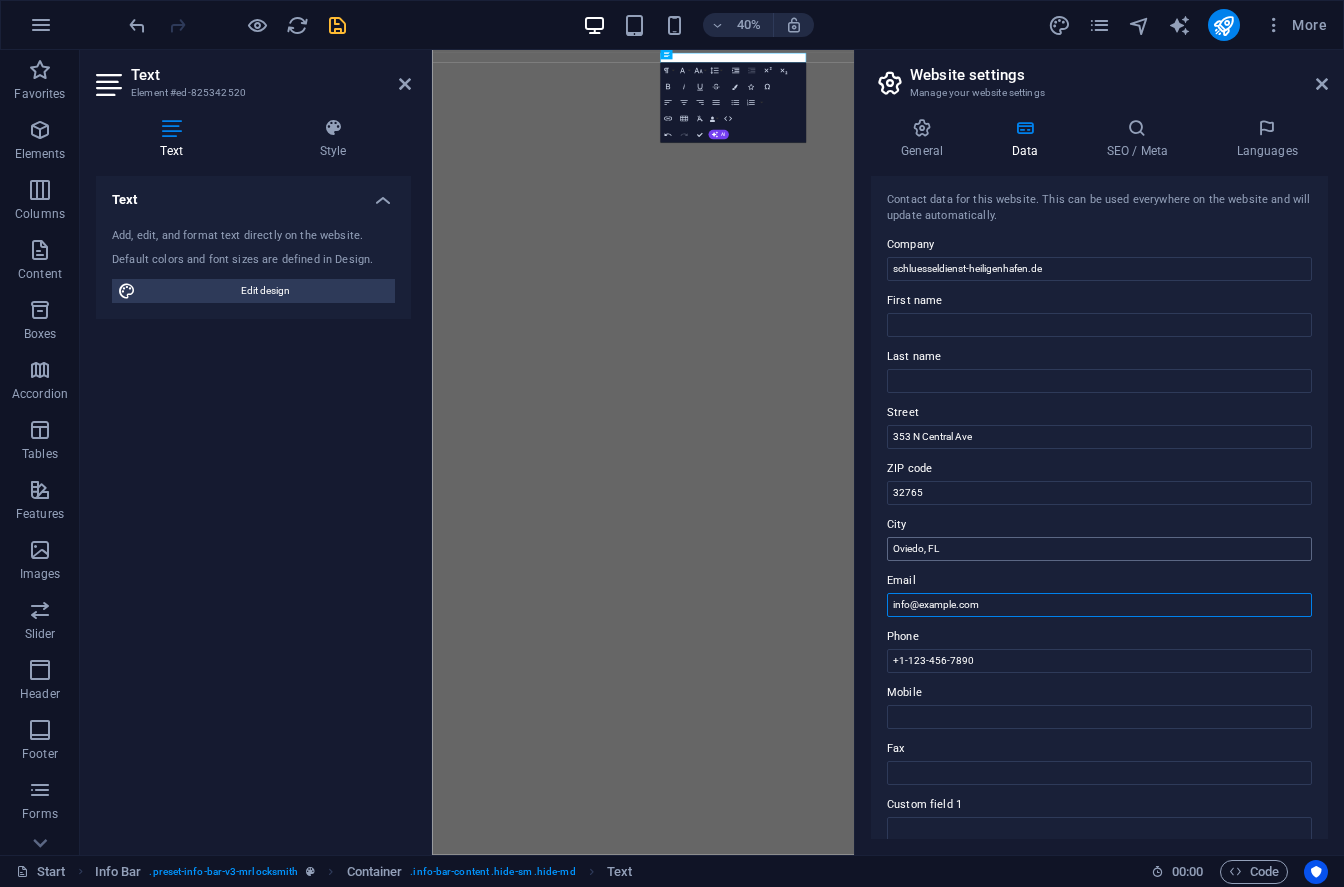 type on "info@example.com" 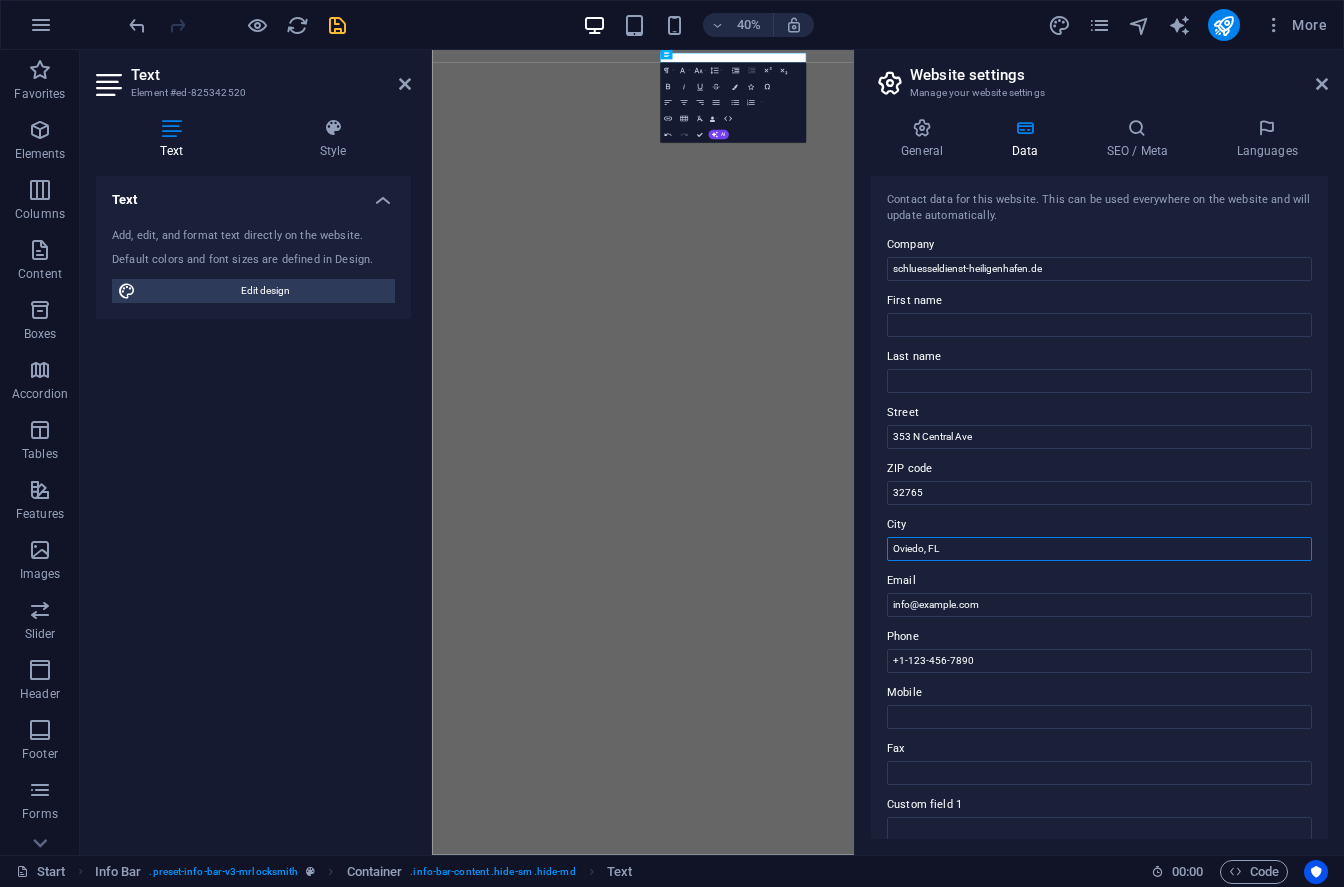 drag, startPoint x: 950, startPoint y: 551, endPoint x: 864, endPoint y: 544, distance: 86.28442 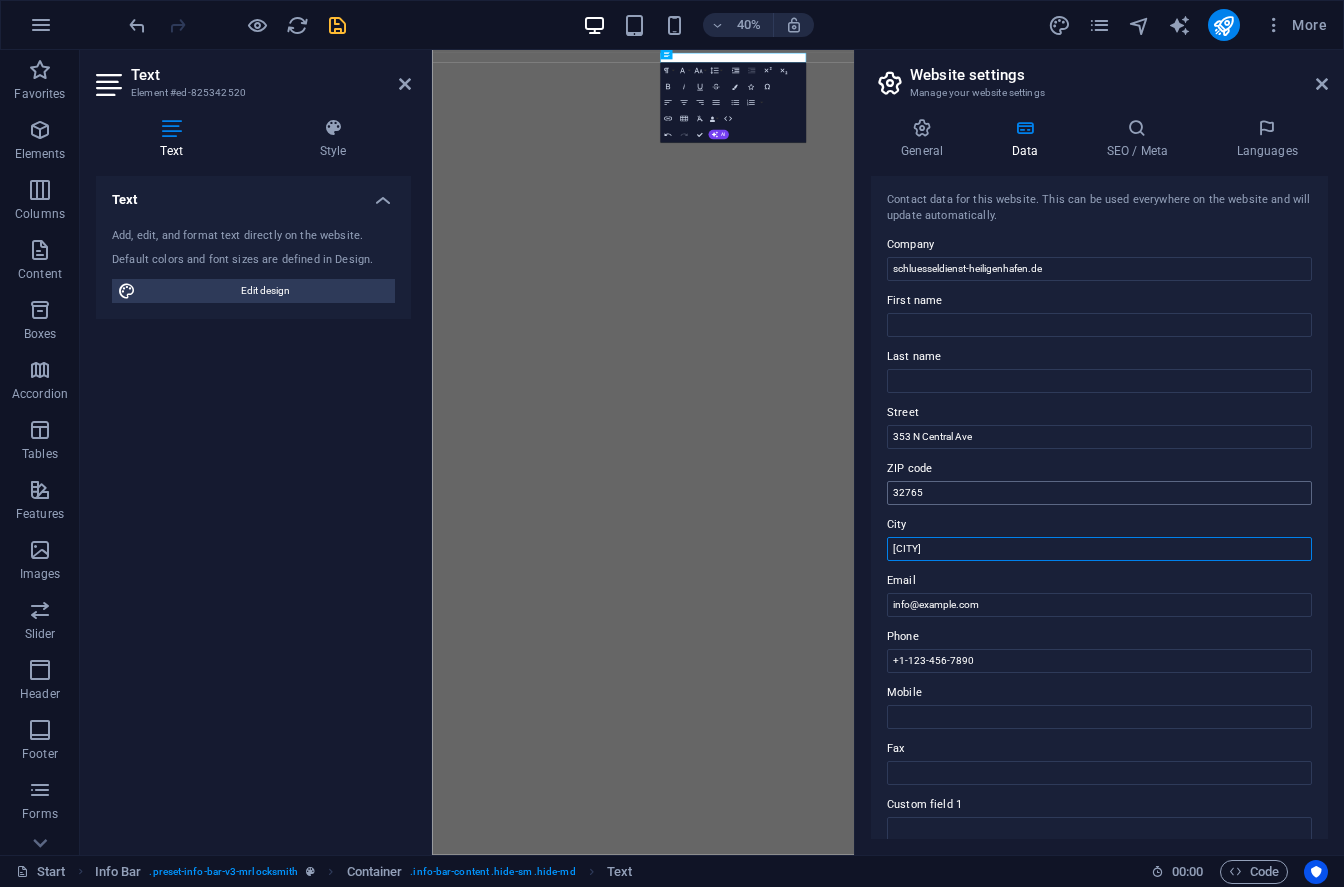 type on "[CITY]" 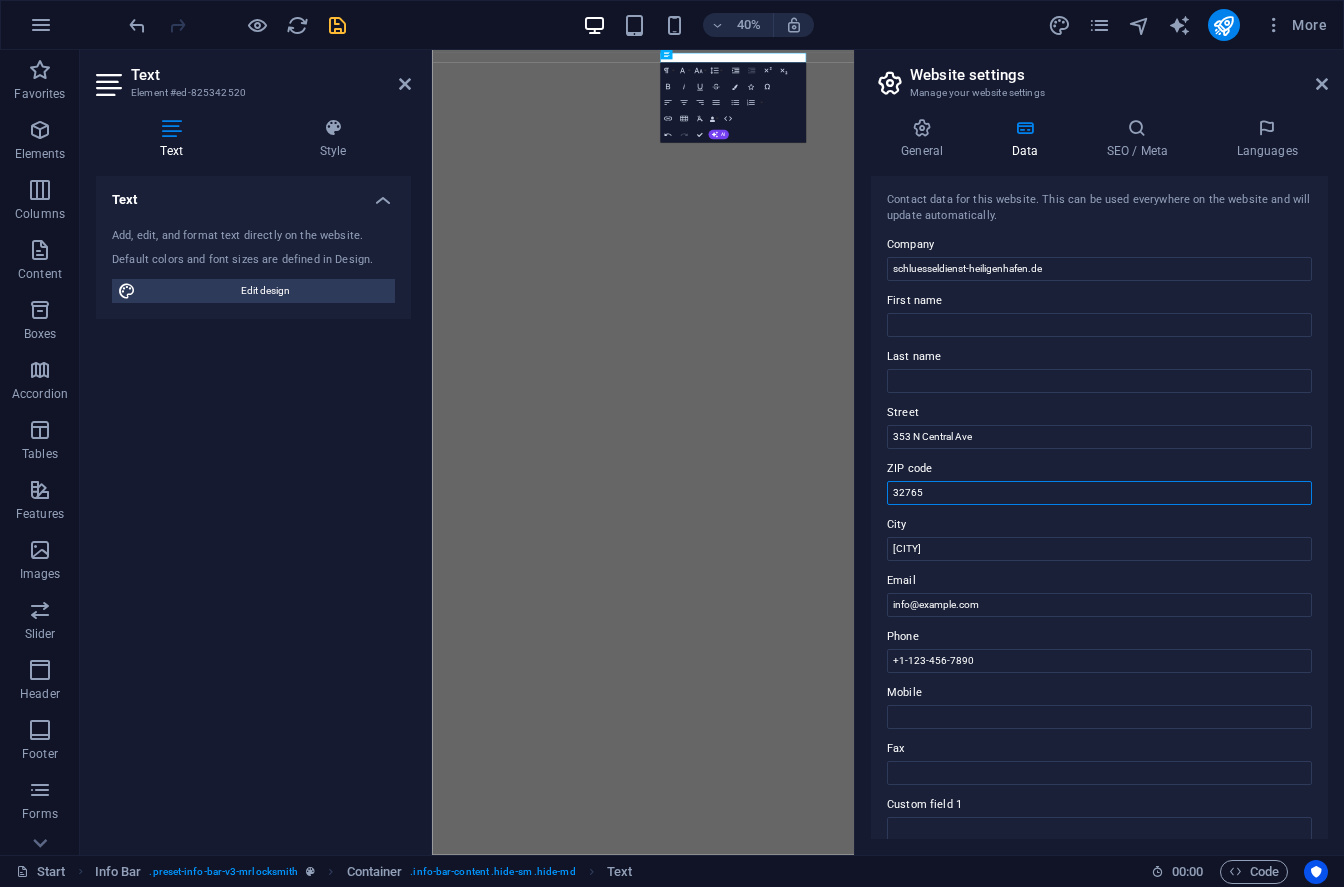 drag, startPoint x: 979, startPoint y: 496, endPoint x: 870, endPoint y: 488, distance: 109.29318 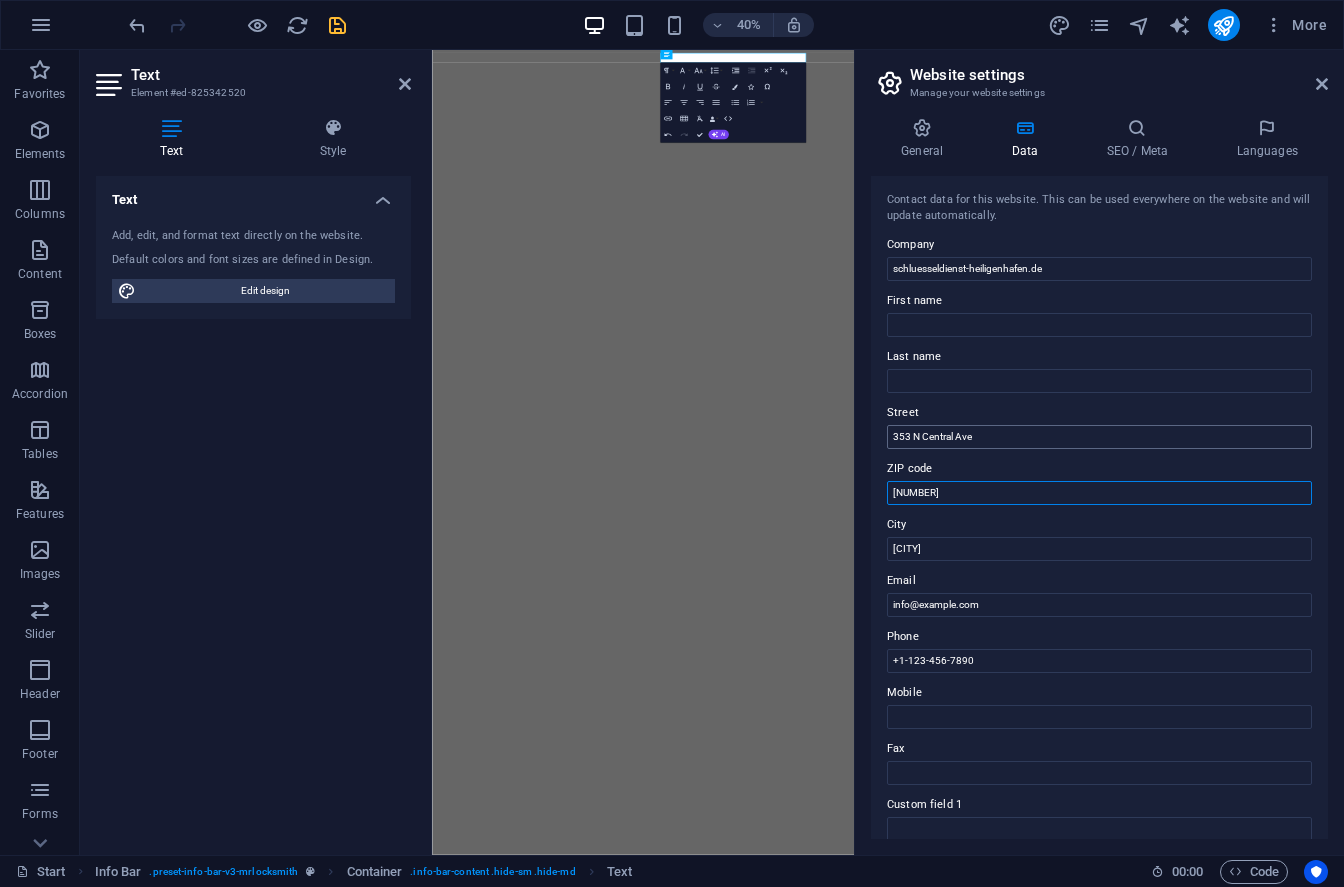 type on "[NUMBER]" 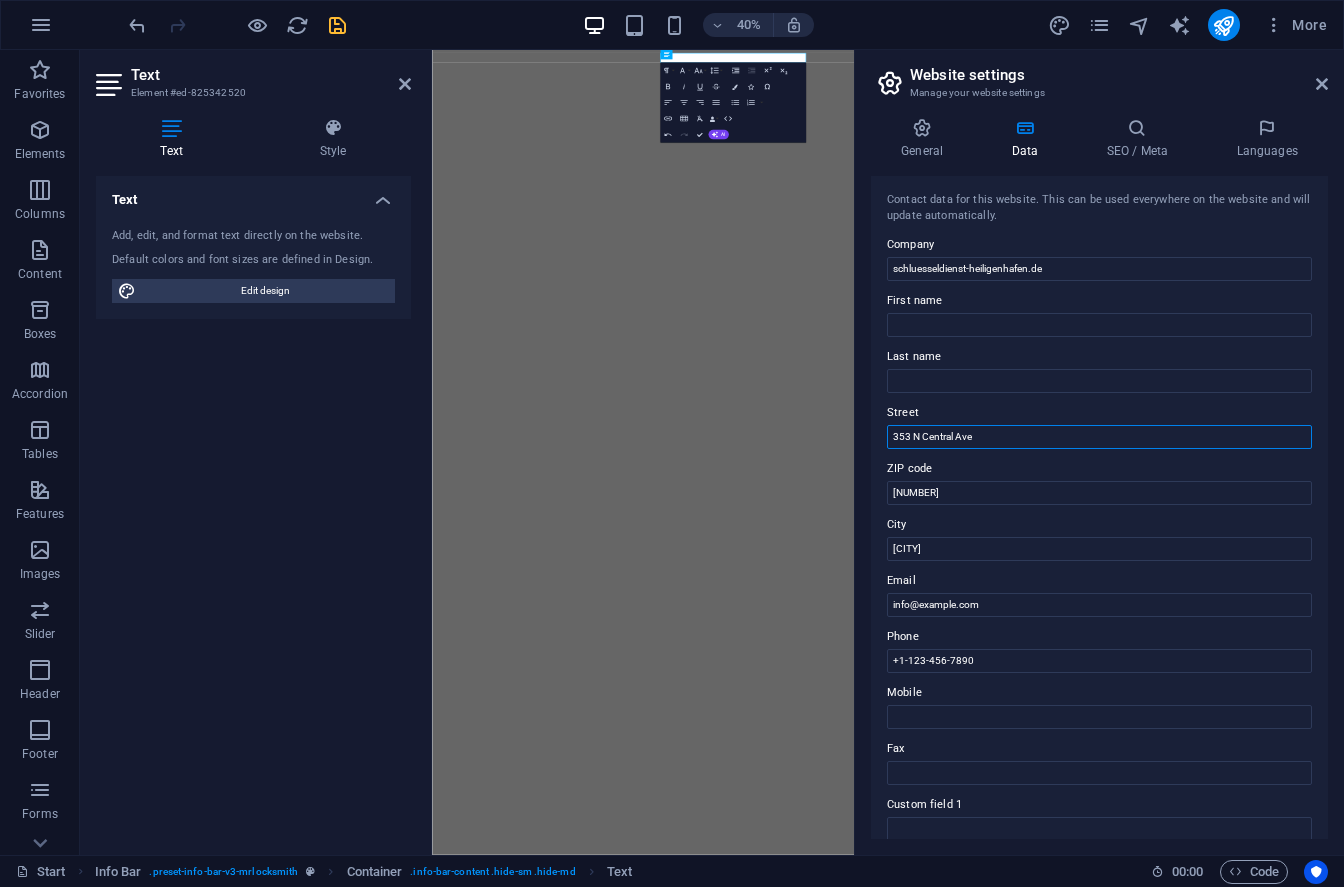 drag, startPoint x: 986, startPoint y: 436, endPoint x: 860, endPoint y: 446, distance: 126.3962 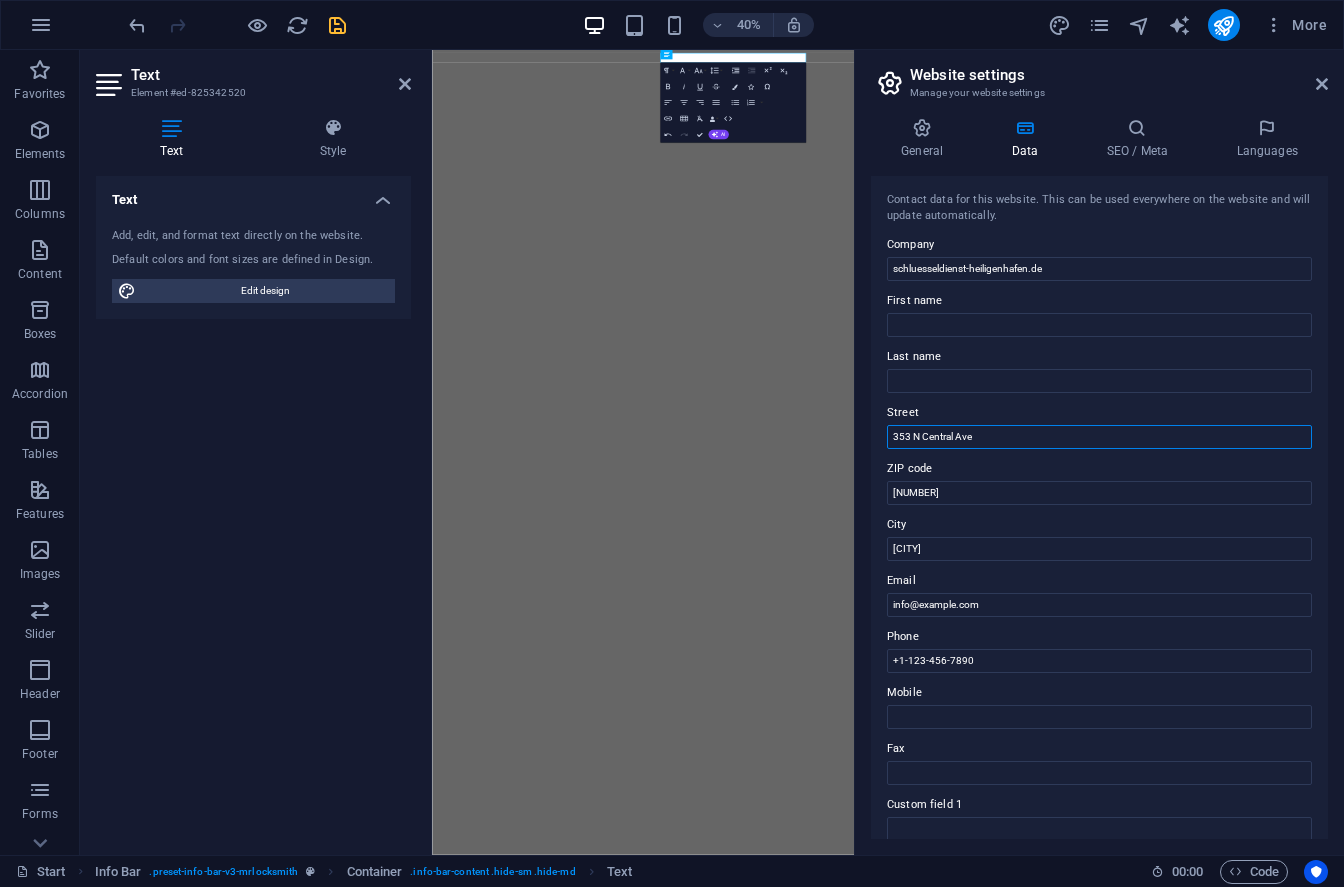 click on "General Data SEO / Meta Languages Website name example.com Logo Drag files here, click to choose files or select files from Files or our free stock photos & videos Select files from the file manager, stock photos, or upload file(s) Upload Favicon Set the favicon of your website here. A favicon is a small icon shown in the browser tab next to your website title. It helps visitors identify your website. Drag files here, click to choose files or select files from Files or our free stock photos & videos Select files from the file manager, stock photos, or upload file(s) Upload Preview Image (Open Graph) This image will be shown when the website is shared on social networks Drag files here, click to choose files or select files from Files or our free stock photos & videos Select files from the file manager, stock photos, or upload file(s) Upload Contact data for this website. This can be used everywhere on the website and will update automatically. Company First name Last name Street City" at bounding box center [1099, 478] 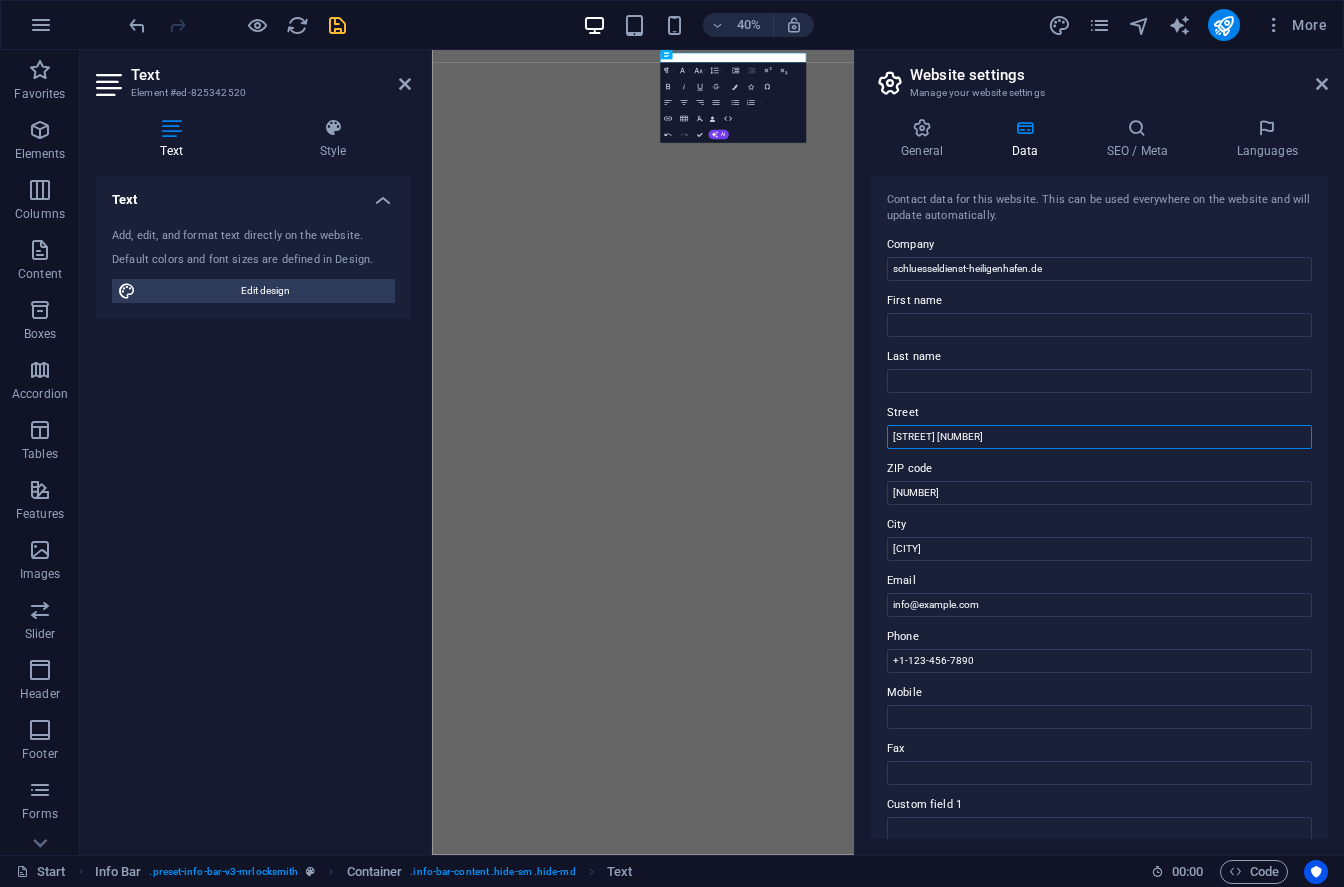 type on "[STREET] [NUMBER]" 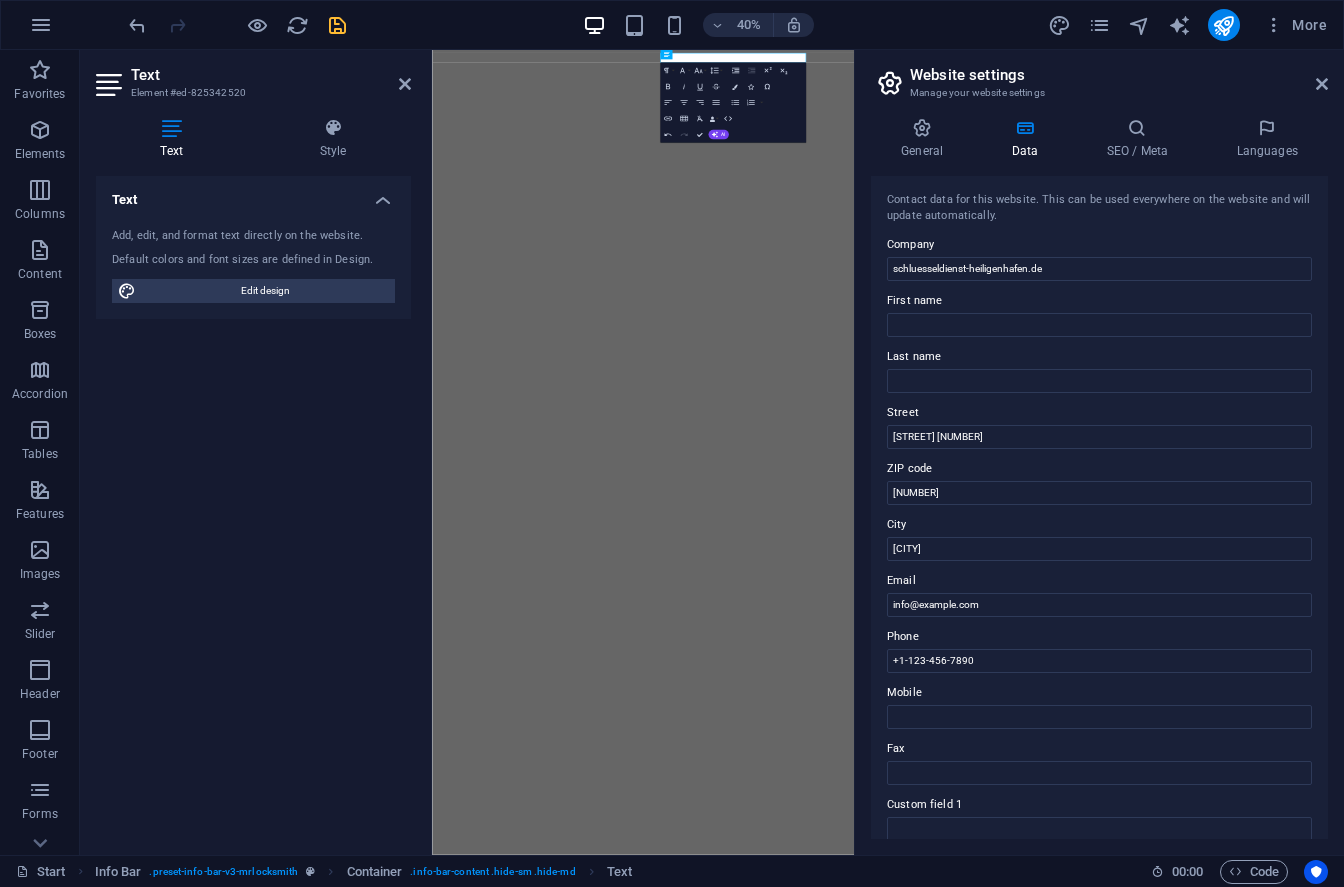 click on "First name" at bounding box center (1099, 301) 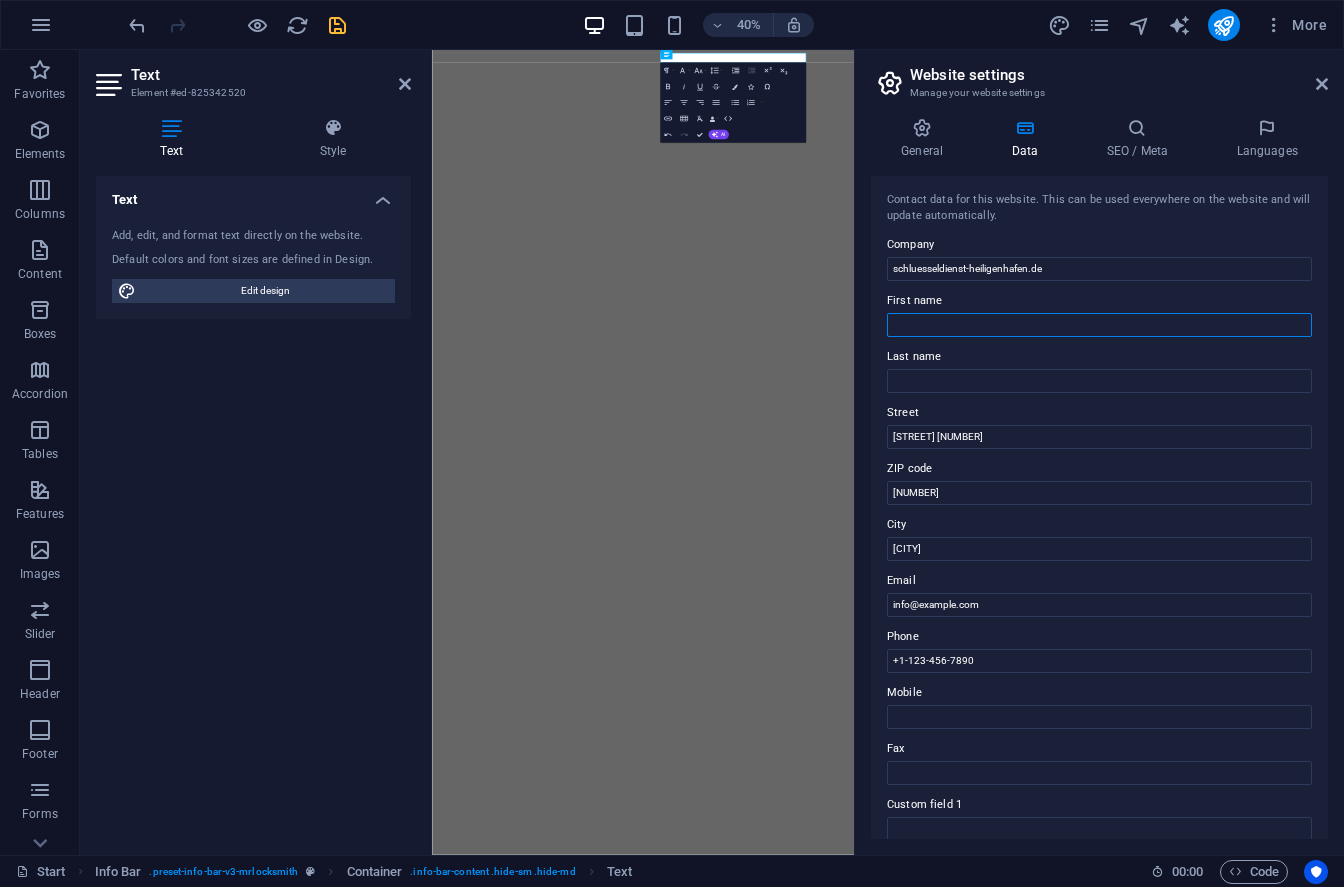 click on "First name" at bounding box center (1099, 325) 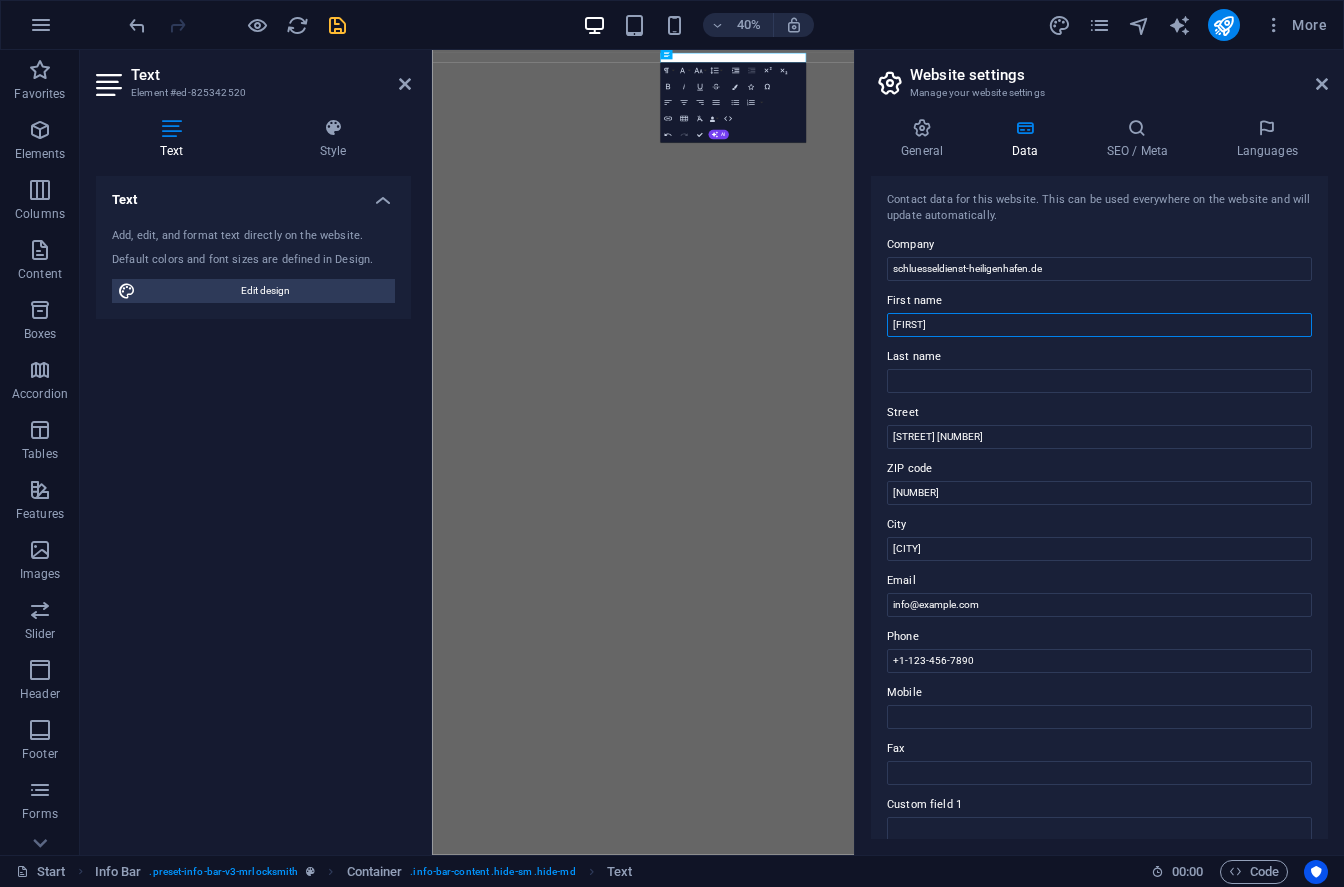 type on "[FIRST]" 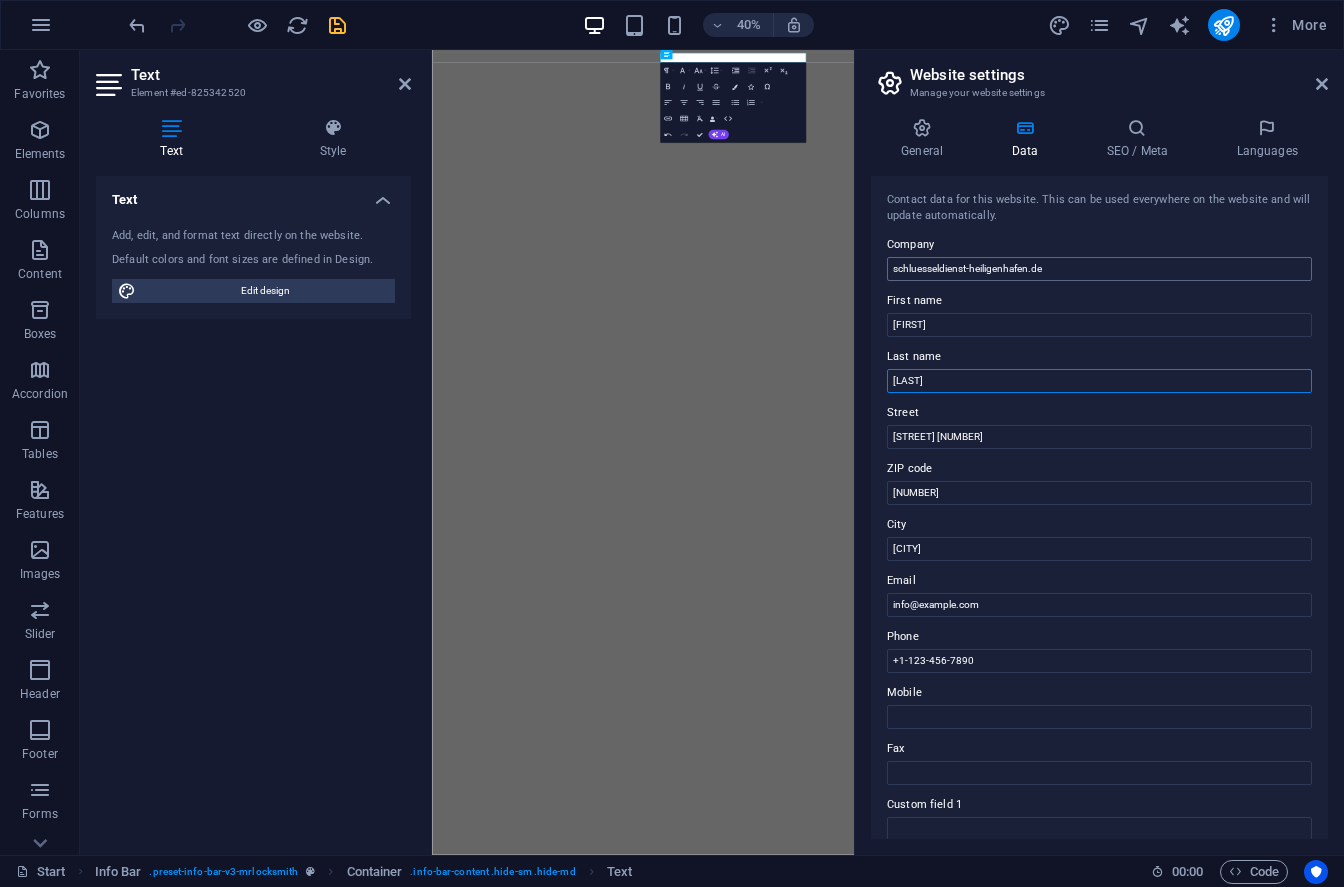 type on "[LAST]" 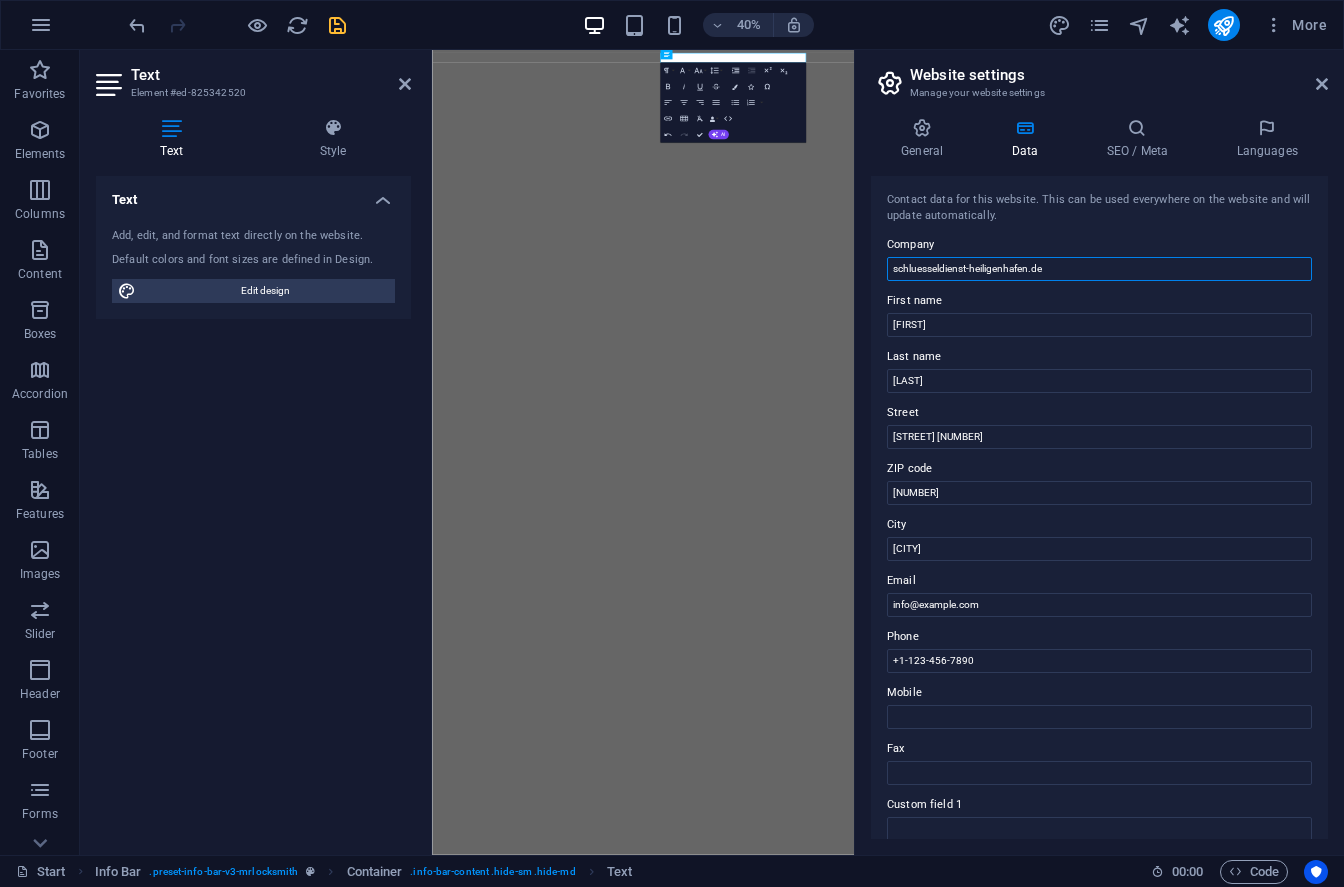 click on "schluesseldienst-heiligenhafen.de" at bounding box center [1099, 269] 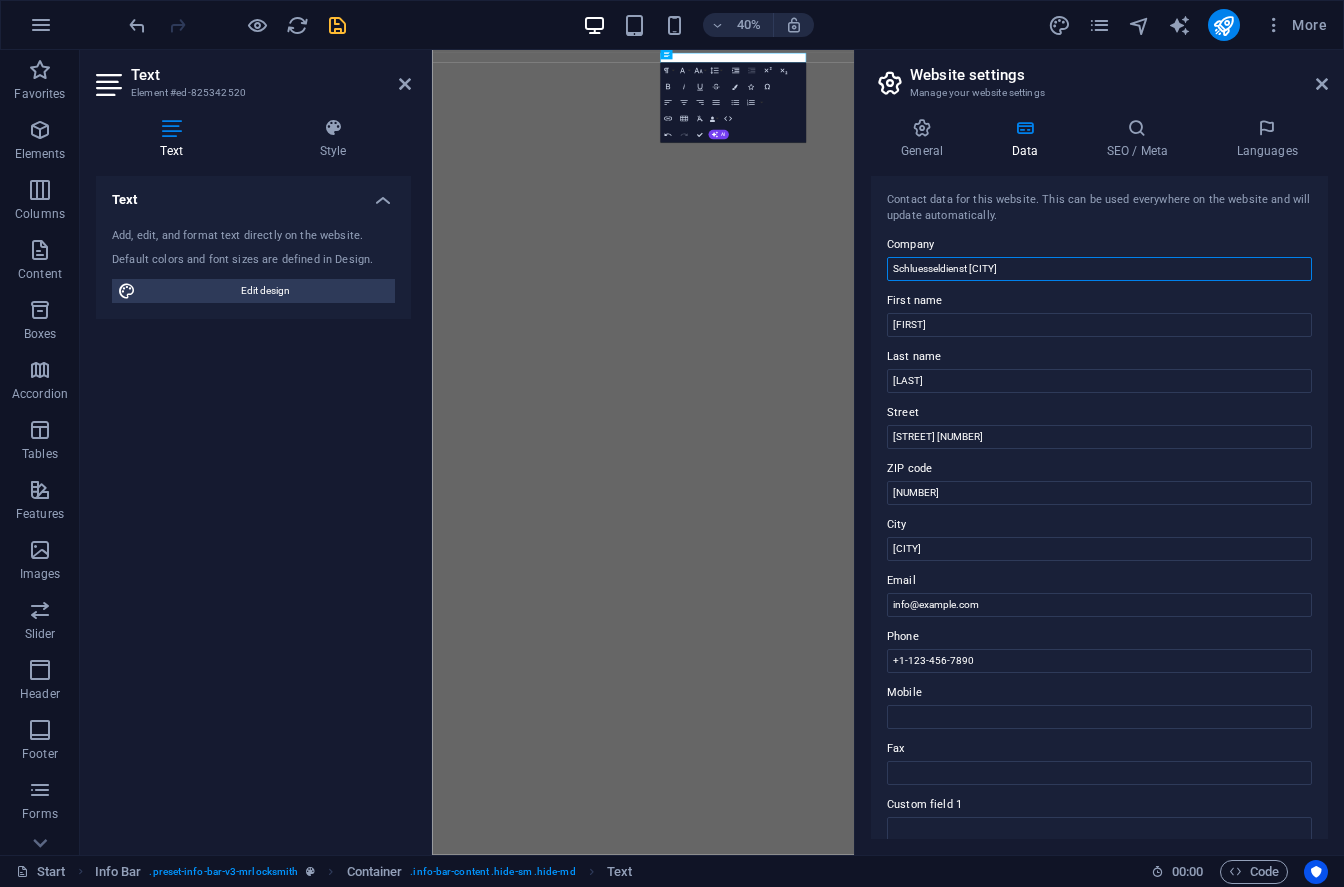 click on "Schluesseldienst [CITY]" at bounding box center (1099, 269) 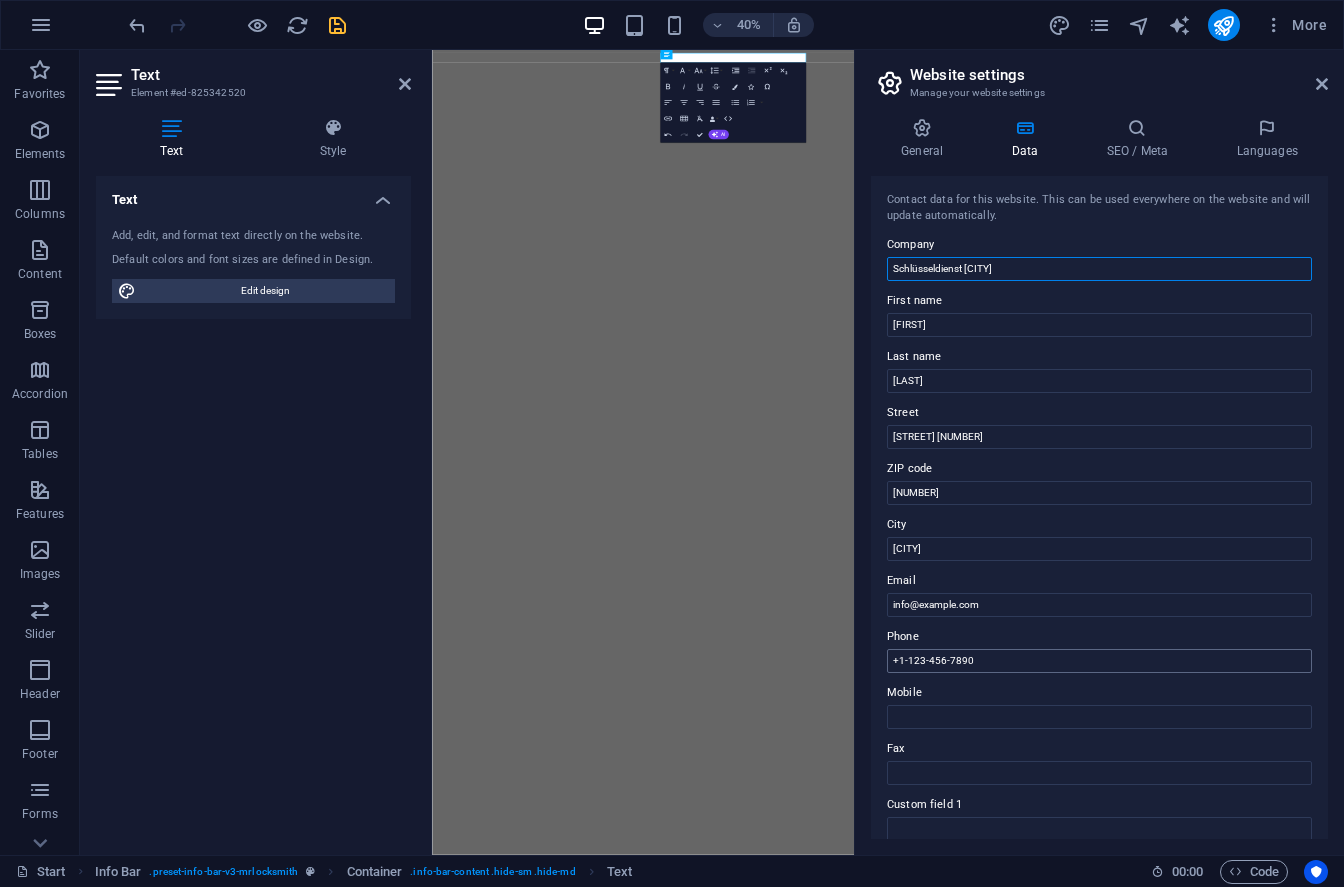 type on "Schlüsseldienst [CITY]" 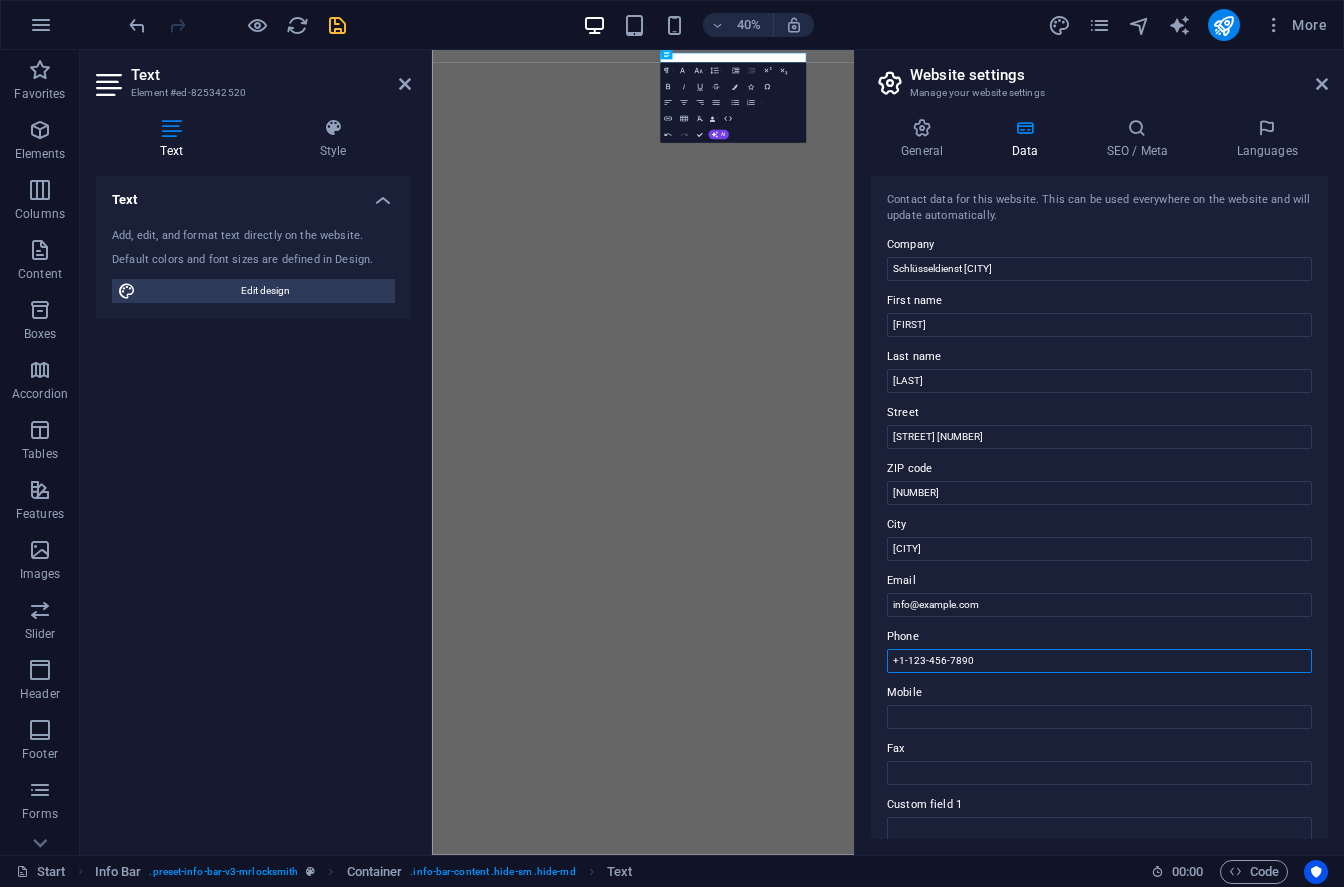 drag, startPoint x: 986, startPoint y: 666, endPoint x: 890, endPoint y: 656, distance: 96.519424 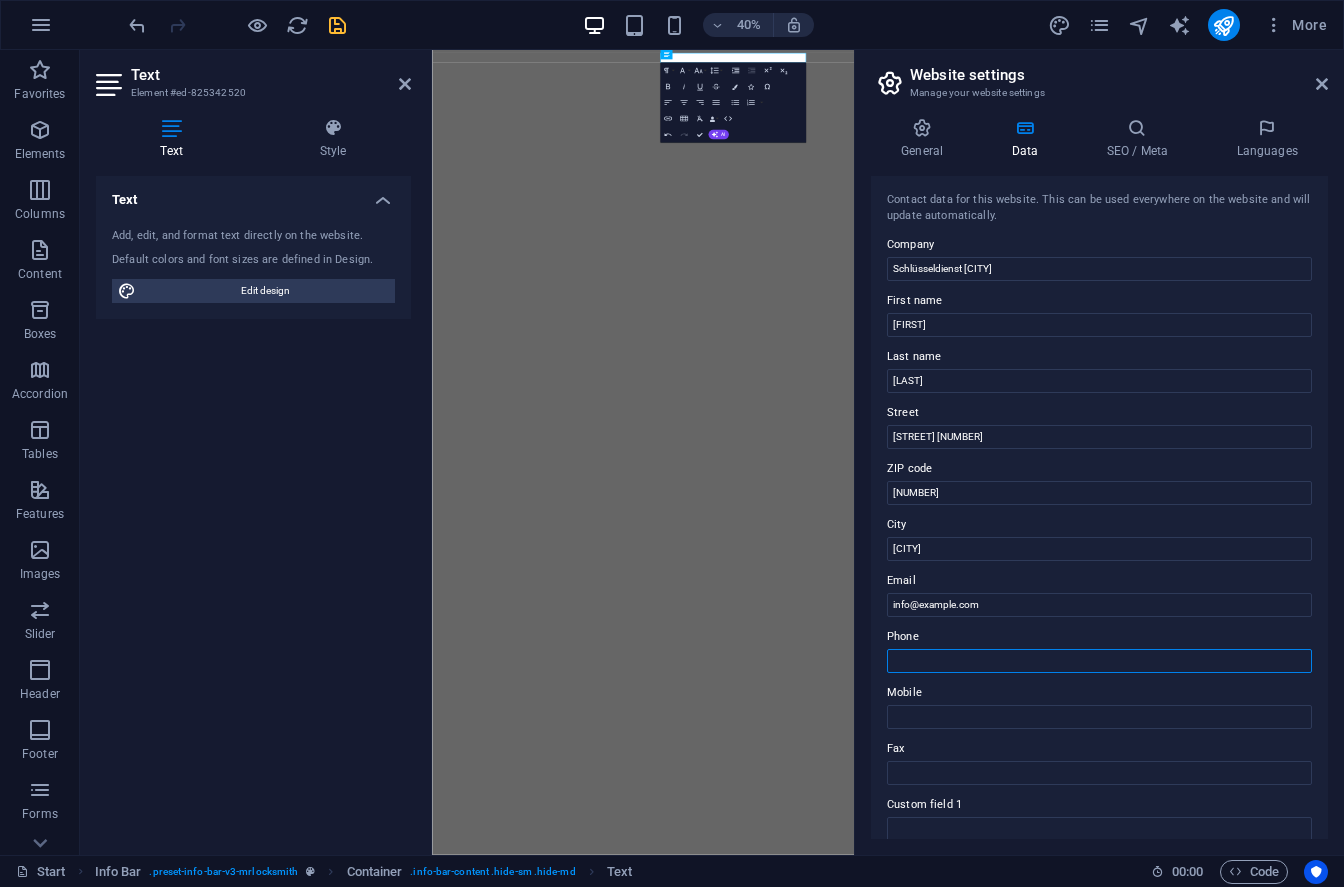 click on "Phone" at bounding box center [1099, 661] 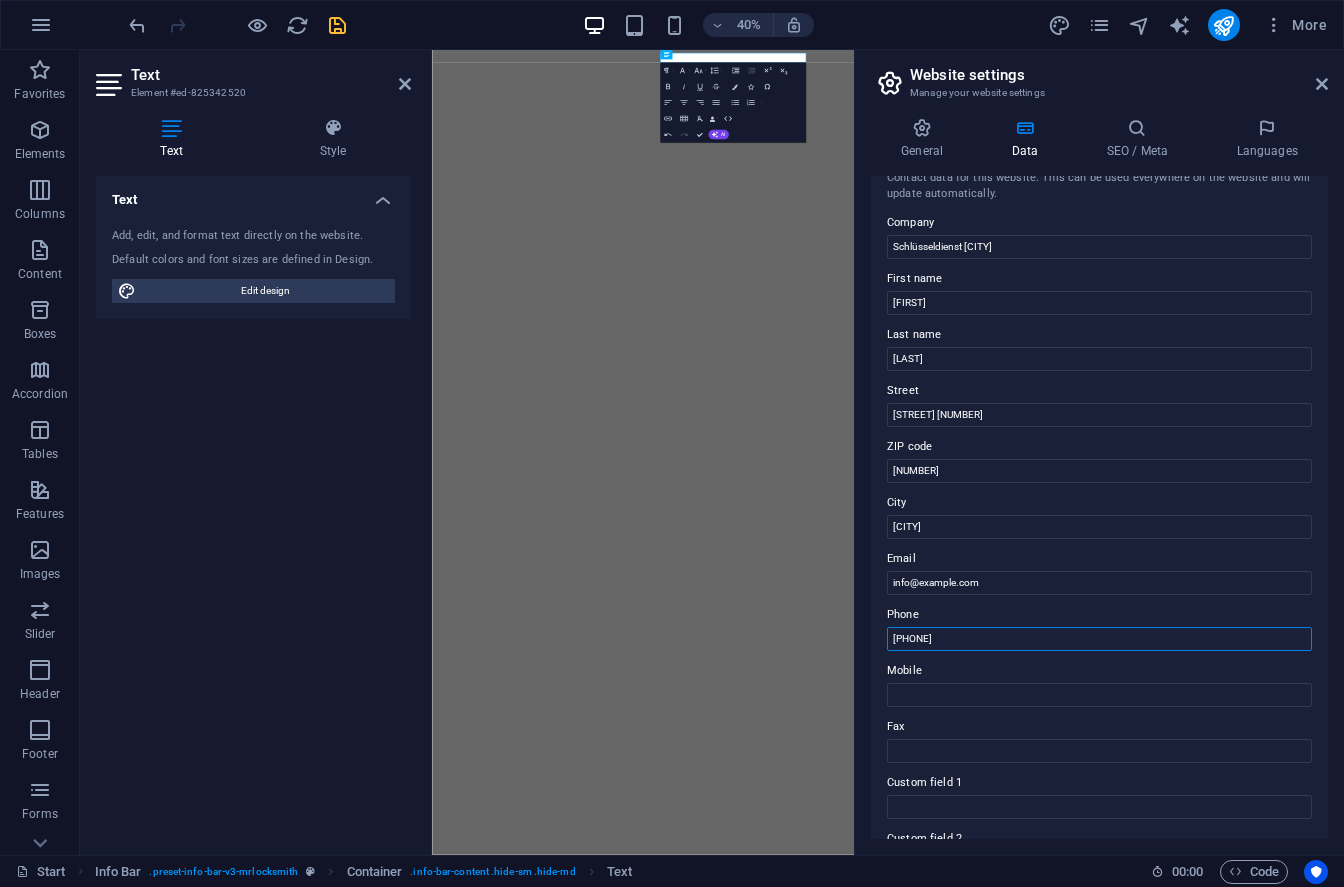 scroll, scrollTop: 0, scrollLeft: 0, axis: both 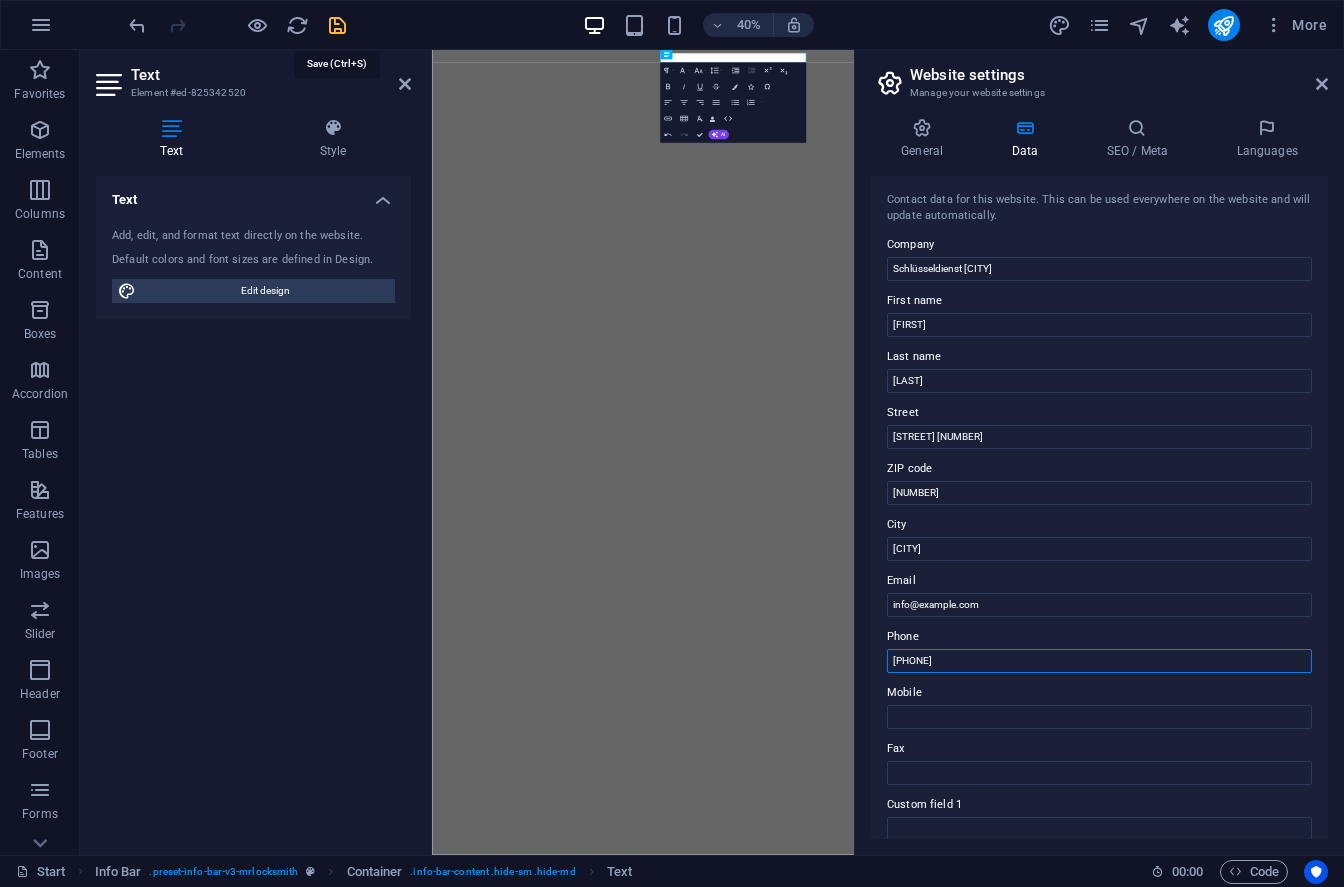 type on "[PHONE]" 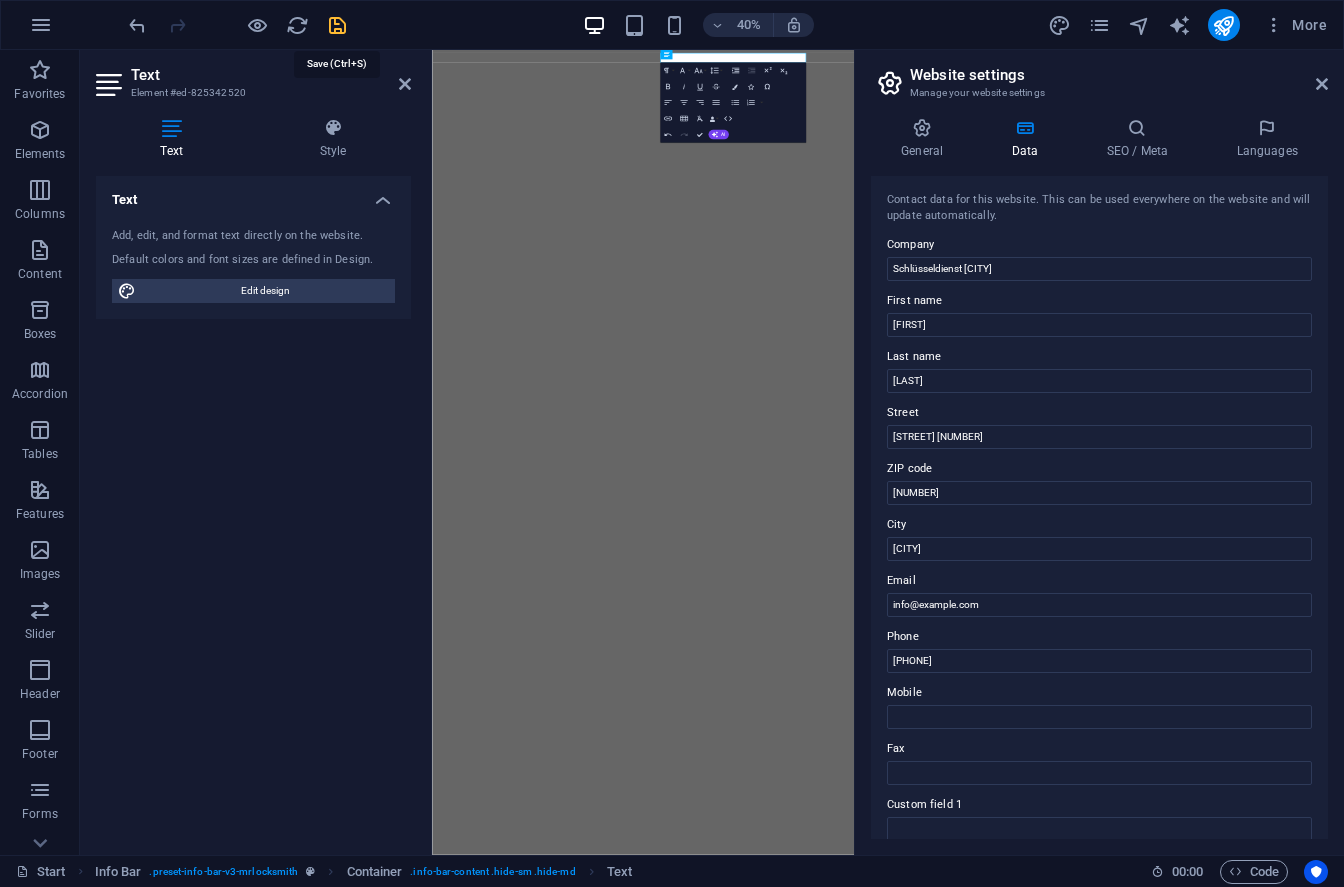 click at bounding box center [337, 25] 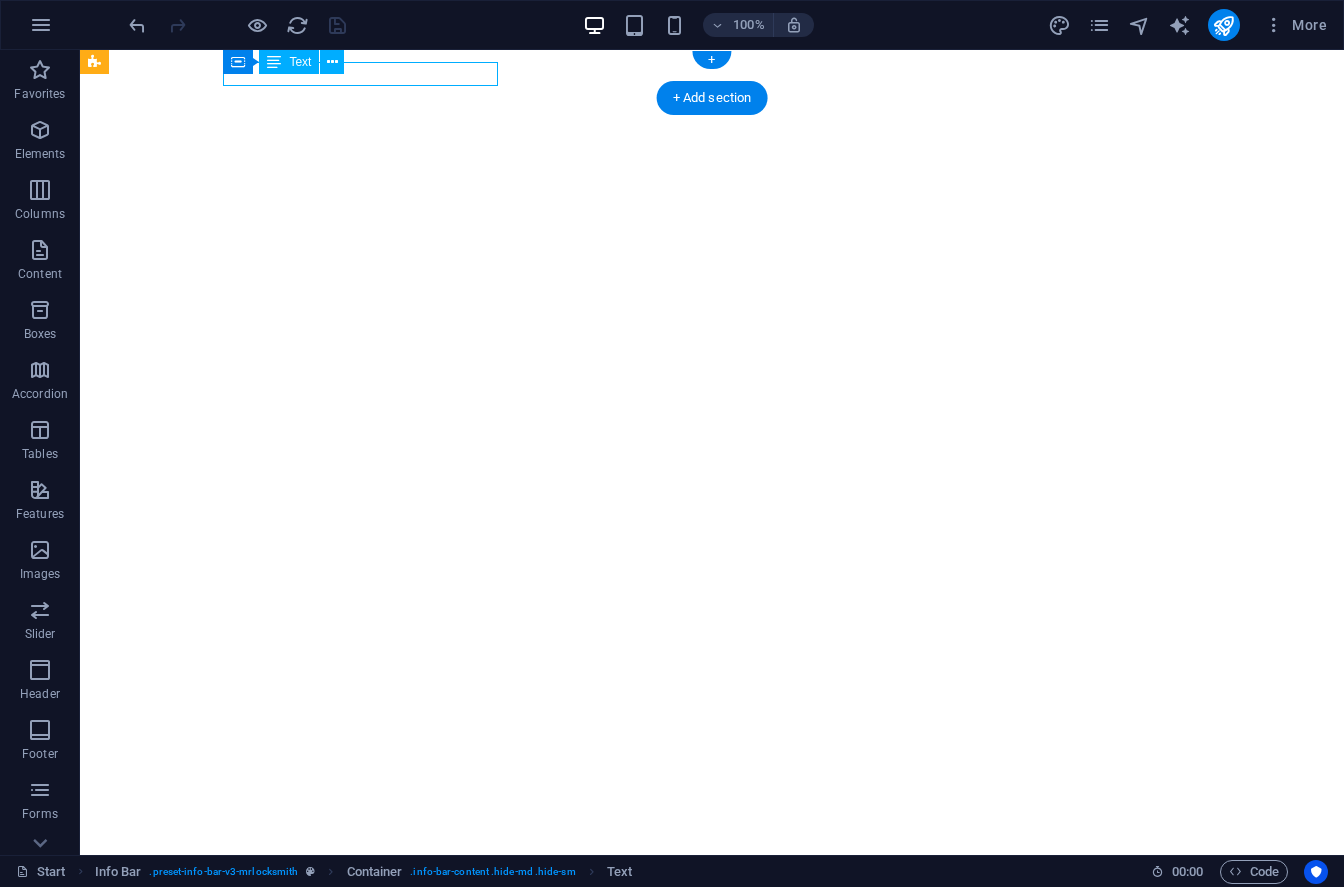 click on "H1   Preset   Preset   Container   Banner   Container   Banner   Container   Button   Text   Text   Spacer   Menu Bar   Menu   Container   Text   Info Bar   Container   Logo   Placeholder   Container   Container   H2   Container   HTML   Preset   Container   Container   H3   Container   Spacer   Container   Container   H3   Container   Button   Text   Button   Spacer   Text   Icon   Social Media Icons   Icon   Social Media Icons   Icon   Container   Text   Container   Text   Container + + Add section" at bounding box center (712, 452) 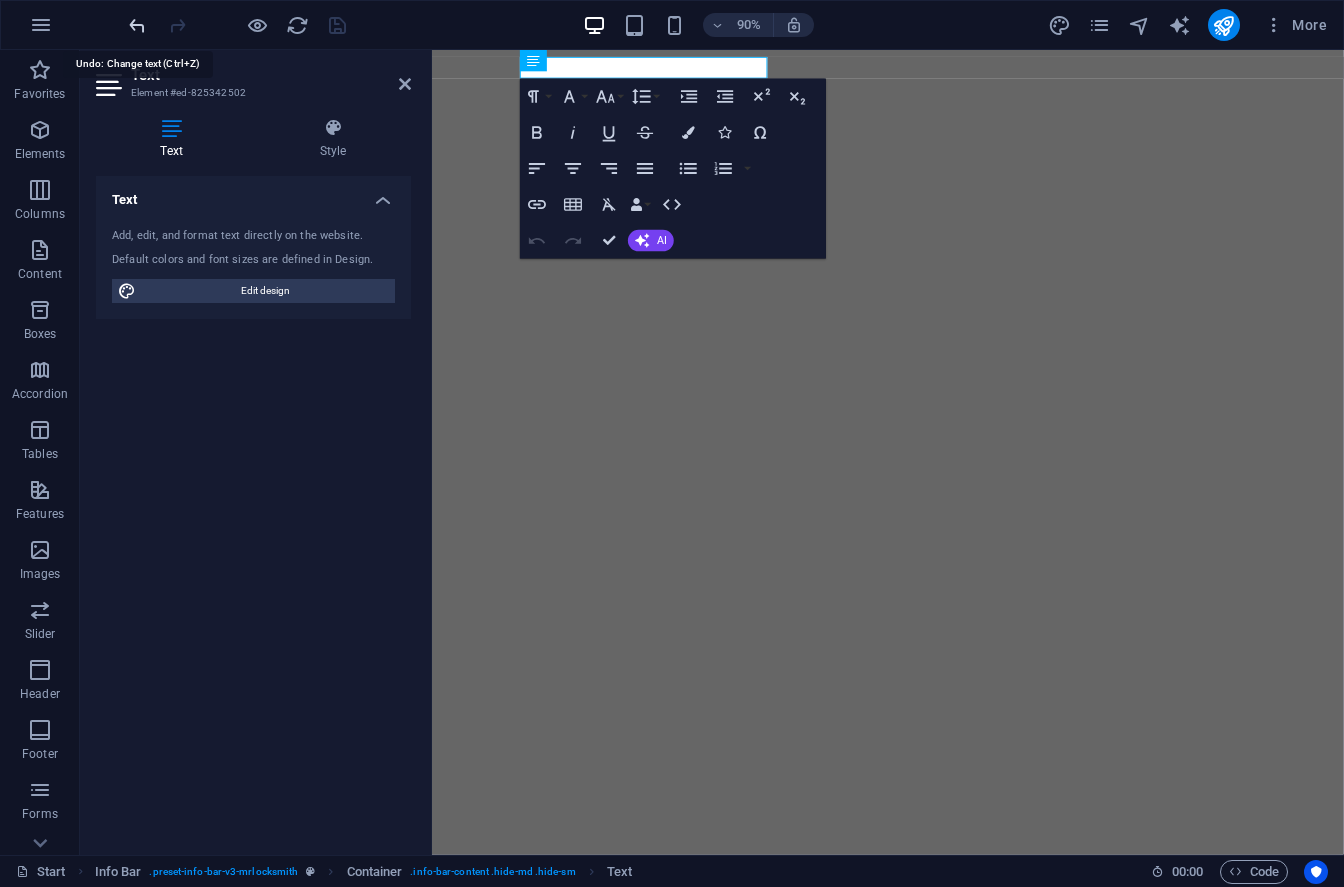 click at bounding box center [137, 25] 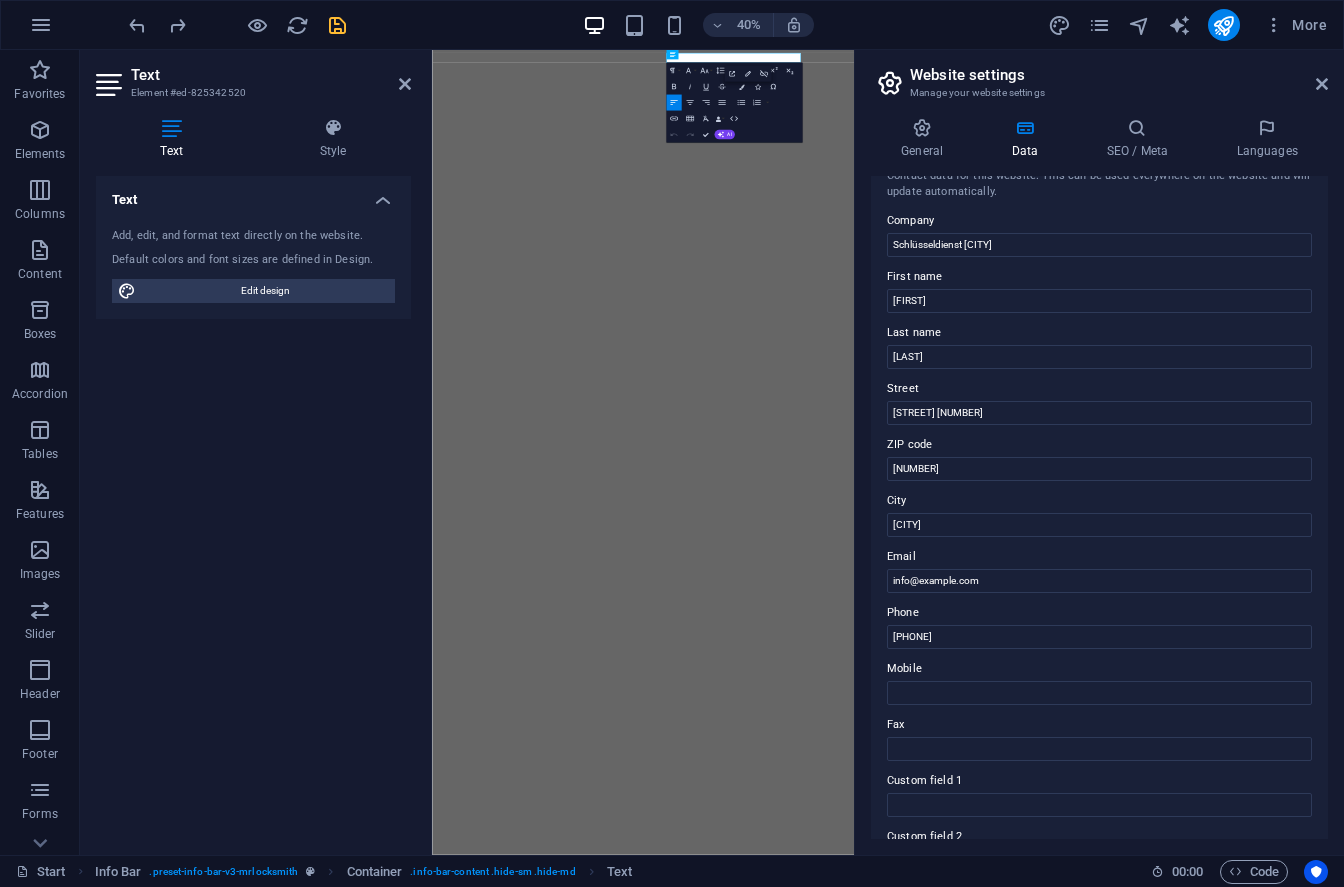 scroll, scrollTop: 0, scrollLeft: 0, axis: both 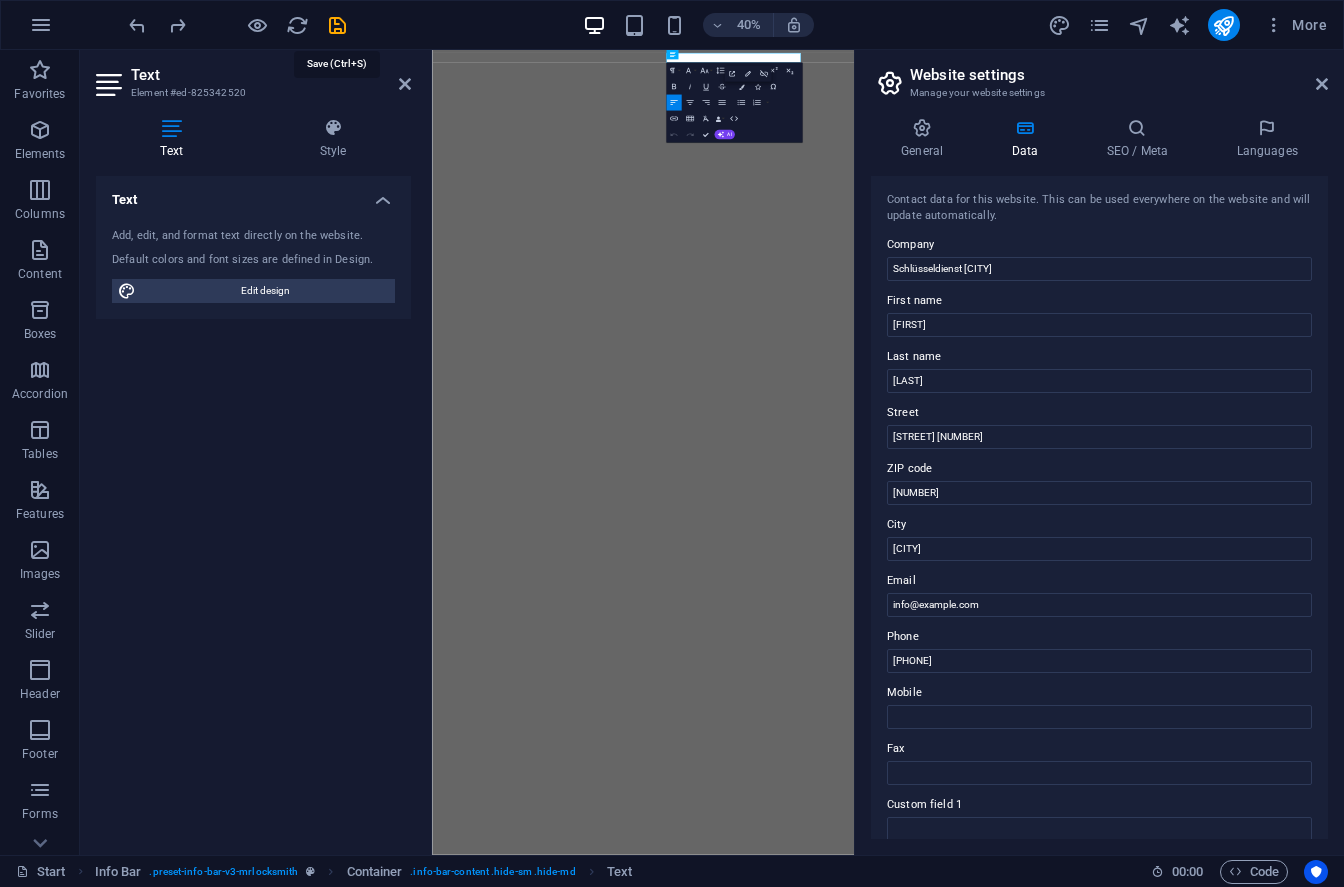 click at bounding box center (337, 25) 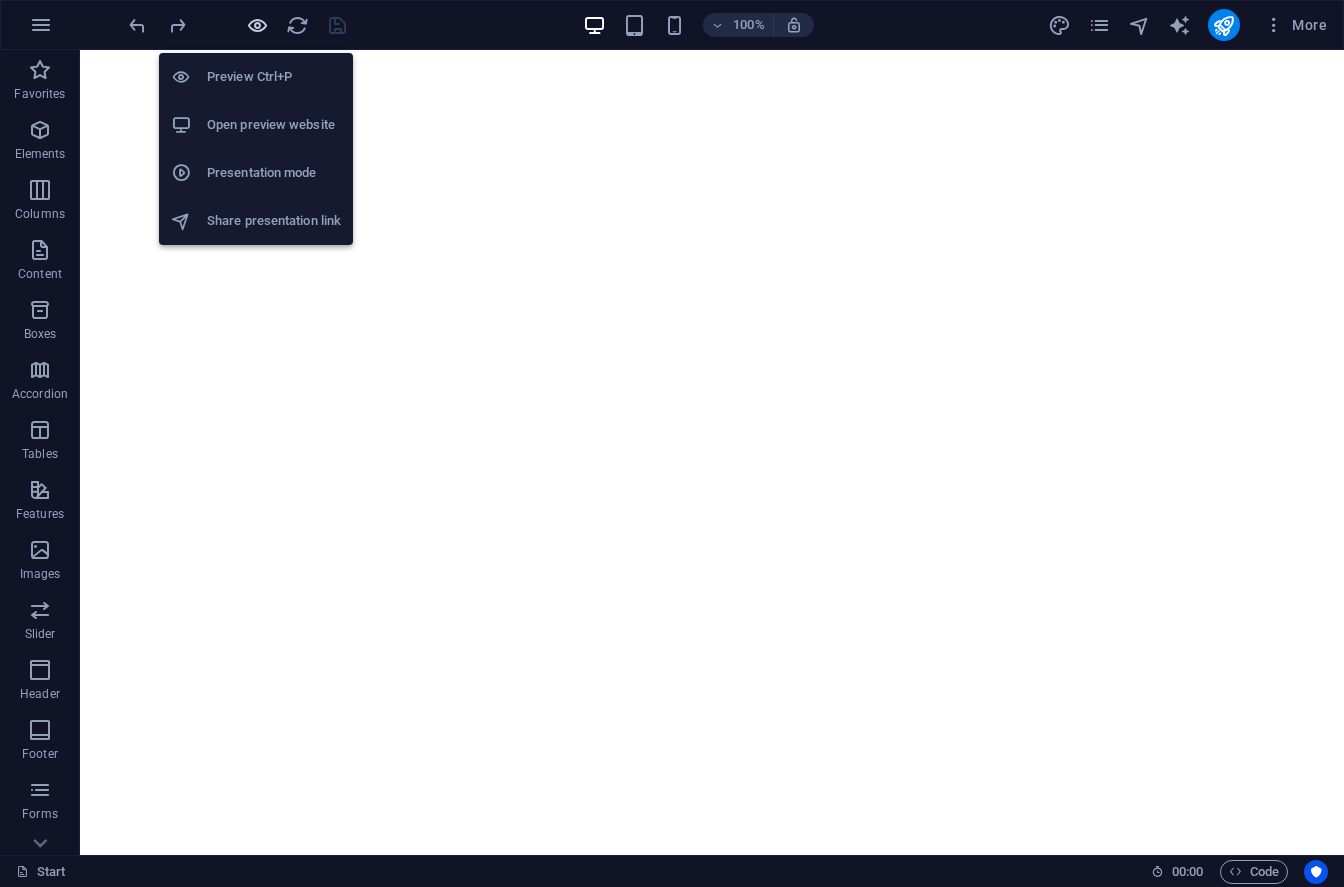 click at bounding box center [257, 25] 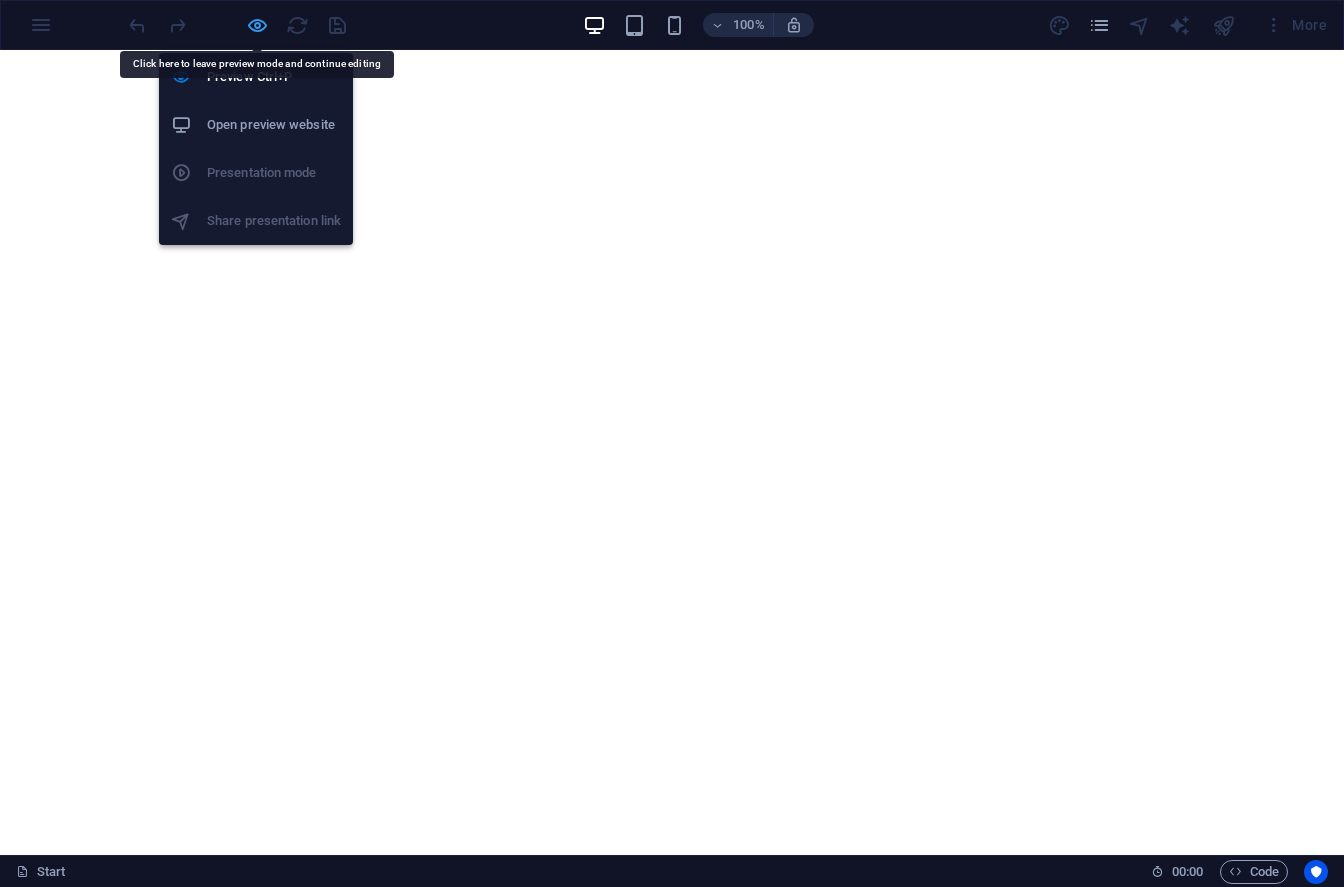 drag, startPoint x: 324, startPoint y: 112, endPoint x: 248, endPoint y: 29, distance: 112.53888 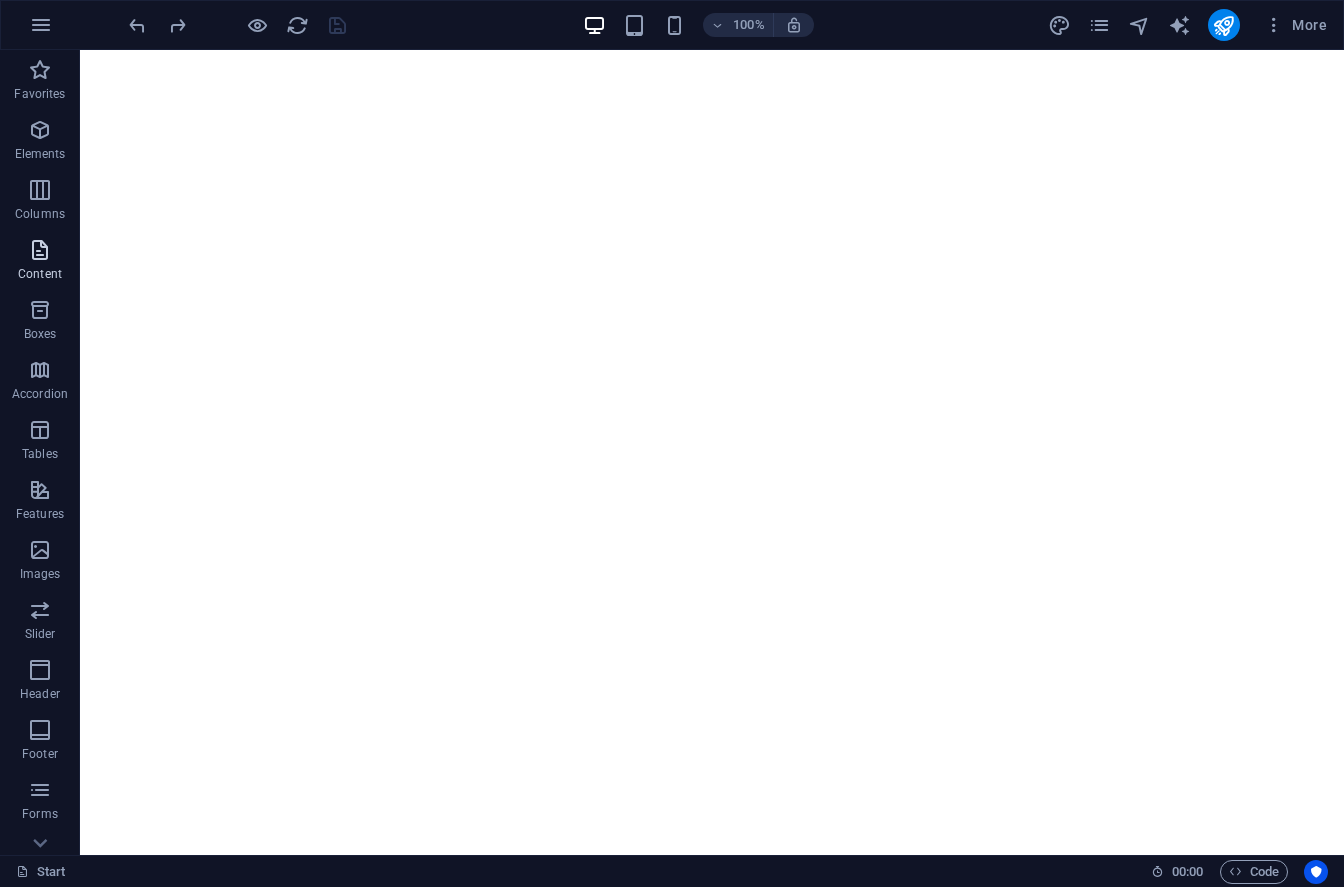 click at bounding box center [40, 250] 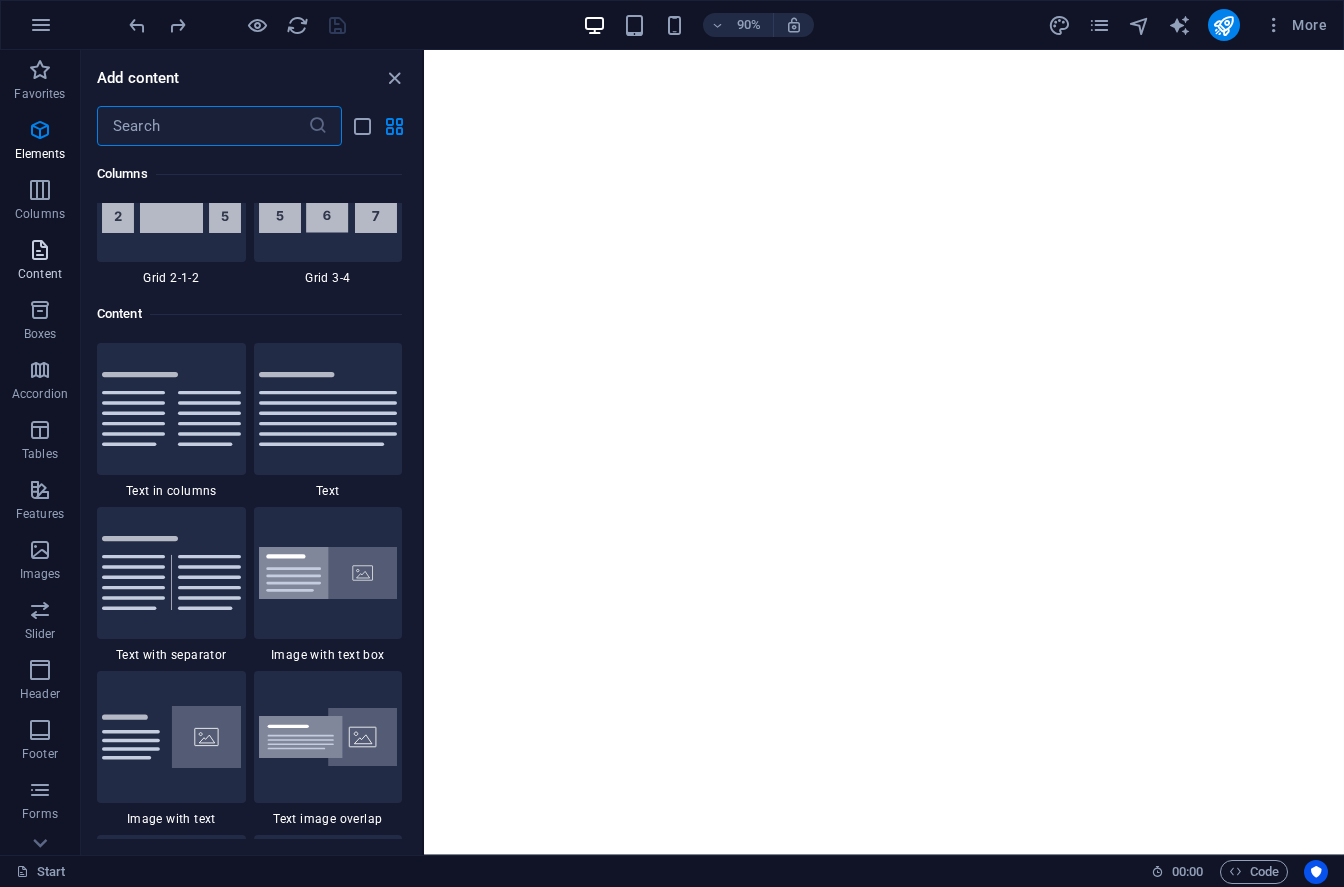 scroll, scrollTop: 3499, scrollLeft: 0, axis: vertical 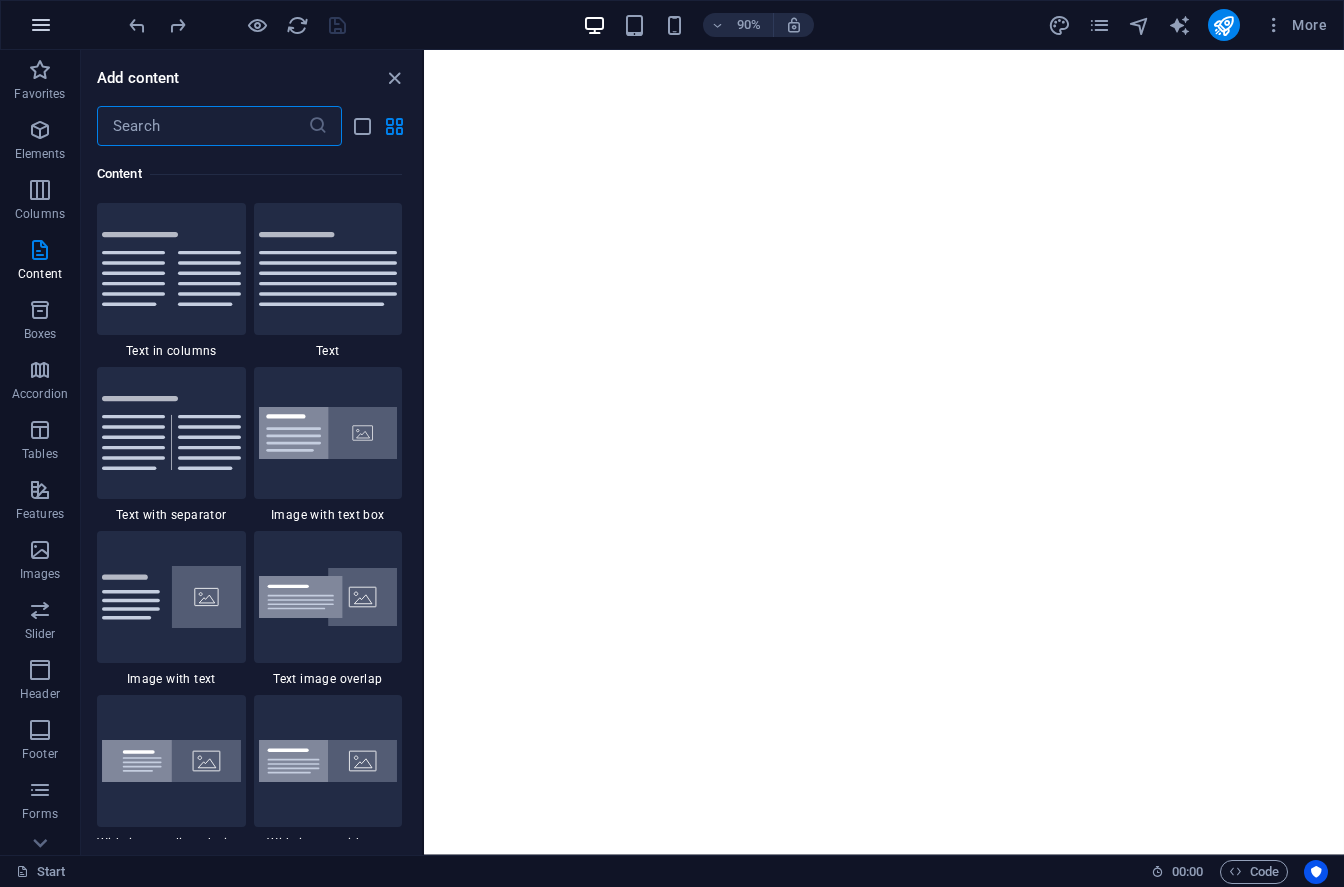 click at bounding box center (41, 25) 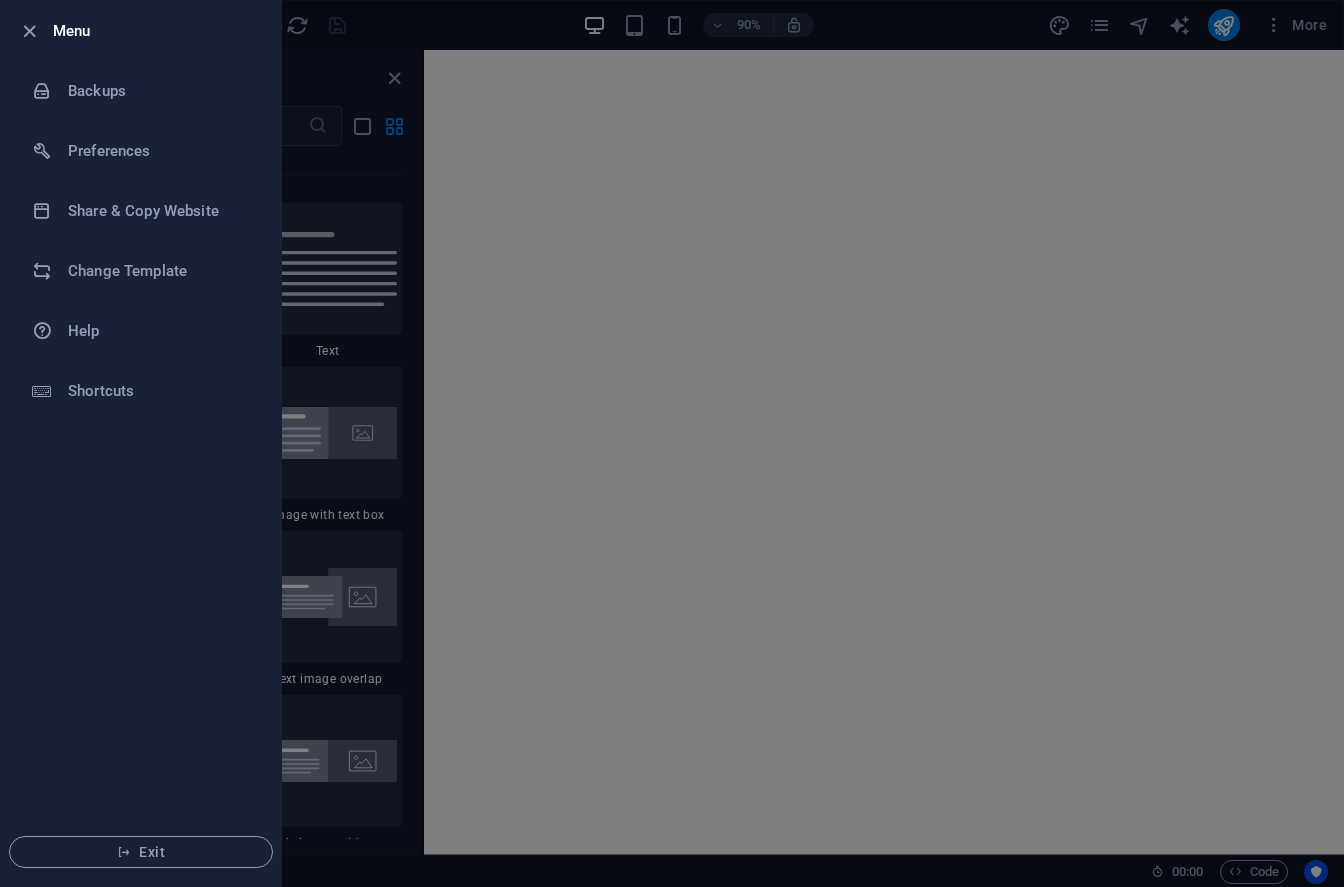click at bounding box center (672, 443) 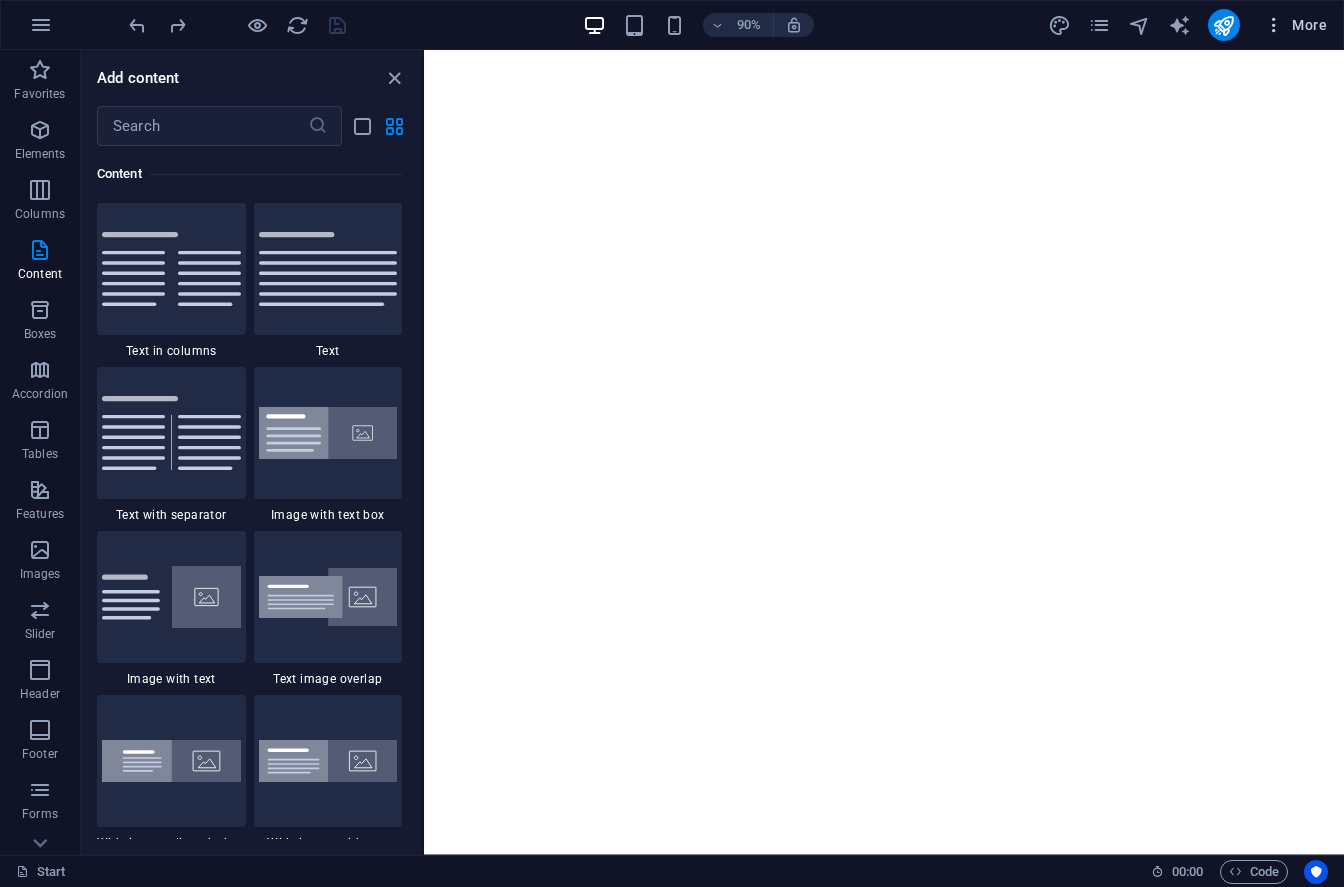 click on "More" at bounding box center (1295, 25) 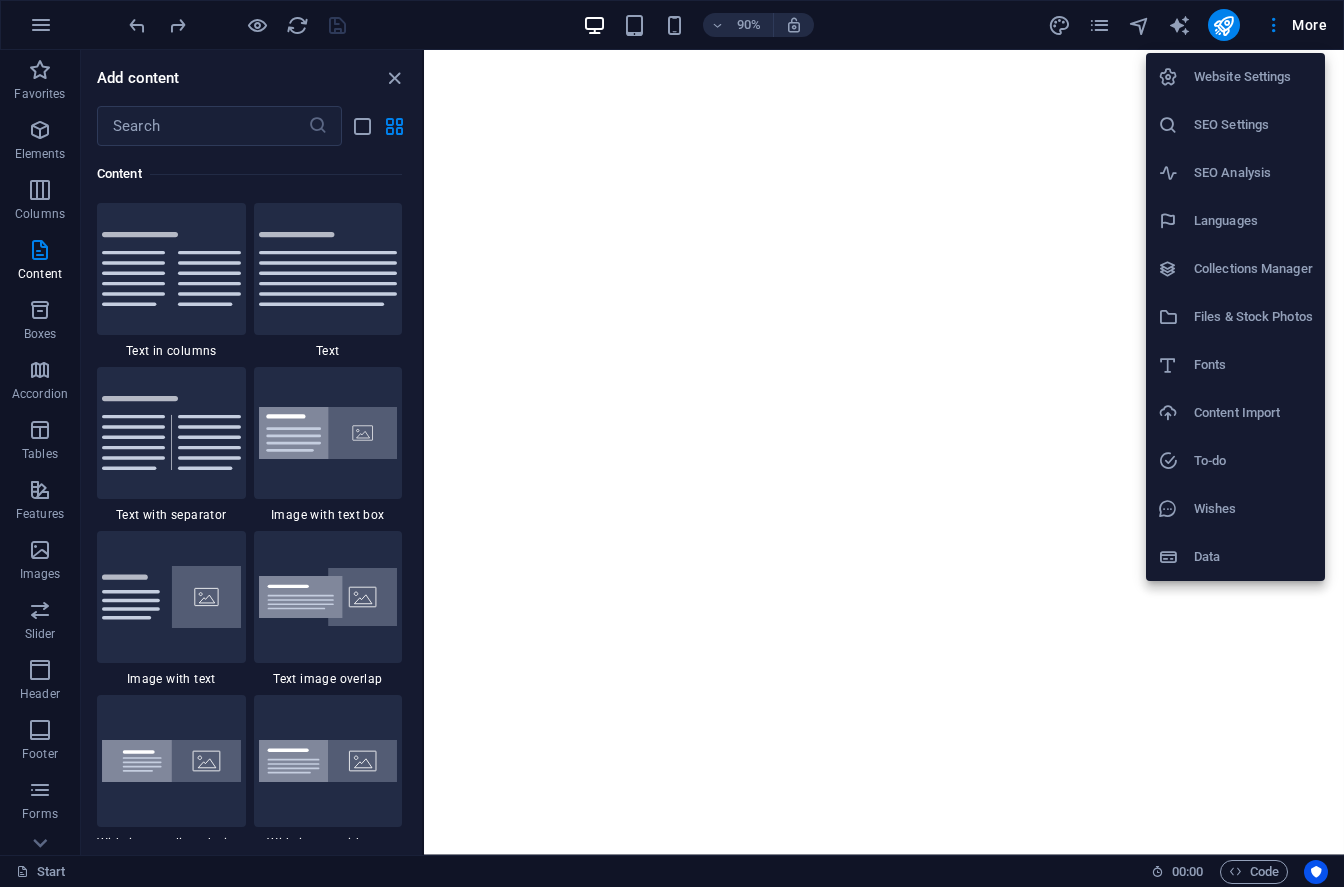 click on "Website Settings" at bounding box center (1253, 77) 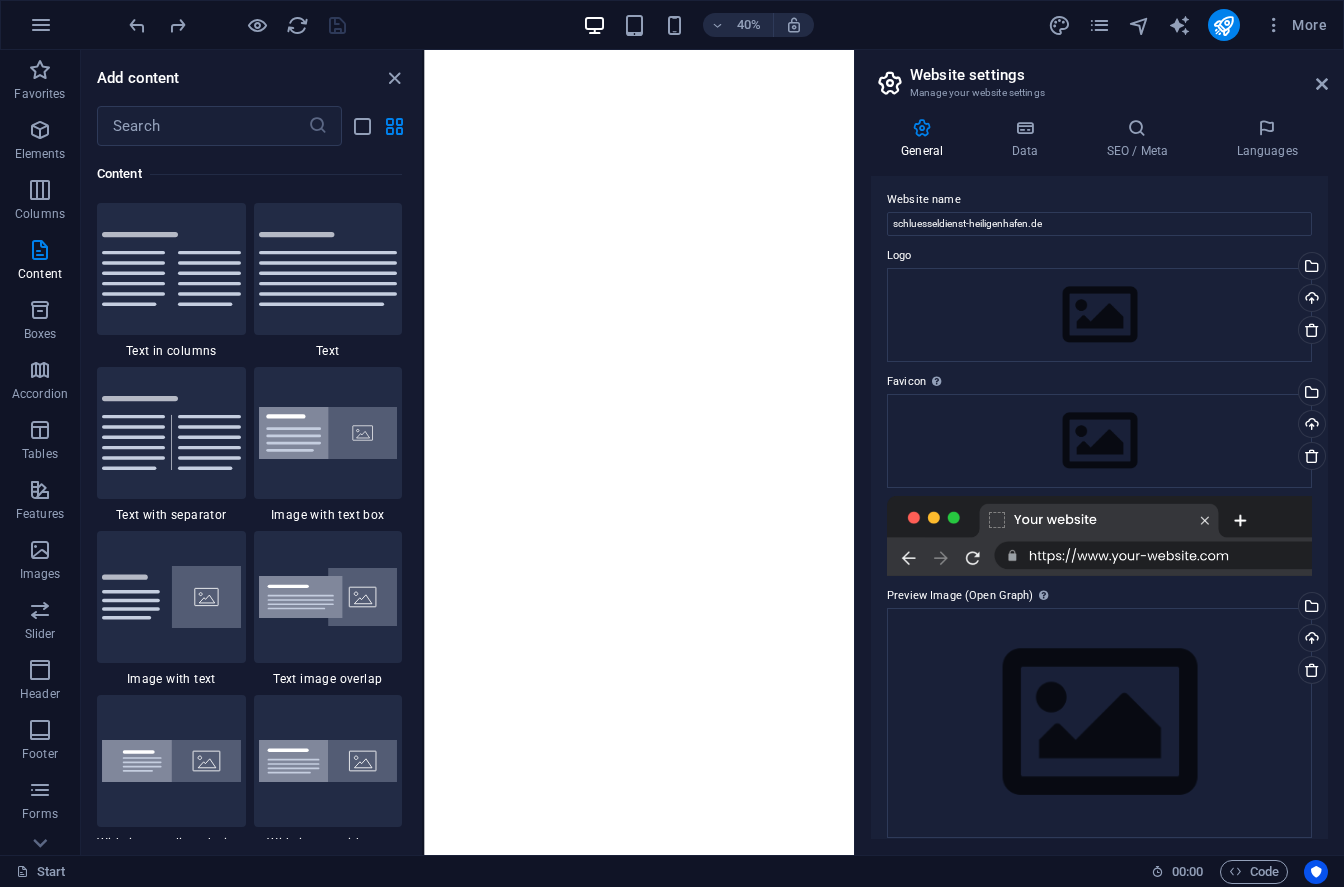 scroll, scrollTop: 0, scrollLeft: 0, axis: both 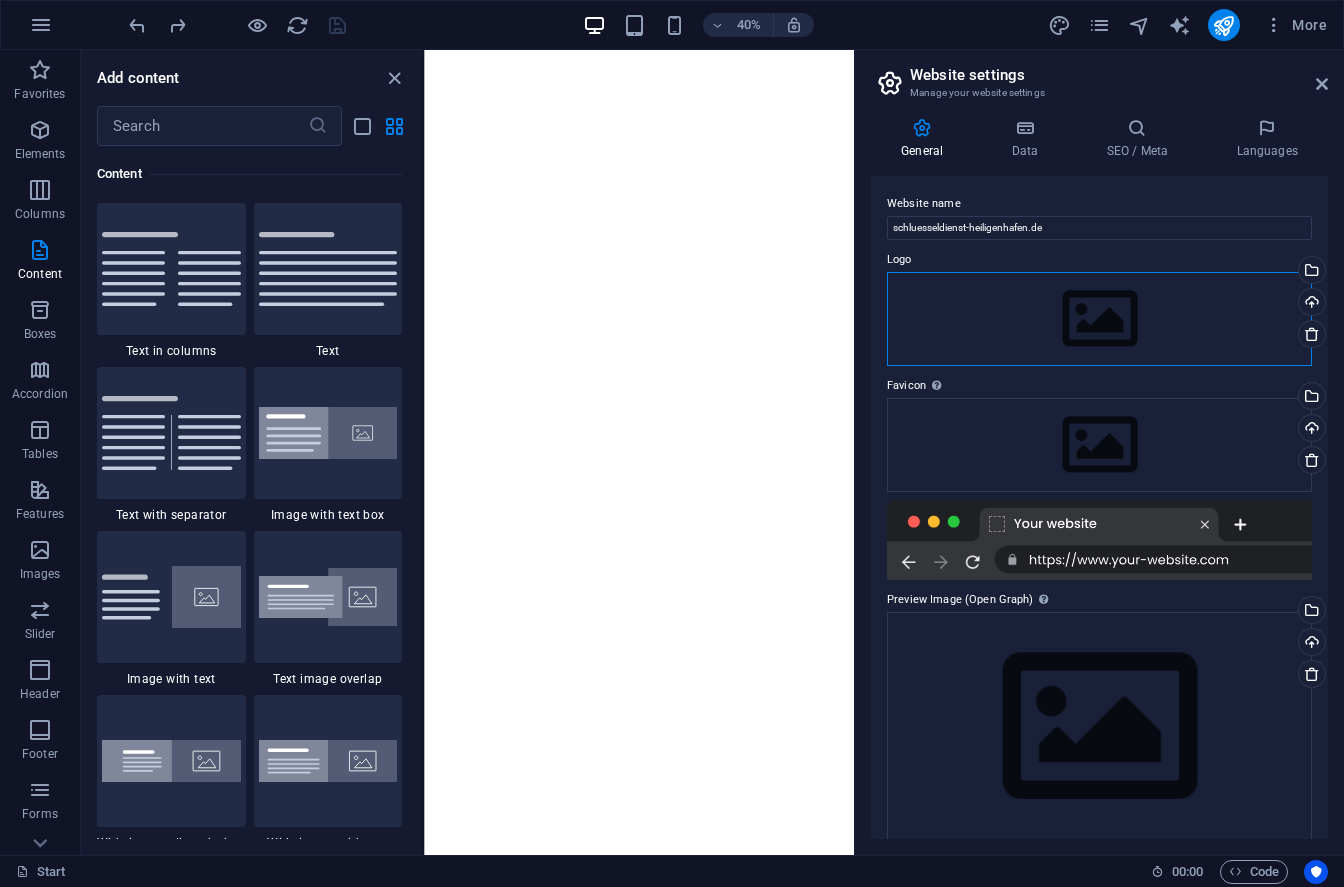 click on "Drag files here, click to choose files or select files from Files or our free stock photos & videos" at bounding box center (1099, 319) 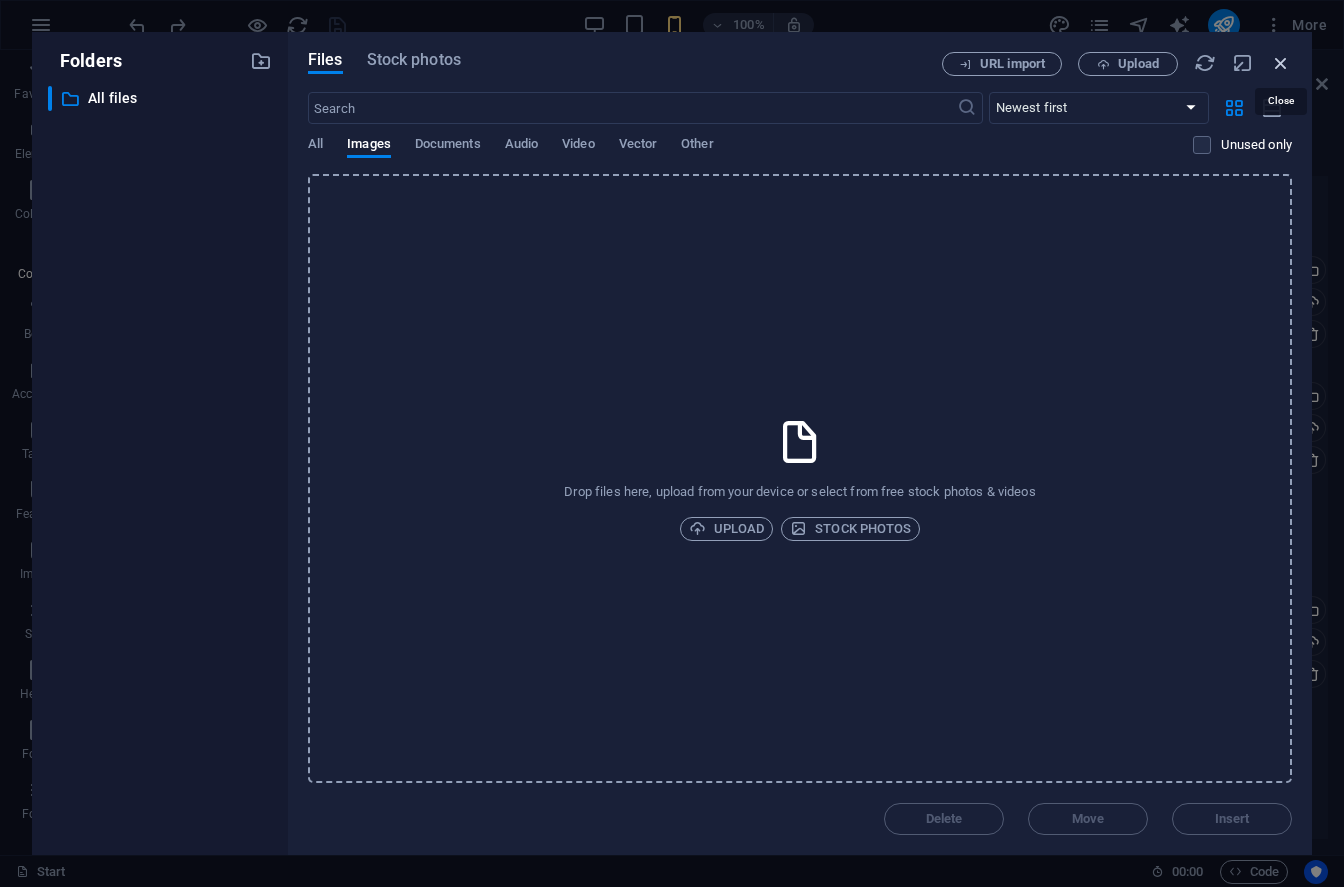 click at bounding box center [1281, 63] 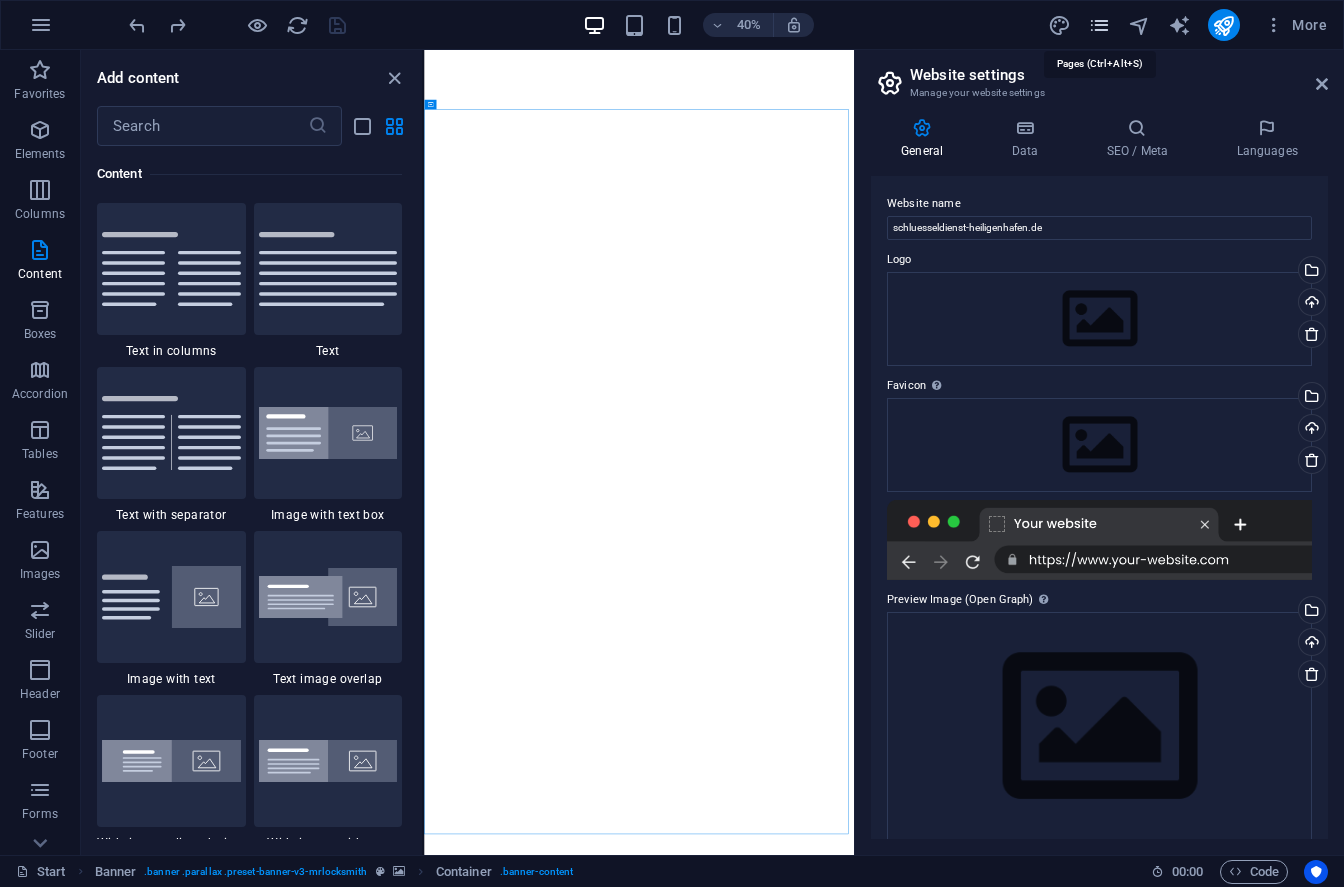 click at bounding box center (1099, 25) 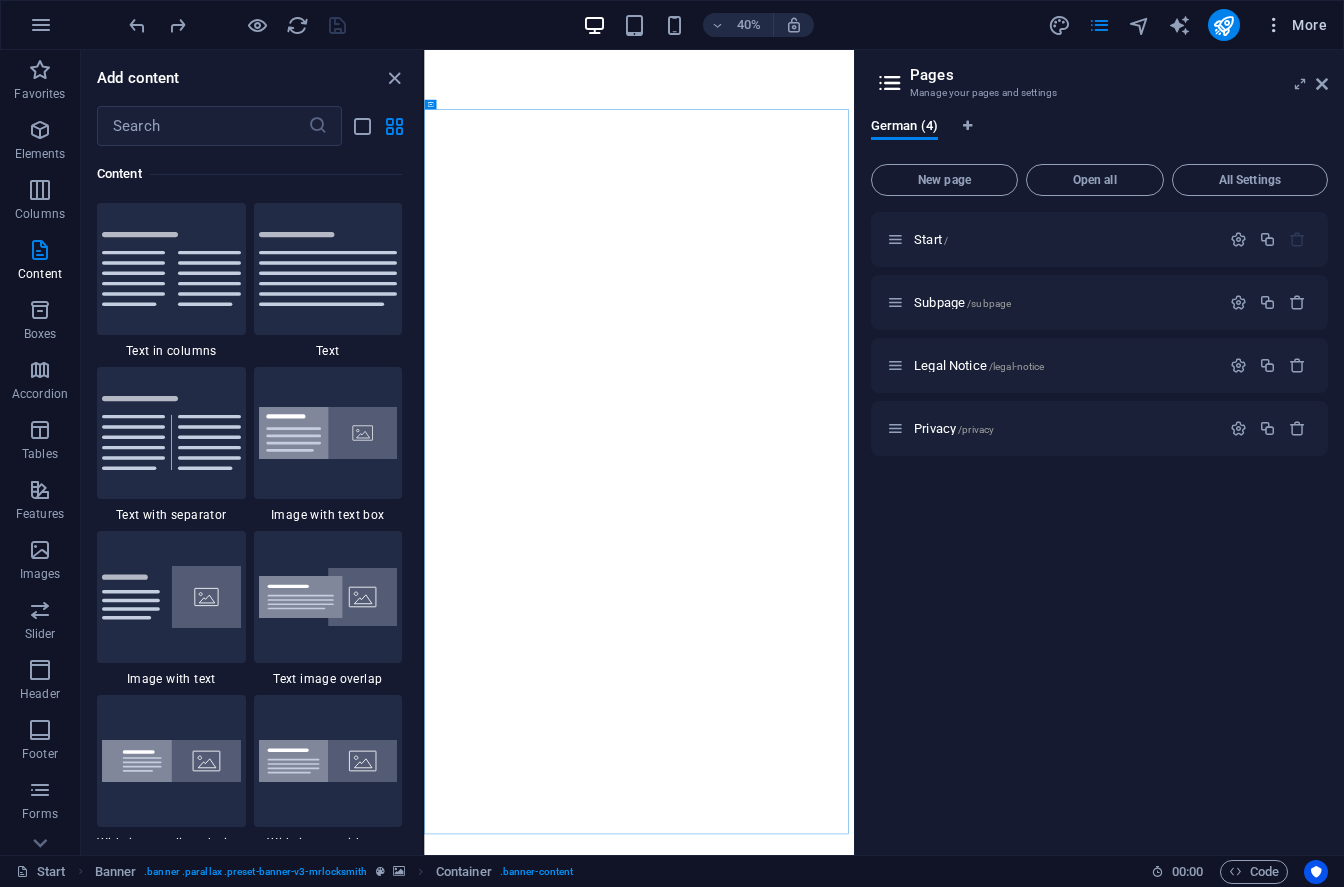 click at bounding box center [1274, 25] 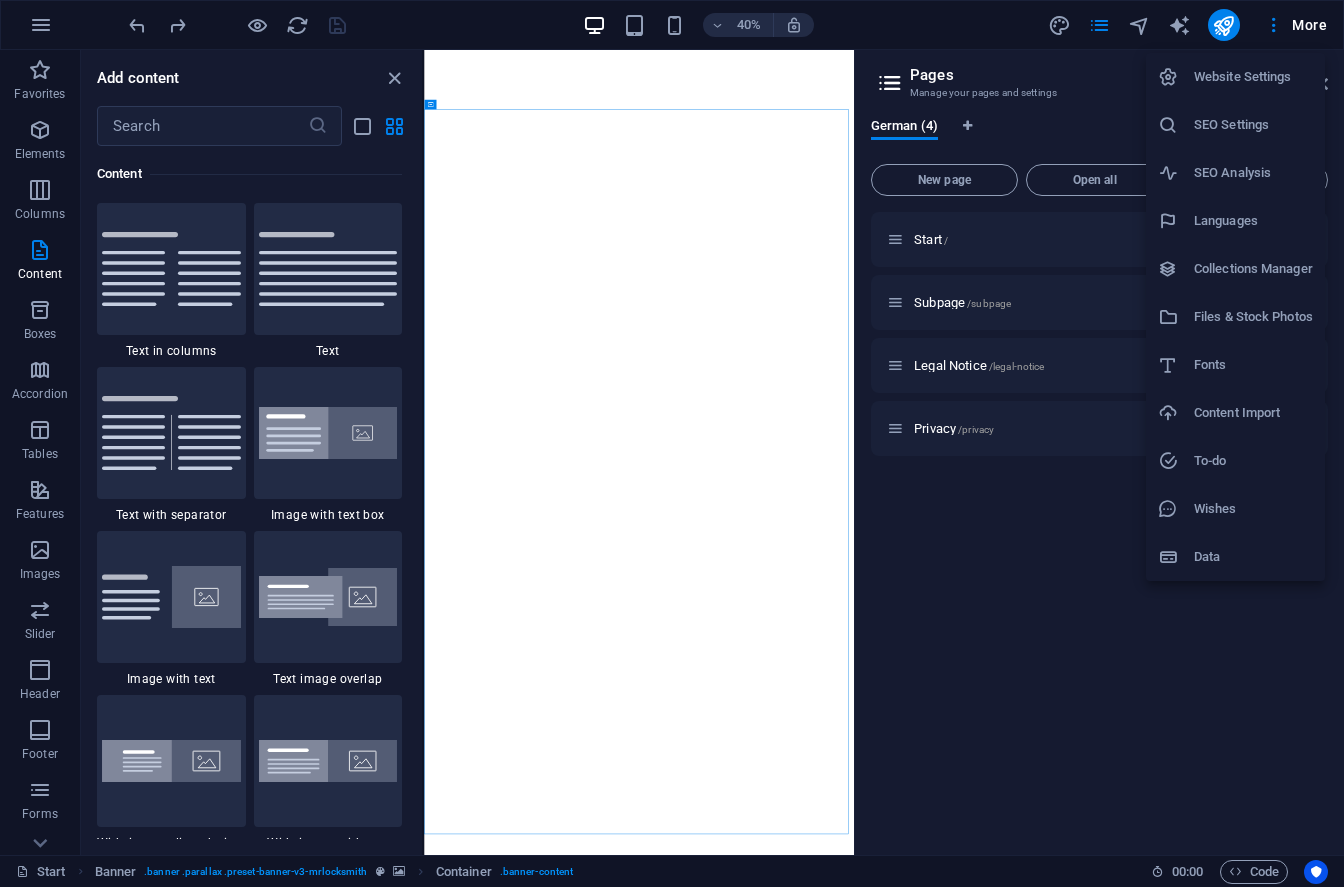 click on "Languages" at bounding box center (1253, 221) 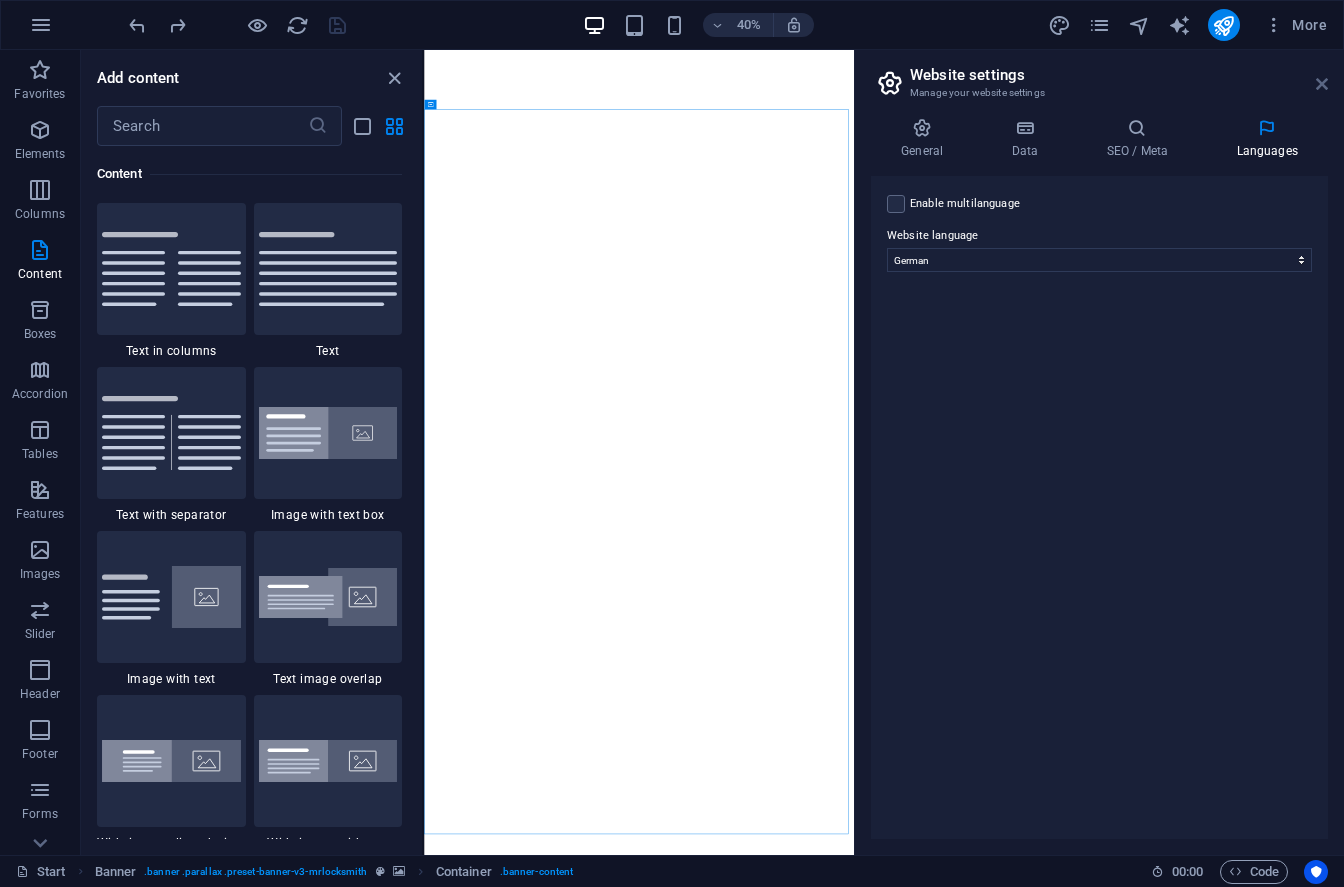click at bounding box center (1322, 84) 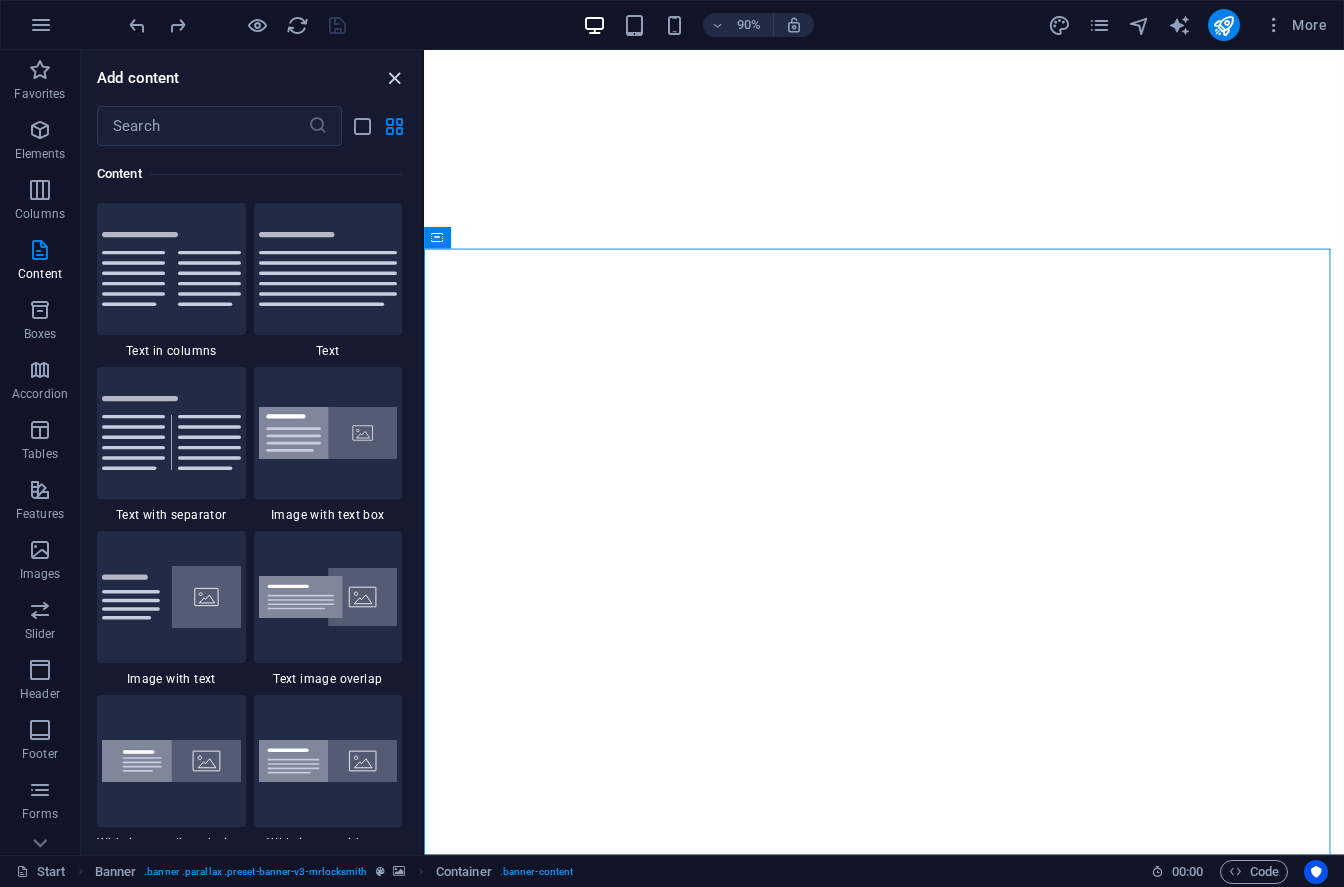 click at bounding box center [394, 78] 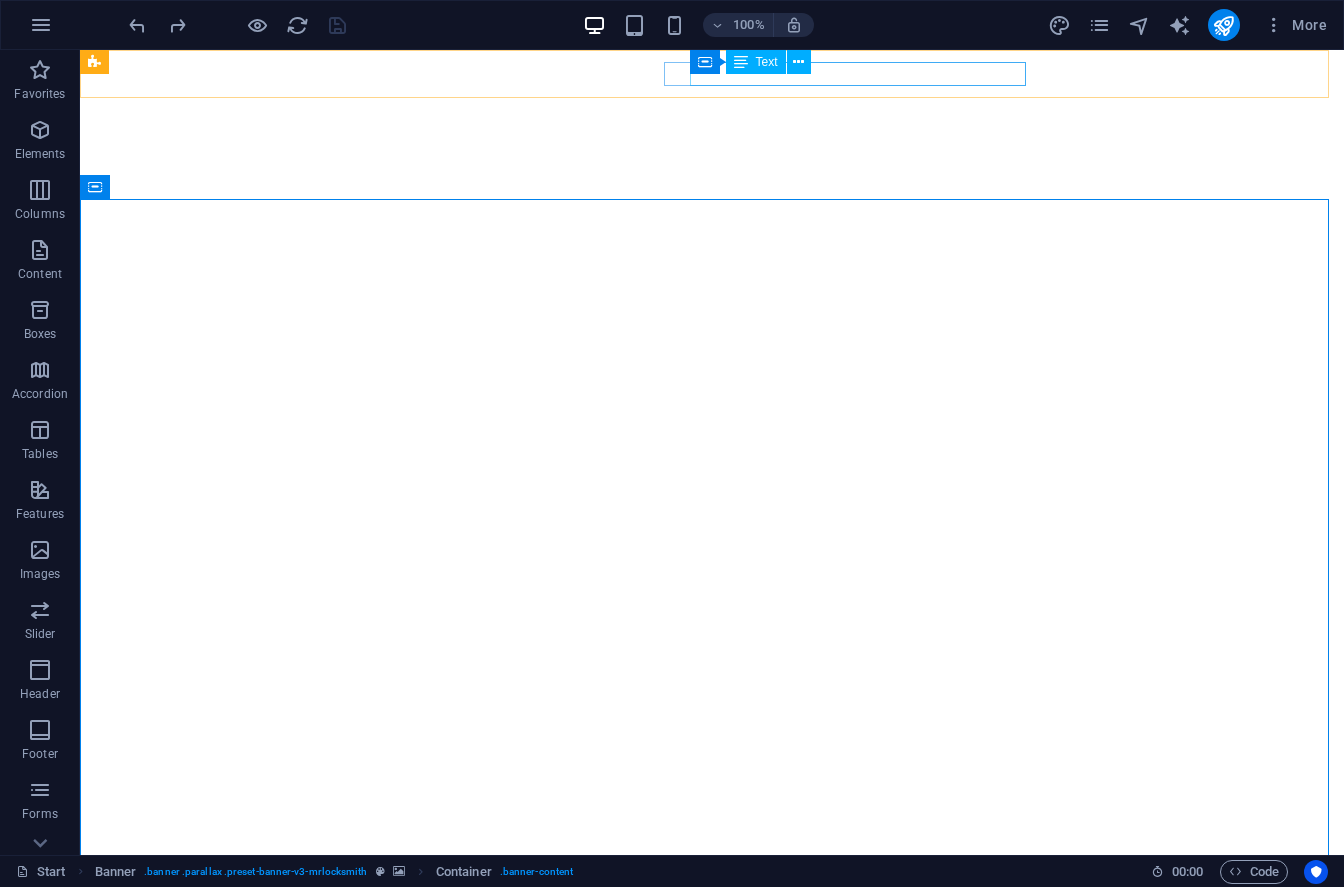 click on "Container   Text" at bounding box center (757, 62) 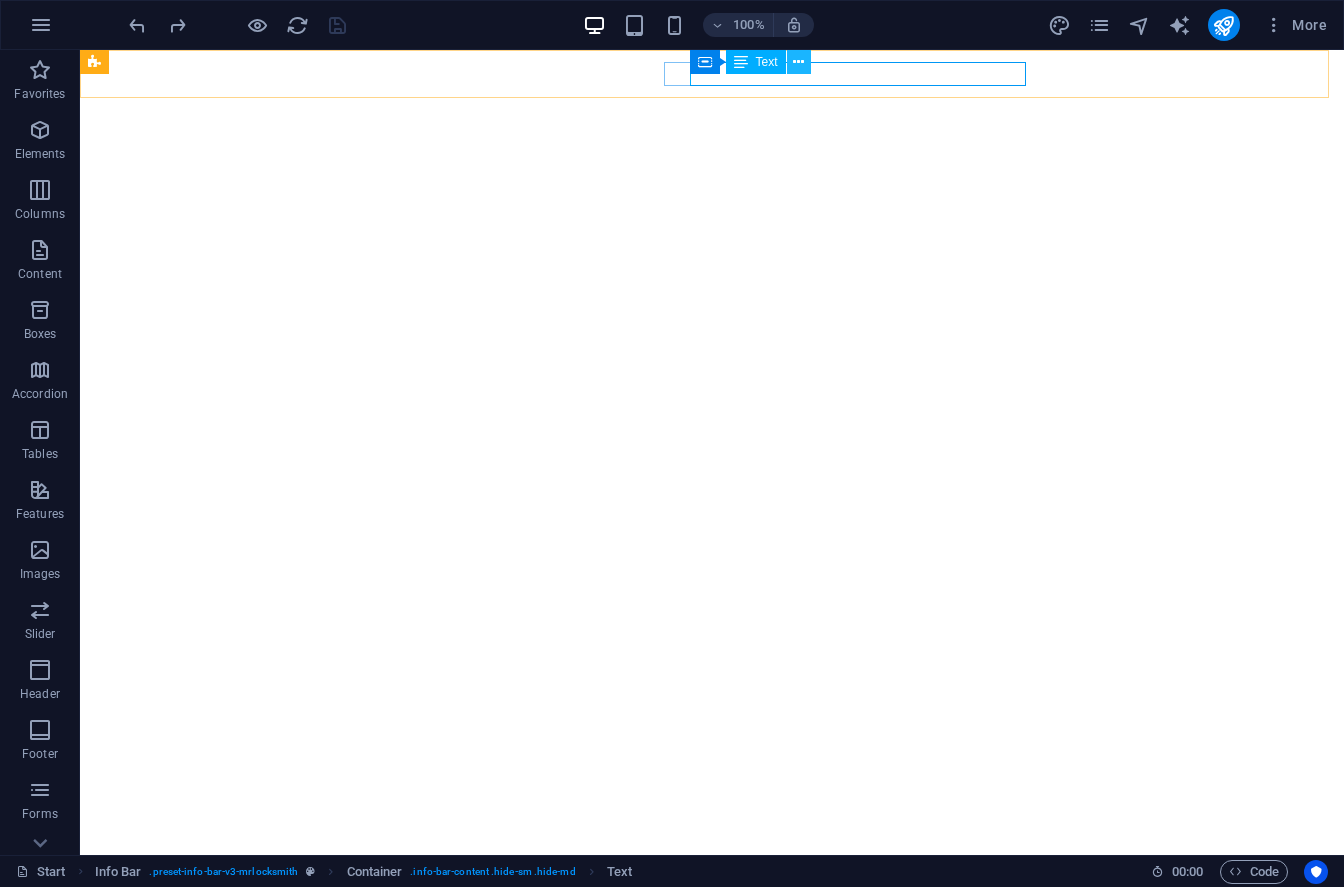 click at bounding box center [798, 62] 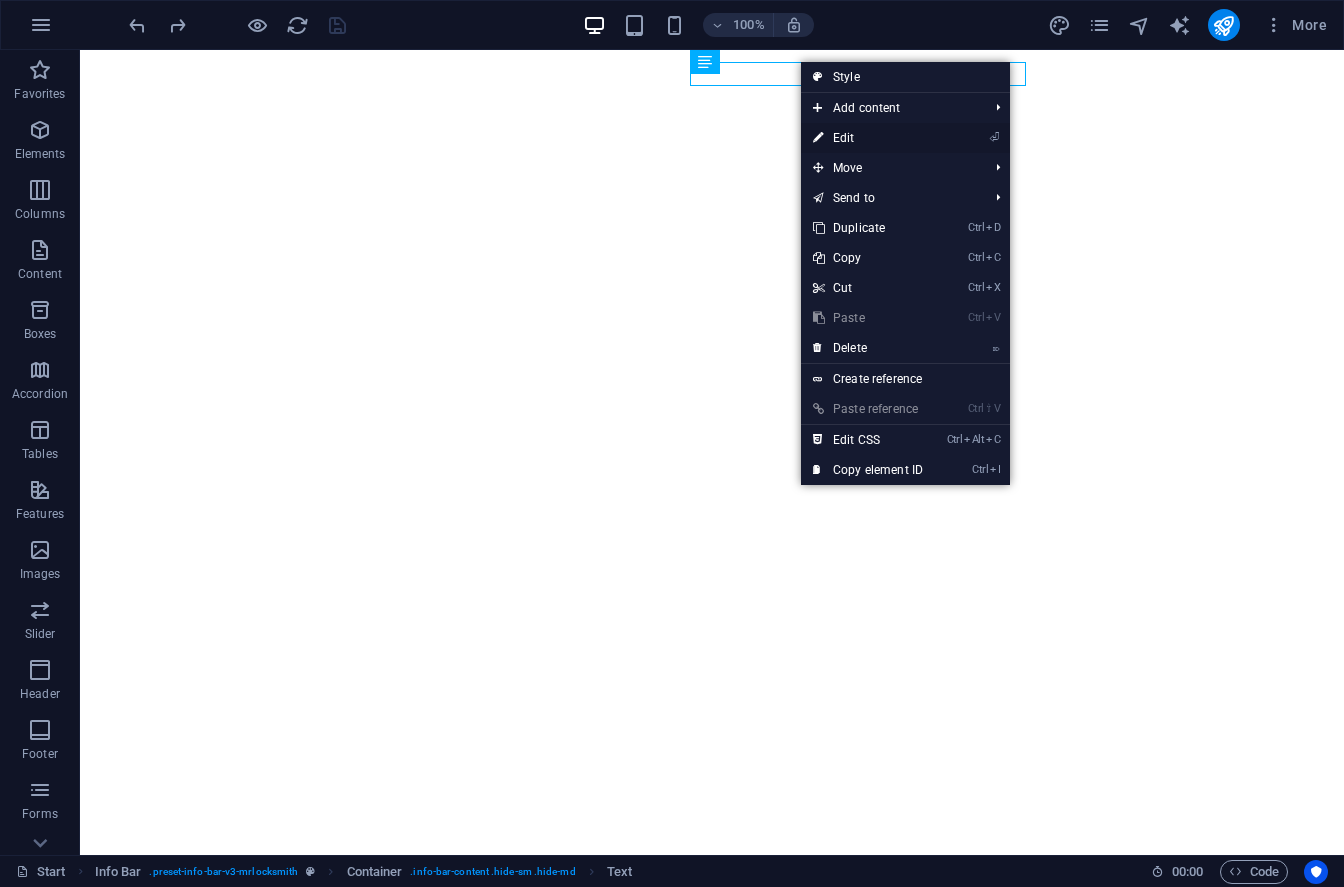 click on "⏎  Edit" at bounding box center (868, 138) 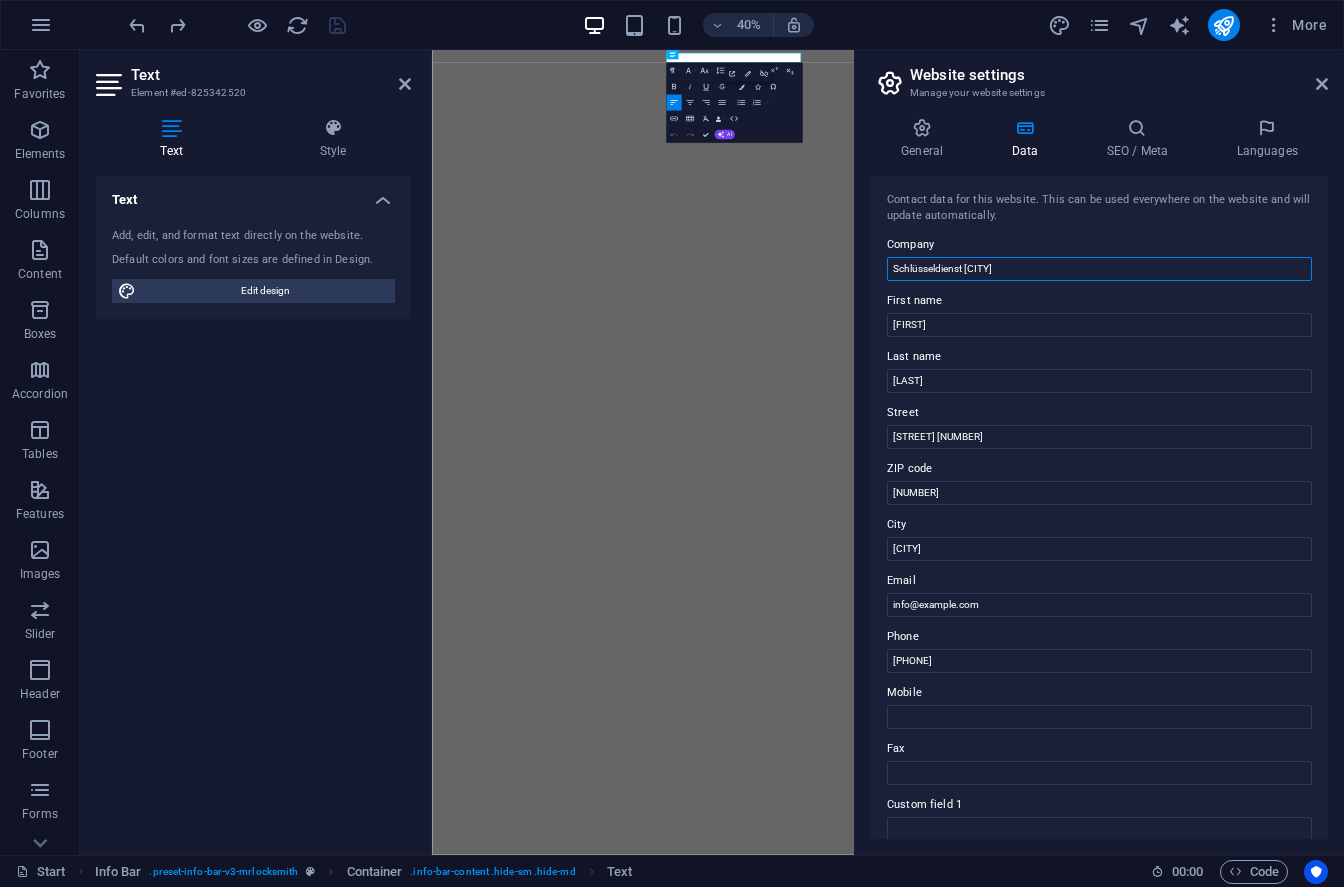 click on "Schlüsseldienst [CITY]" at bounding box center [1099, 269] 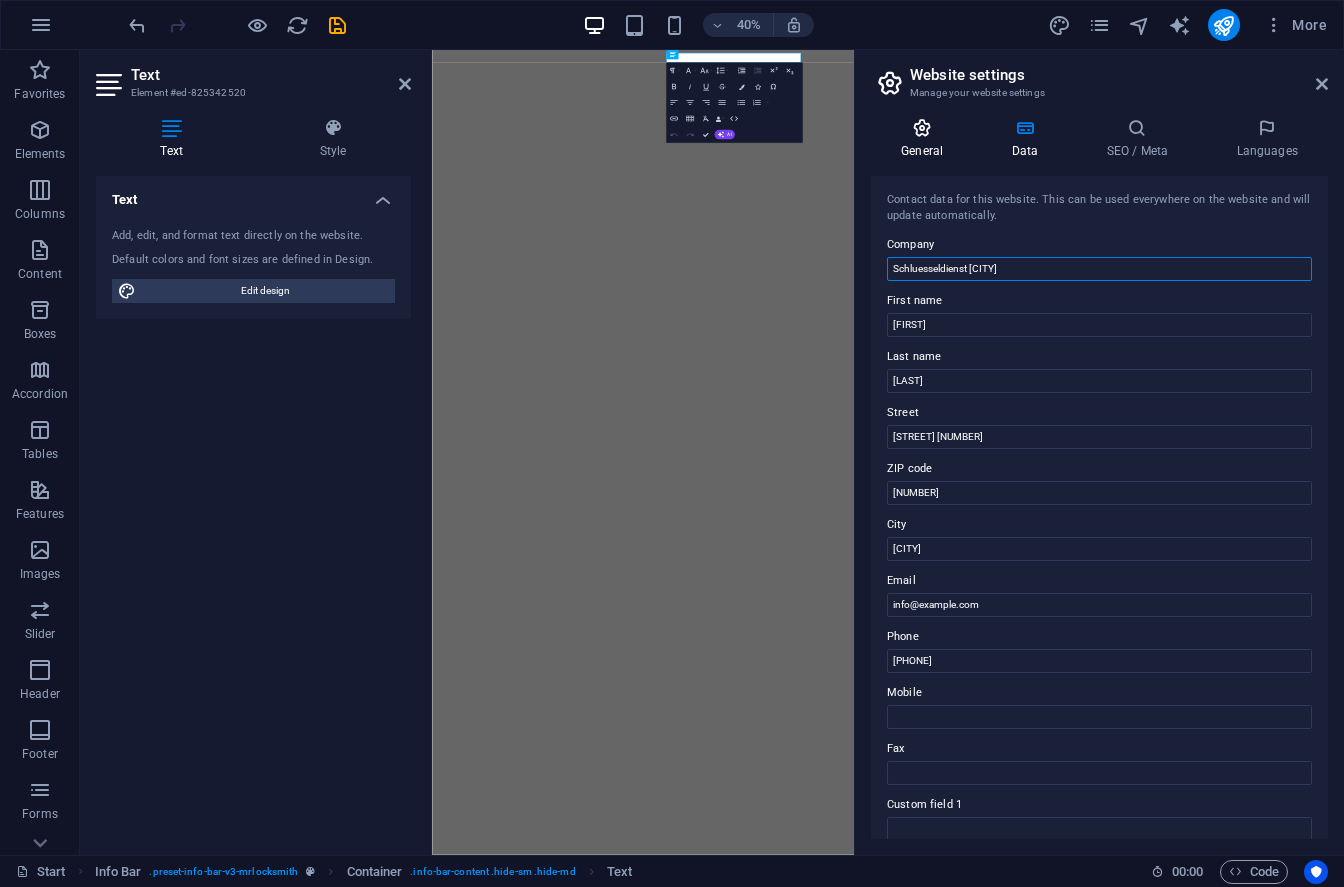 type on "Schluesseldienst [CITY]" 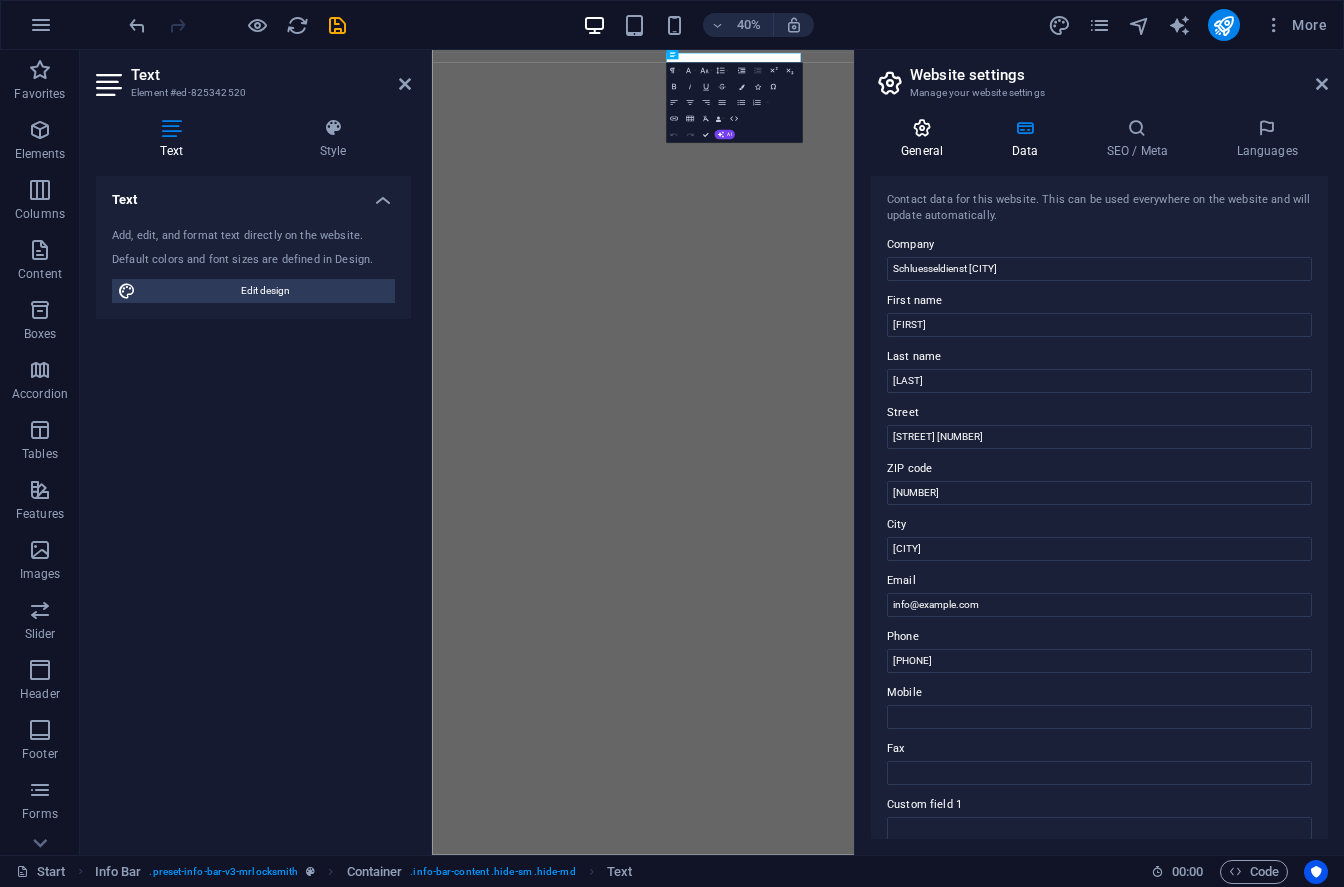 click at bounding box center [922, 128] 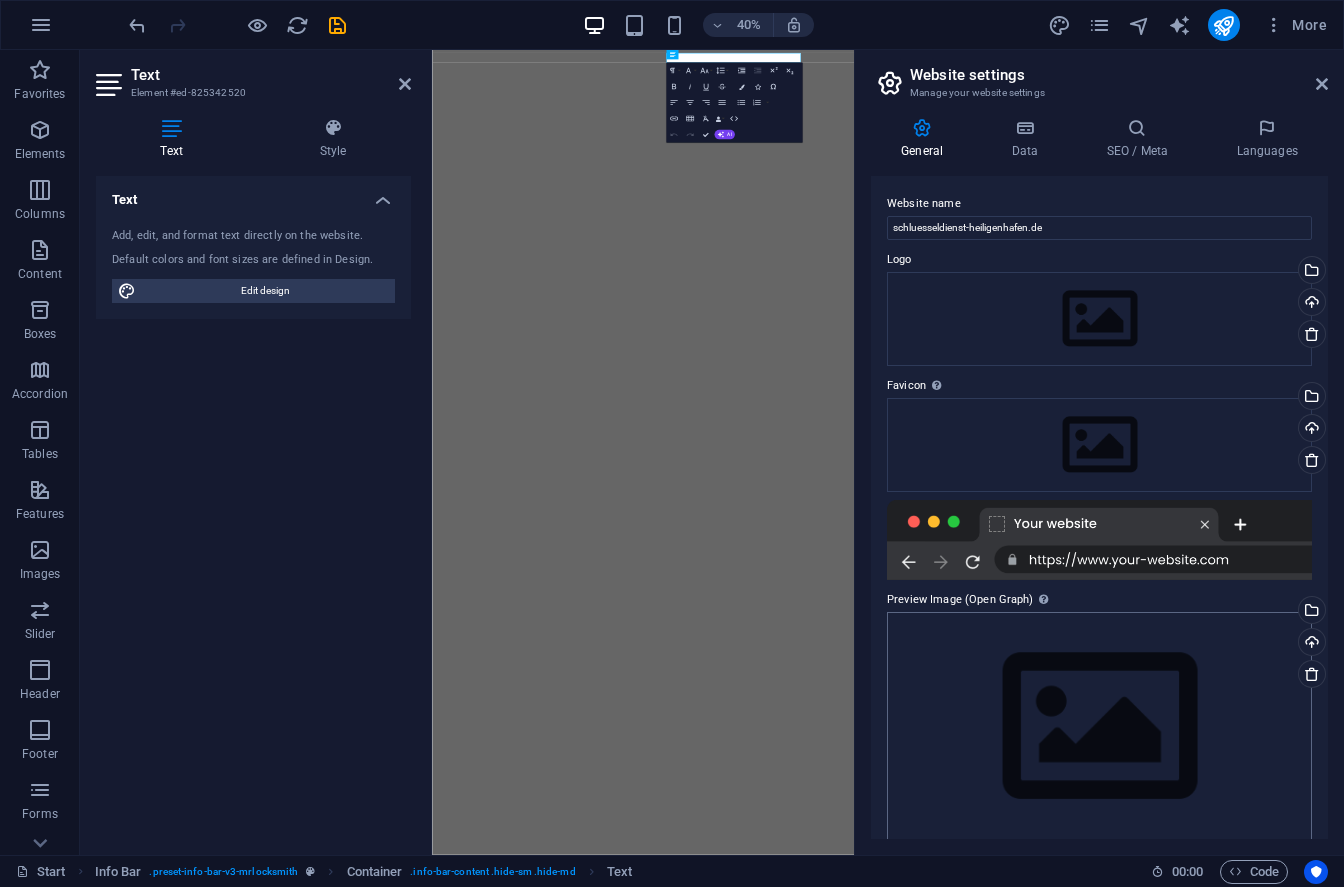 scroll, scrollTop: 19, scrollLeft: 0, axis: vertical 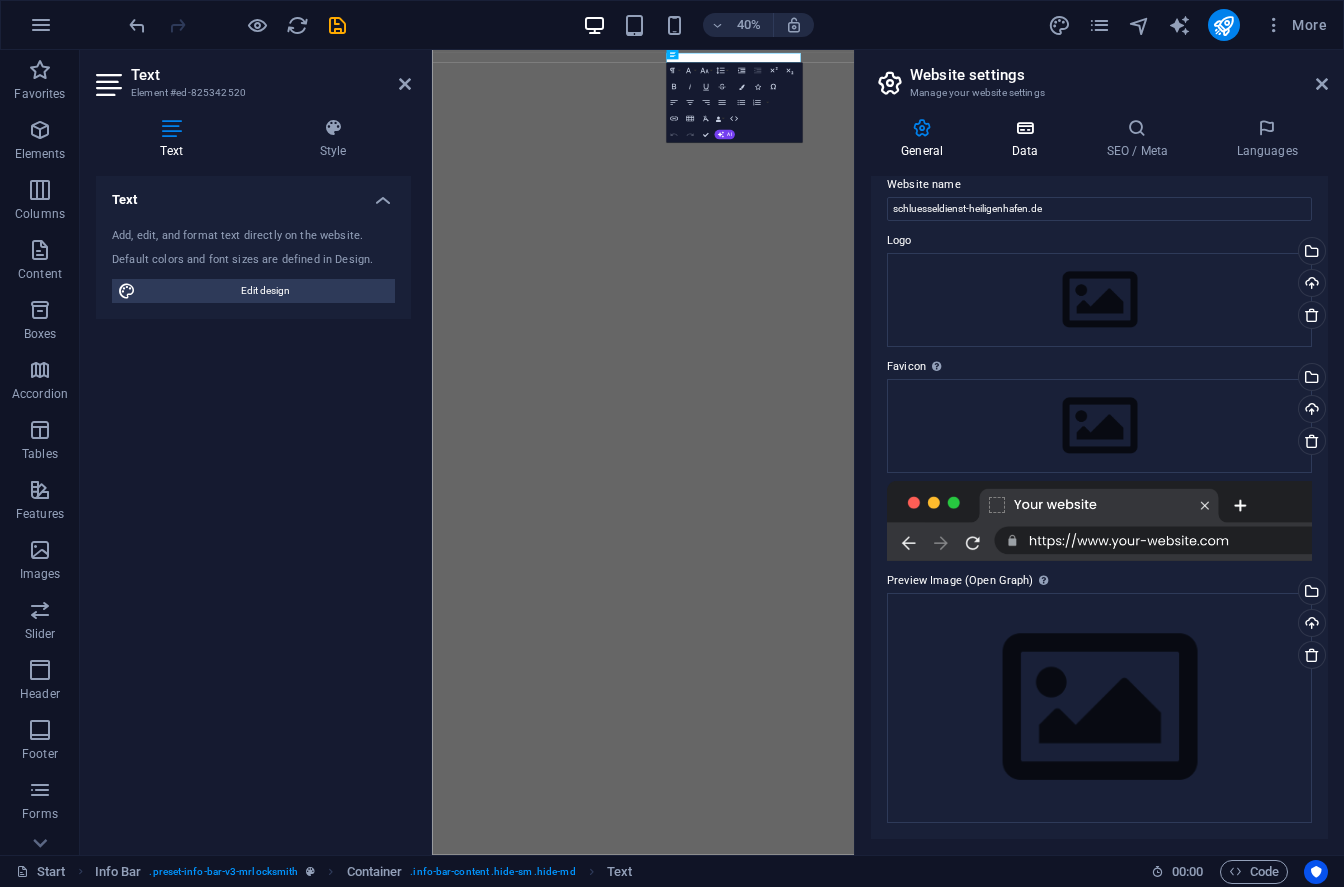 click at bounding box center [1024, 128] 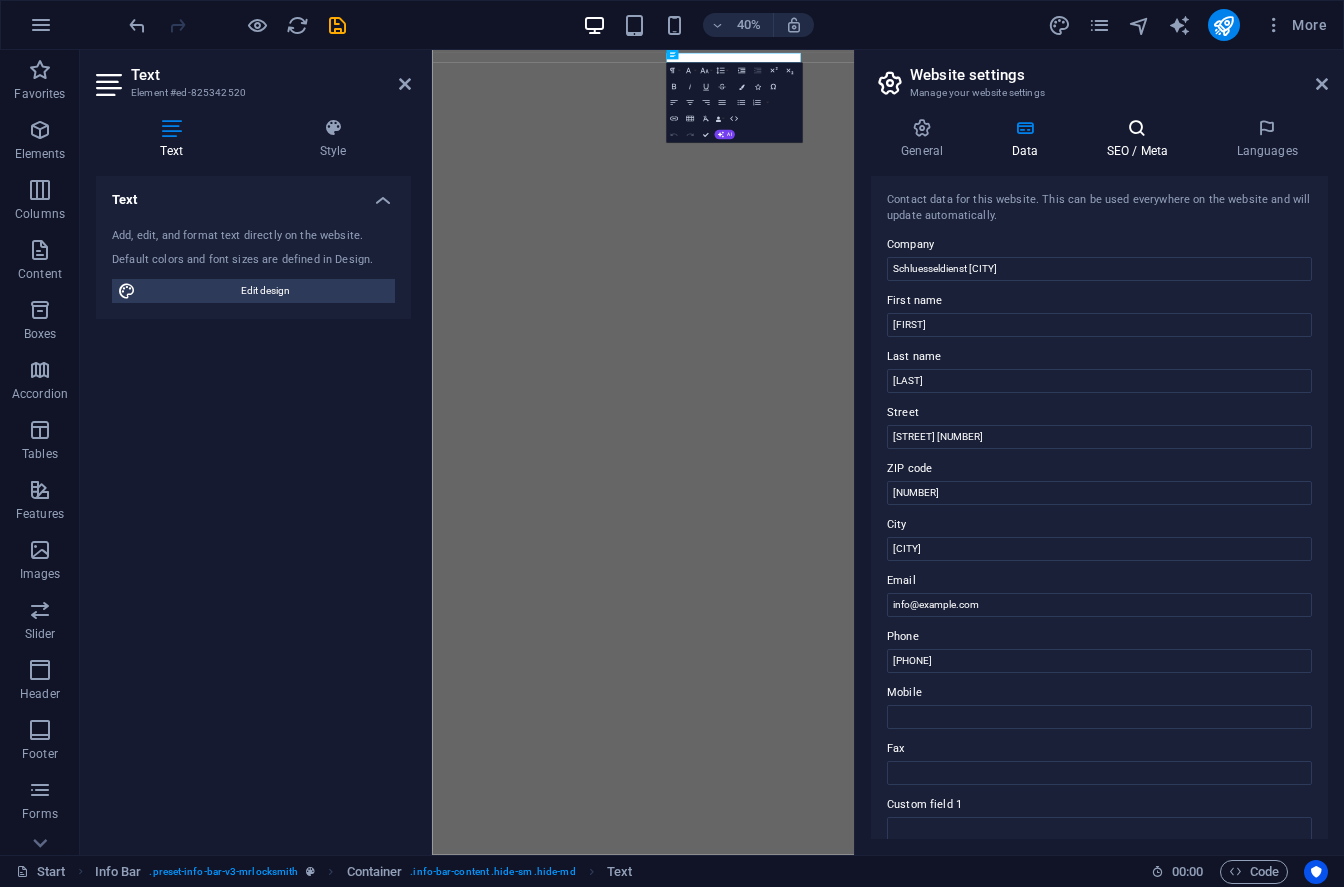 click on "SEO / Meta" at bounding box center [1141, 139] 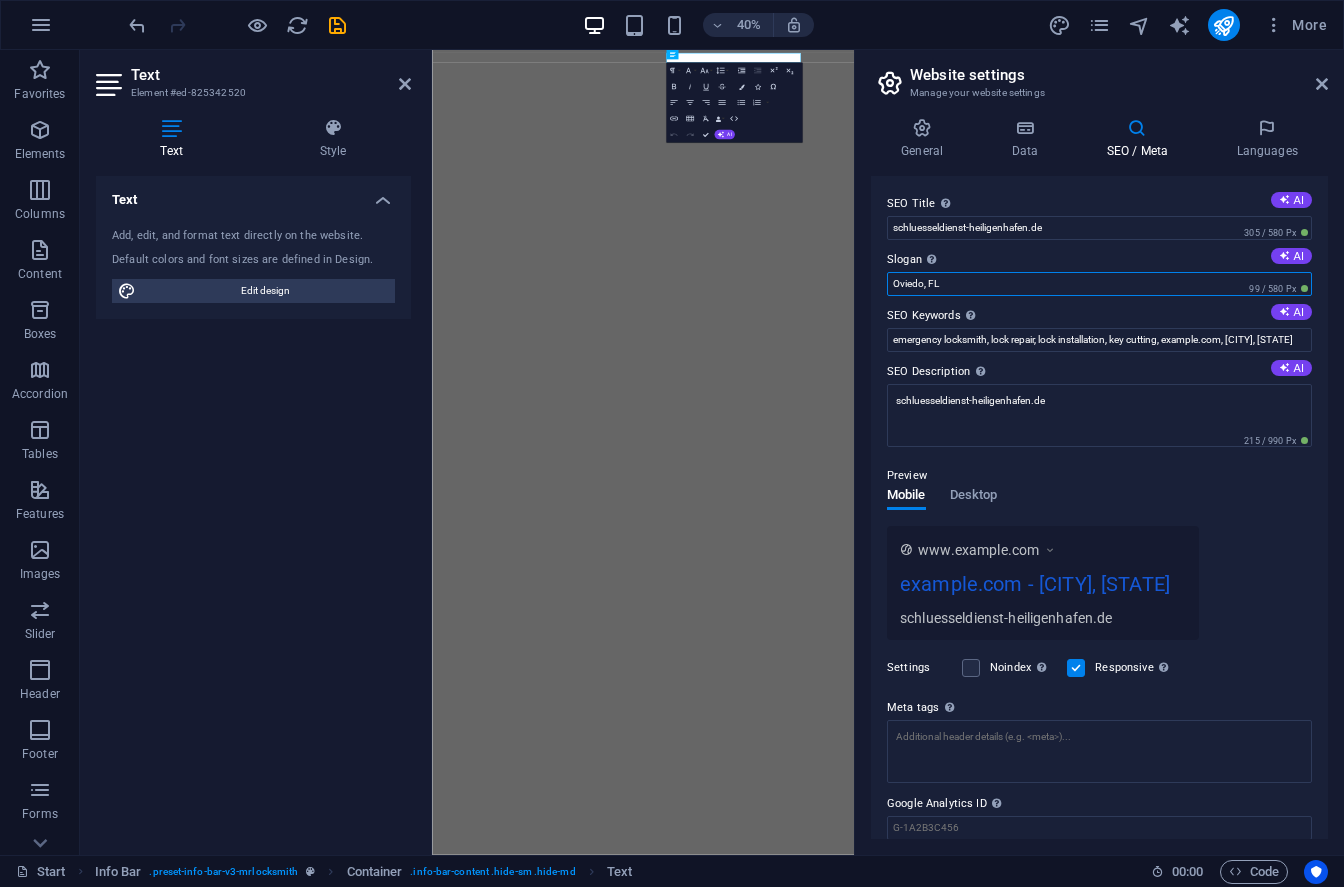 drag, startPoint x: 1028, startPoint y: 289, endPoint x: 876, endPoint y: 290, distance: 152.0033 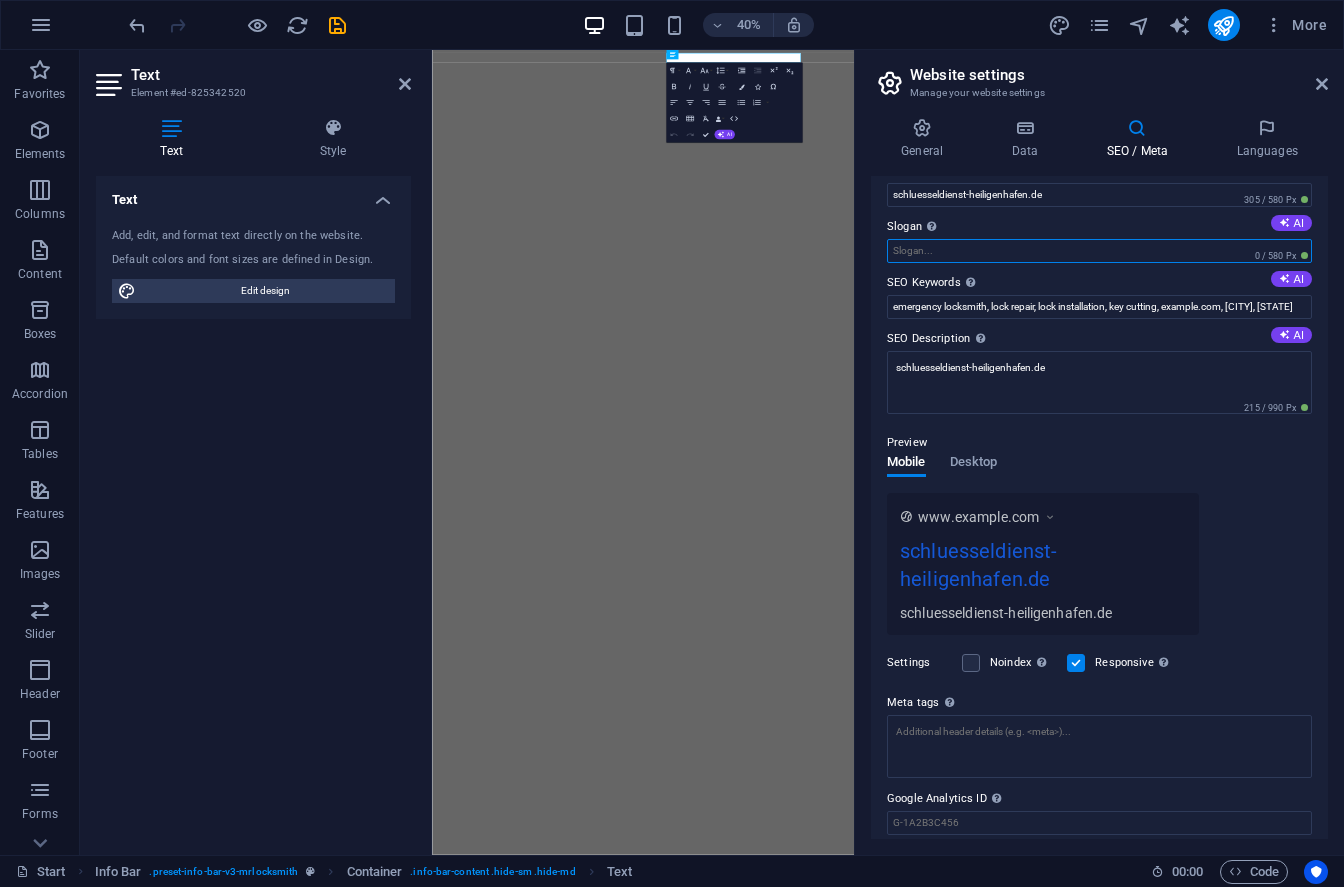 scroll, scrollTop: 0, scrollLeft: 0, axis: both 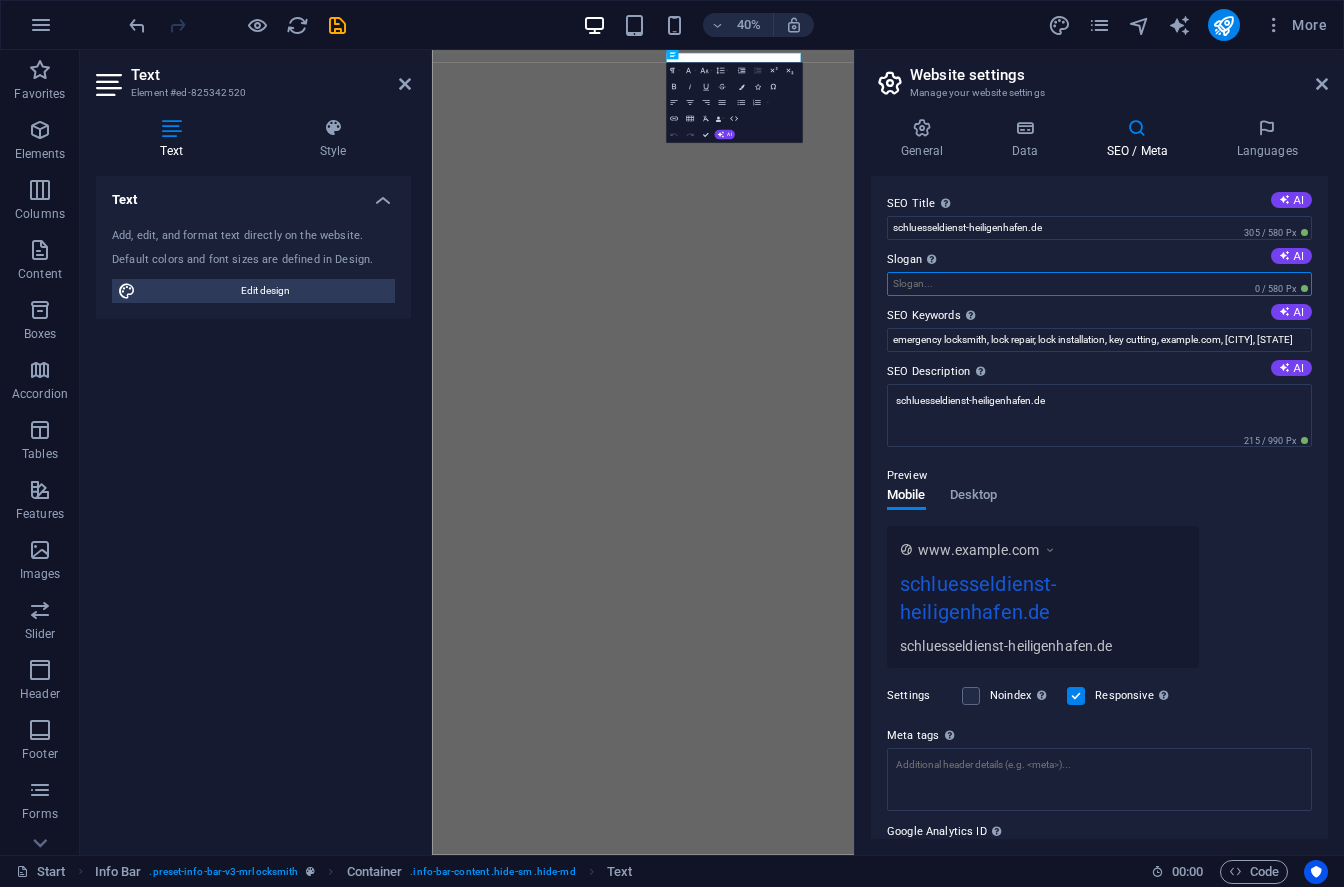 click on "Slogan The slogan of your website. AI" at bounding box center [1099, 284] 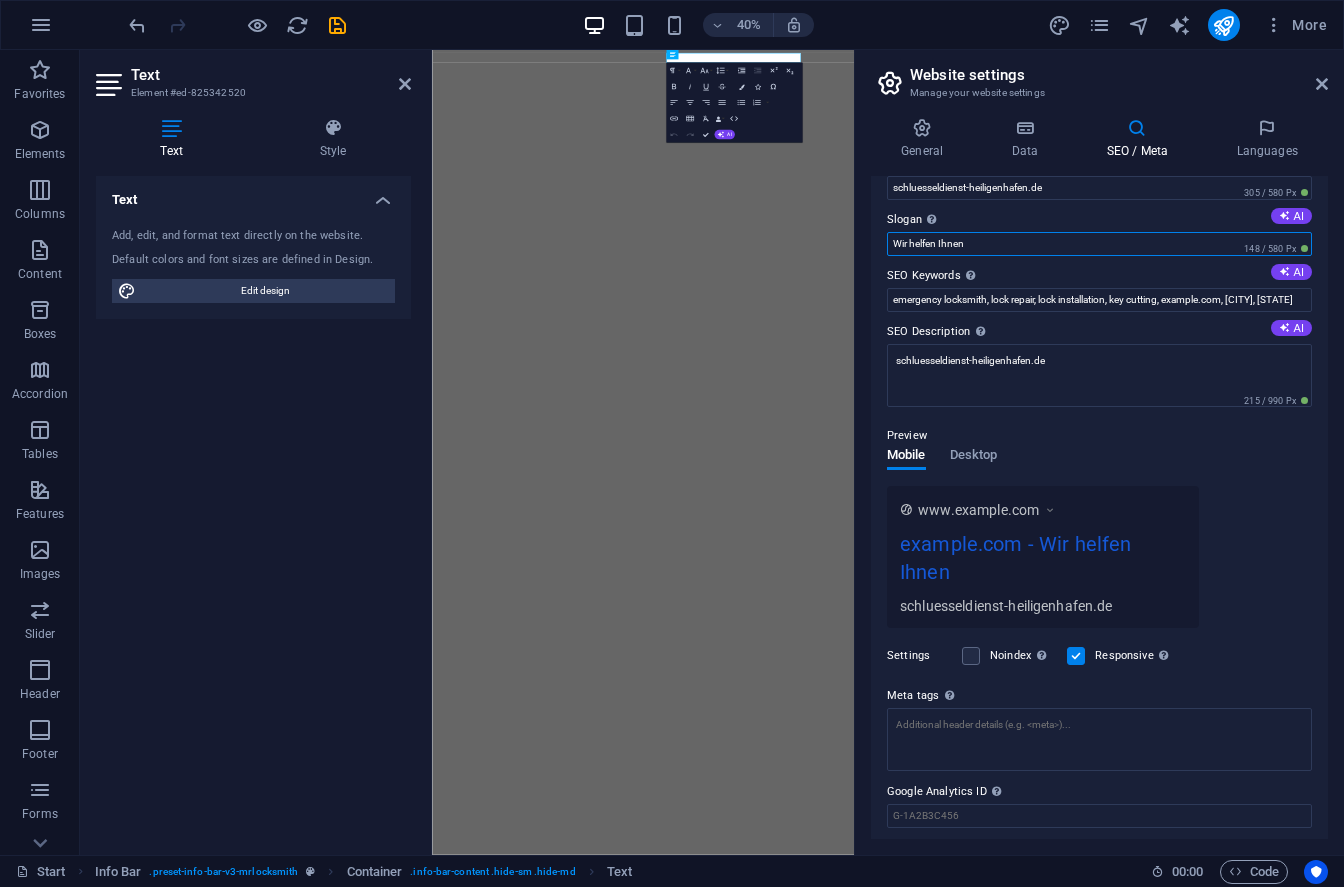 scroll, scrollTop: 0, scrollLeft: 0, axis: both 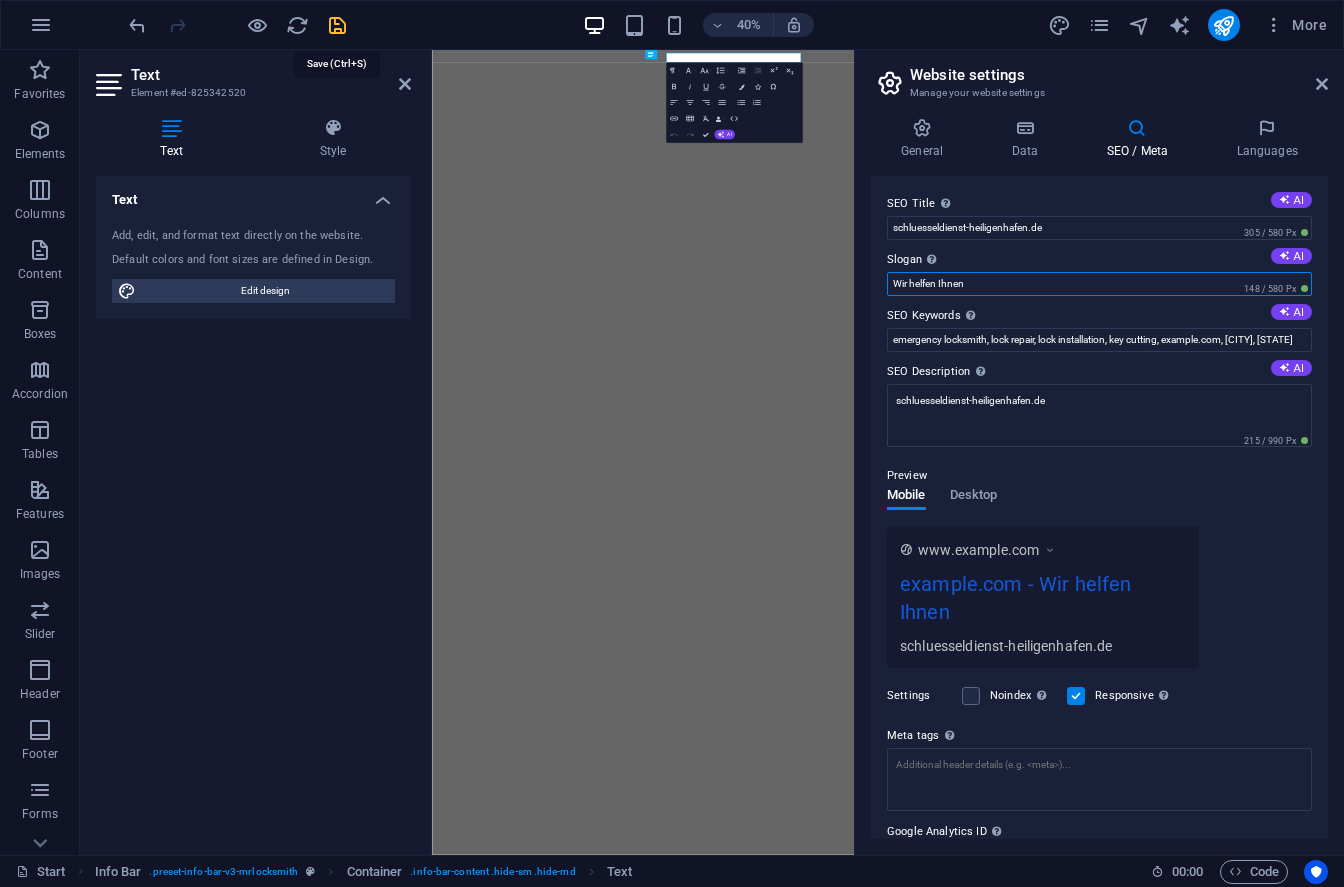 type on "Wir helfen Ihnen" 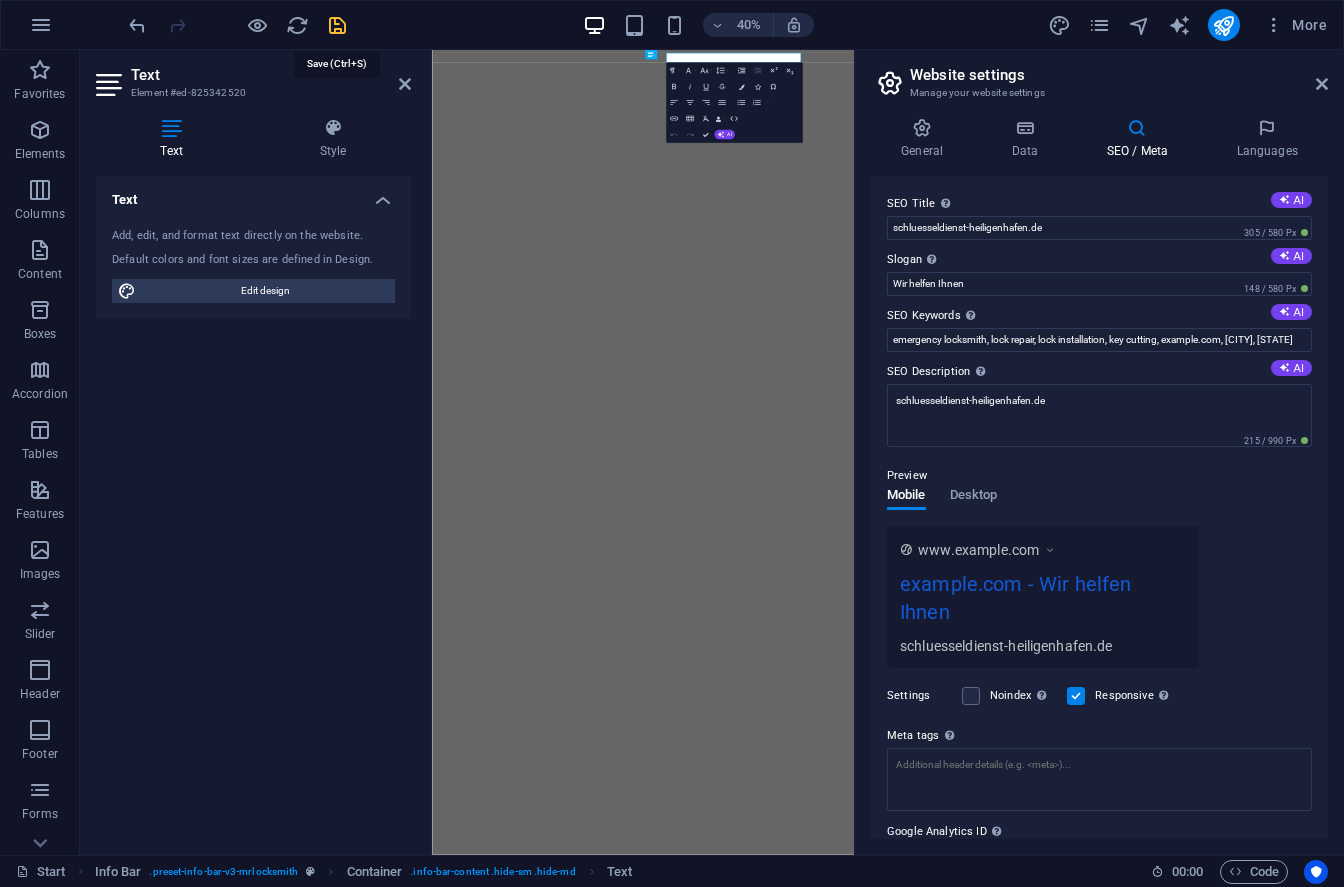 click at bounding box center [337, 25] 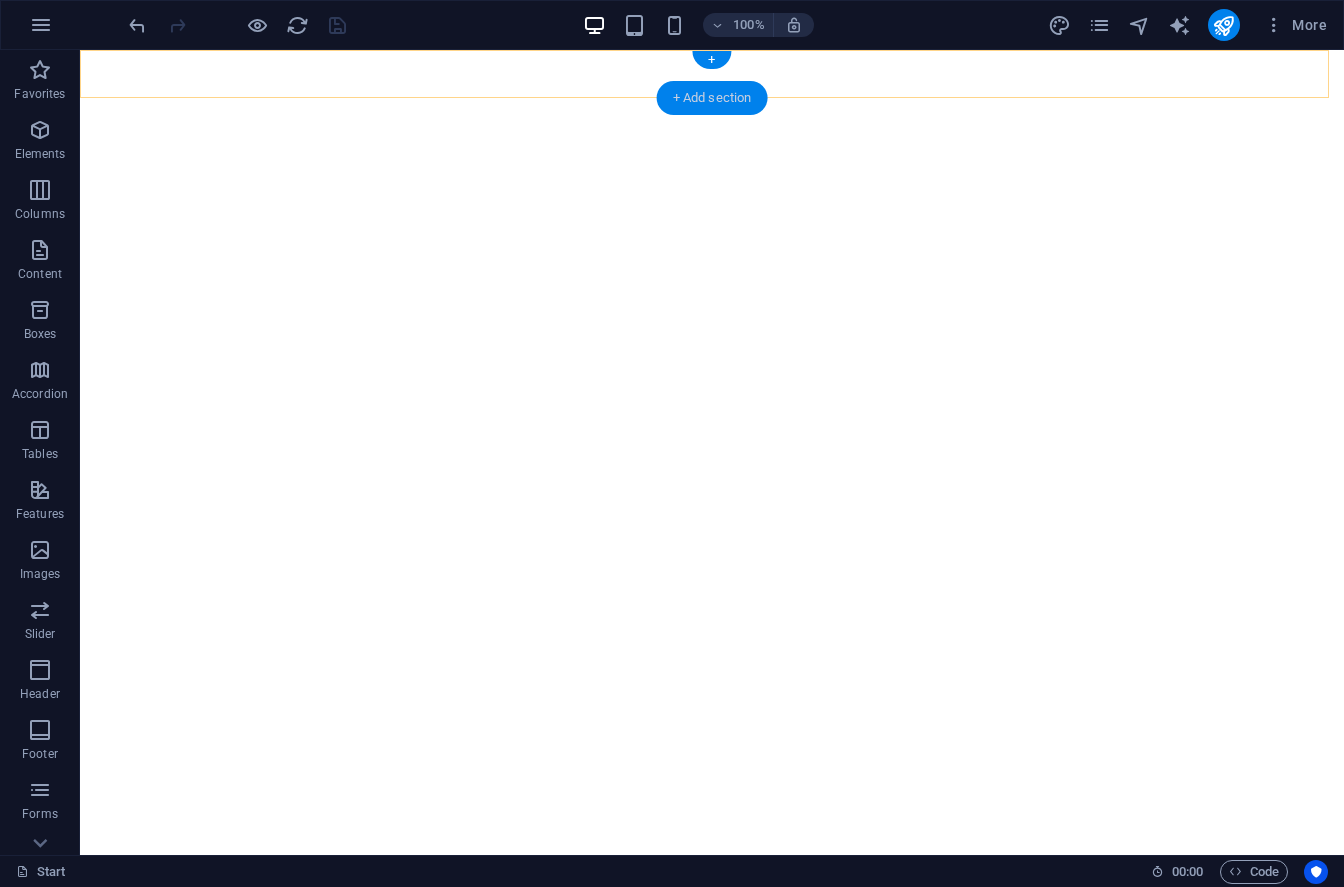 click on "+ Add section" at bounding box center (712, 98) 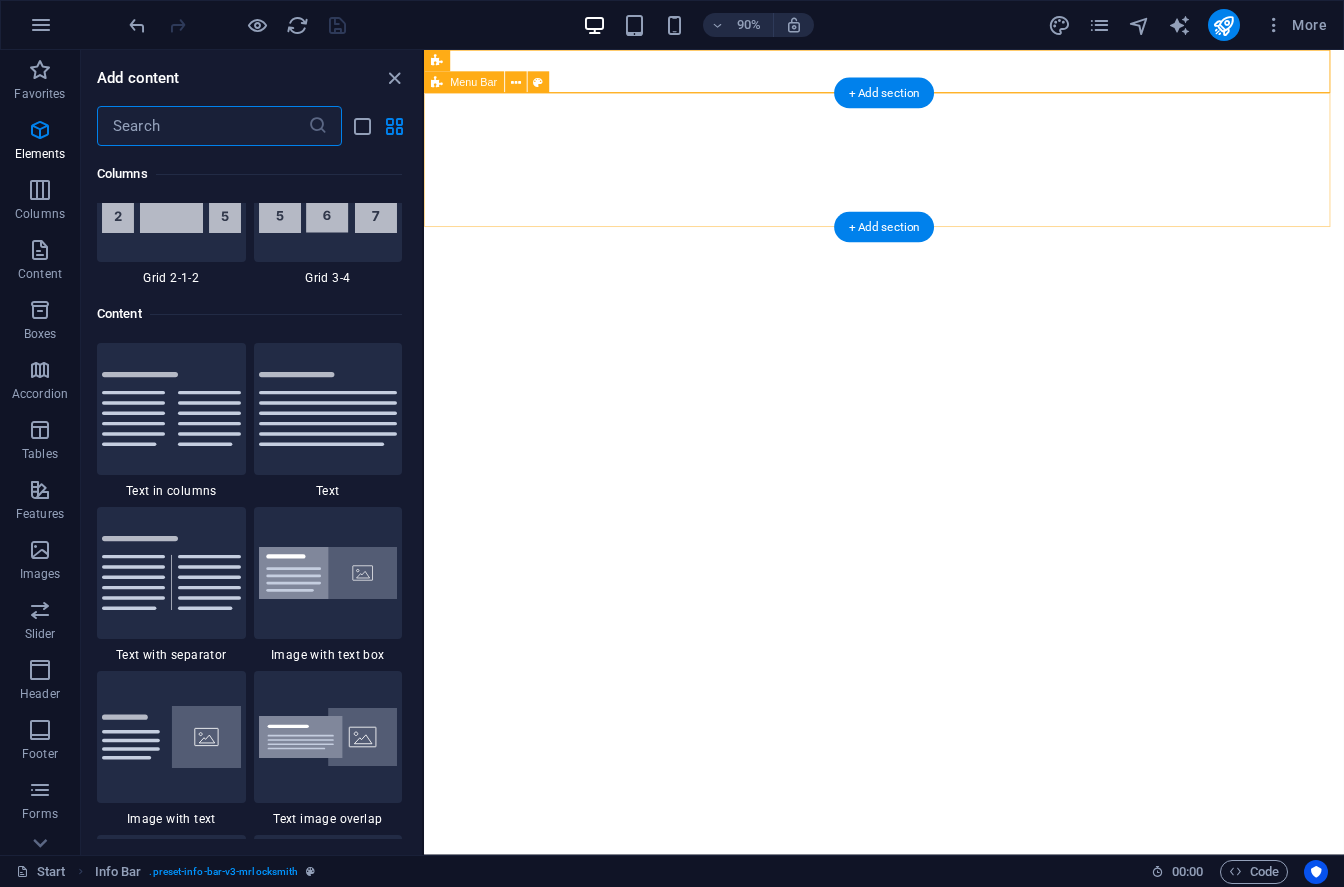 scroll, scrollTop: 3499, scrollLeft: 0, axis: vertical 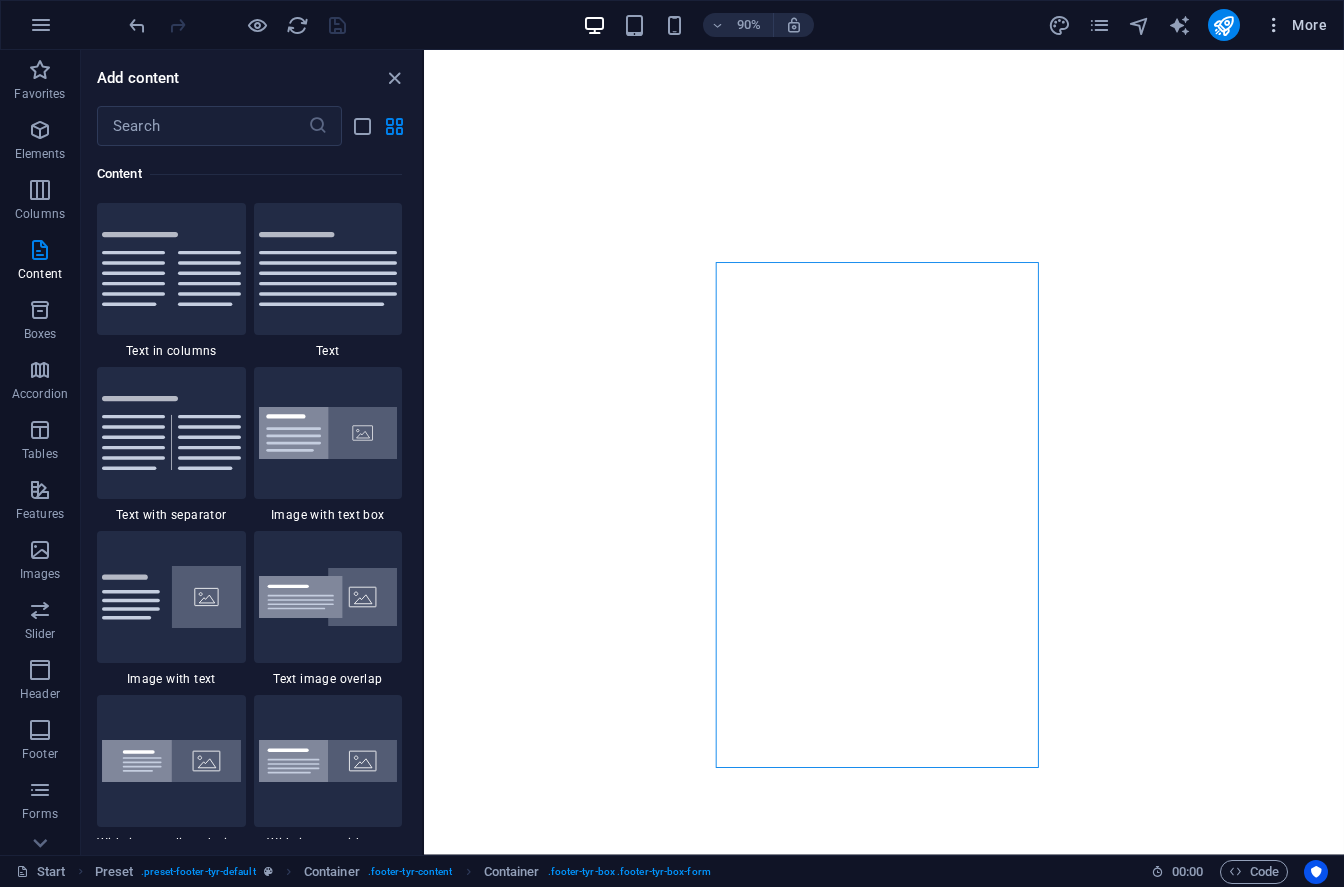click on "More" at bounding box center (1295, 25) 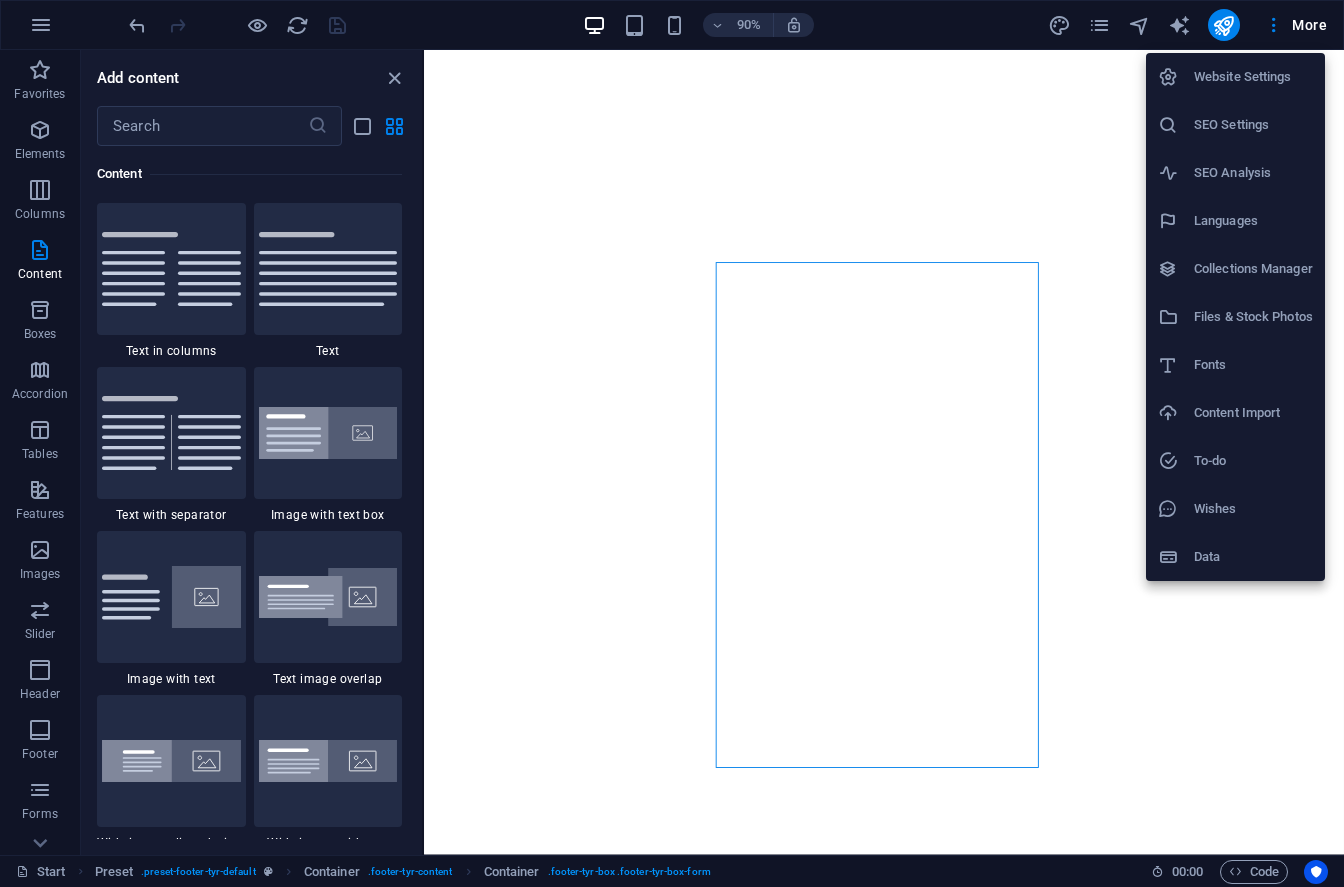 click on "Website Settings" at bounding box center (1253, 77) 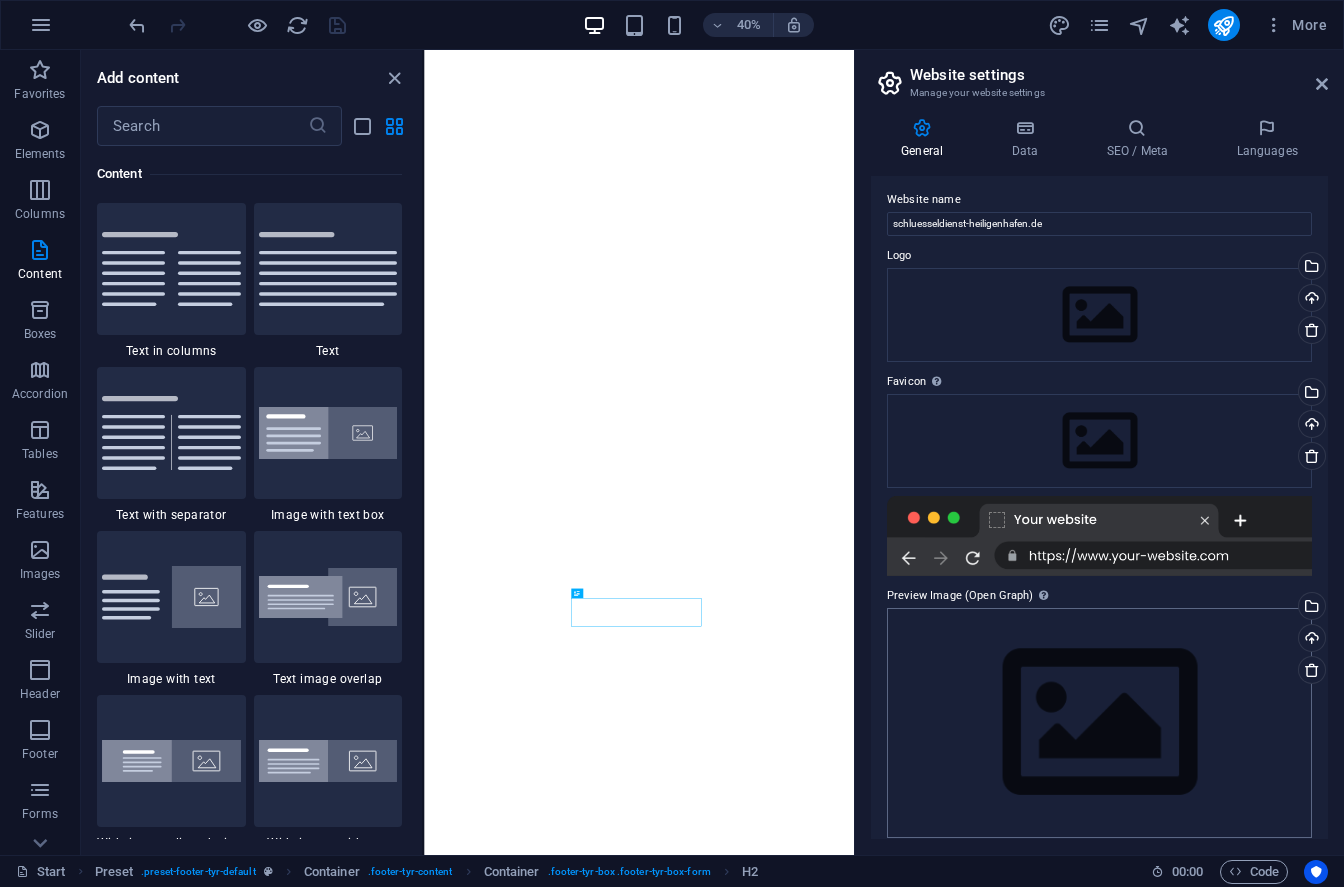 scroll, scrollTop: 0, scrollLeft: 0, axis: both 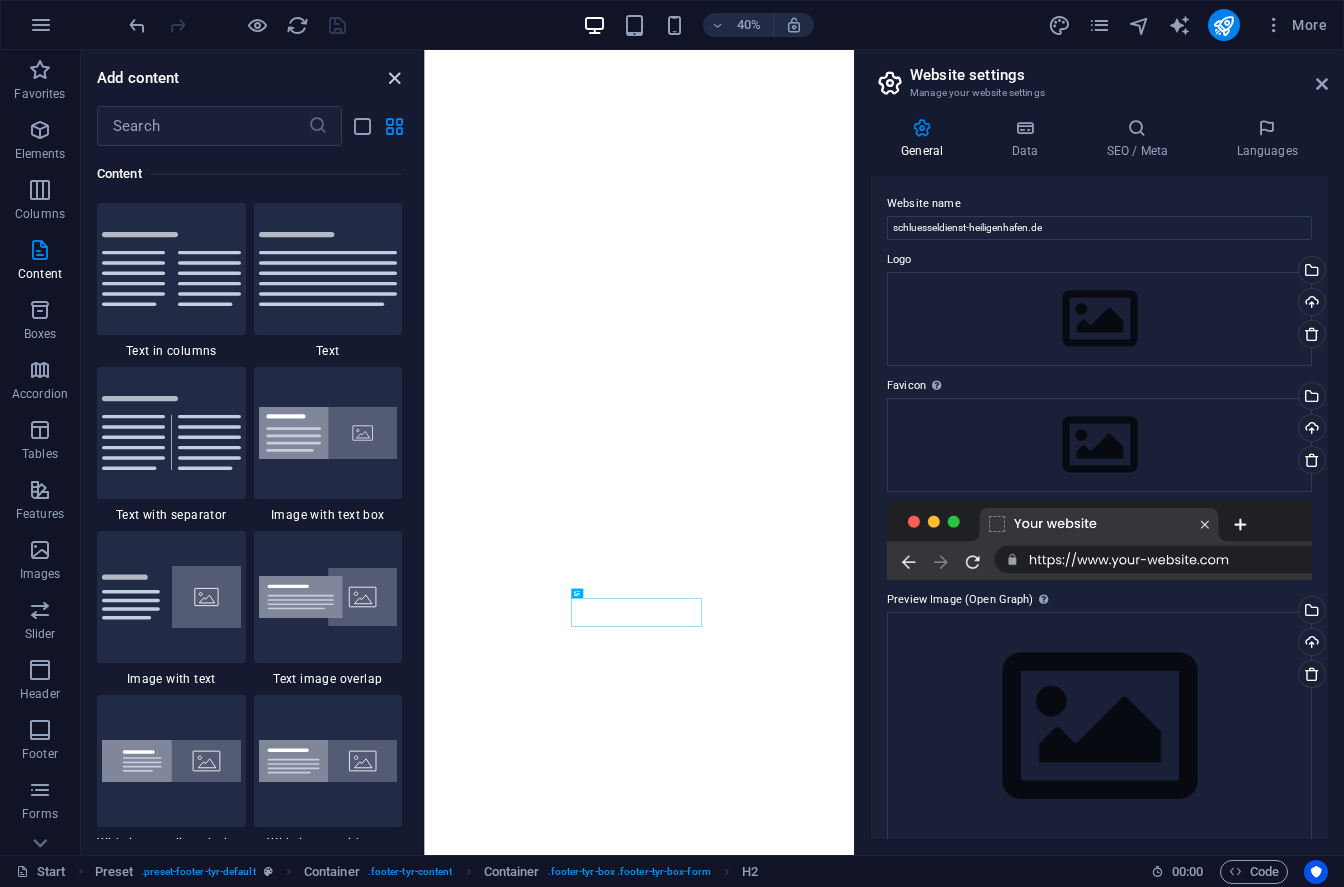 click at bounding box center (394, 78) 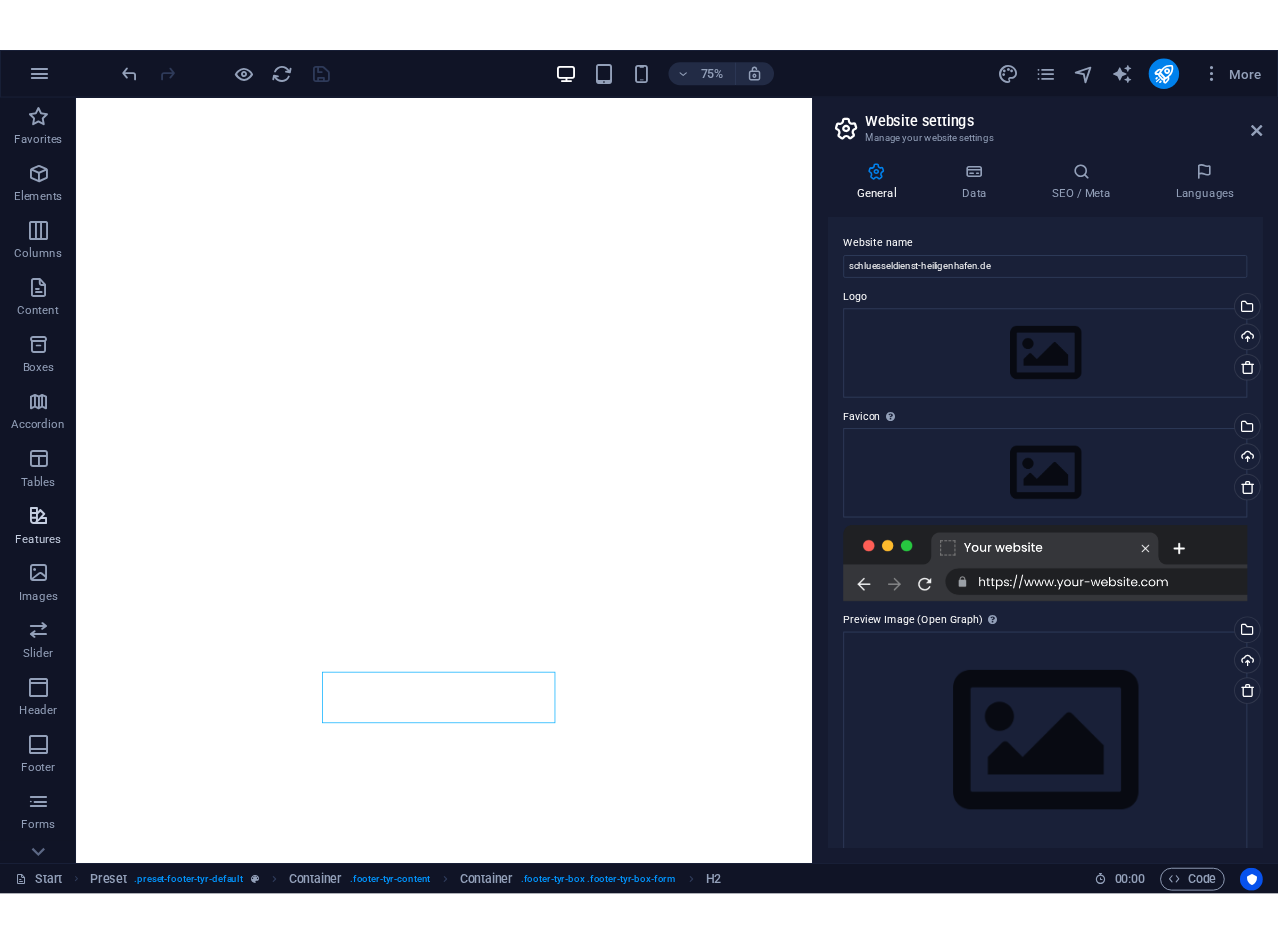 scroll, scrollTop: 95, scrollLeft: 0, axis: vertical 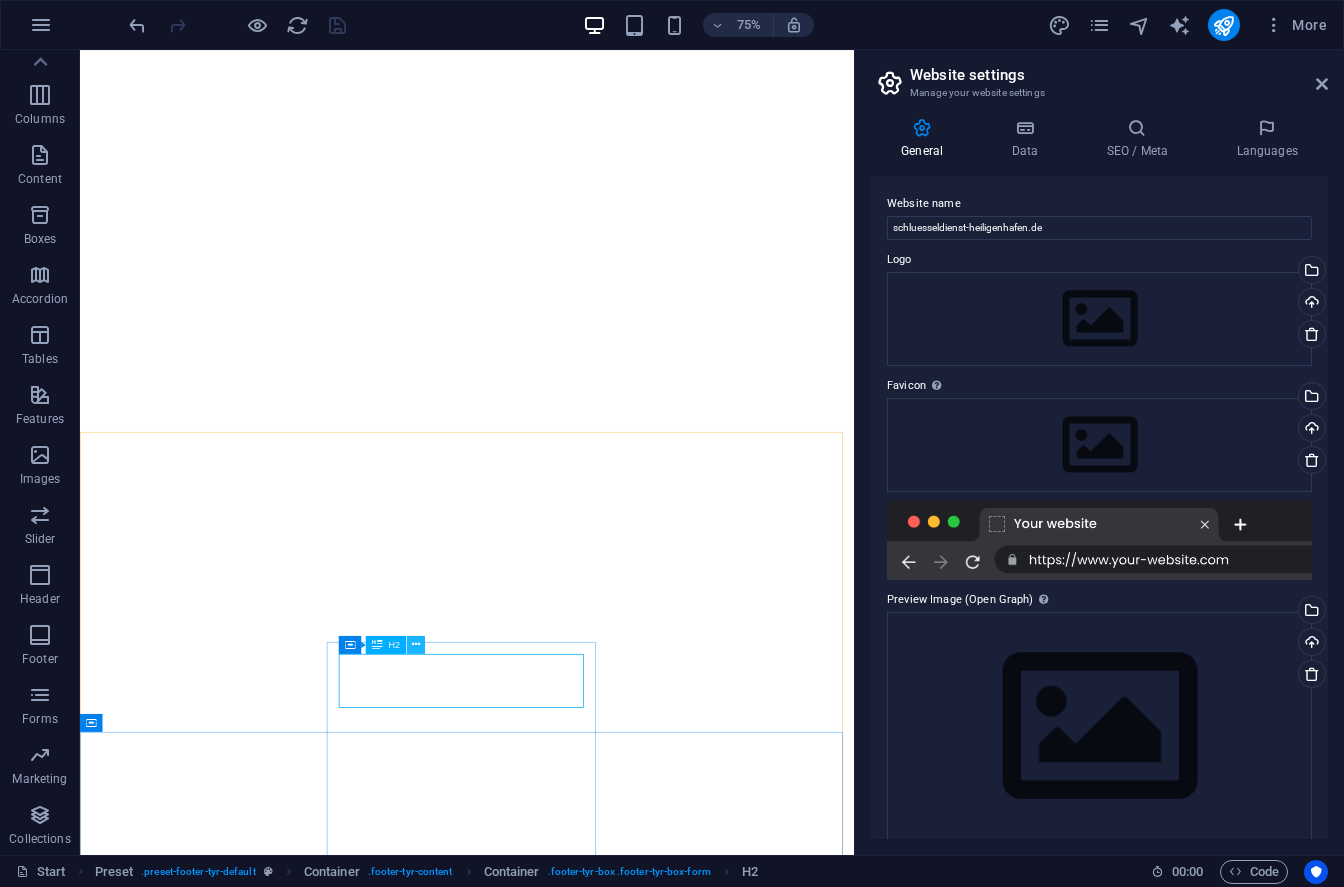 click at bounding box center (416, 645) 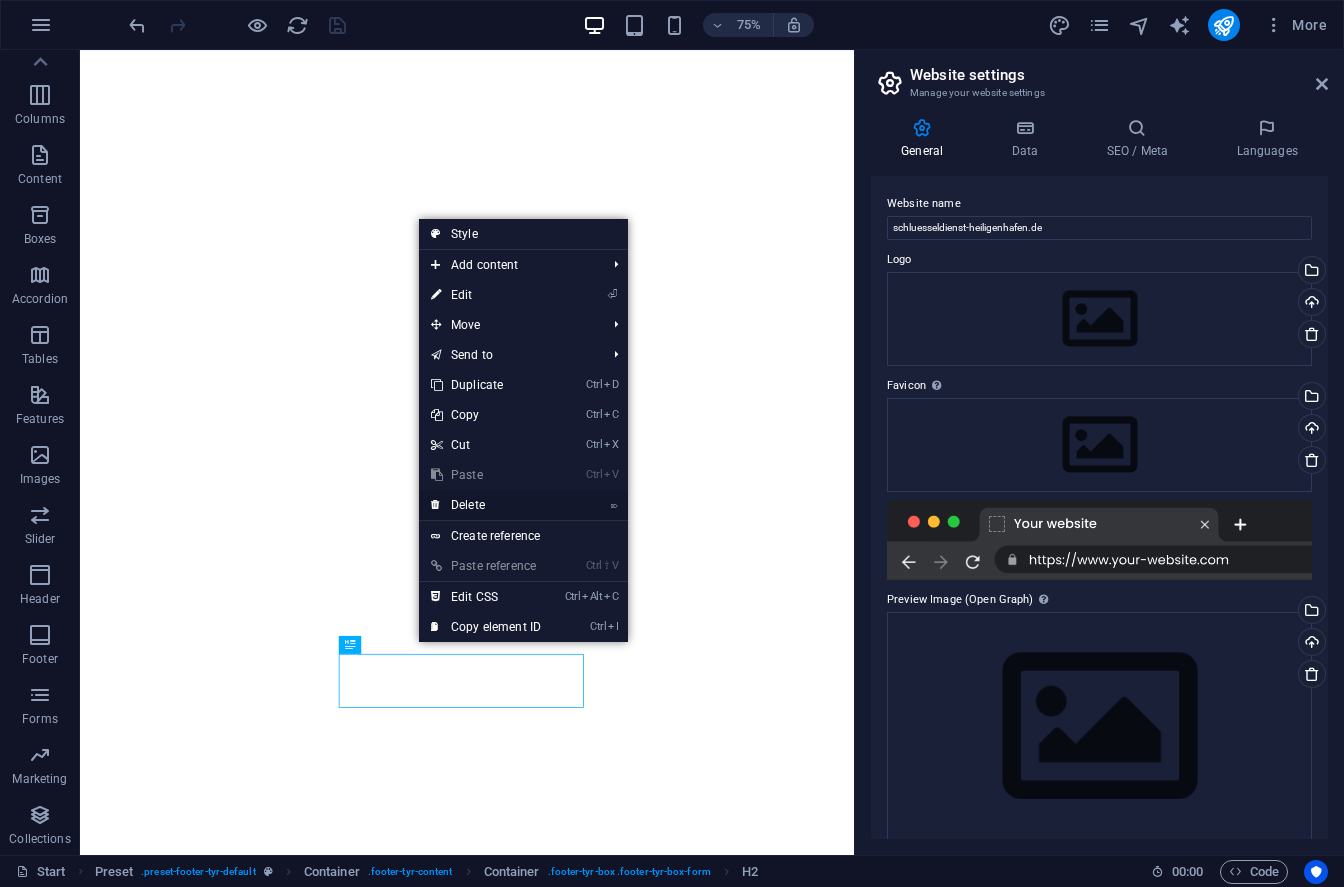 click on "⌦  Delete" at bounding box center [486, 505] 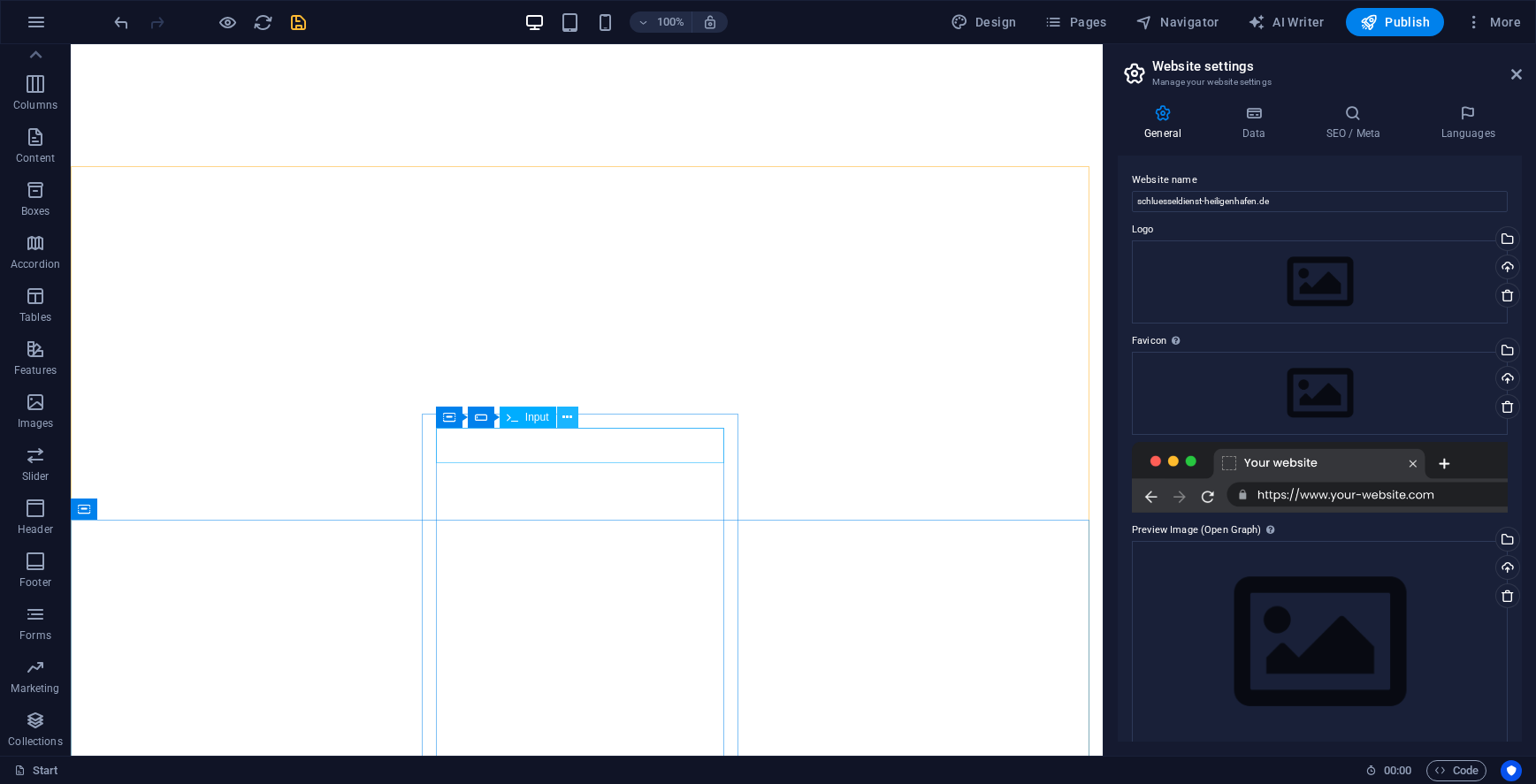 click at bounding box center [567, 417] 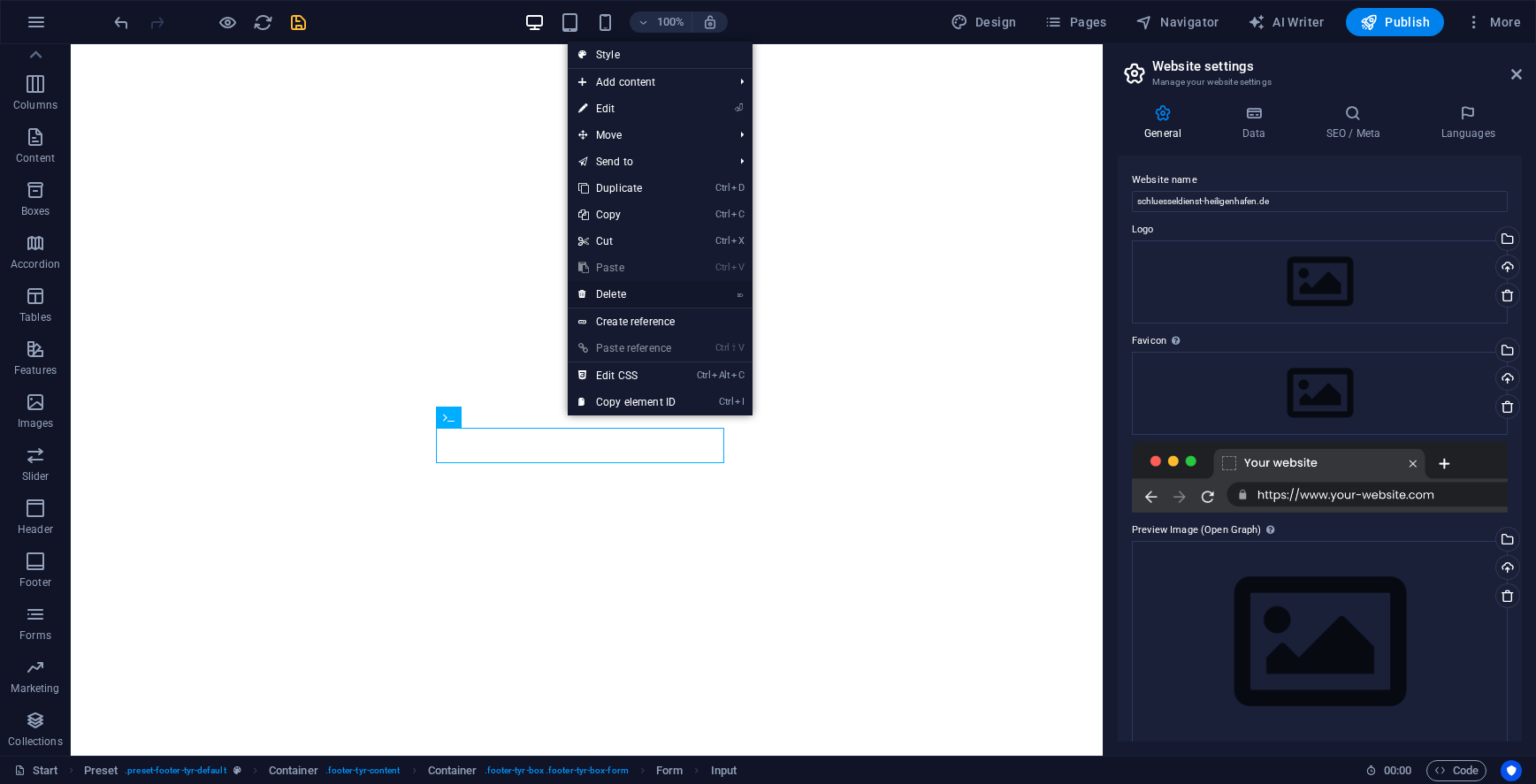 click on "⌦  Delete" at bounding box center [627, 294] 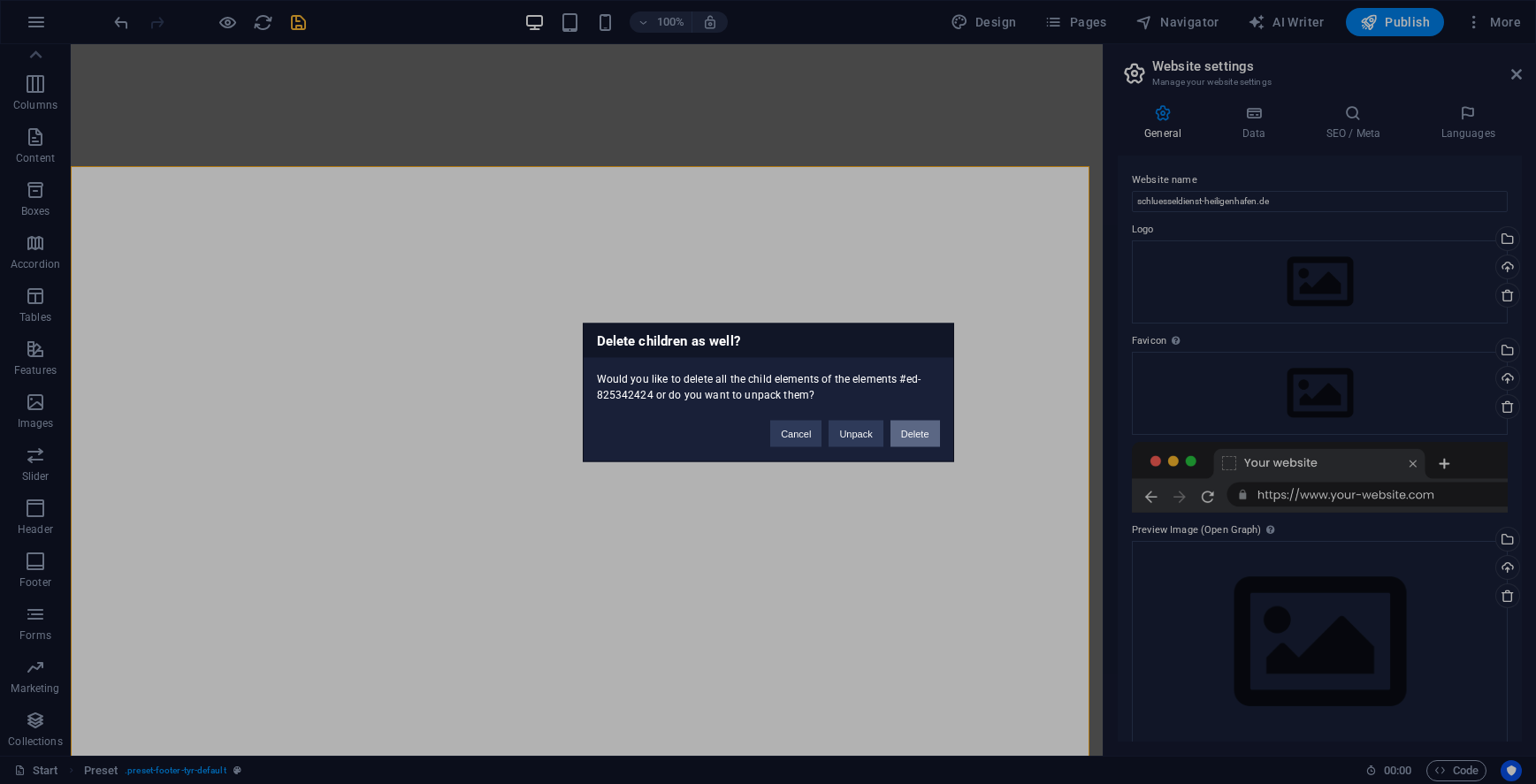 click on "Delete" at bounding box center (915, 433) 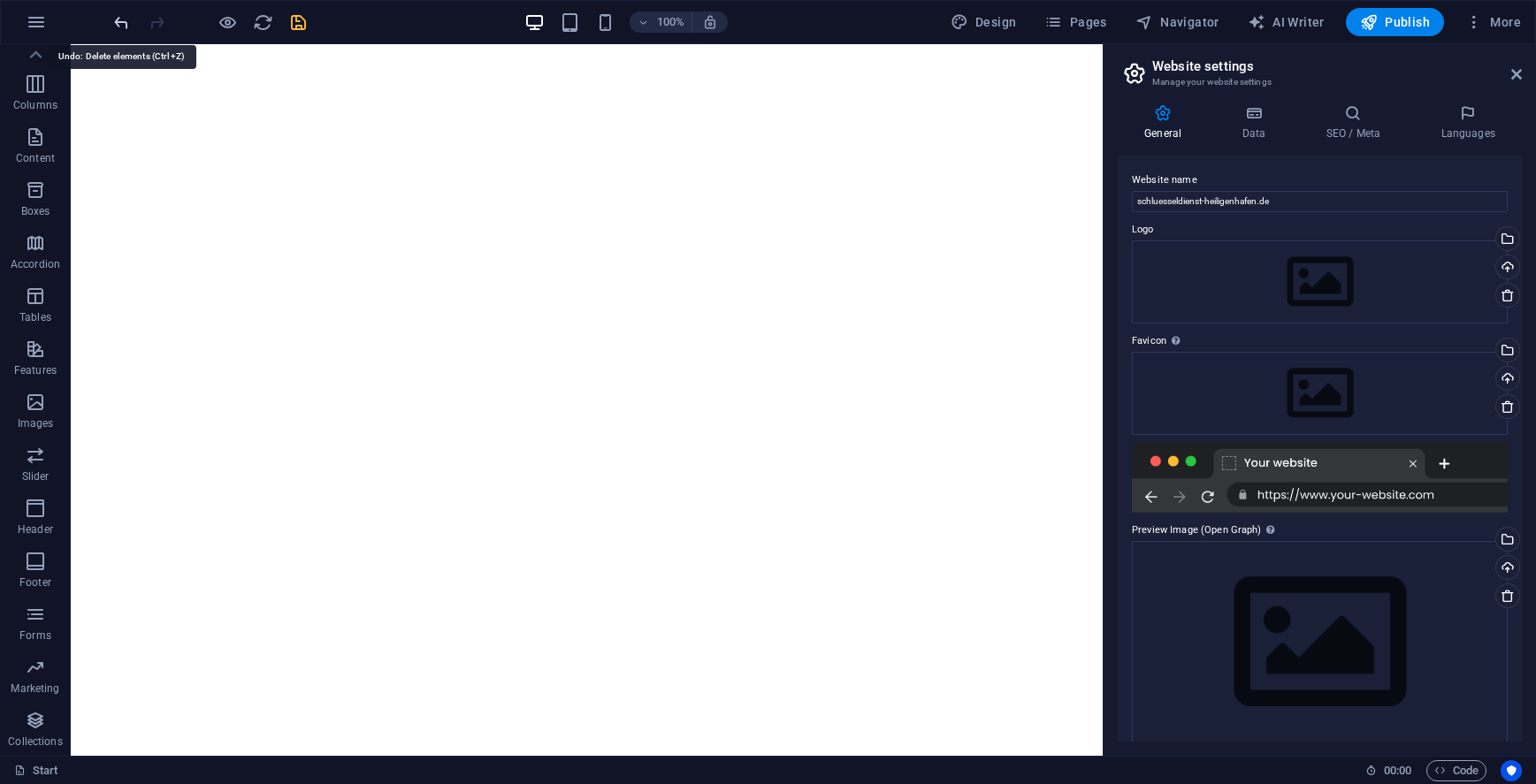click at bounding box center (121, 22) 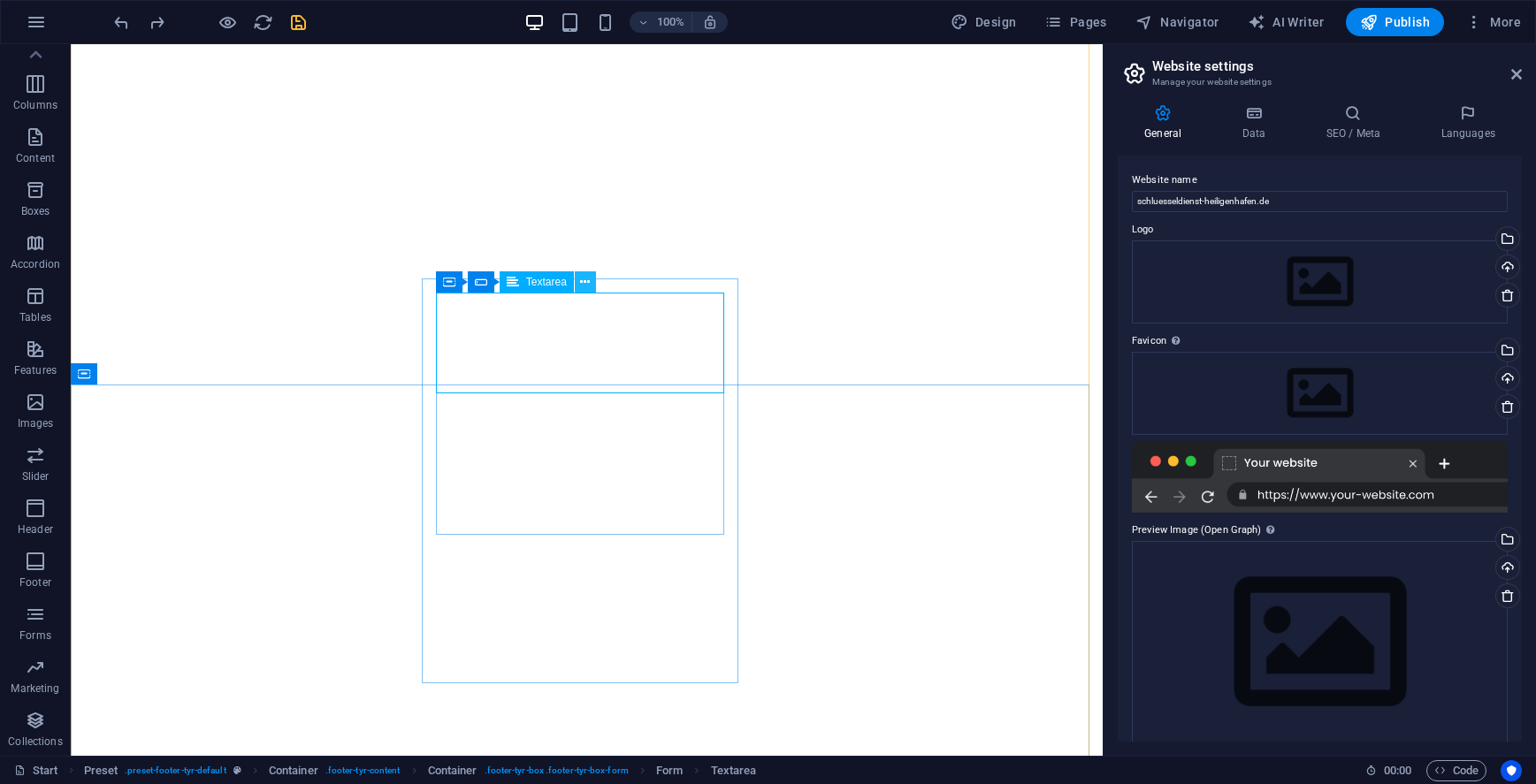 click at bounding box center (585, 282) 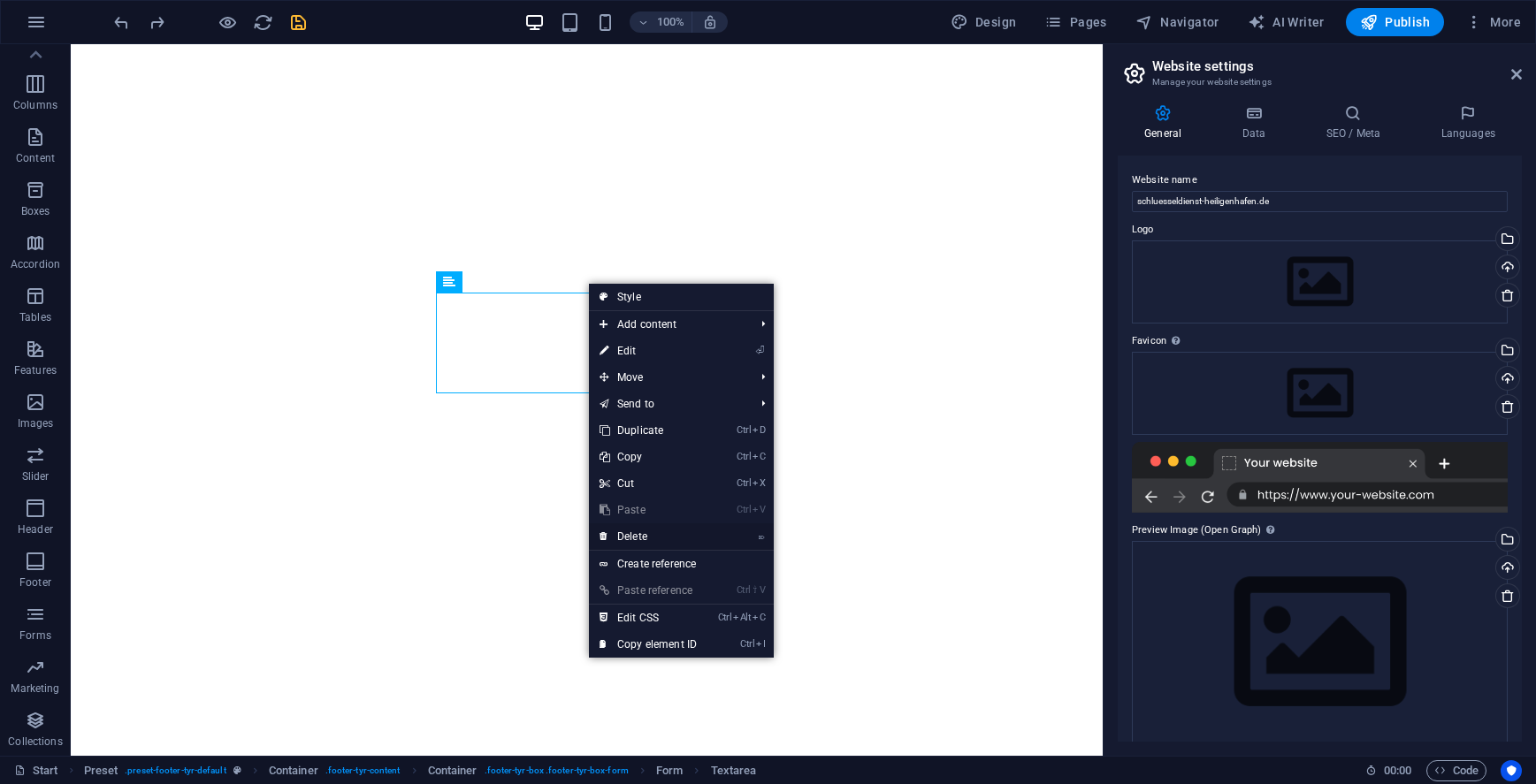 click on "⌦  Delete" at bounding box center [648, 537] 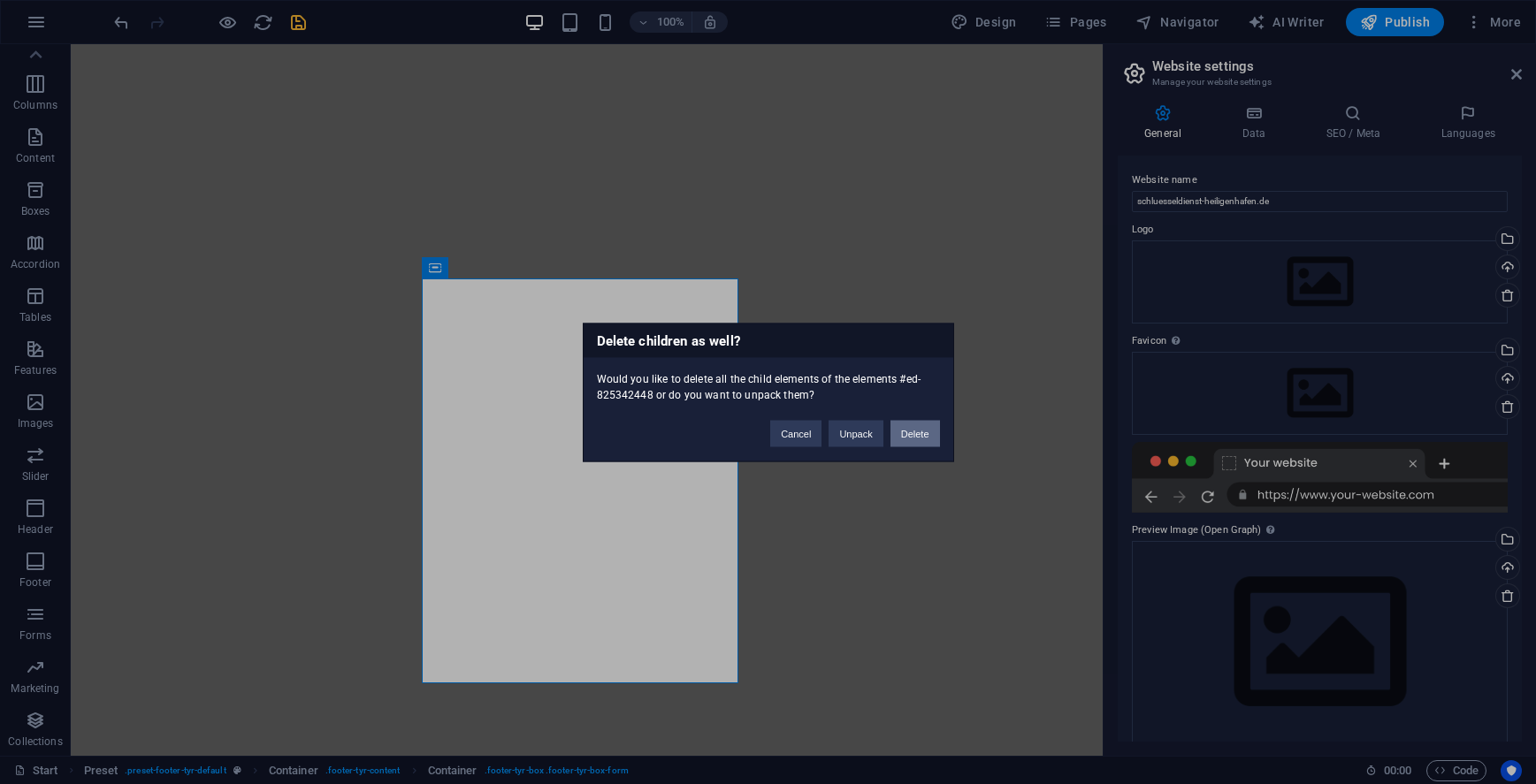 type 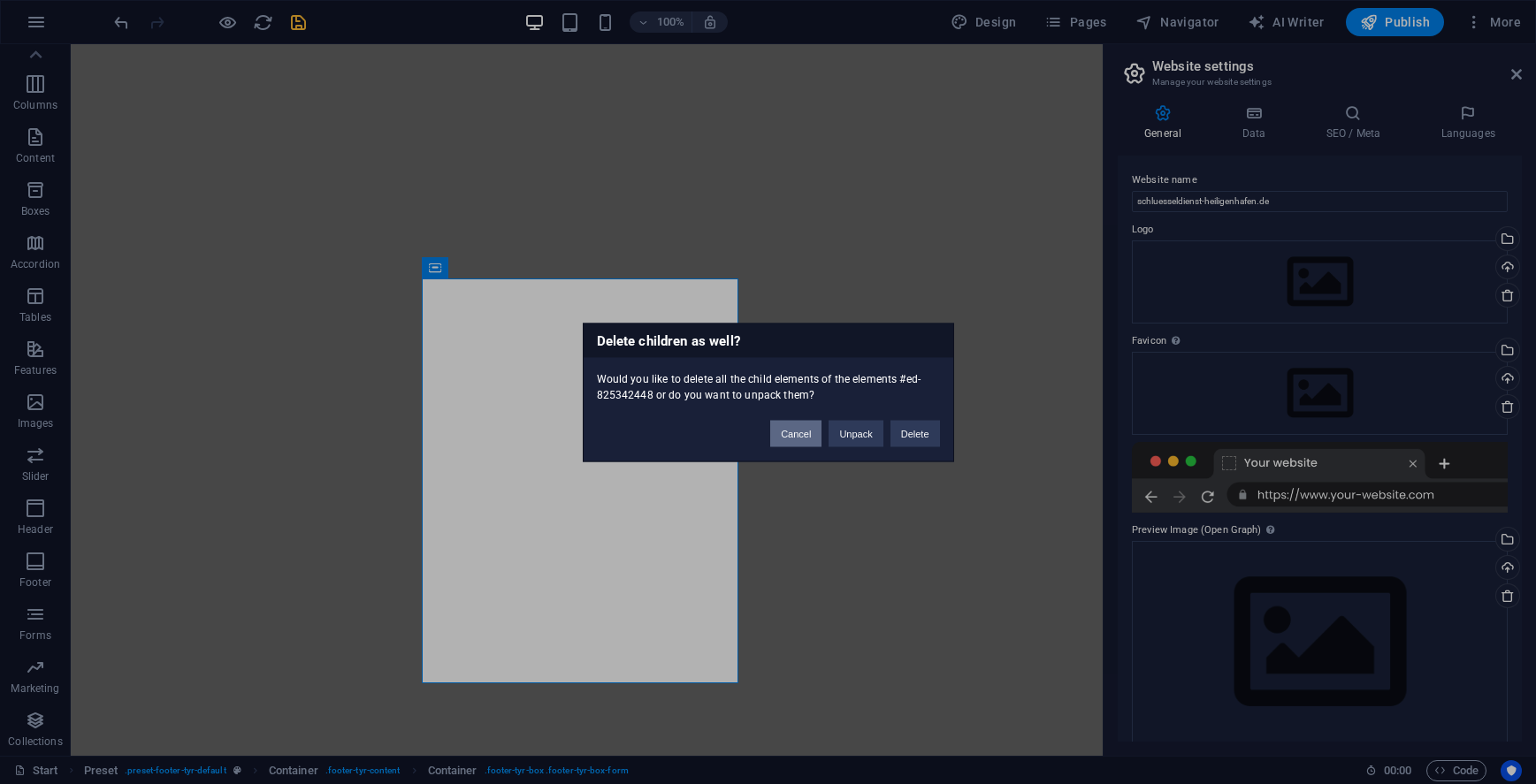 click on "Cancel" at bounding box center [796, 433] 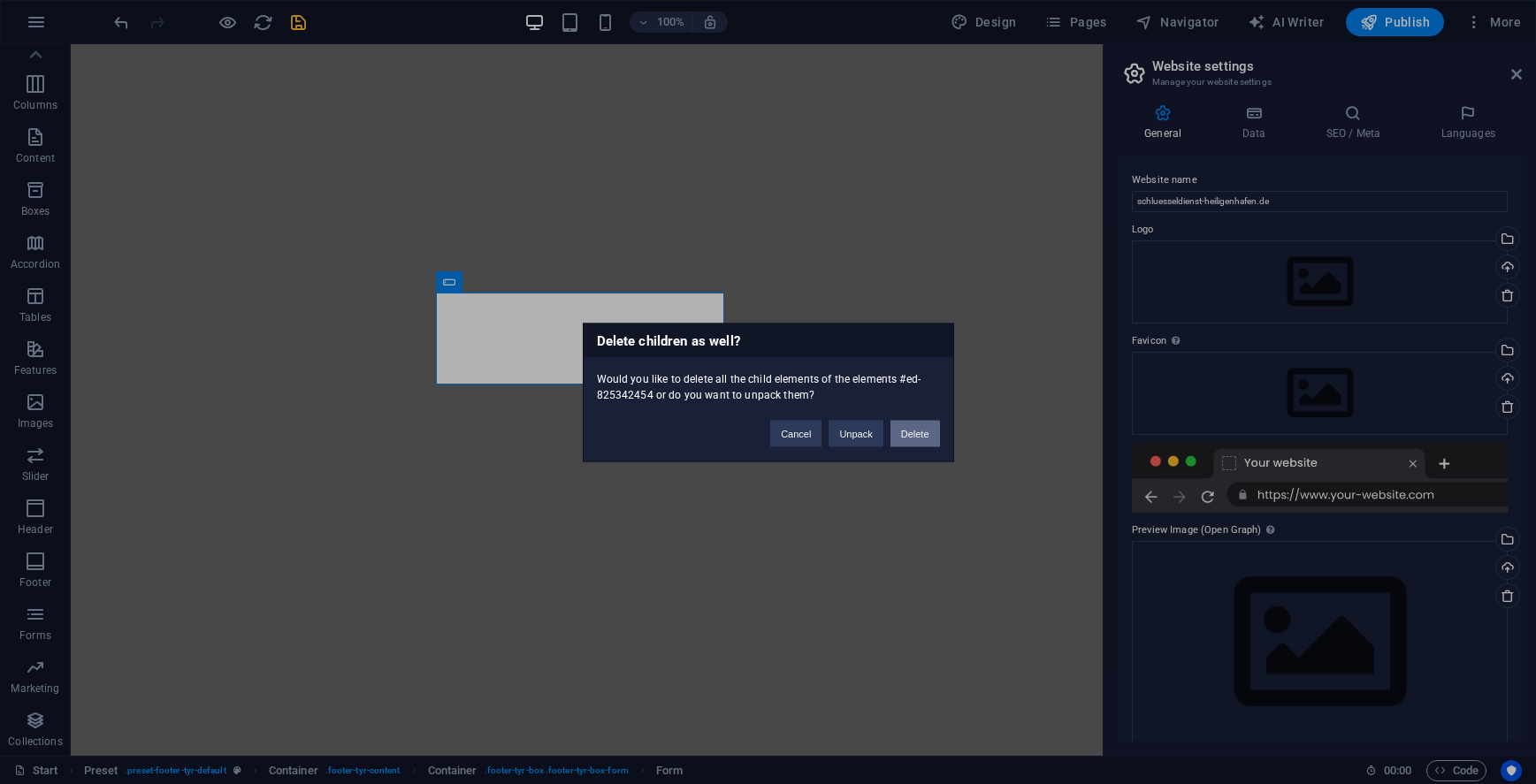 click on "Delete" at bounding box center (915, 433) 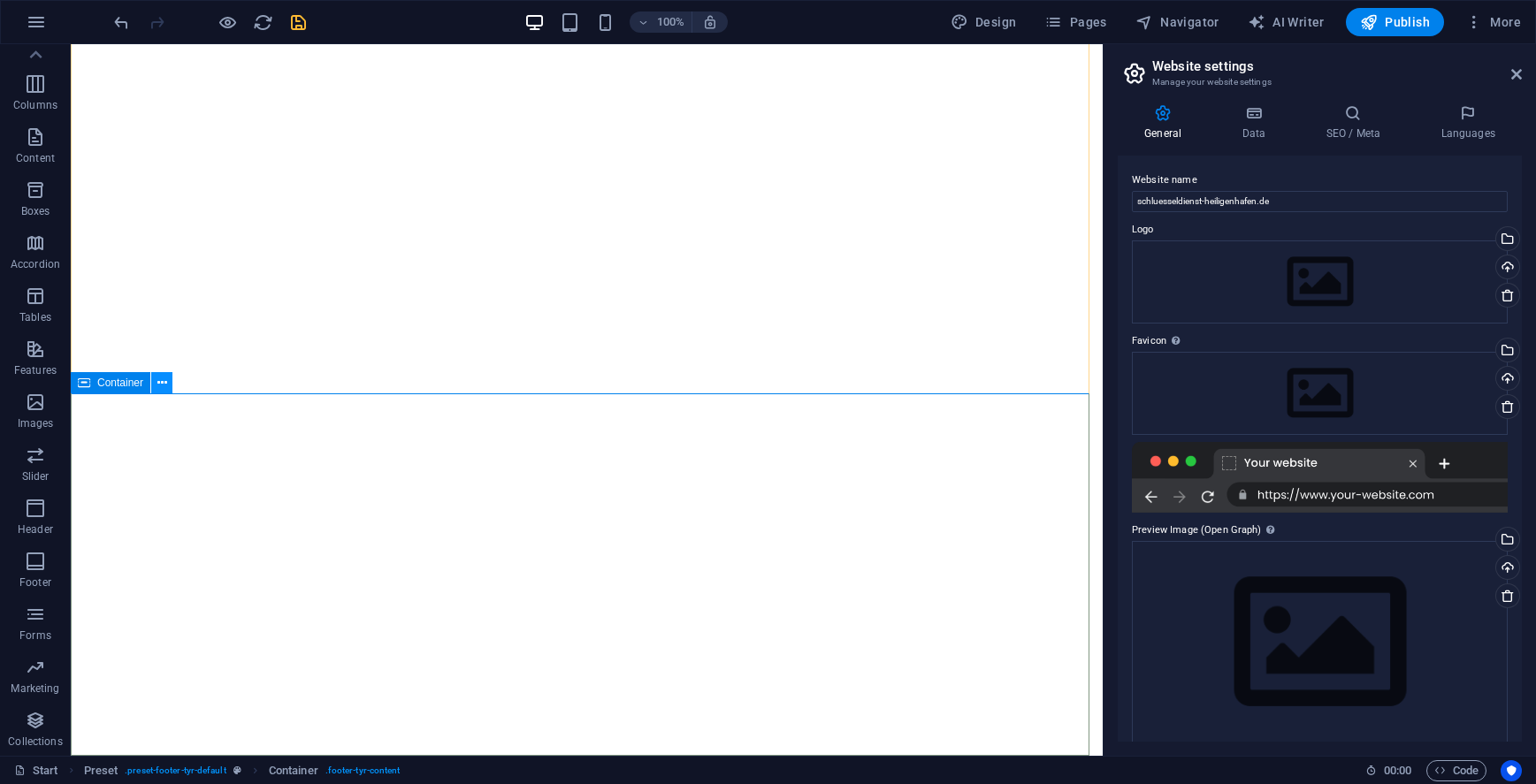 click at bounding box center (162, 383) 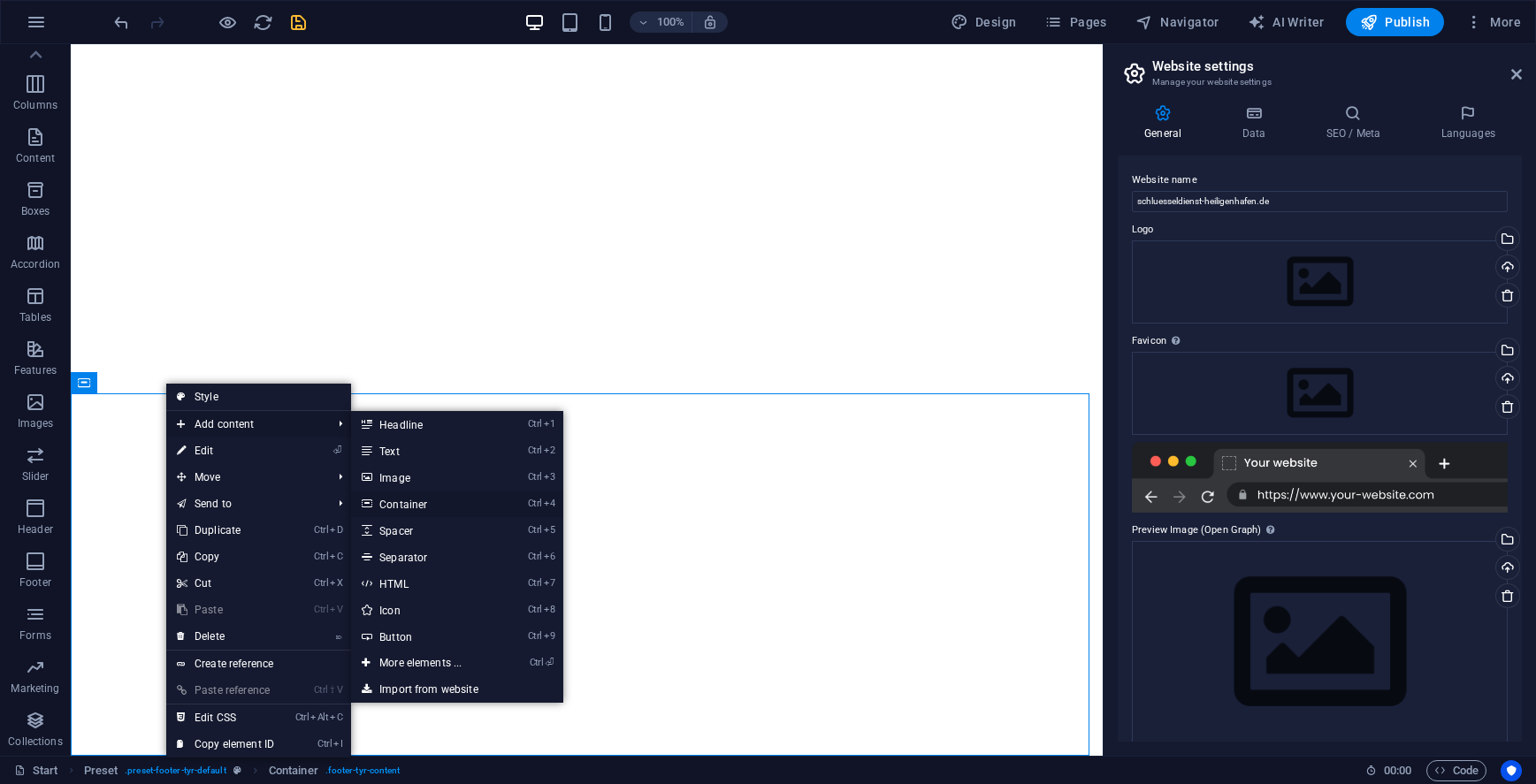 click on "Ctrl 4  Container" at bounding box center (424, 504) 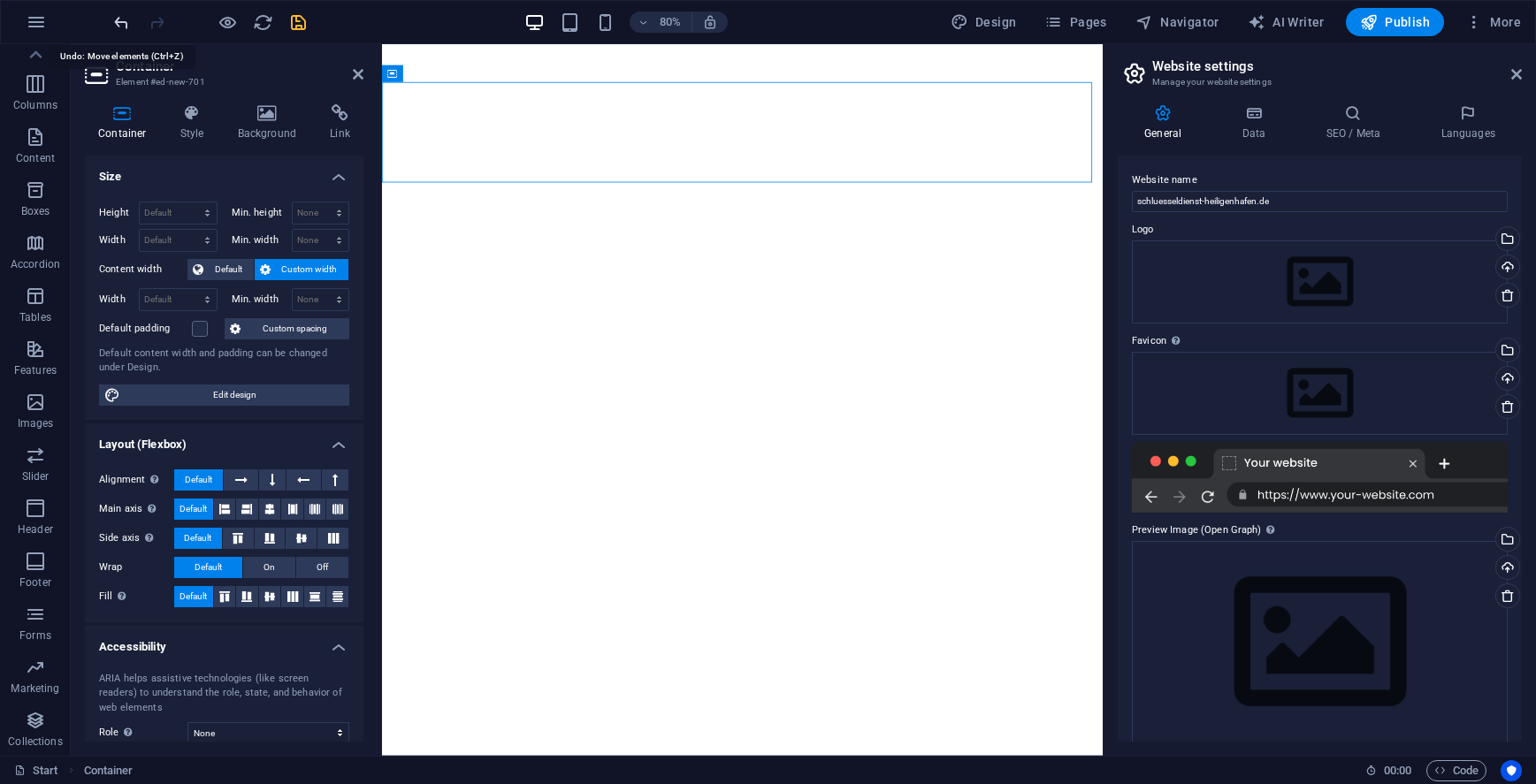click at bounding box center (121, 22) 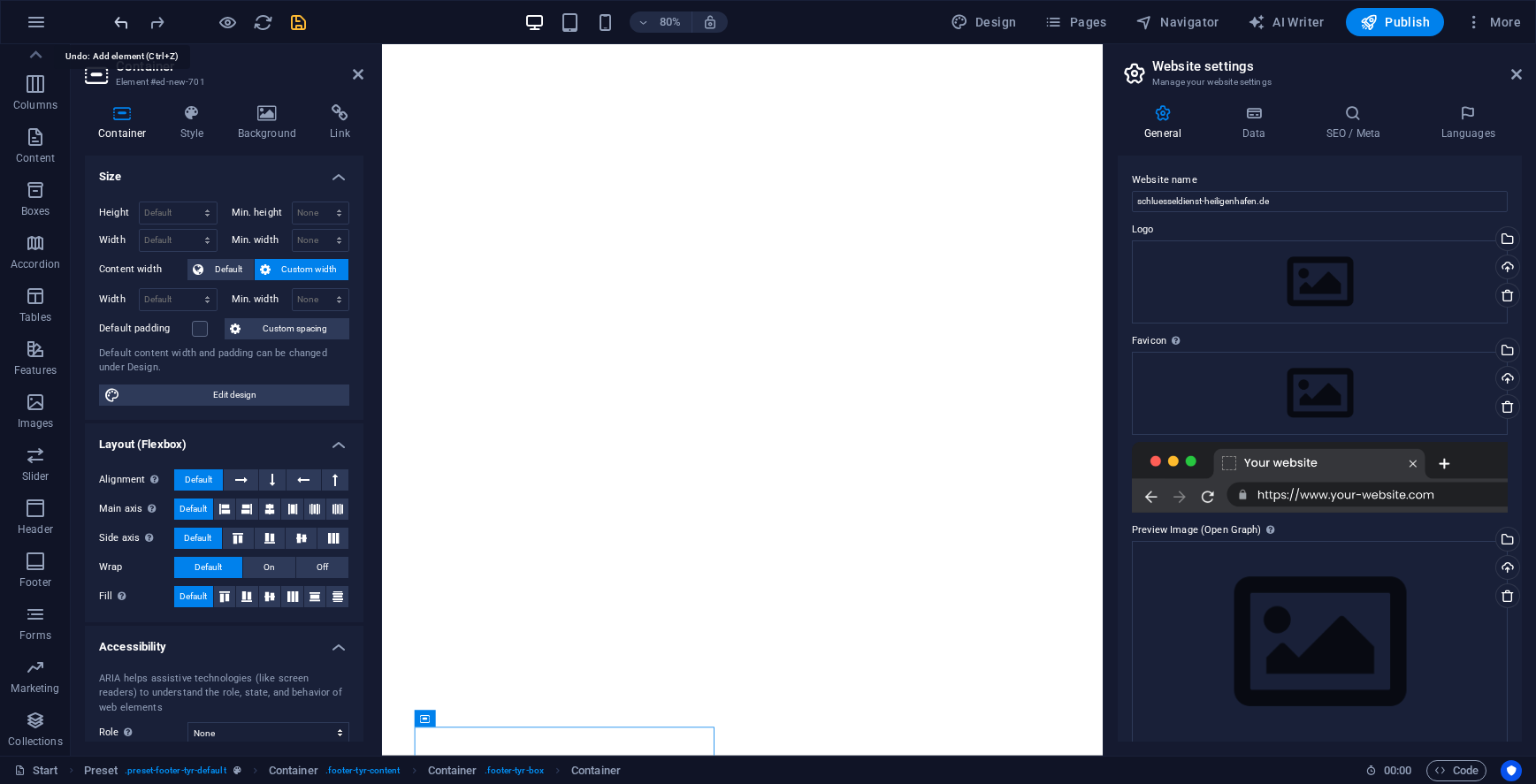 click at bounding box center [121, 22] 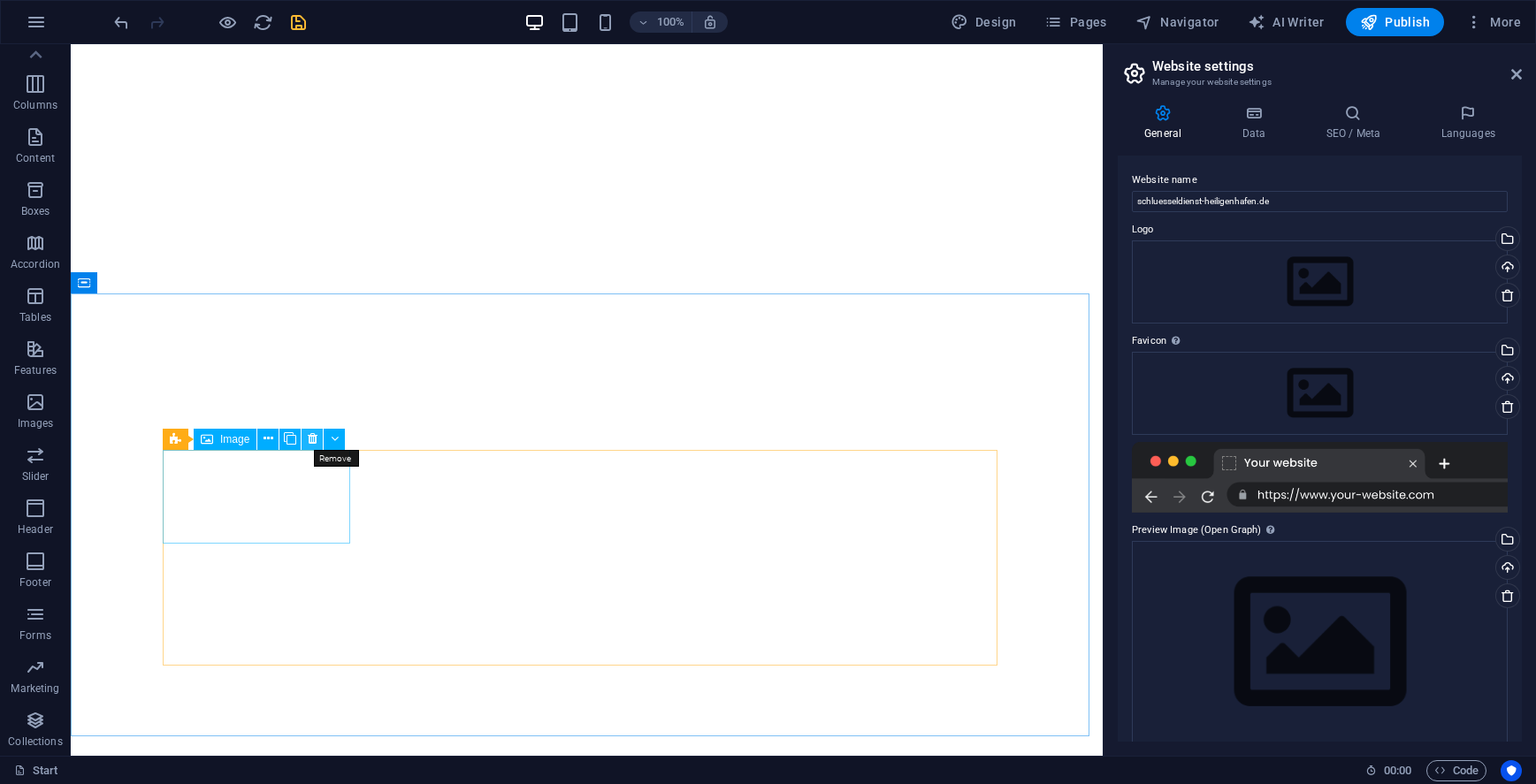 click at bounding box center [312, 438] 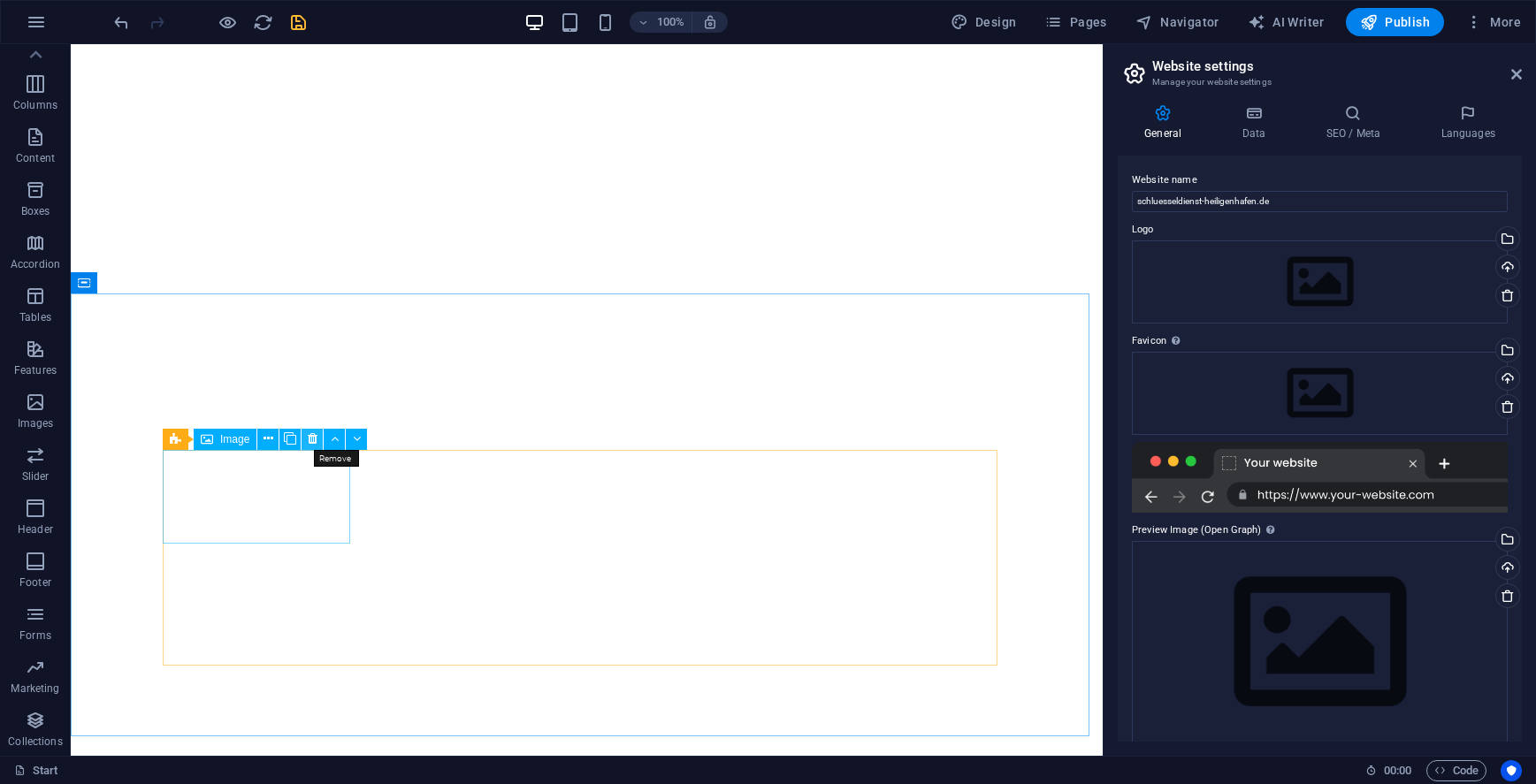 click at bounding box center (312, 438) 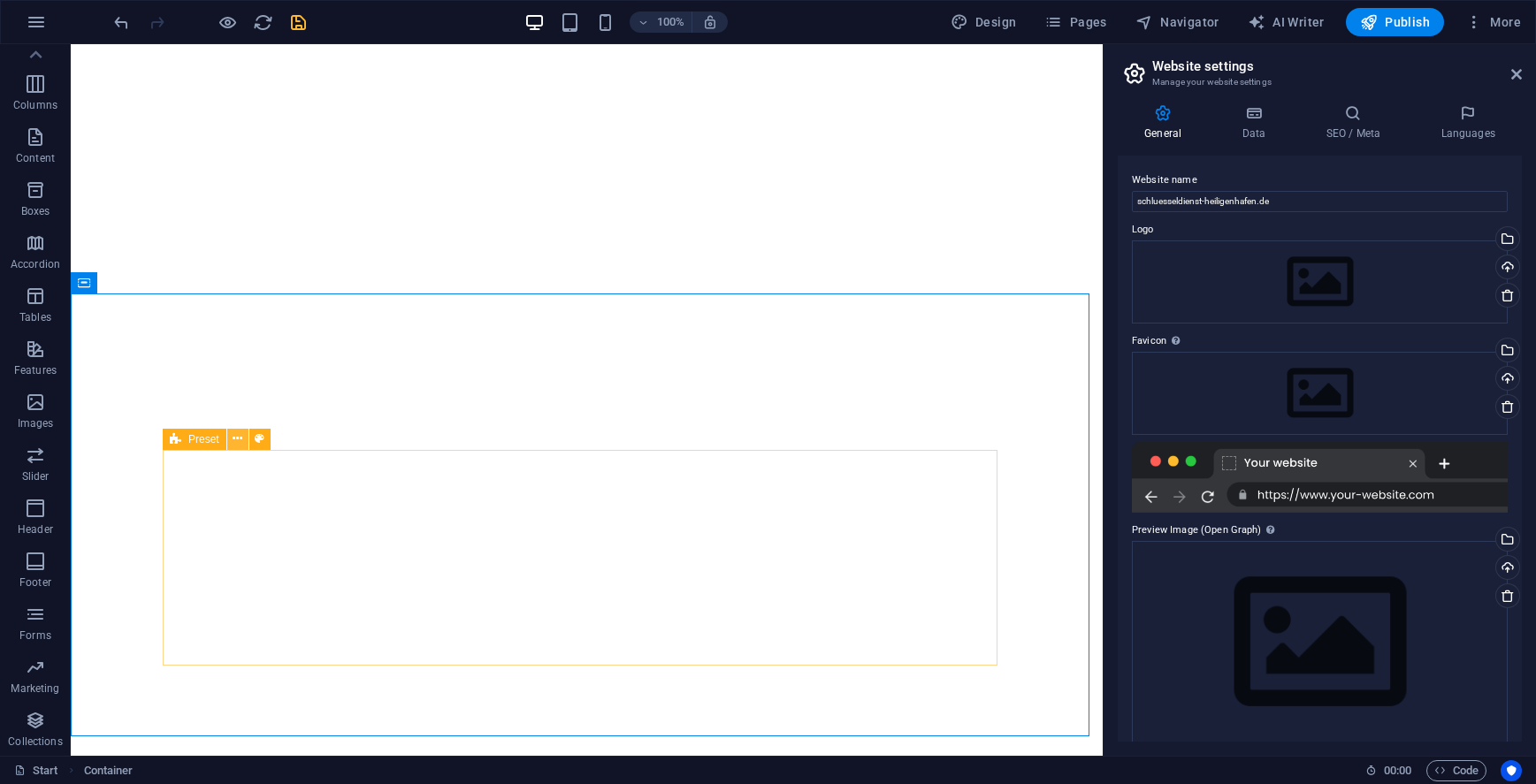 click at bounding box center (237, 438) 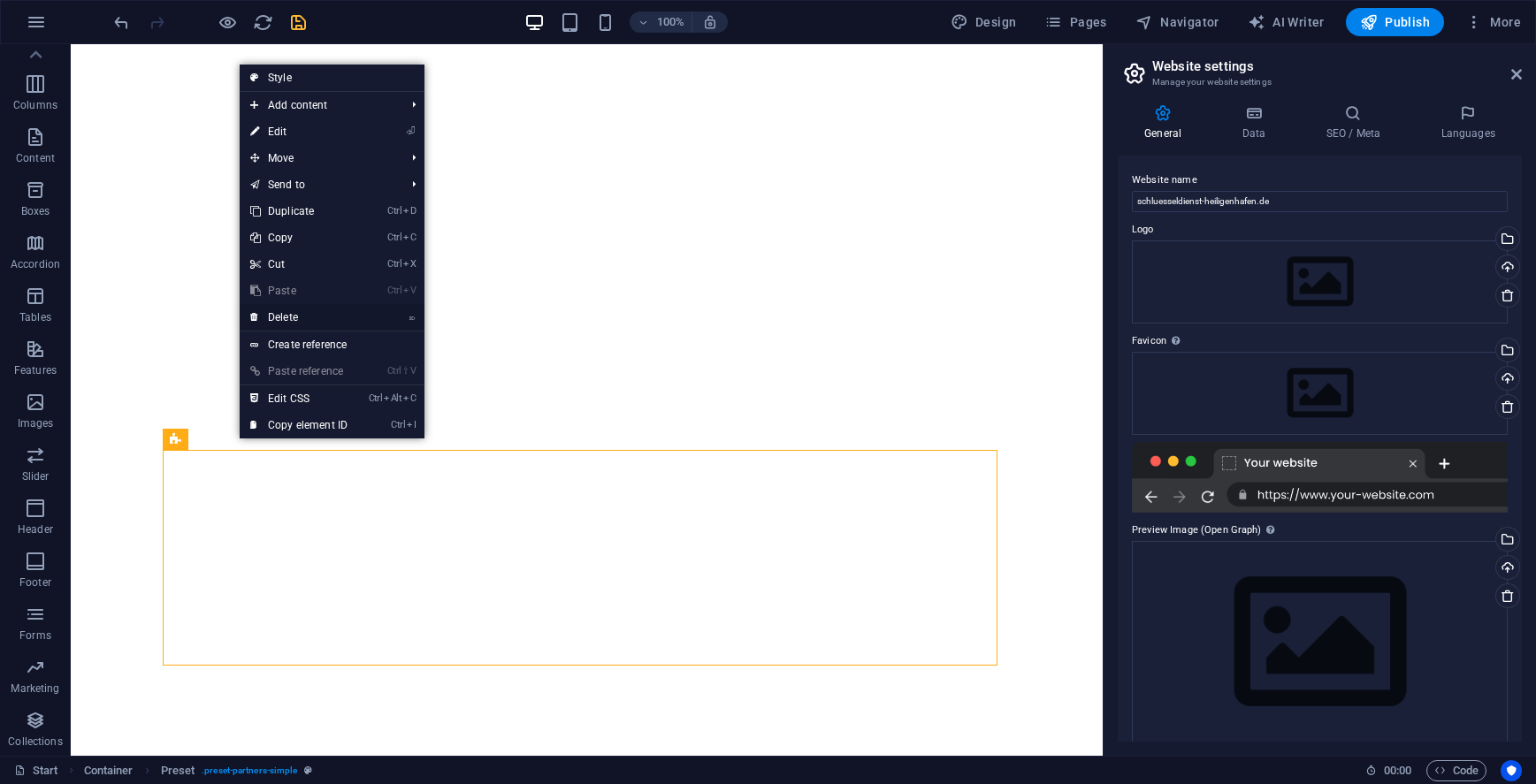 click on "⌦  Delete" at bounding box center [299, 317] 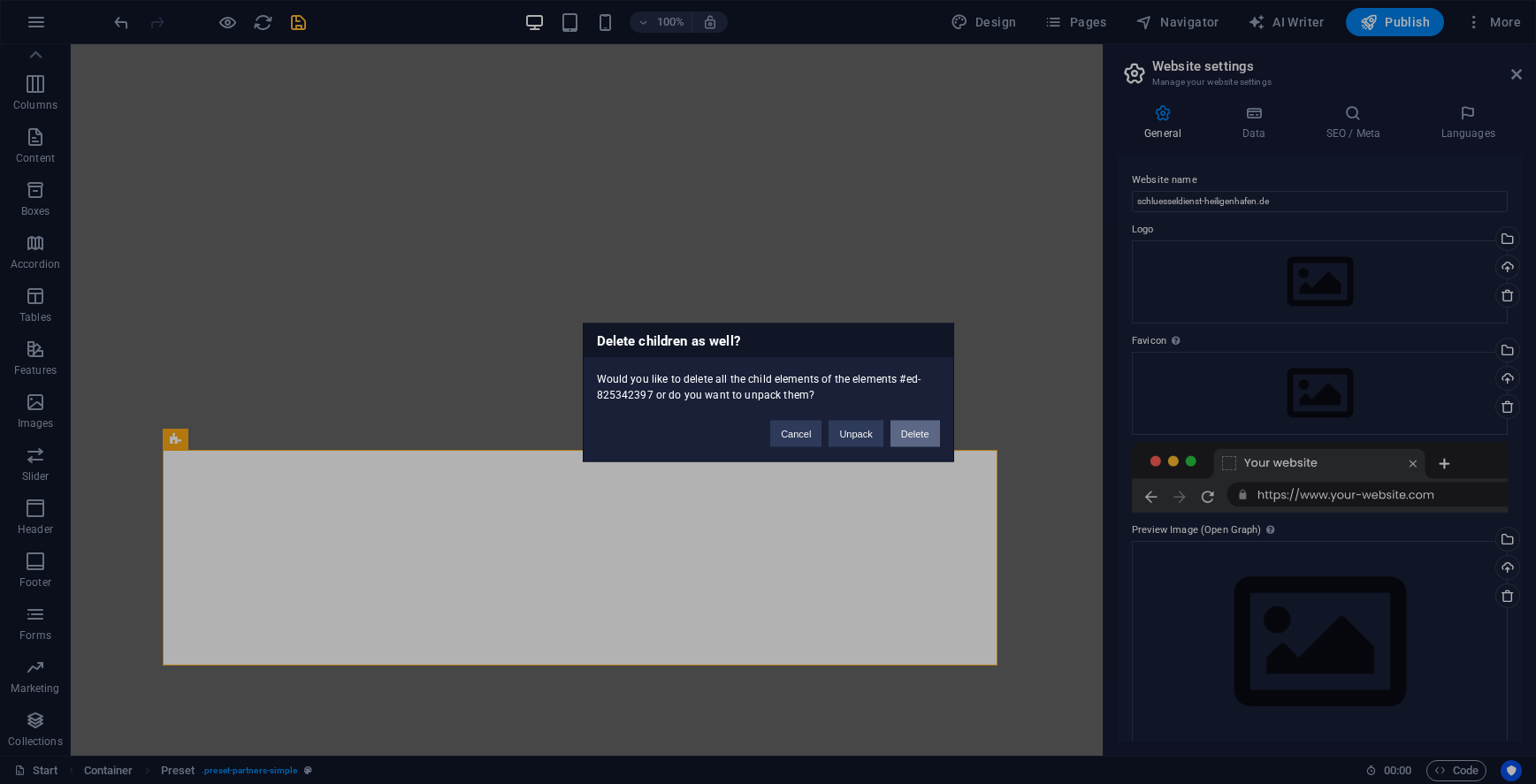 click on "Delete" at bounding box center [915, 433] 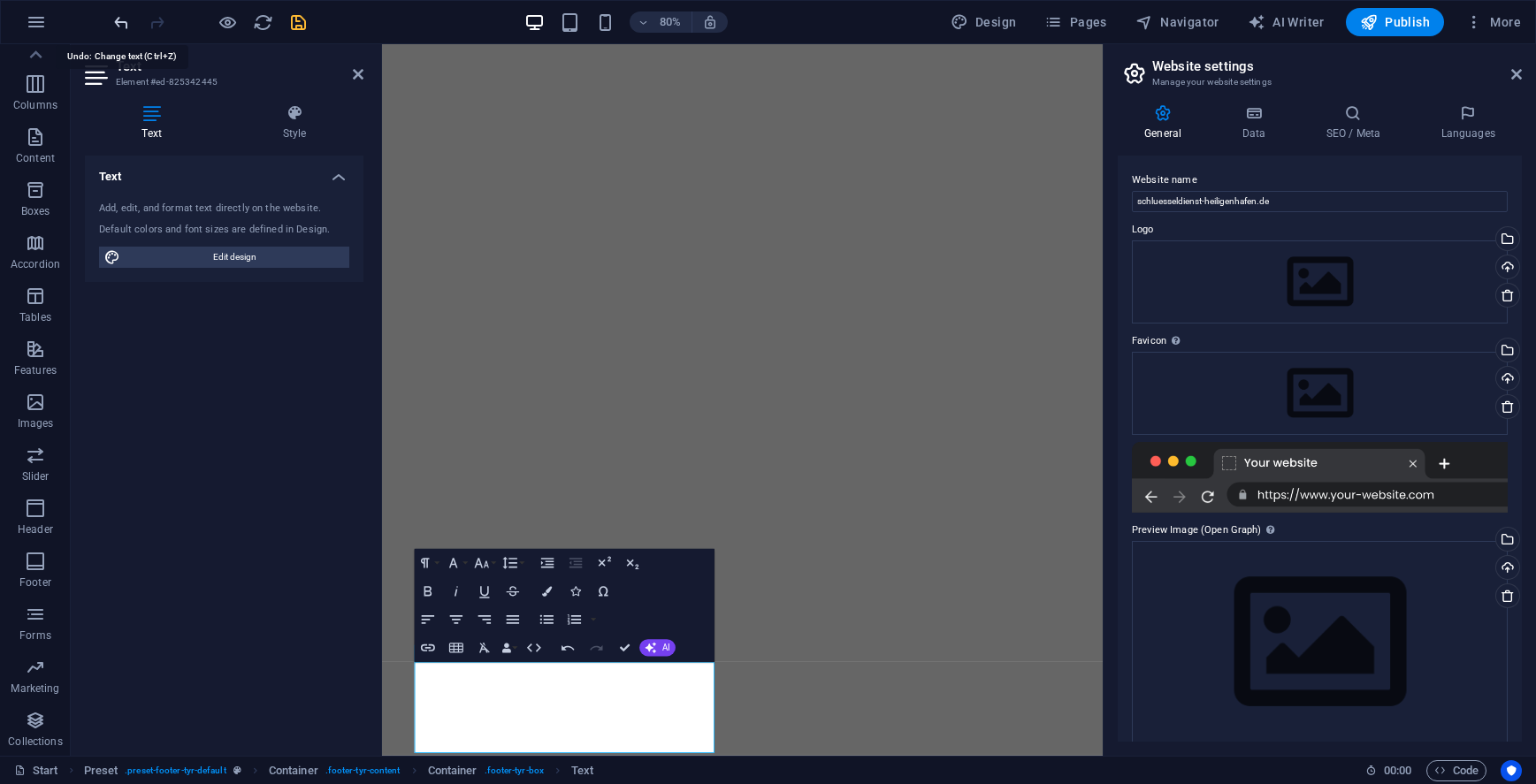 click at bounding box center [121, 22] 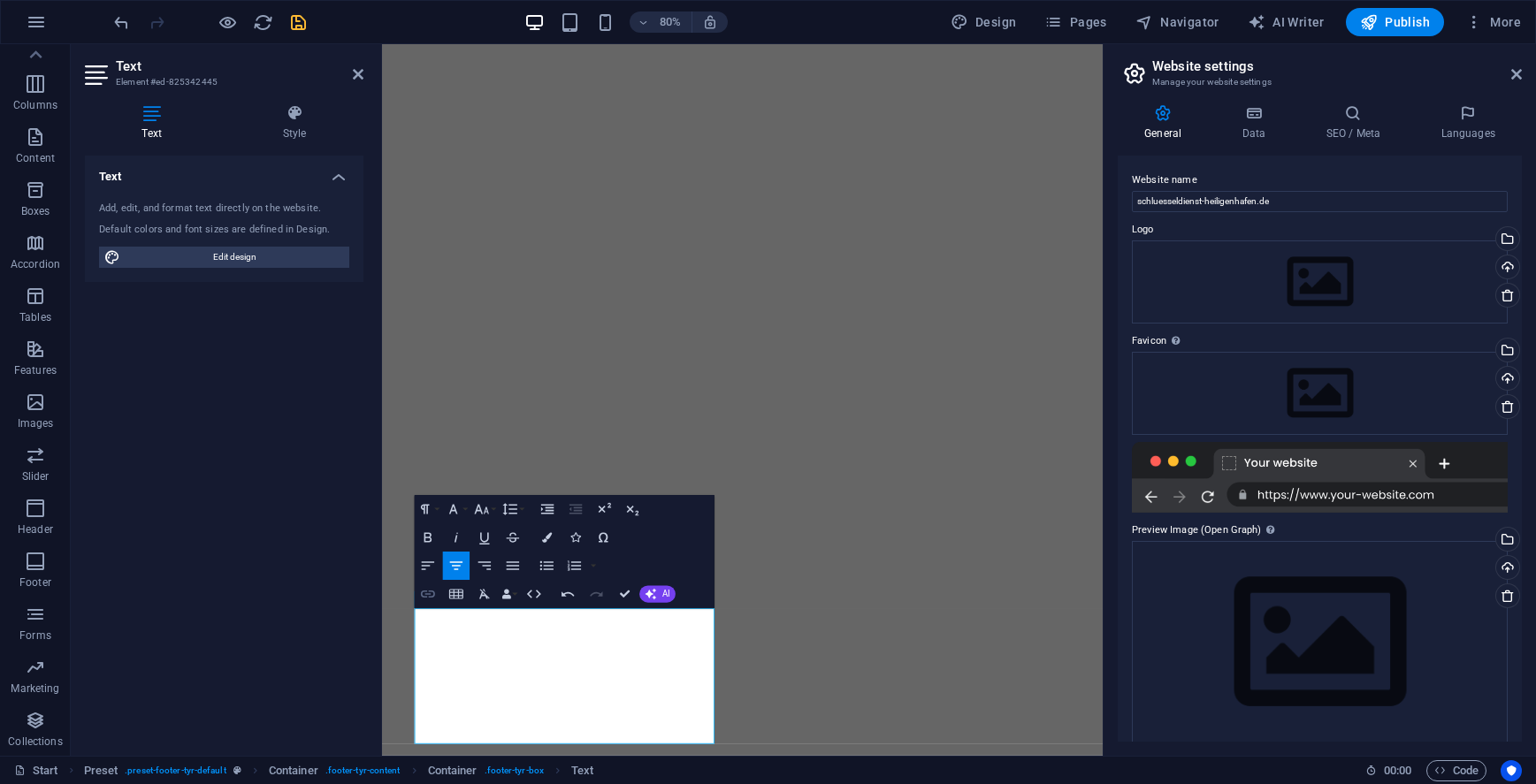 click 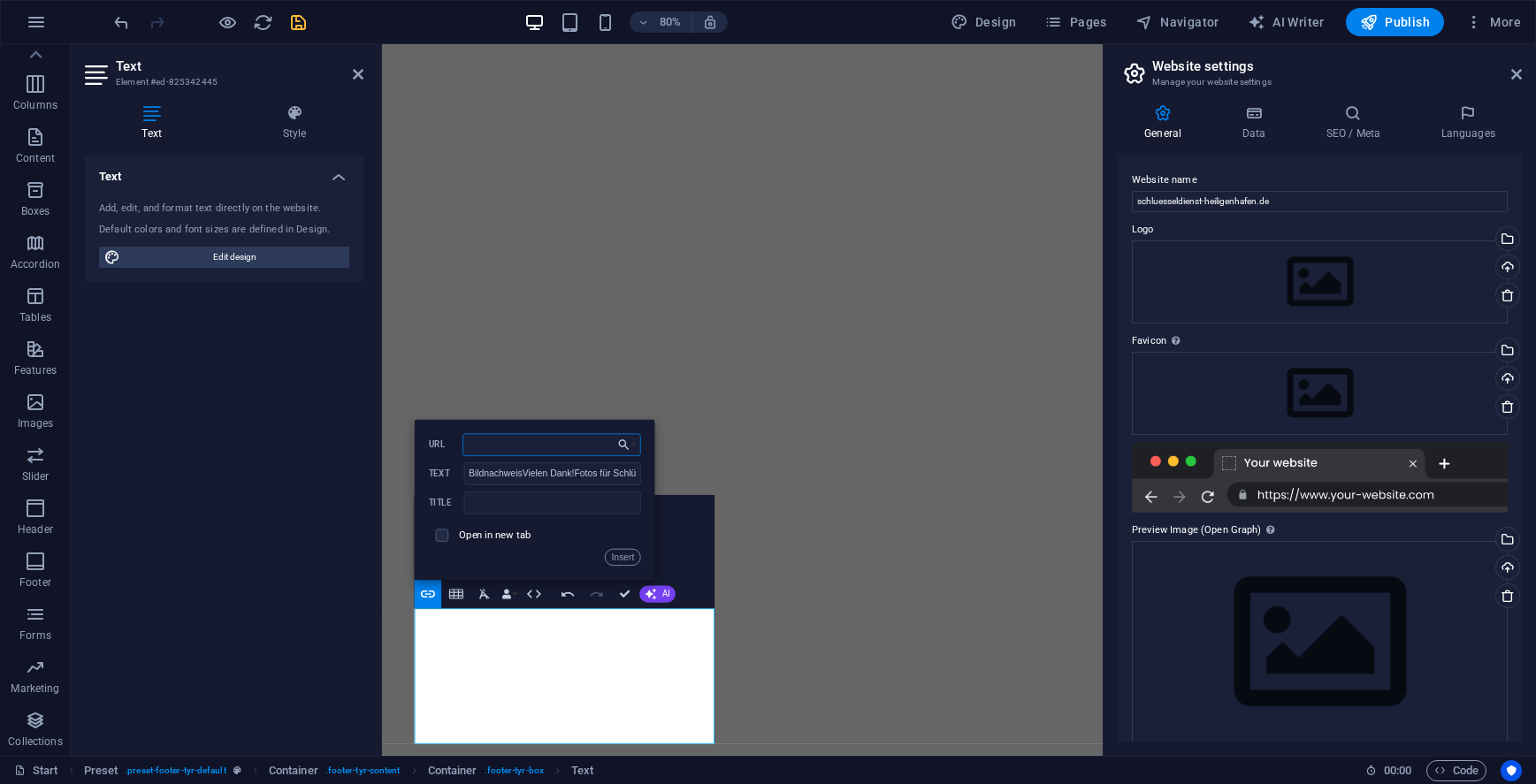 click on "URL" at bounding box center [552, 445] 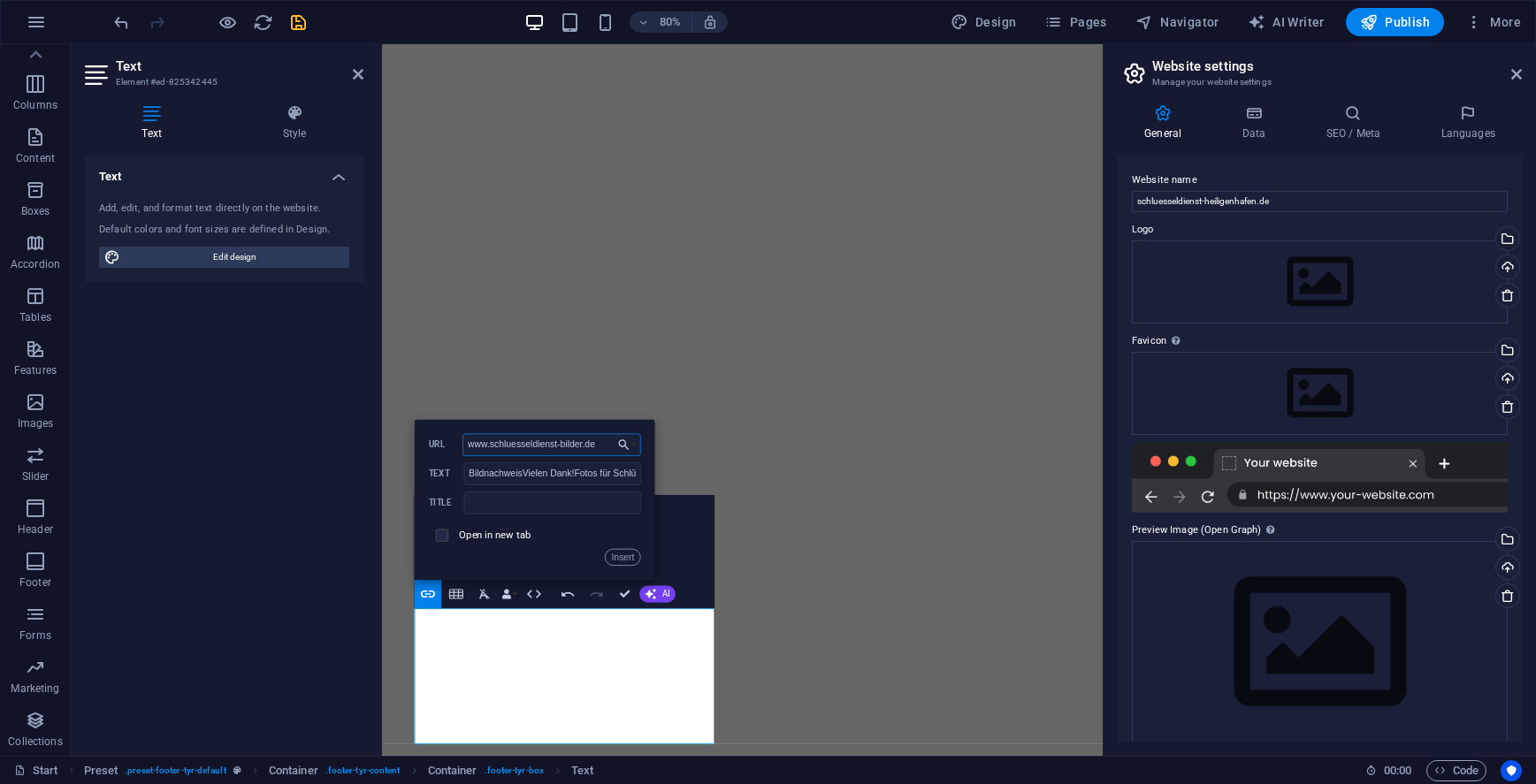 type on "www.schluesseldienst-bilder.de" 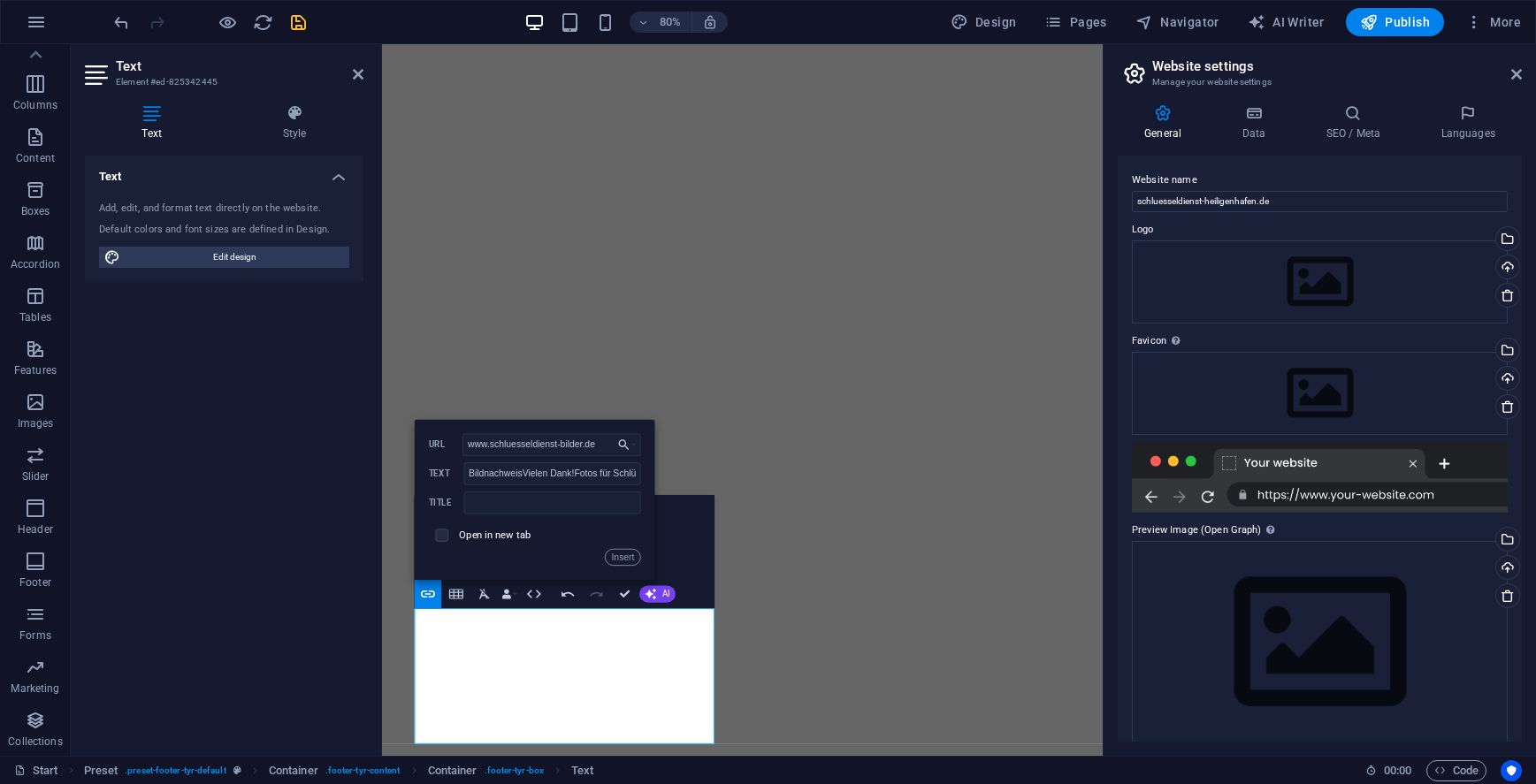 click at bounding box center [439, 533] 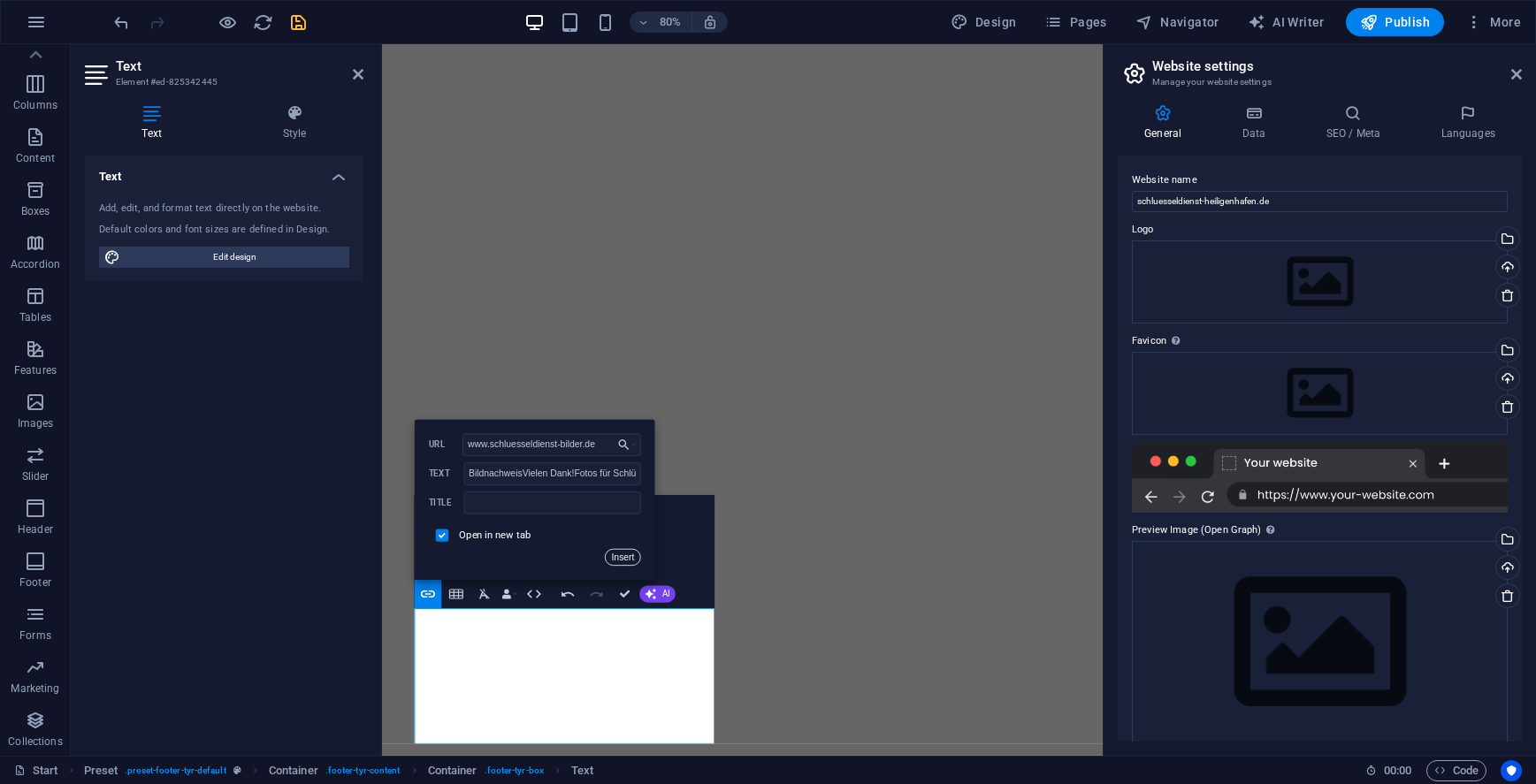 click on "Insert" at bounding box center (623, 557) 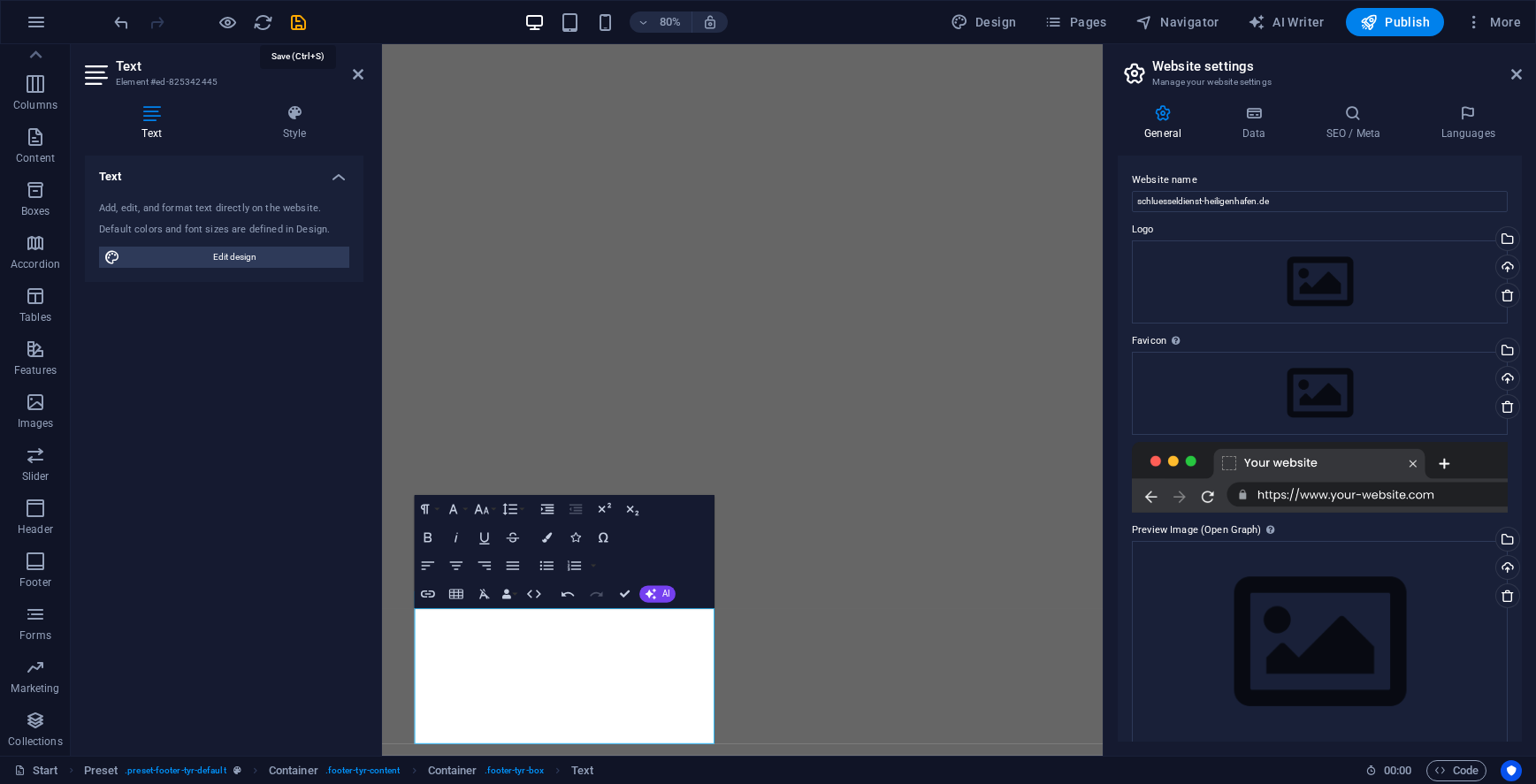 click at bounding box center [298, 22] 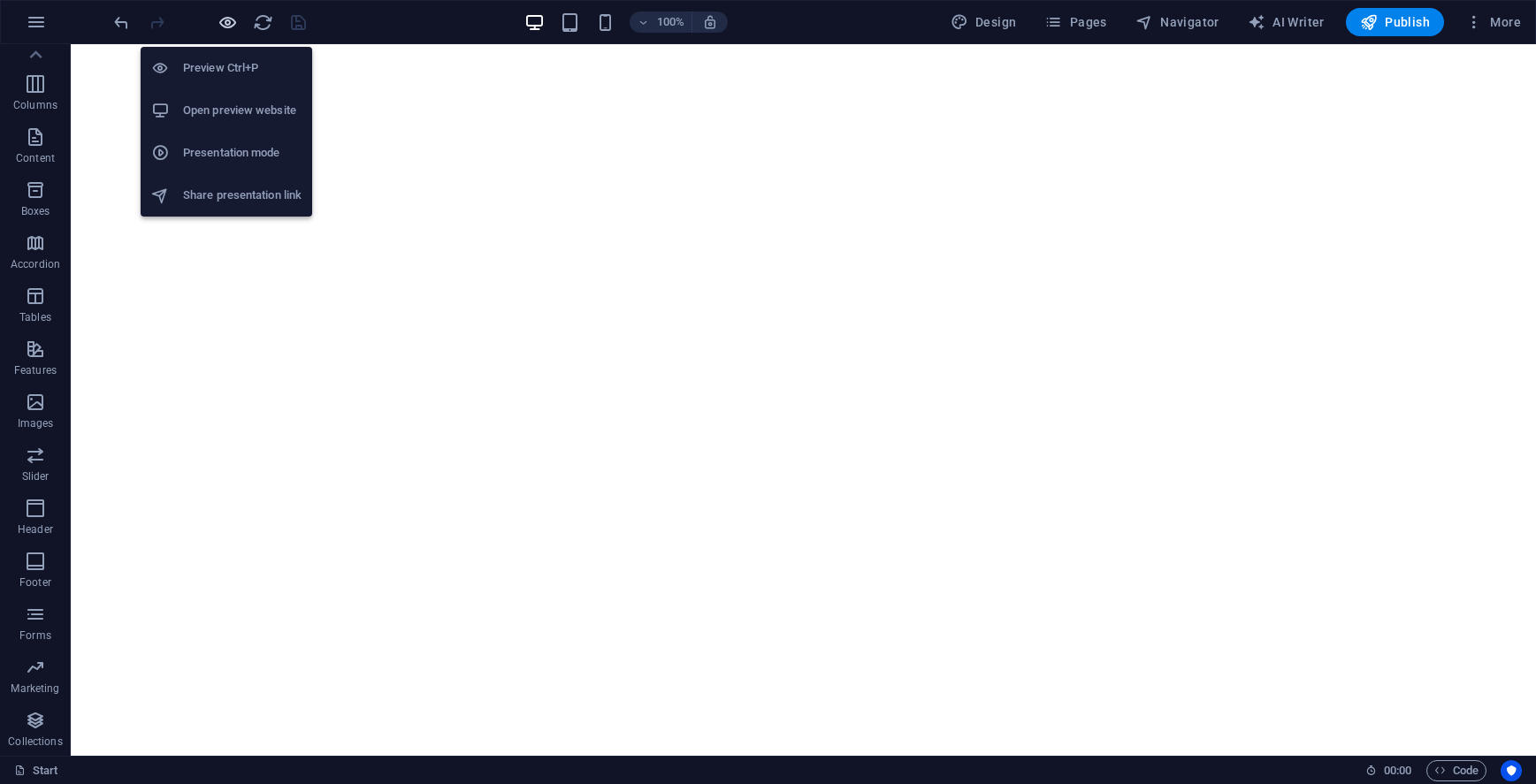 click at bounding box center [227, 22] 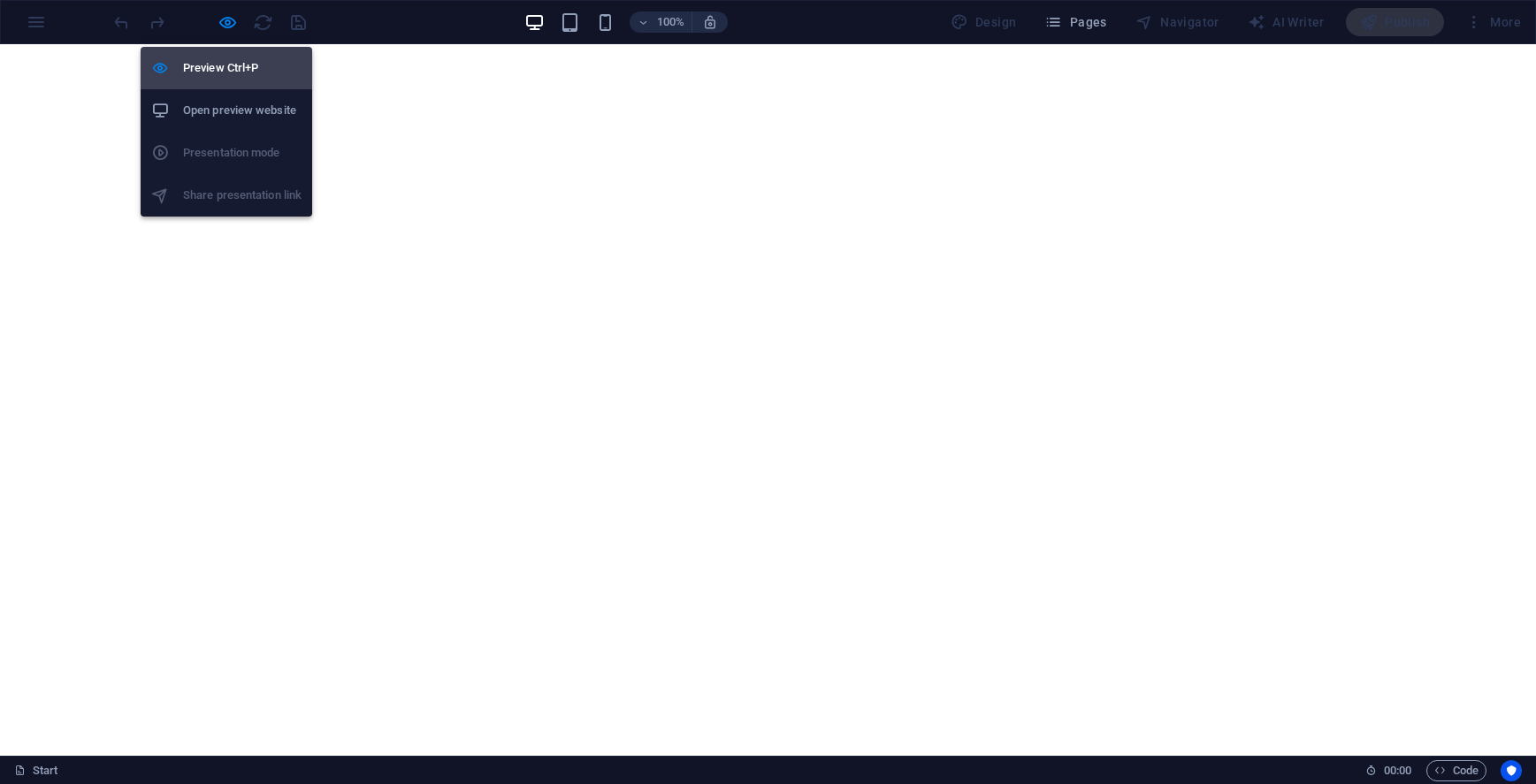 click on "Preview Ctrl+P" at bounding box center [242, 68] 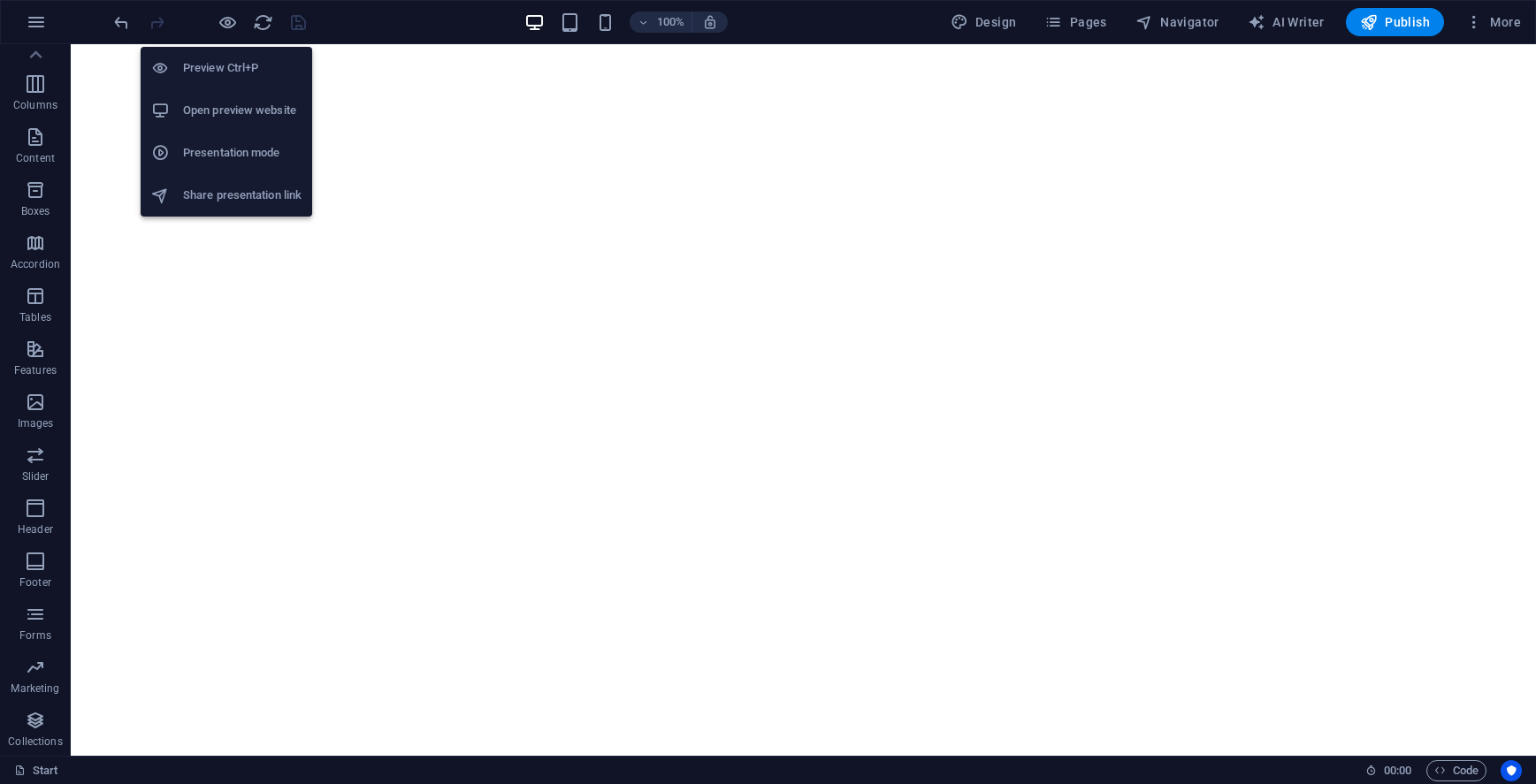click on "Open preview website" at bounding box center [242, 110] 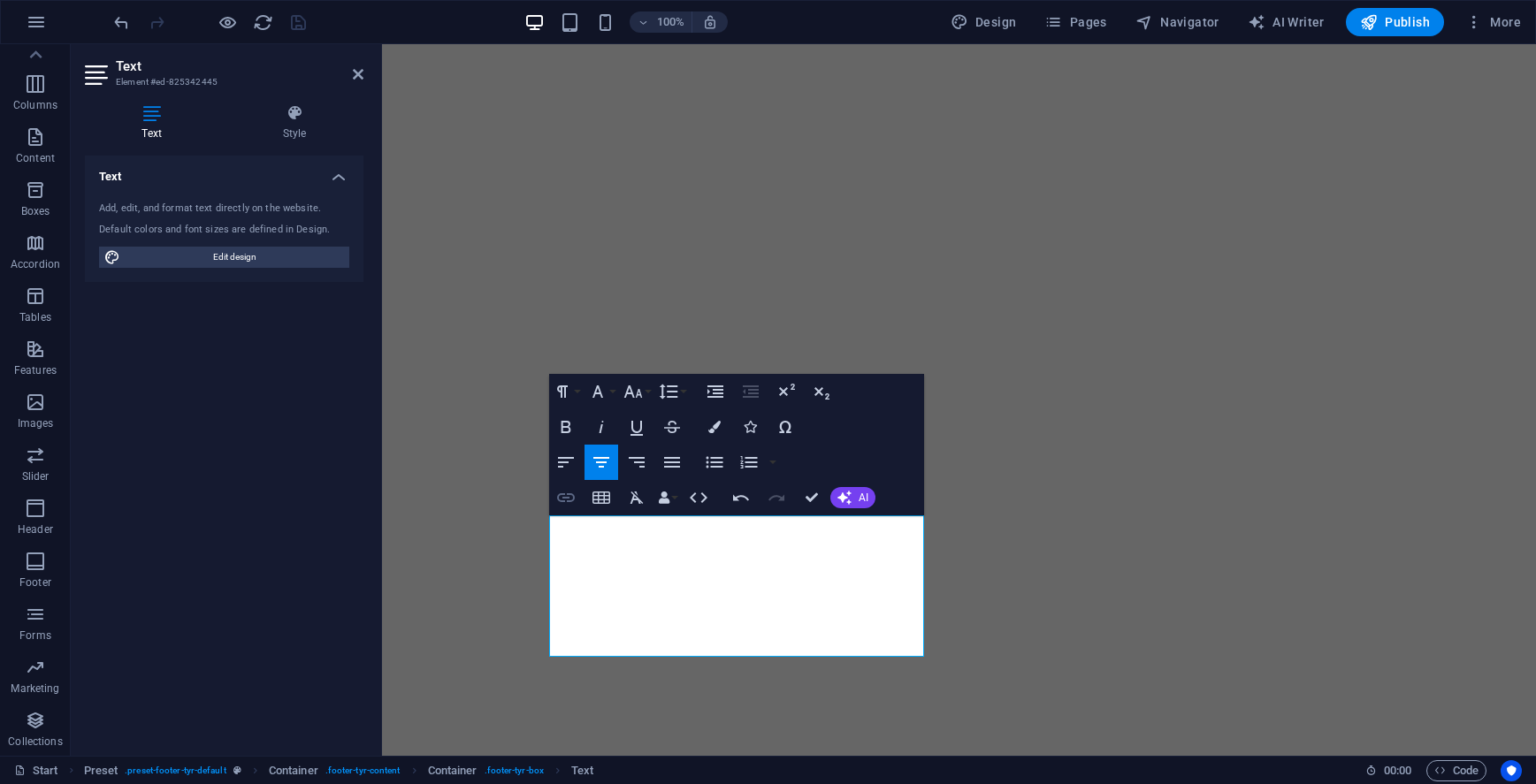 click 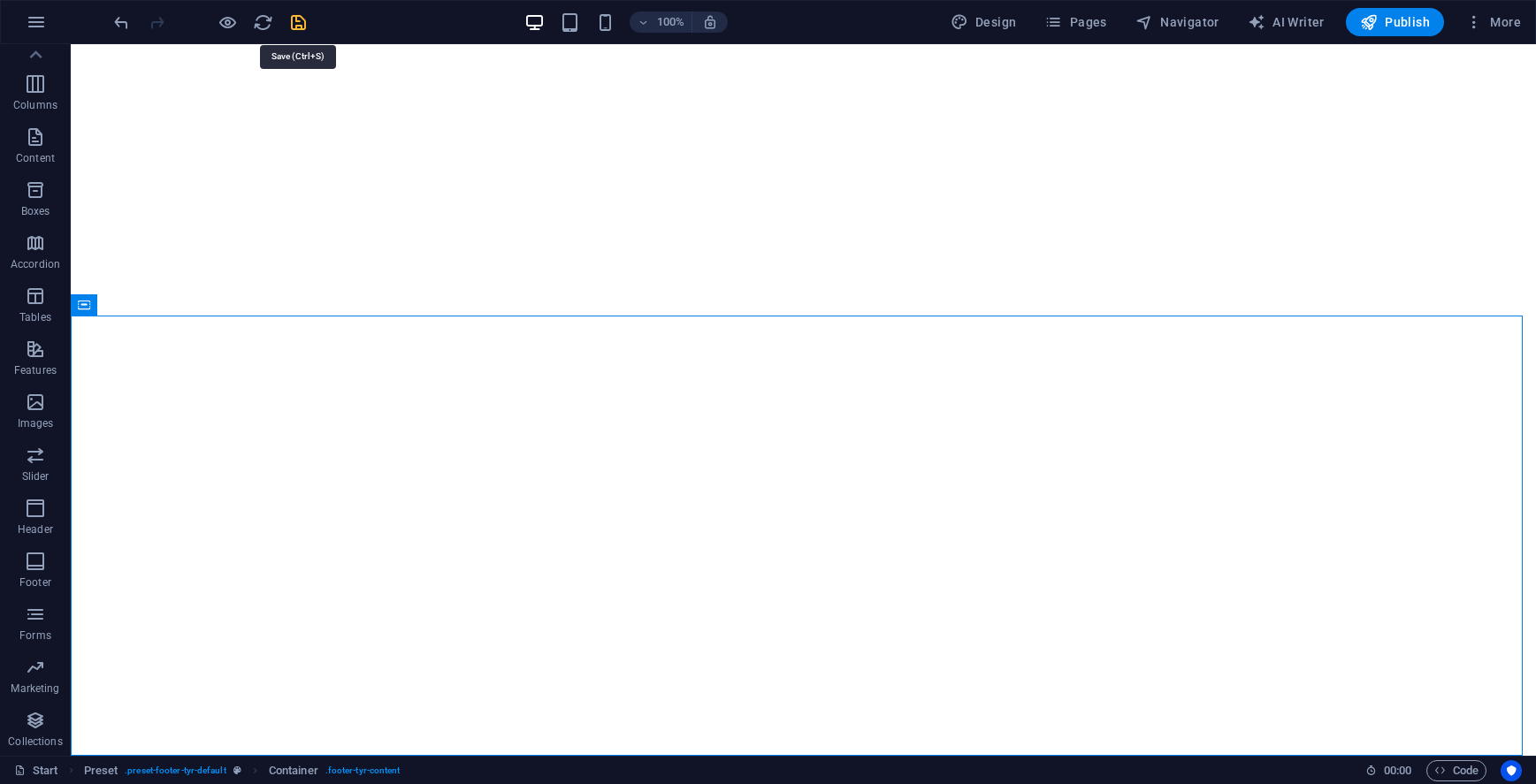 click at bounding box center (298, 22) 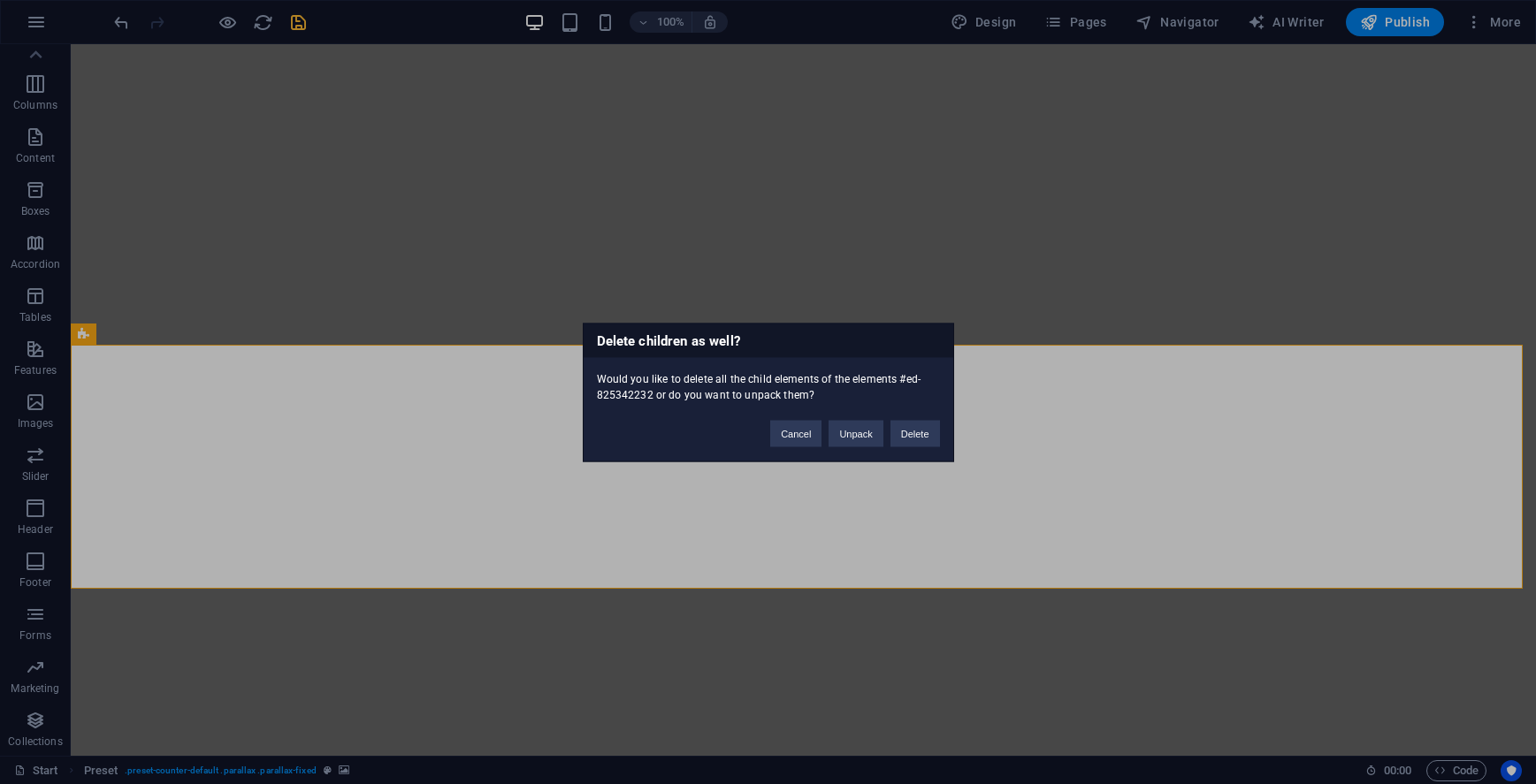 type 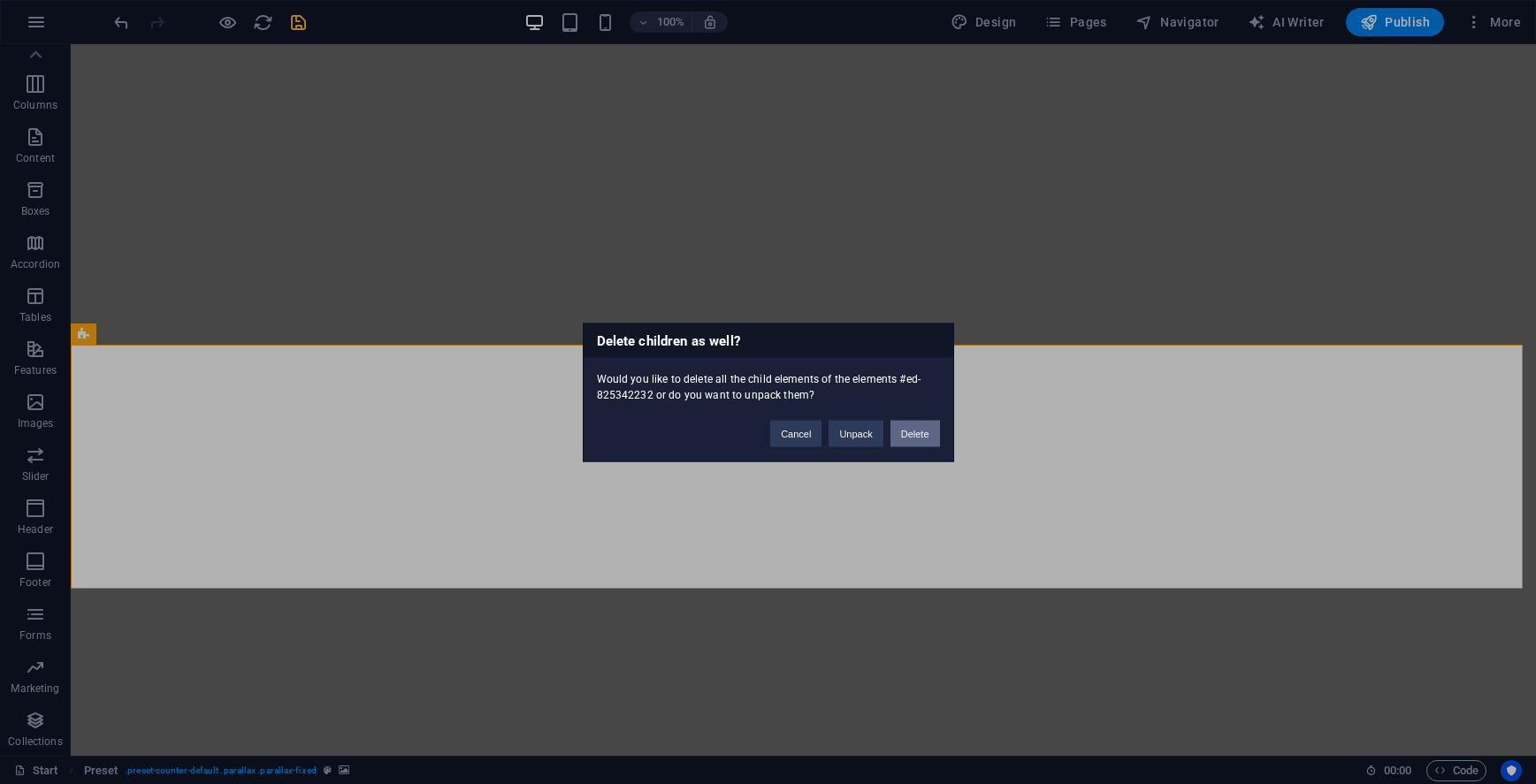 click on "Delete" at bounding box center (915, 433) 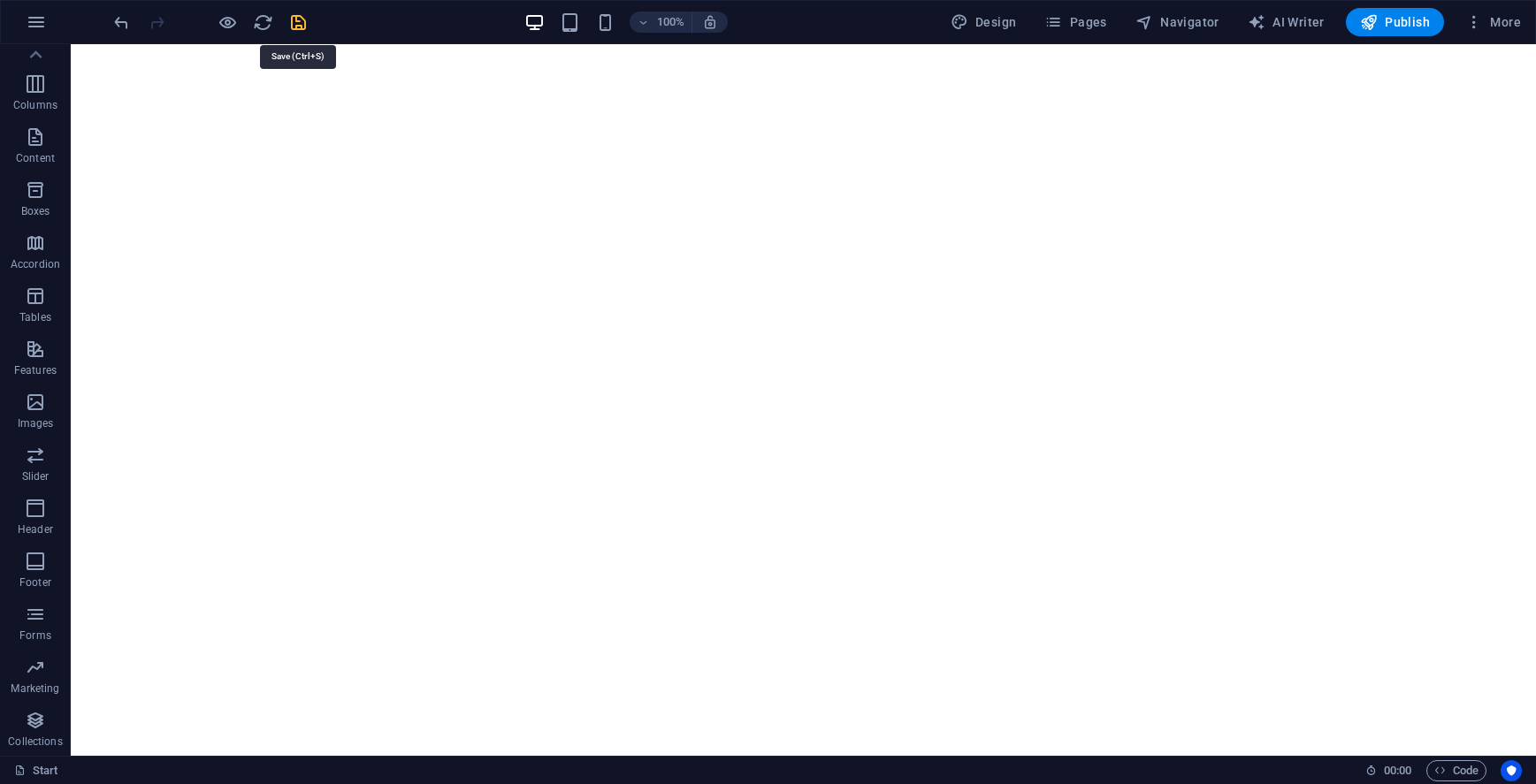 click at bounding box center (298, 22) 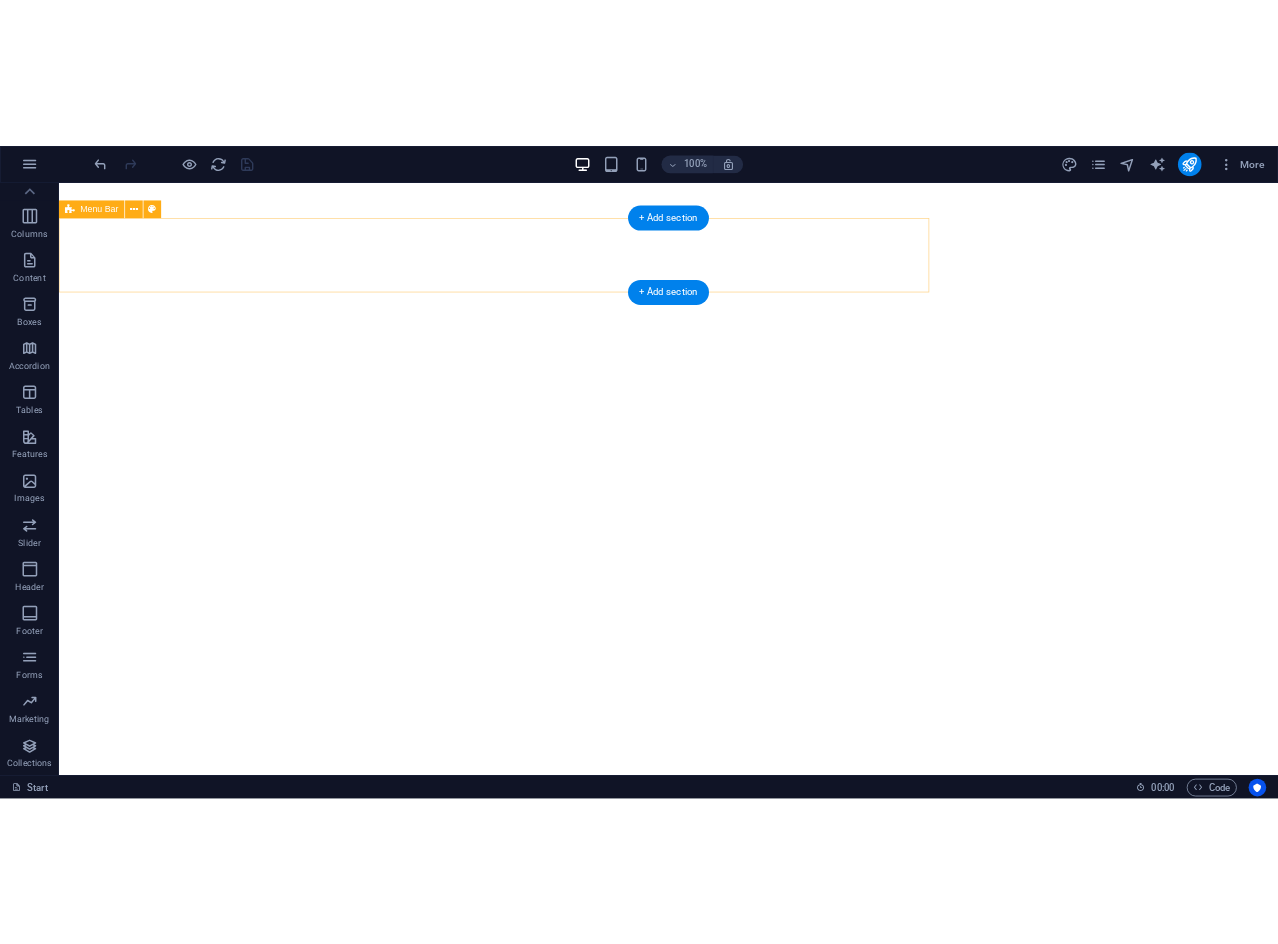 scroll, scrollTop: 38, scrollLeft: 0, axis: vertical 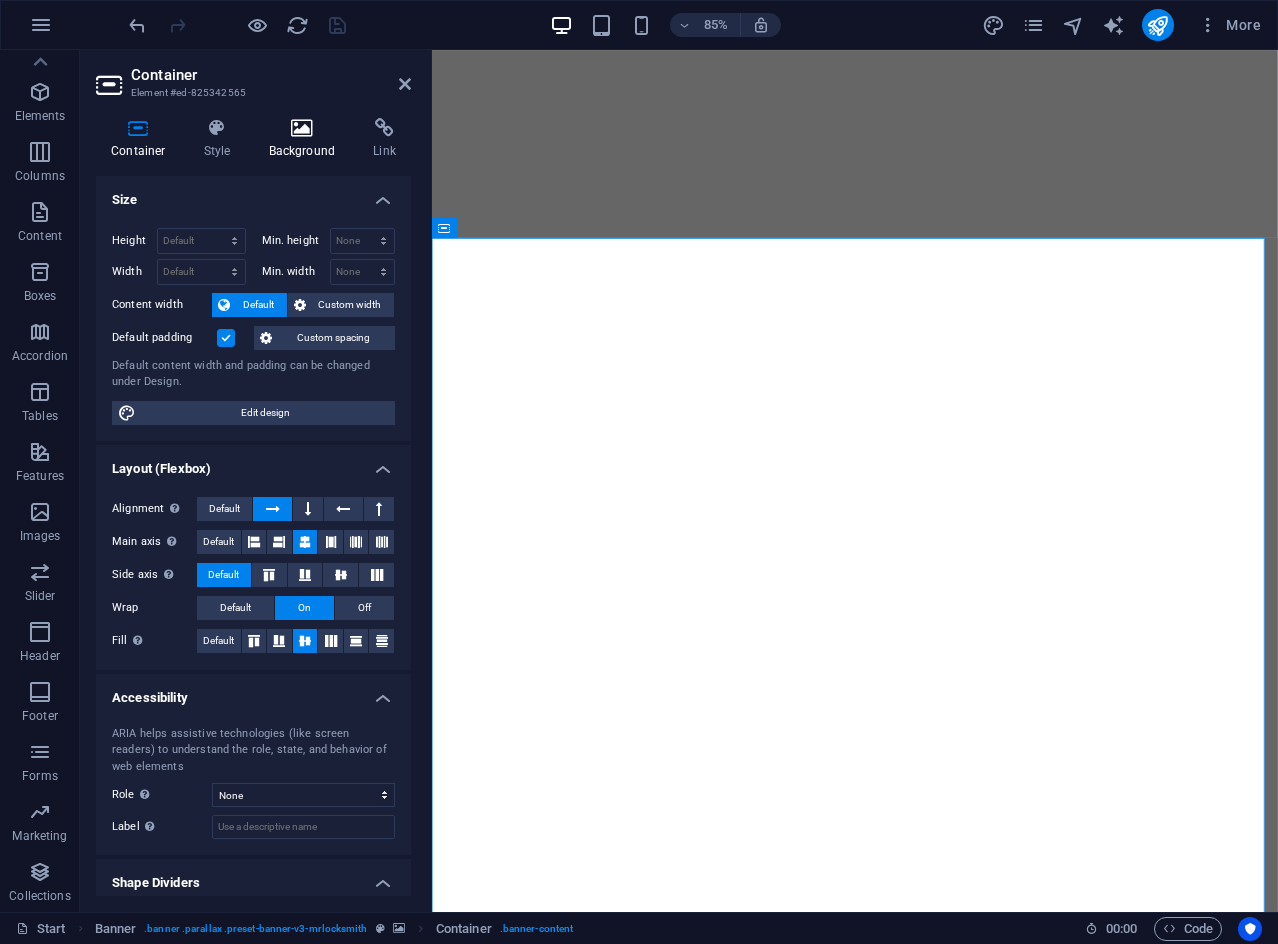 click at bounding box center (302, 128) 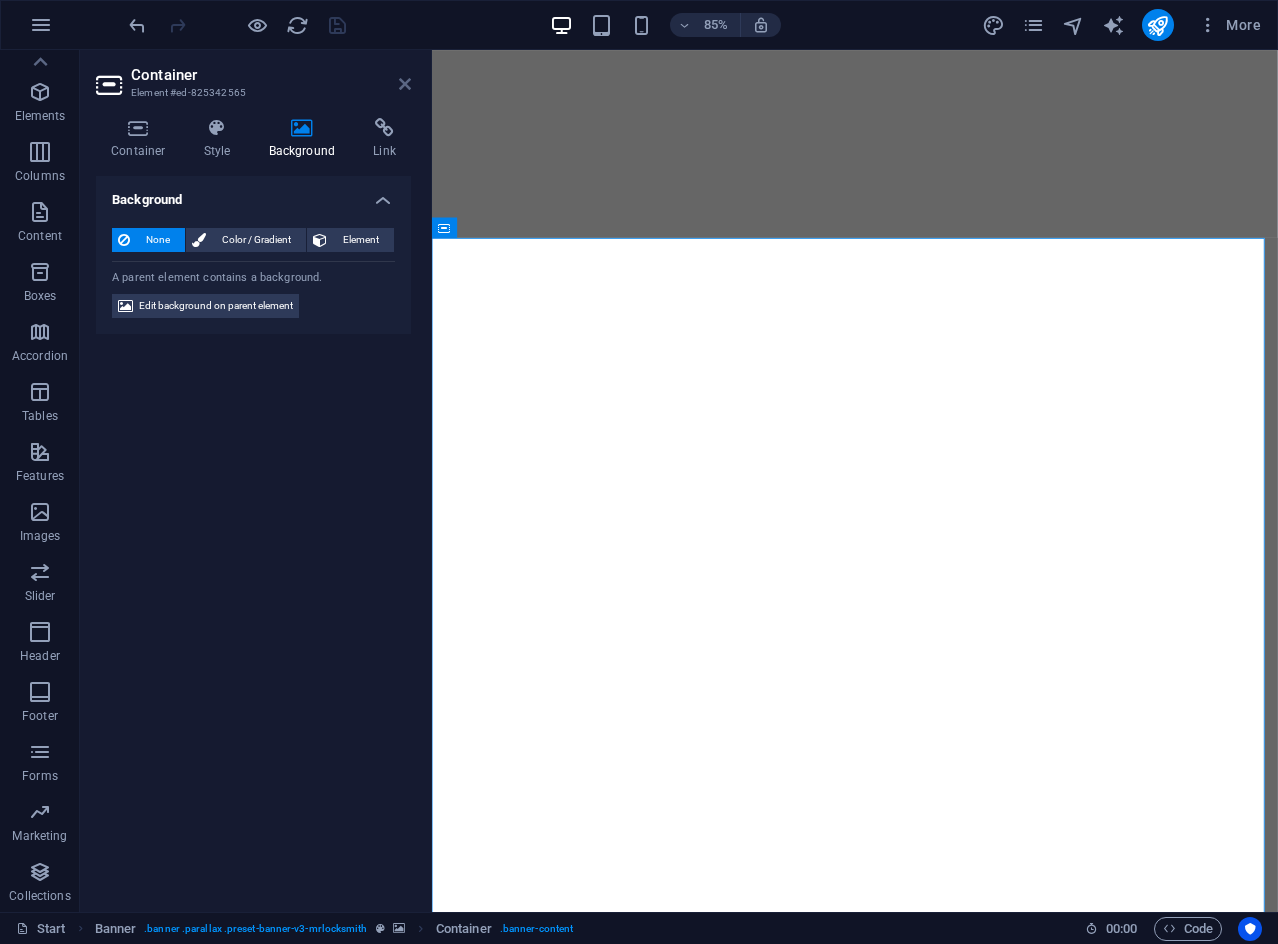 click at bounding box center (405, 84) 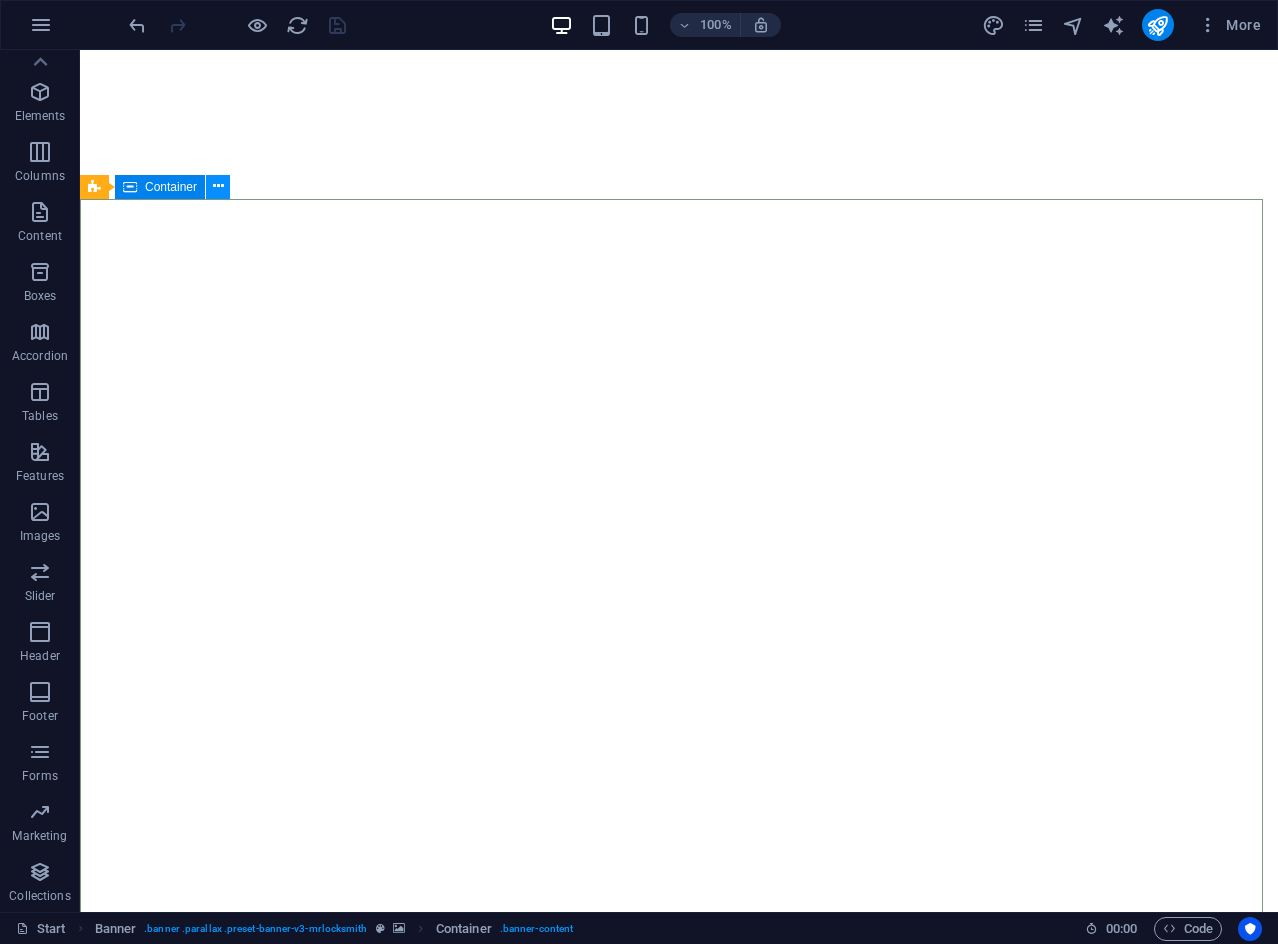 click at bounding box center [218, 186] 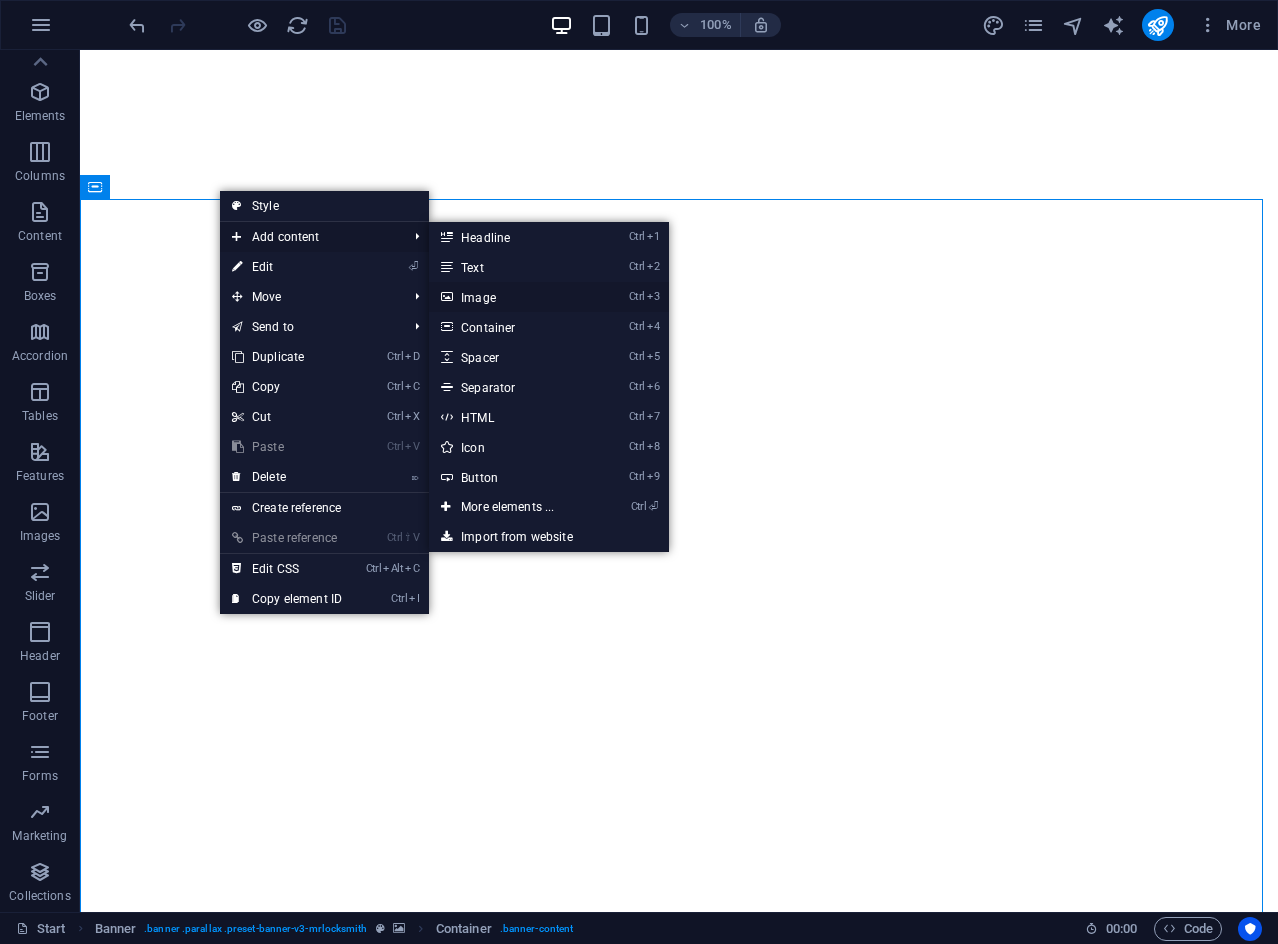 click on "Ctrl 3  Image" at bounding box center [511, 297] 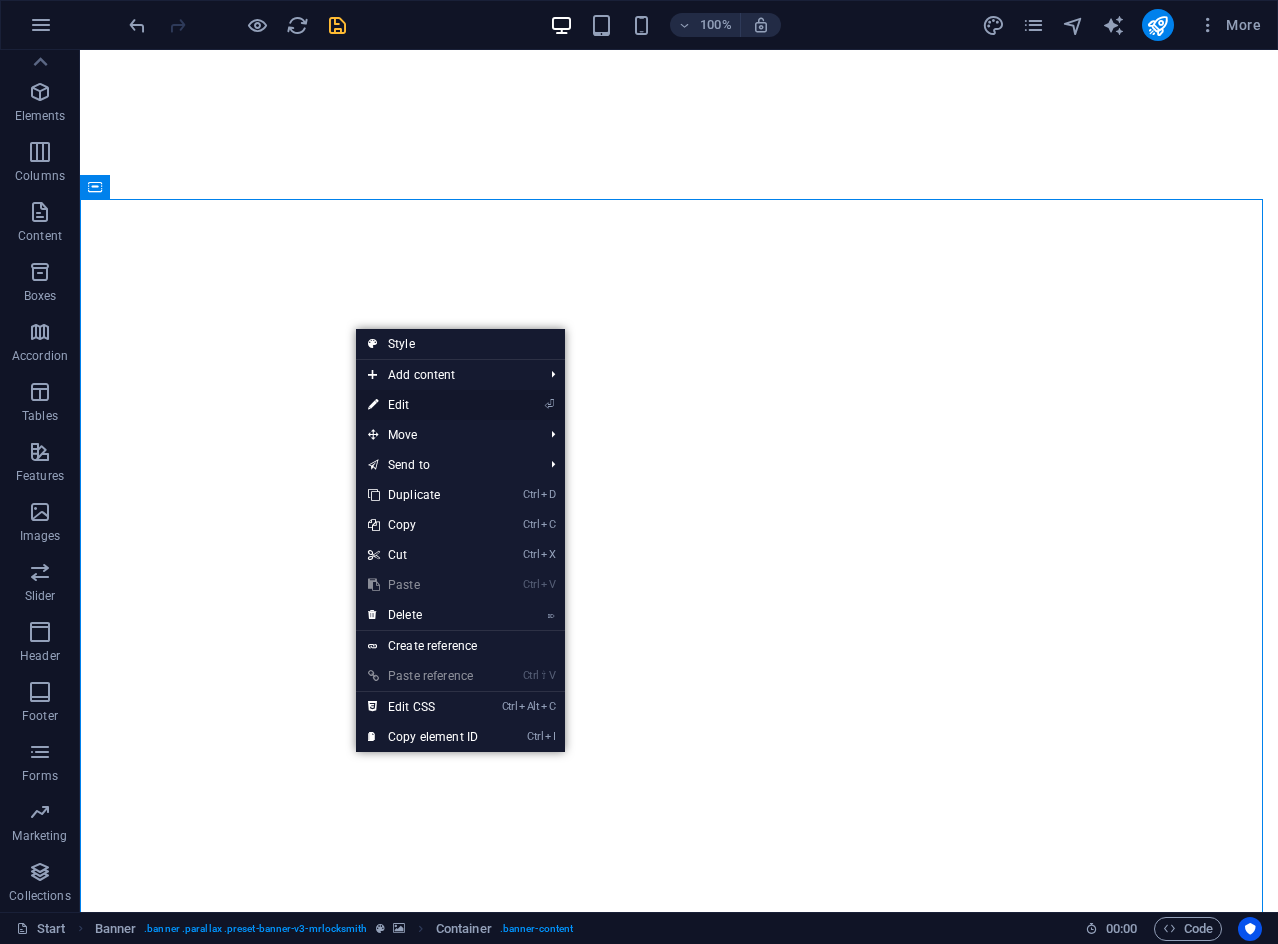click on "⏎  Edit" at bounding box center (423, 405) 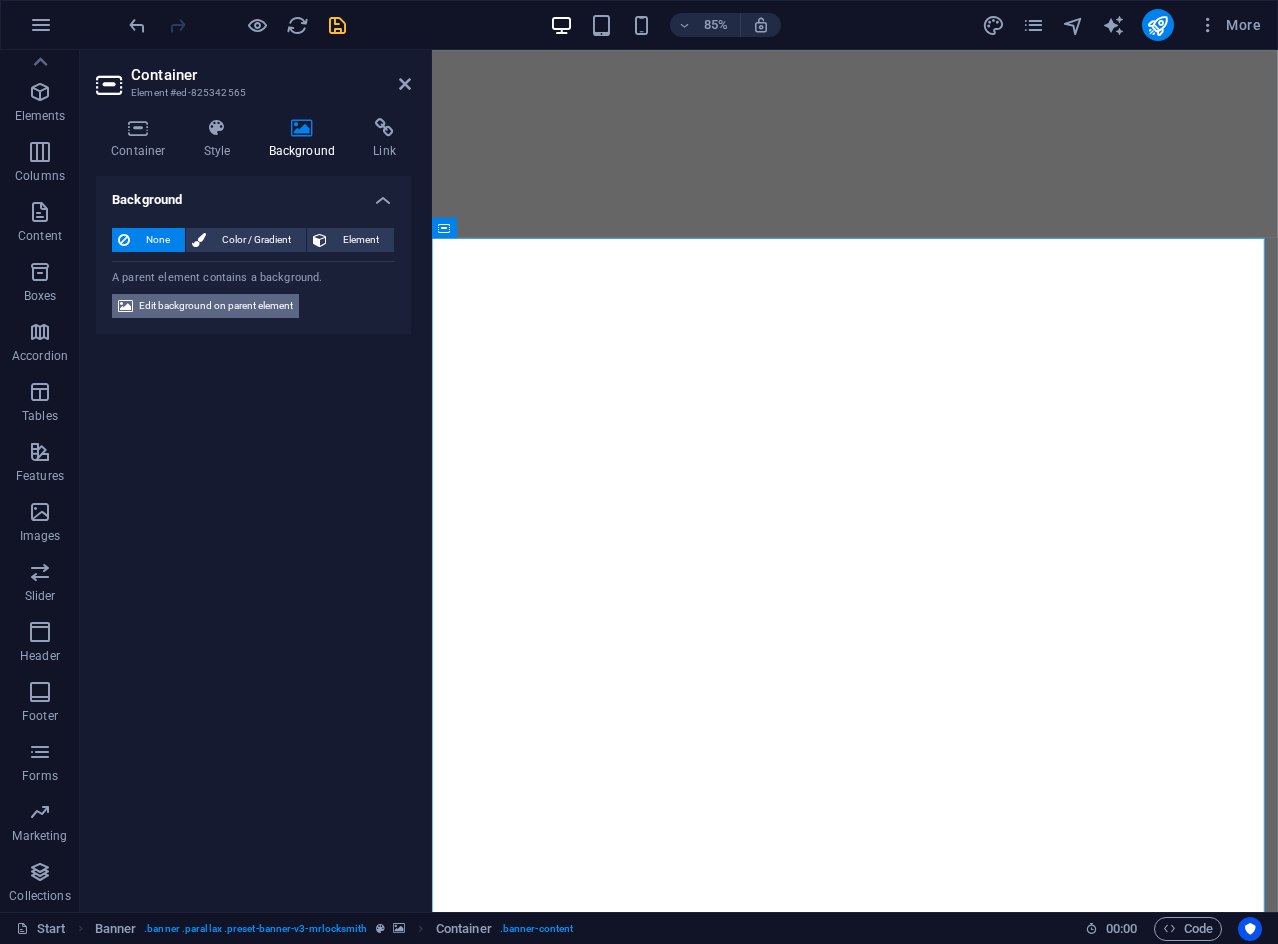 click on "Edit background on parent element" at bounding box center (216, 306) 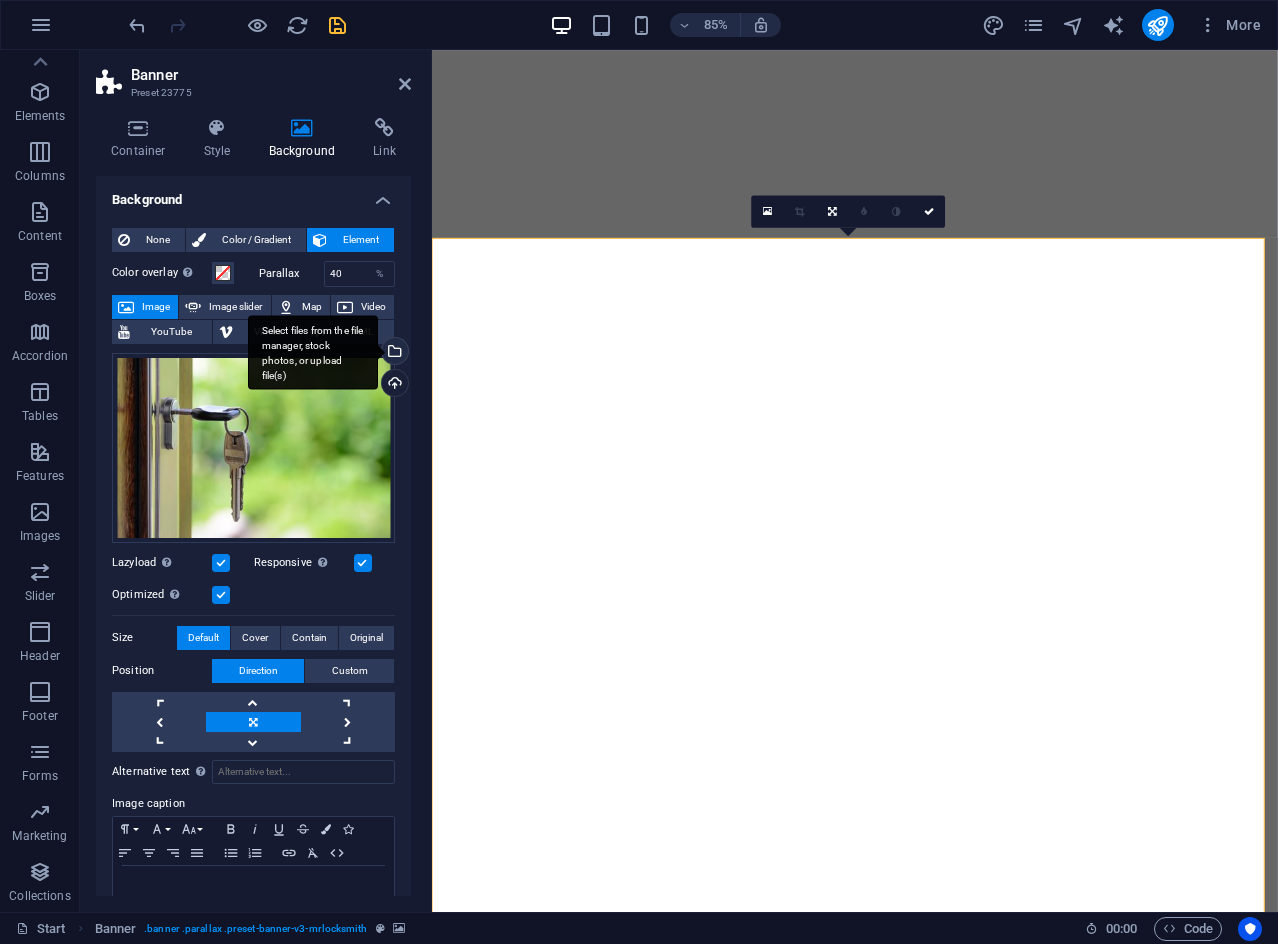 click on "Select files from the file manager, stock photos, or upload file(s)" at bounding box center [313, 352] 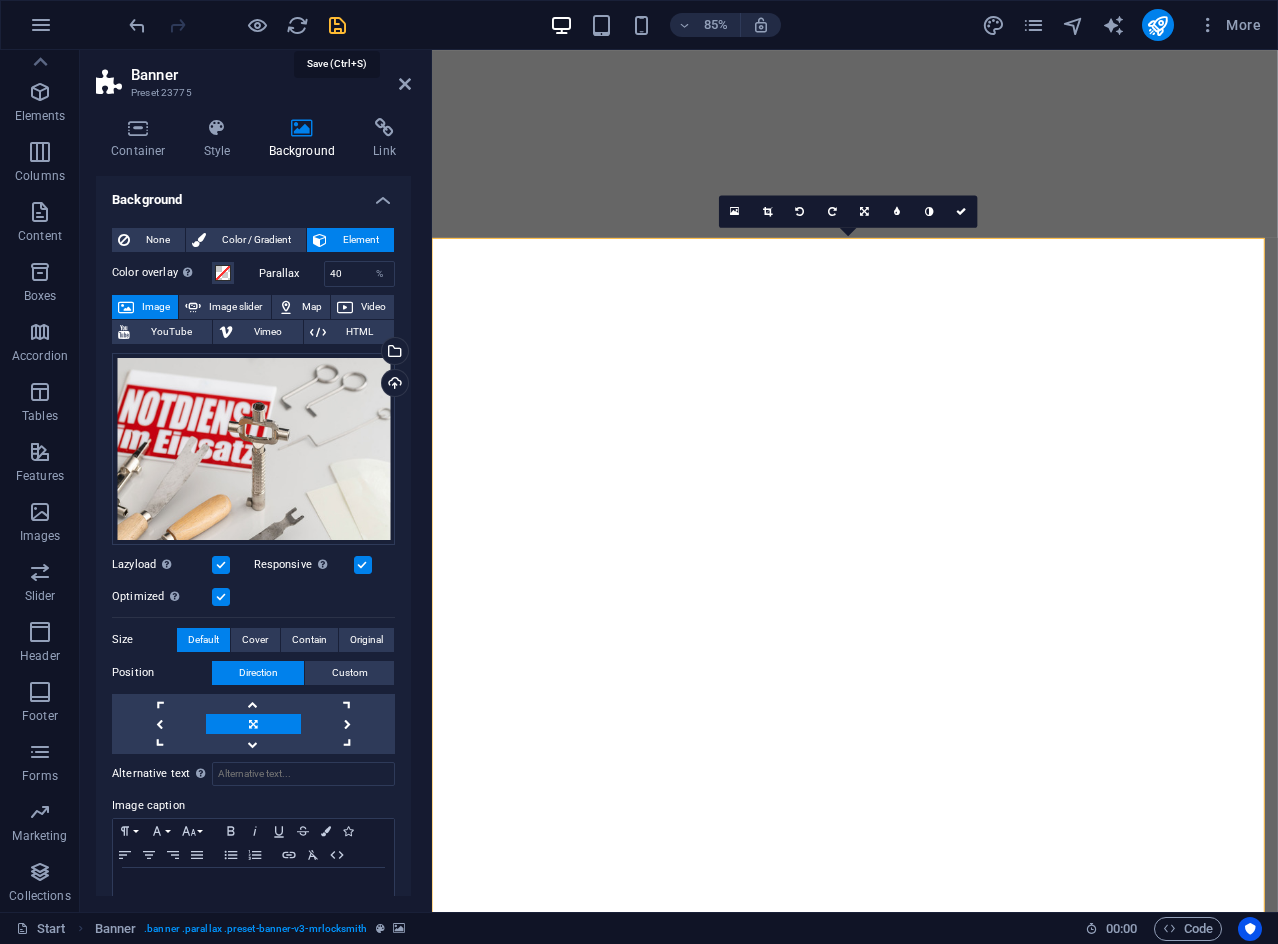 click at bounding box center (337, 25) 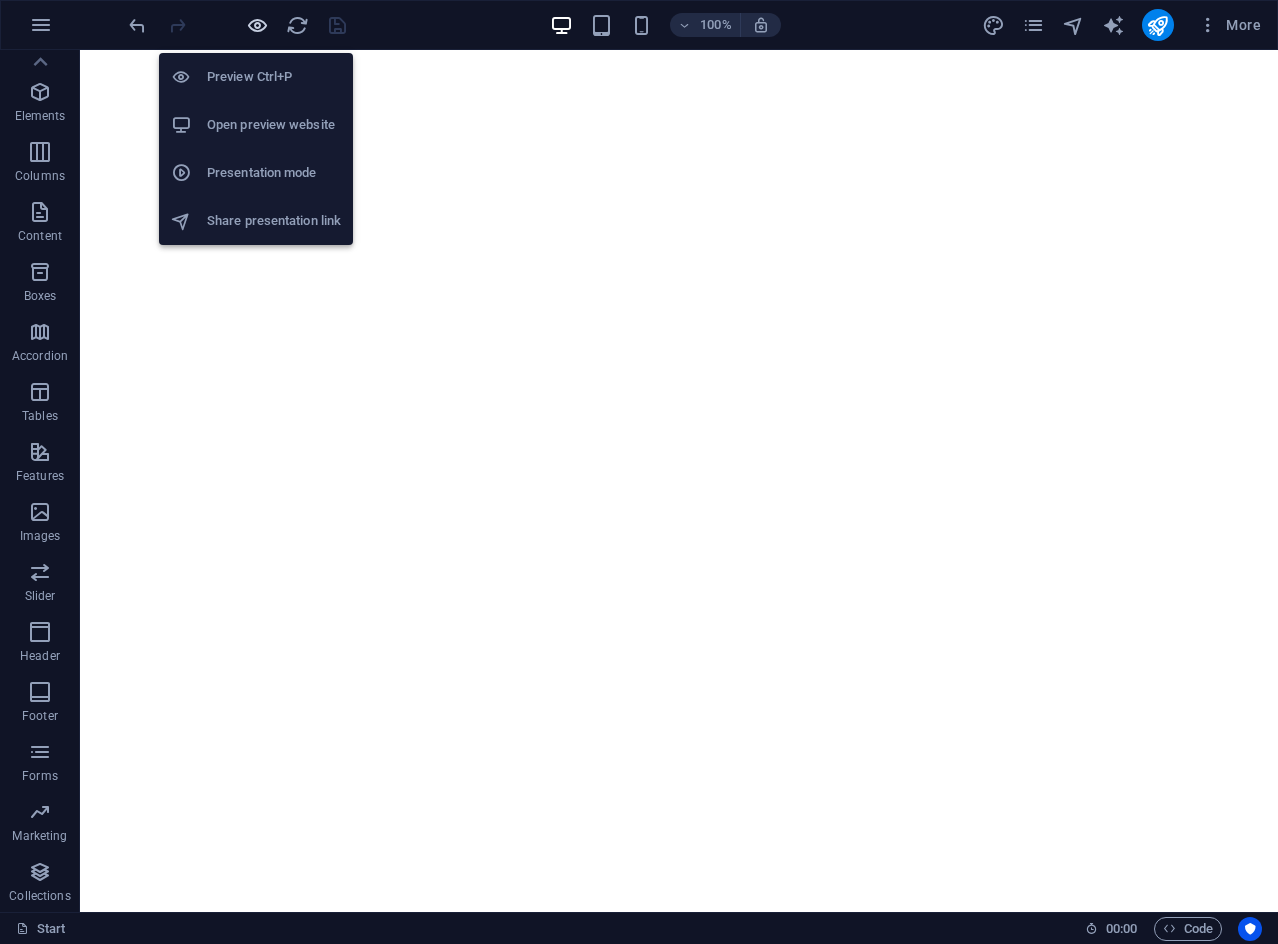 click at bounding box center (257, 25) 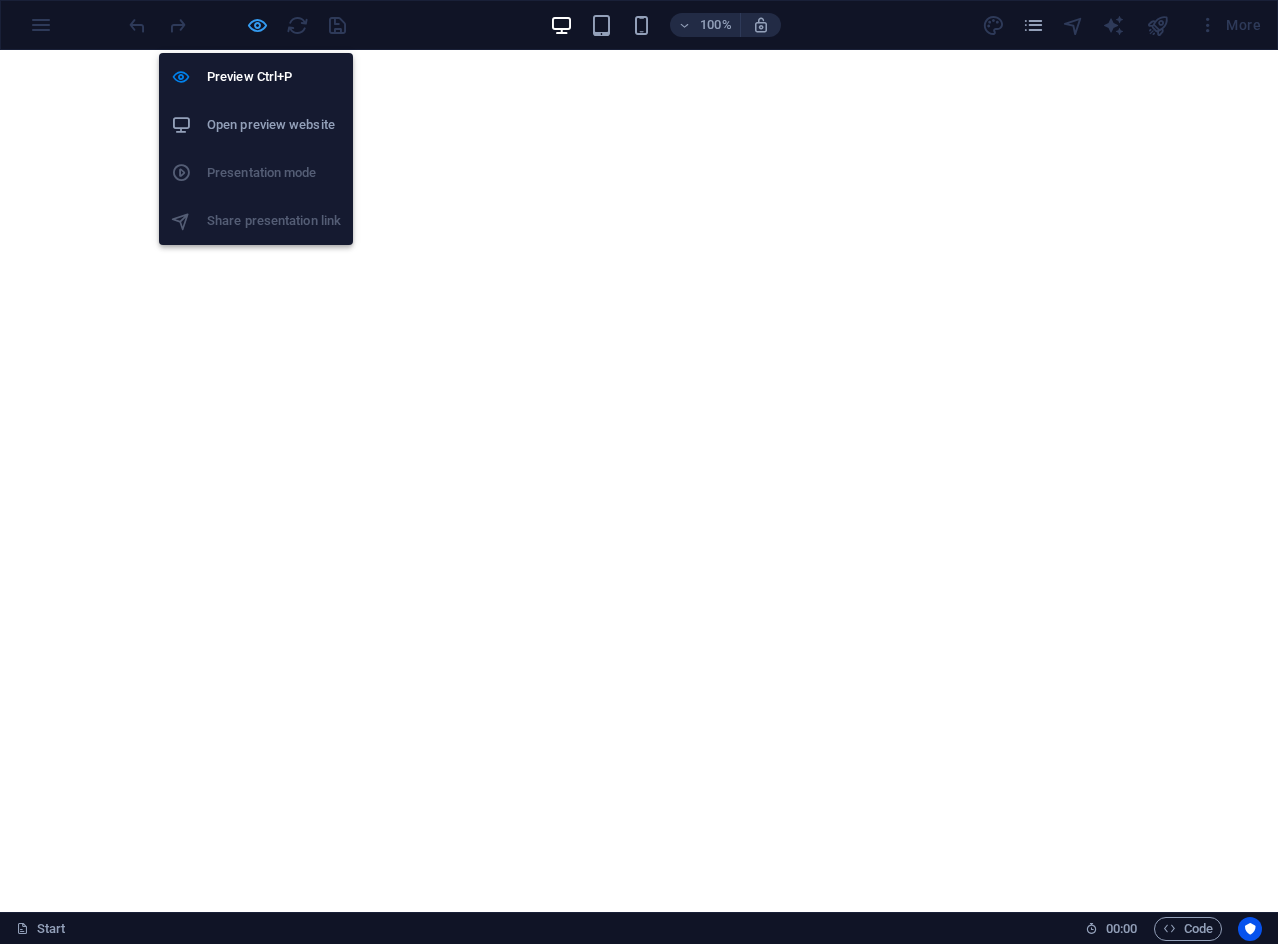 click at bounding box center (257, 25) 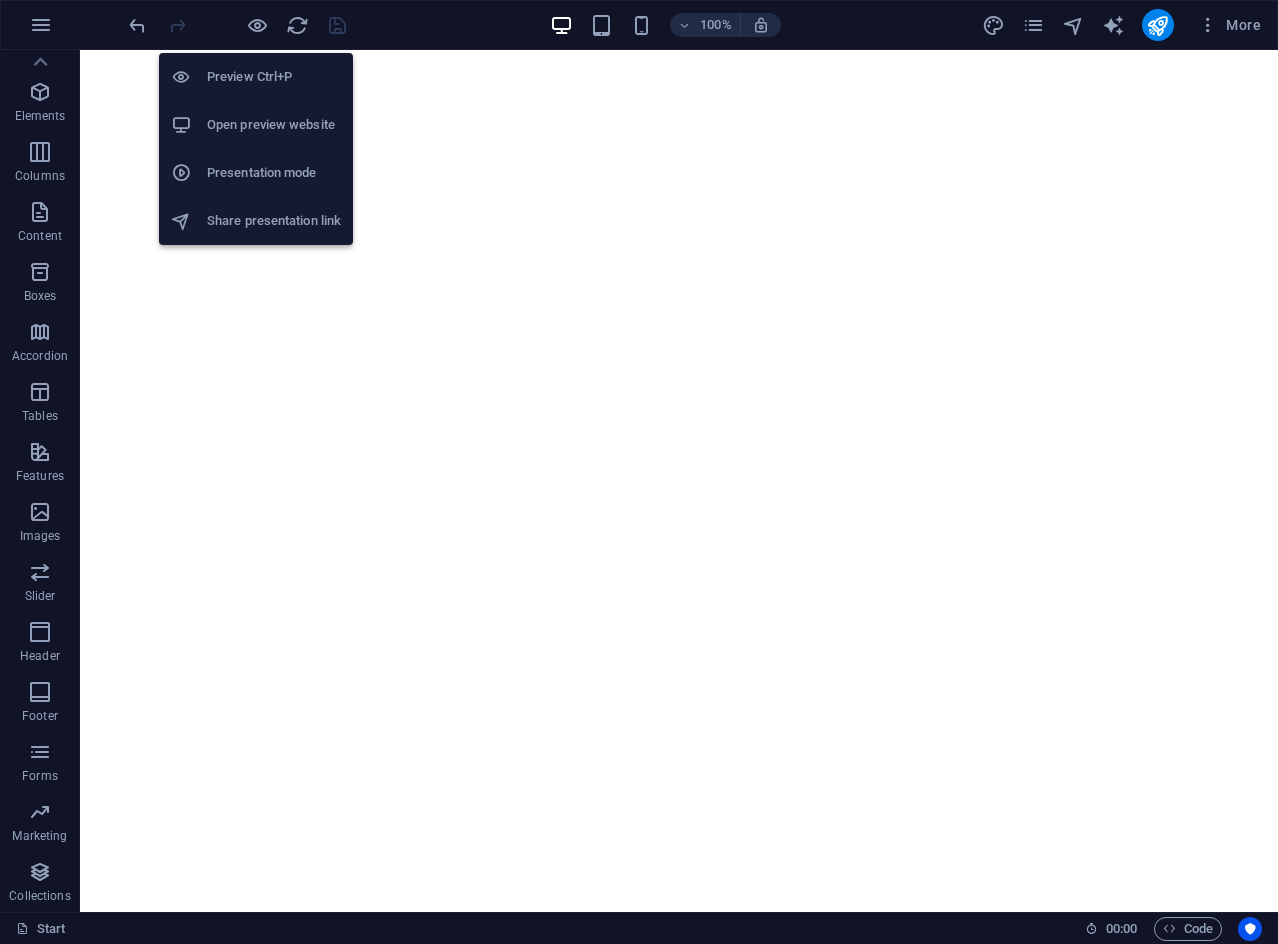 click on "Open preview website" at bounding box center [274, 125] 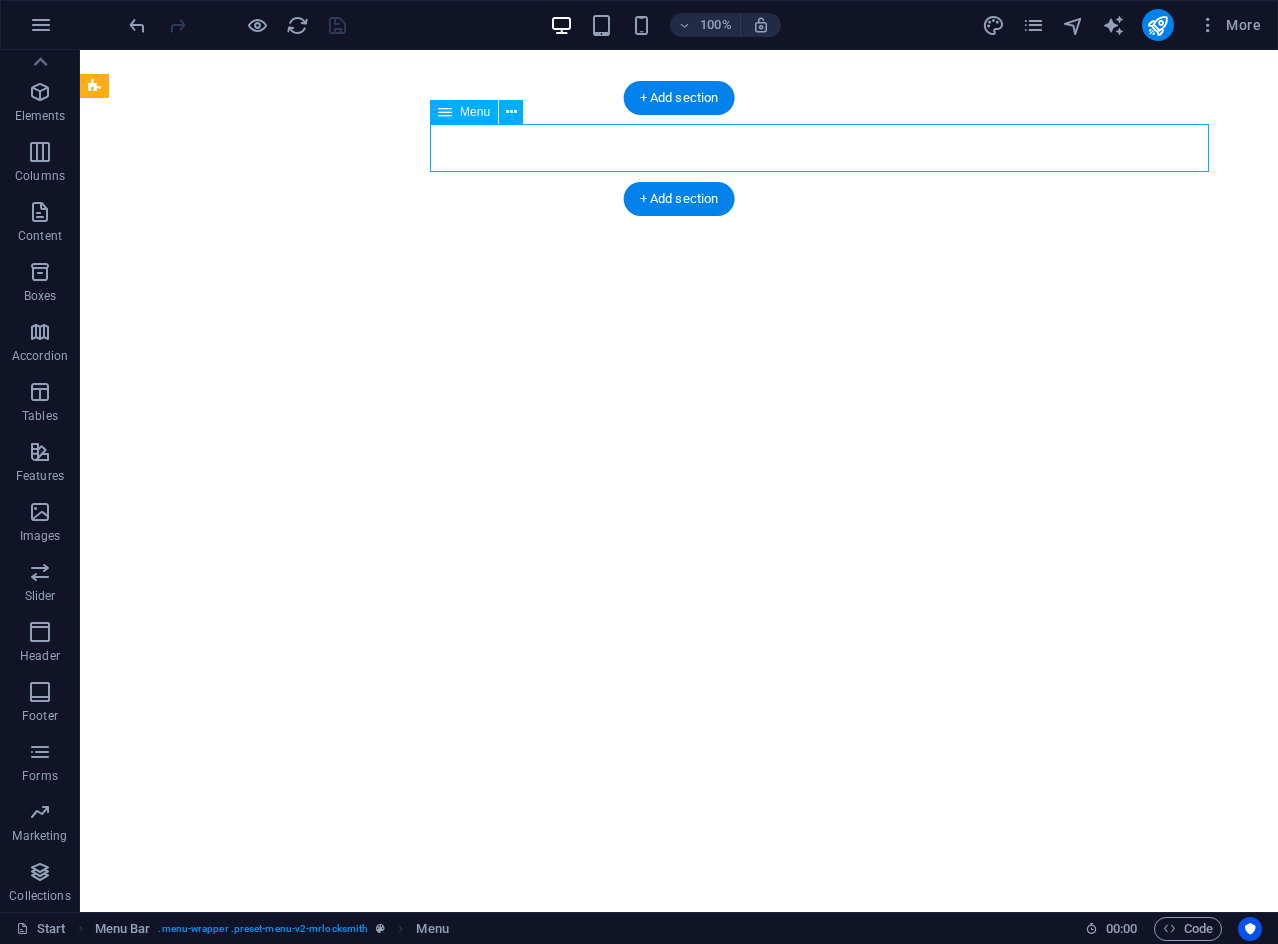 select 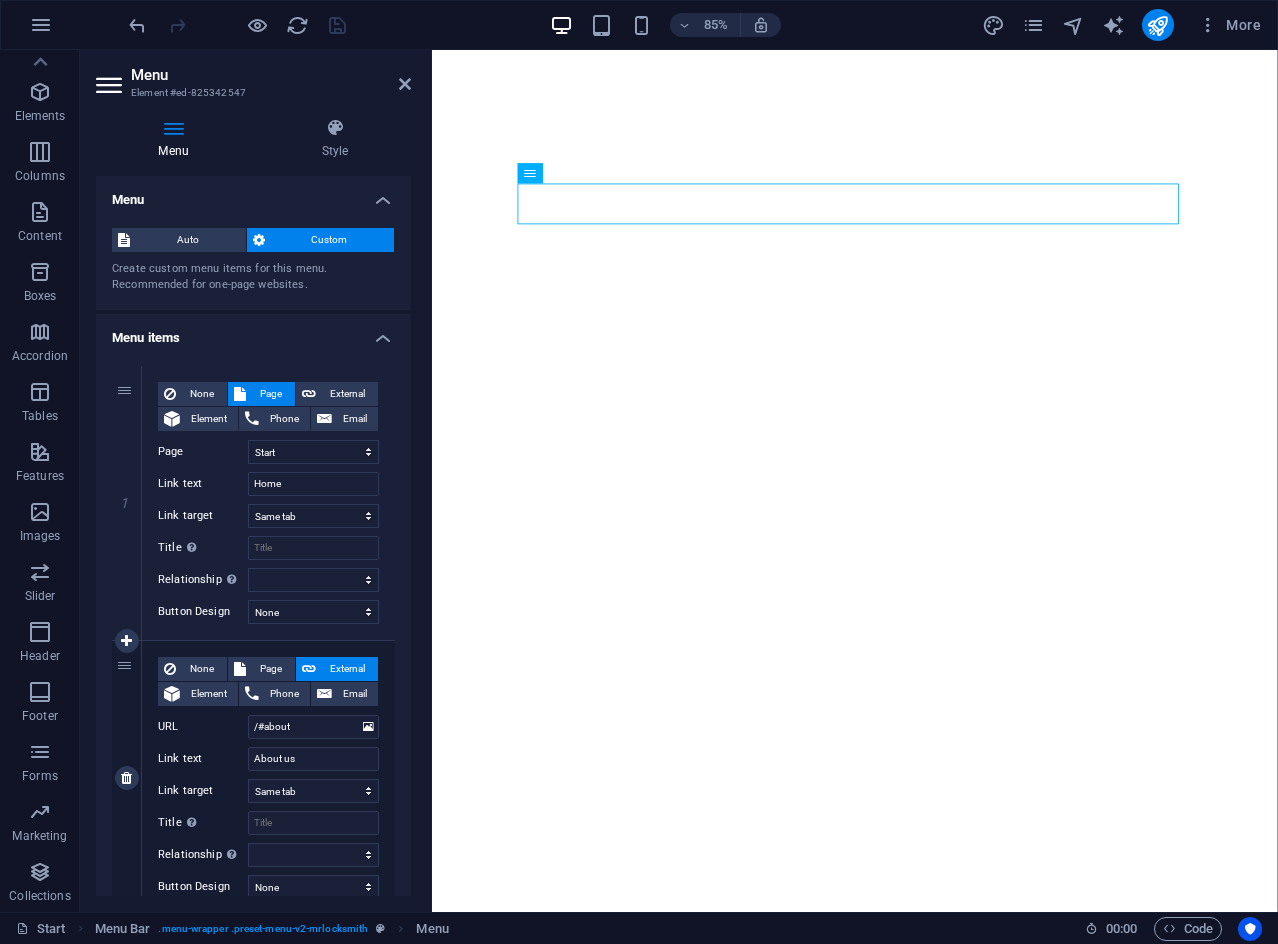 scroll, scrollTop: 400, scrollLeft: 0, axis: vertical 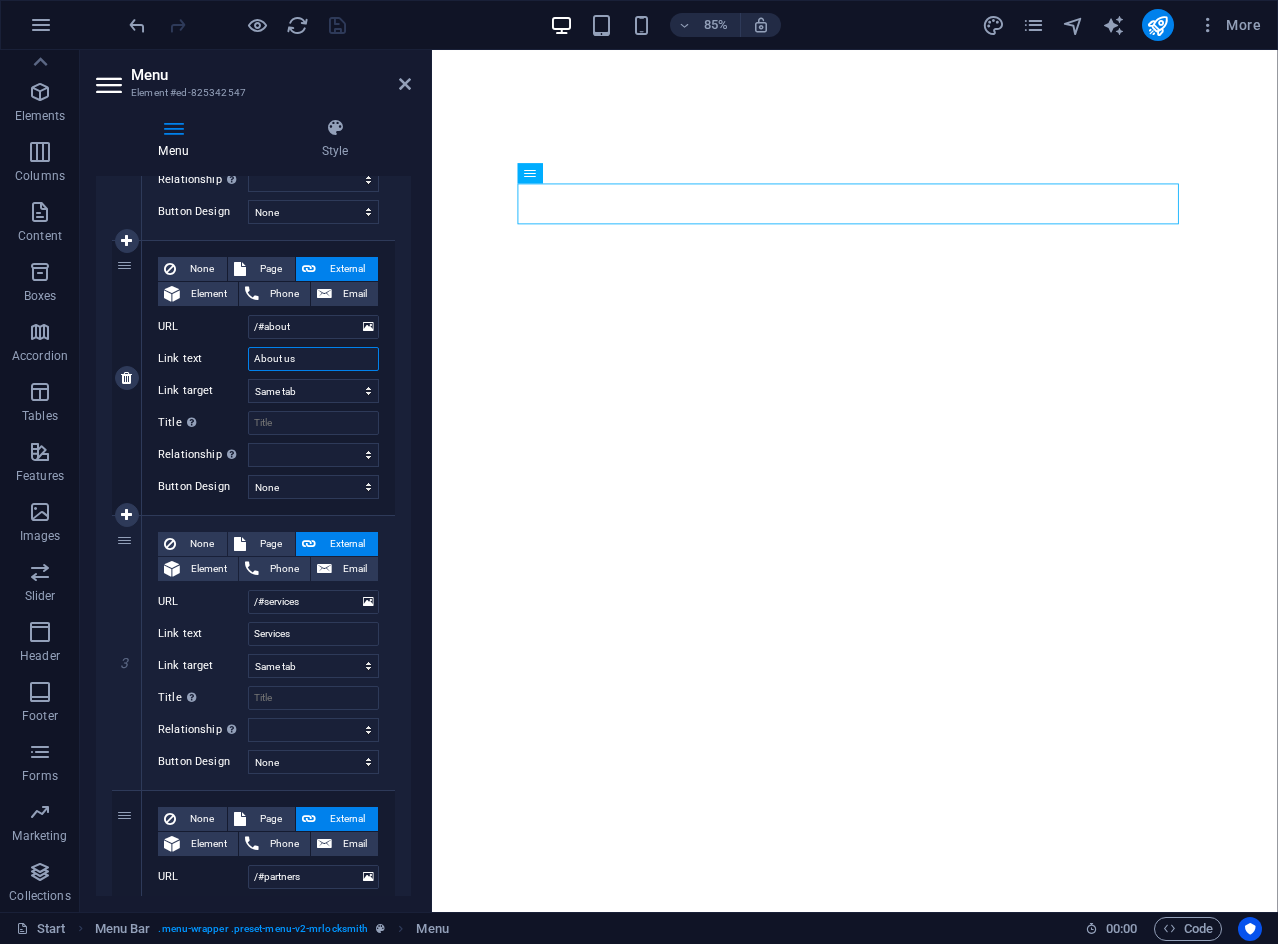 drag, startPoint x: 304, startPoint y: 353, endPoint x: 242, endPoint y: 354, distance: 62.008064 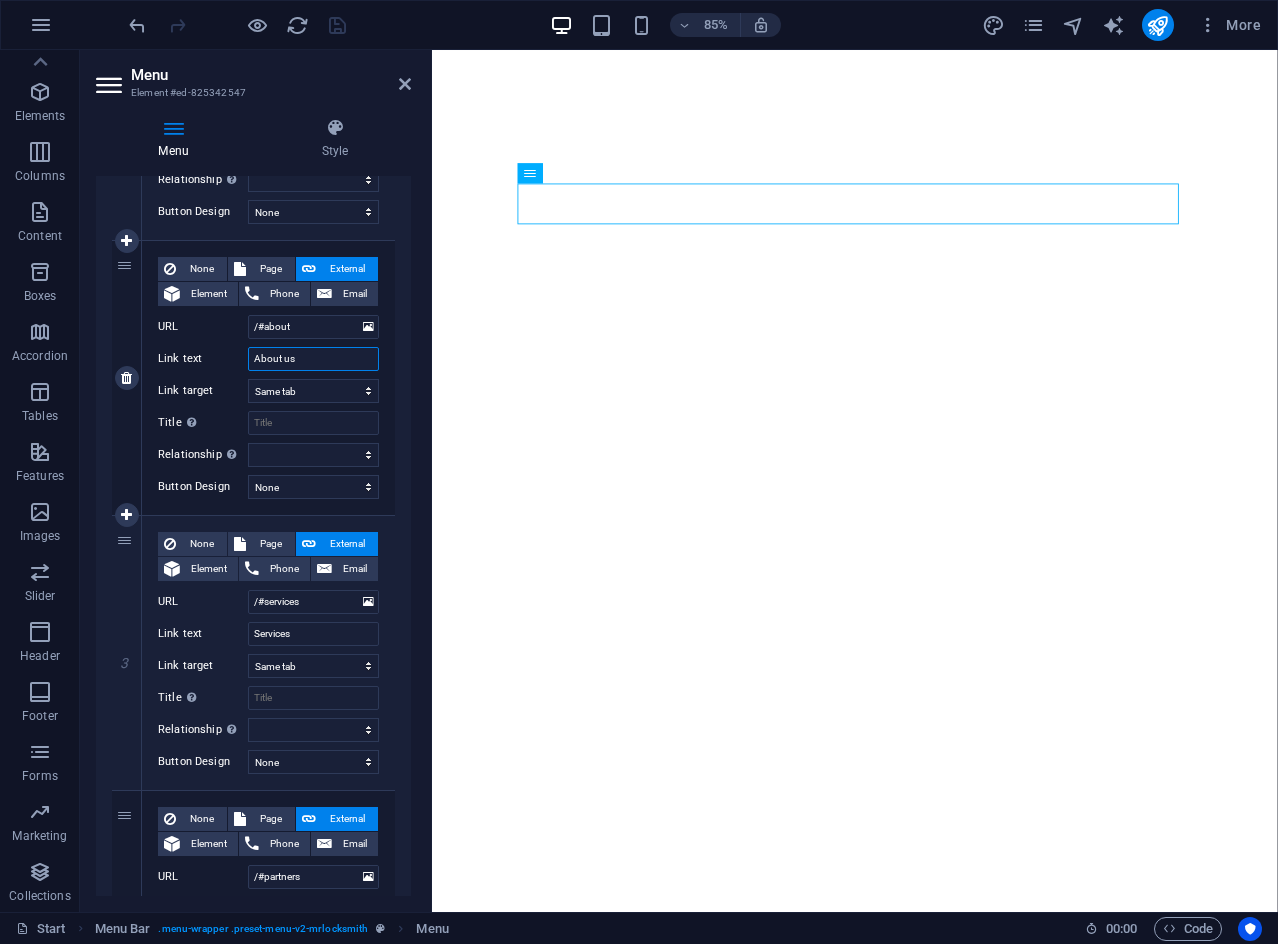 click on "Link text About us" at bounding box center (268, 359) 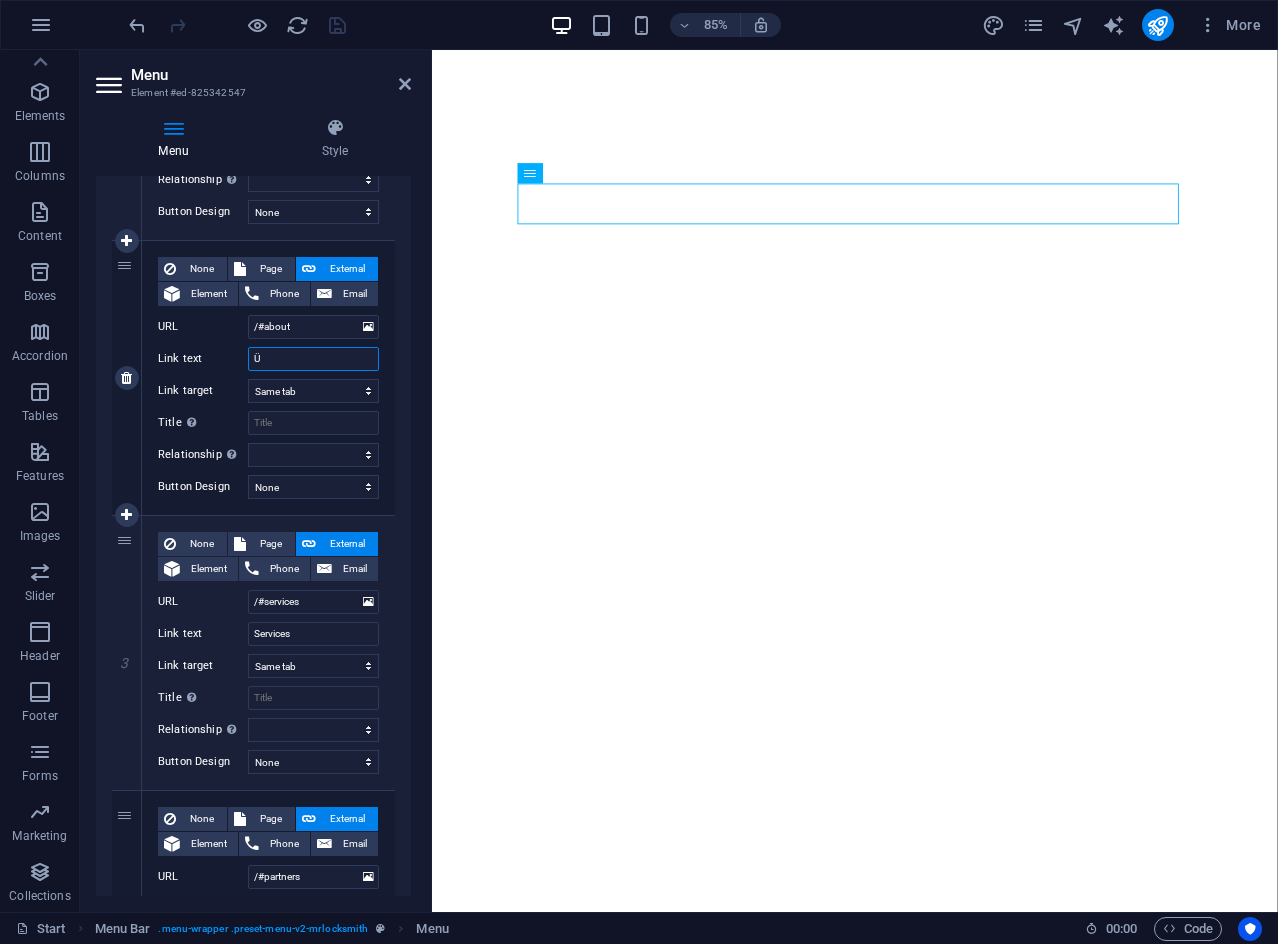 select 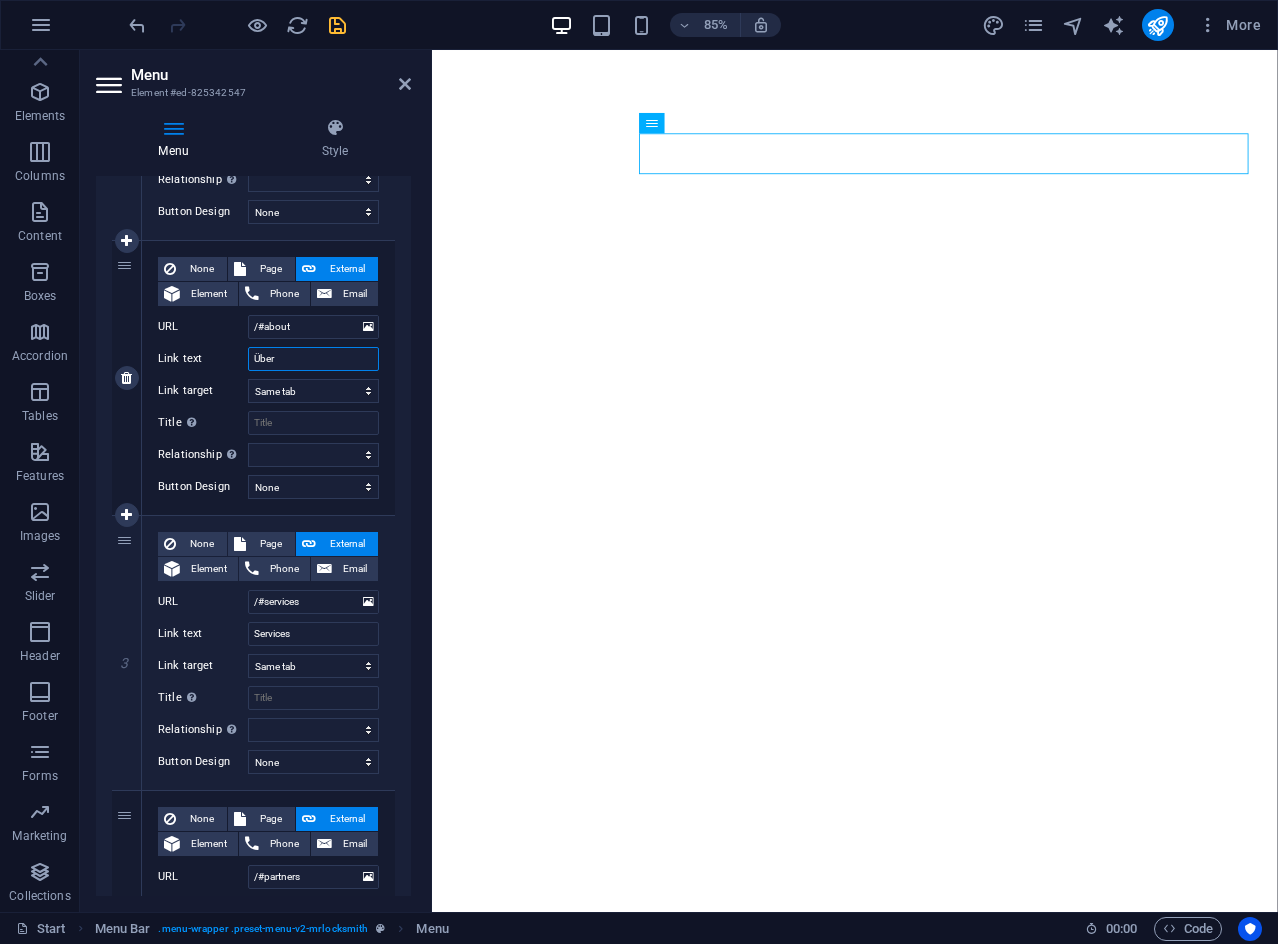 type on "Über u" 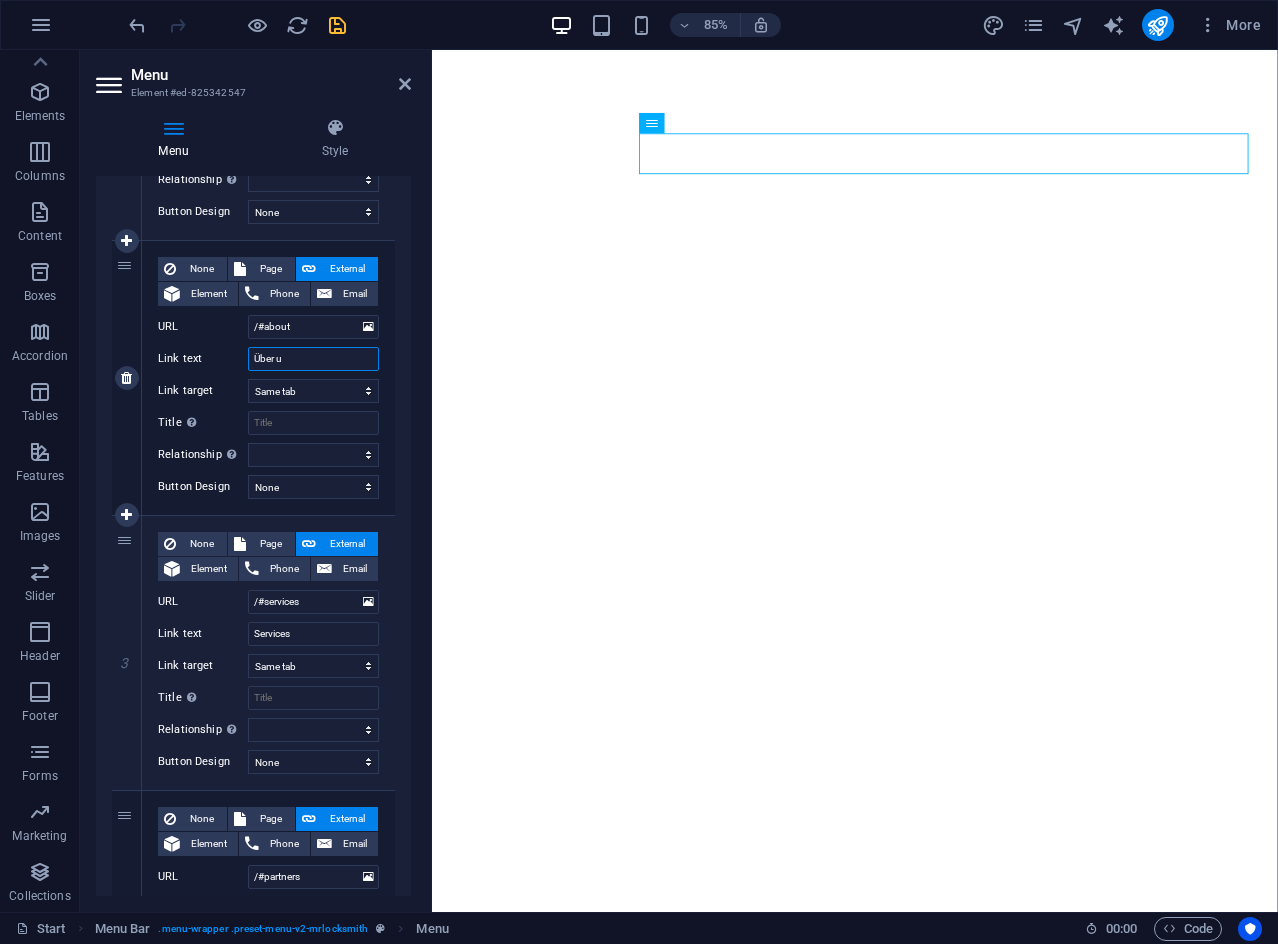 select 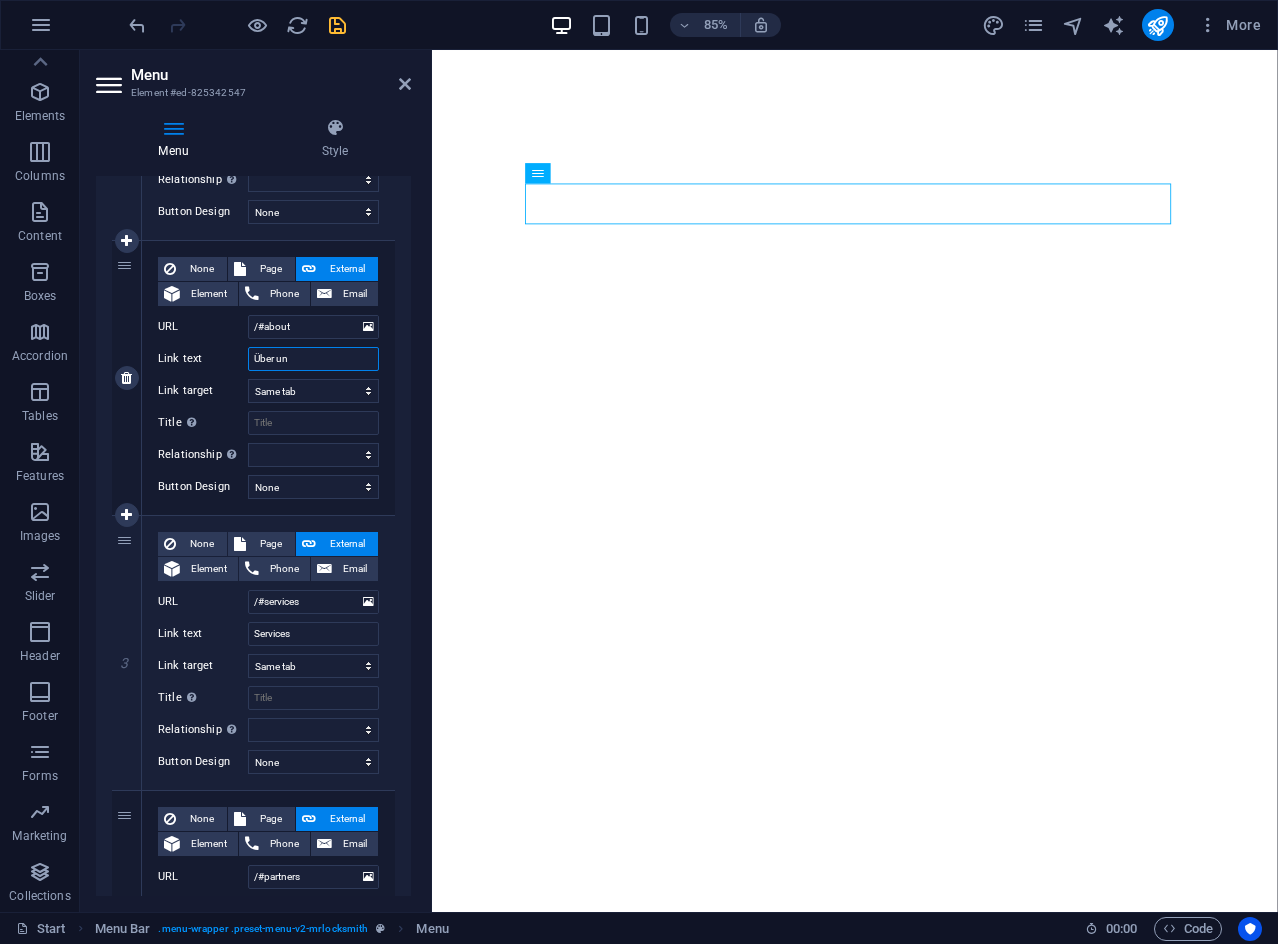 type on "Über uns" 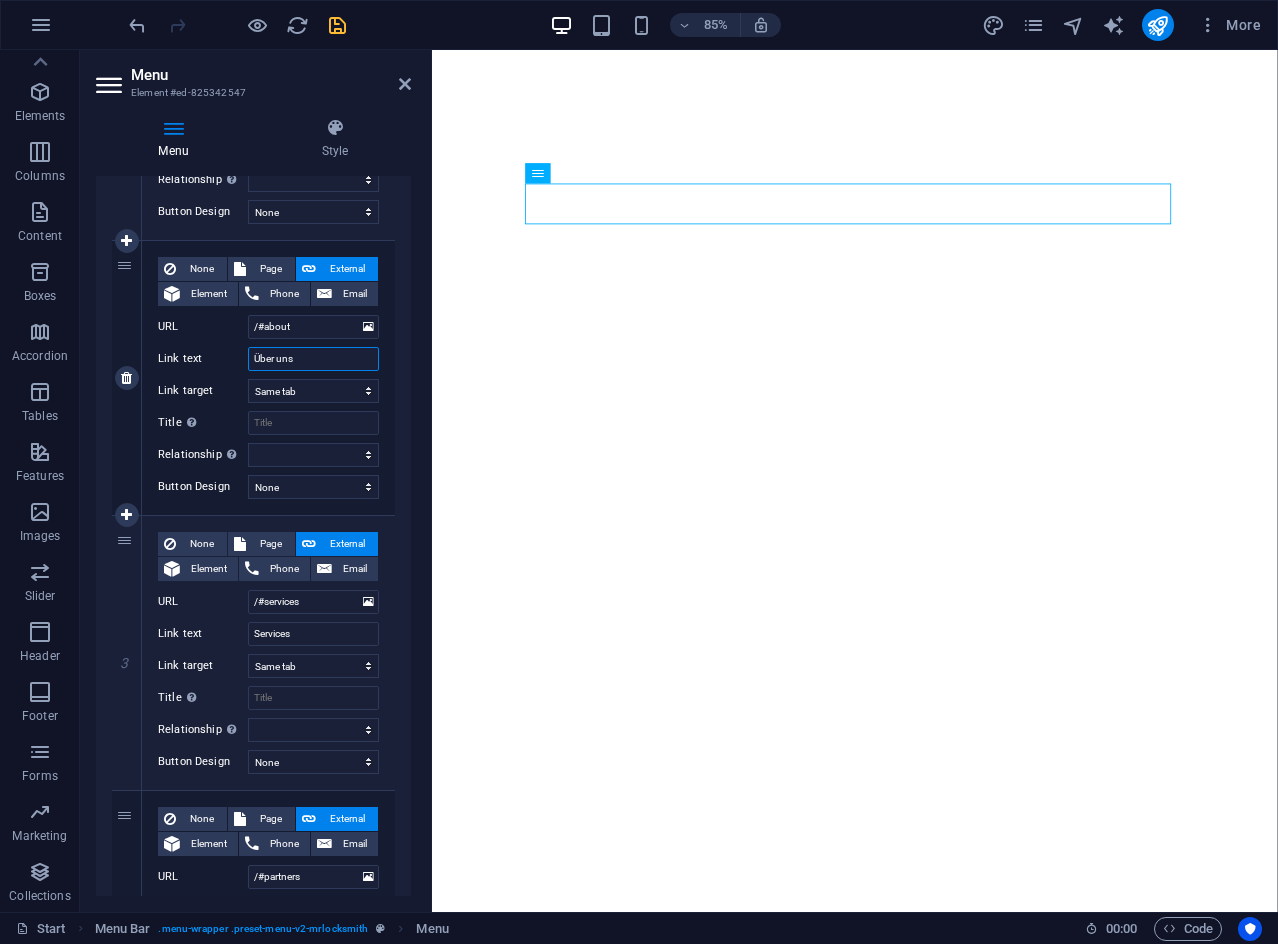 select 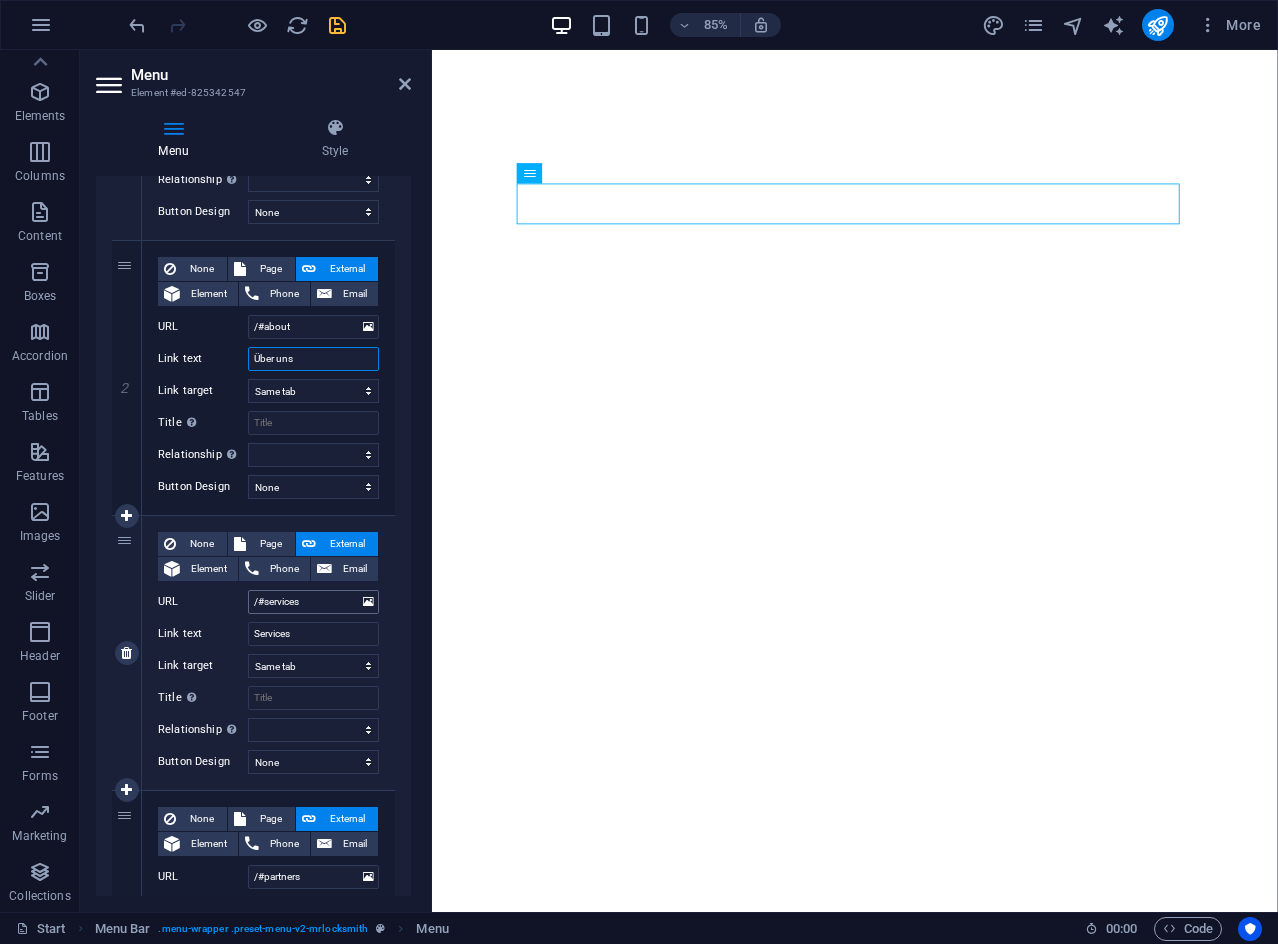 type on "Über uns" 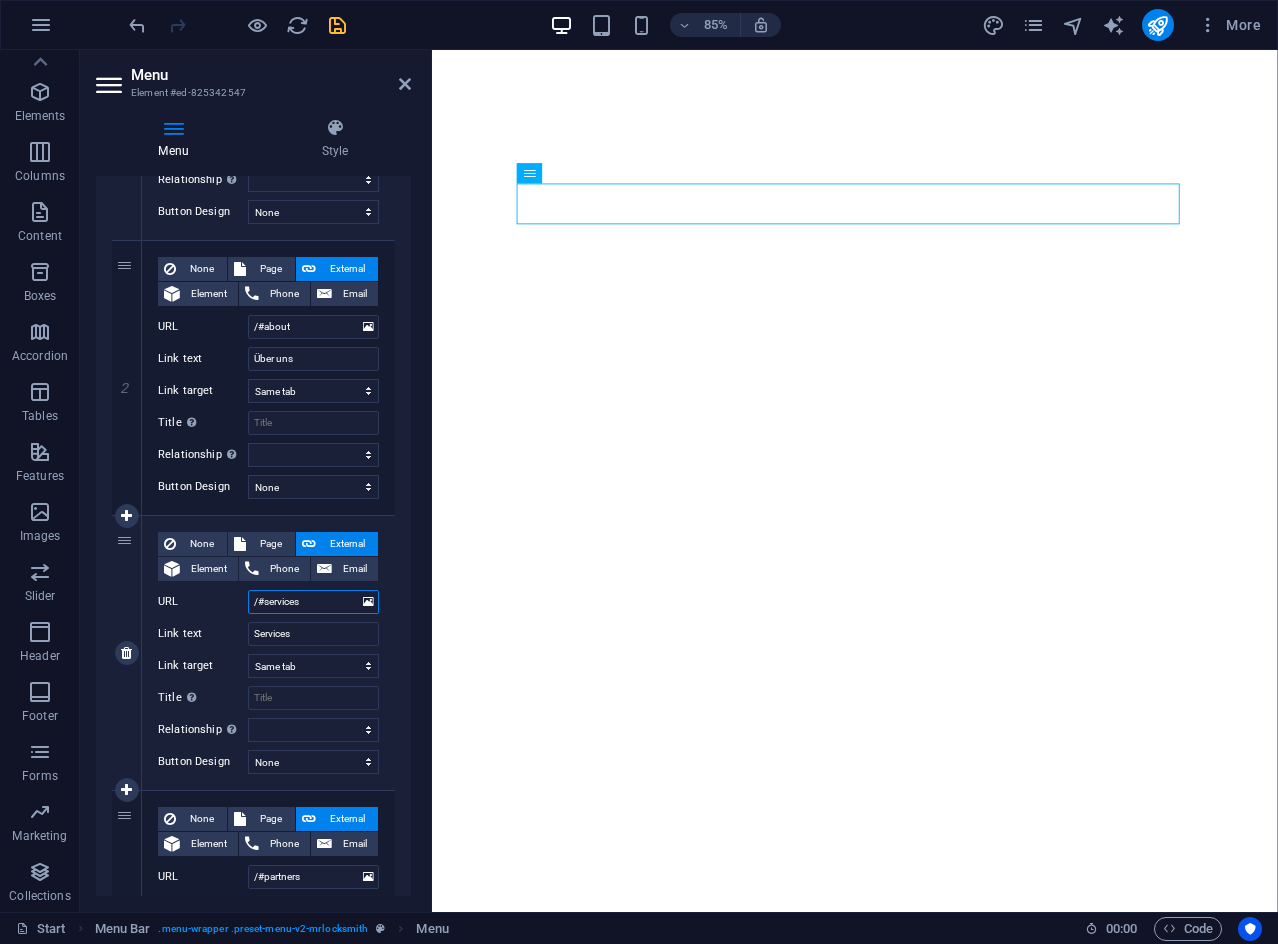 click on "/#services" at bounding box center (313, 602) 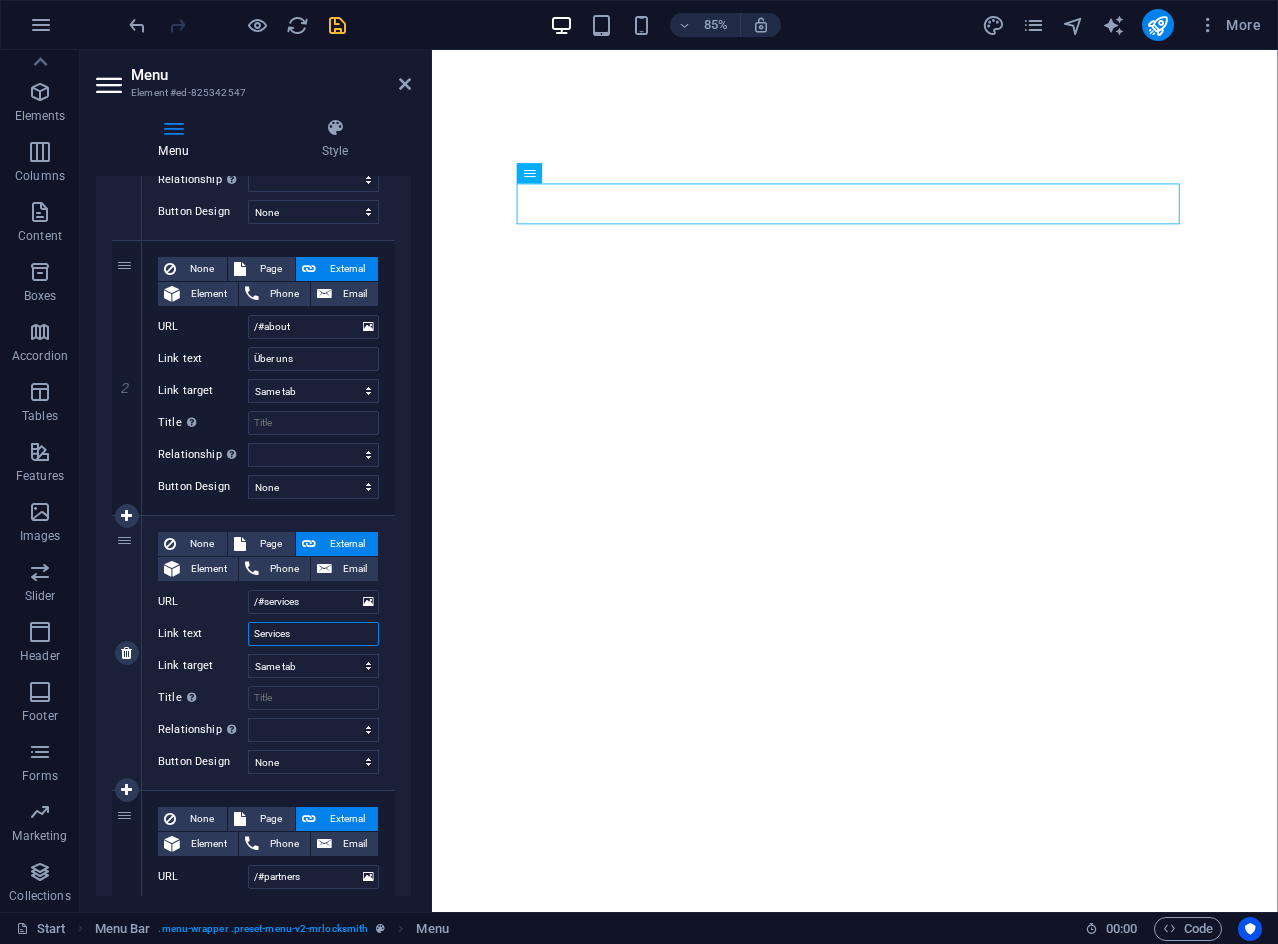click on "Services" at bounding box center (313, 634) 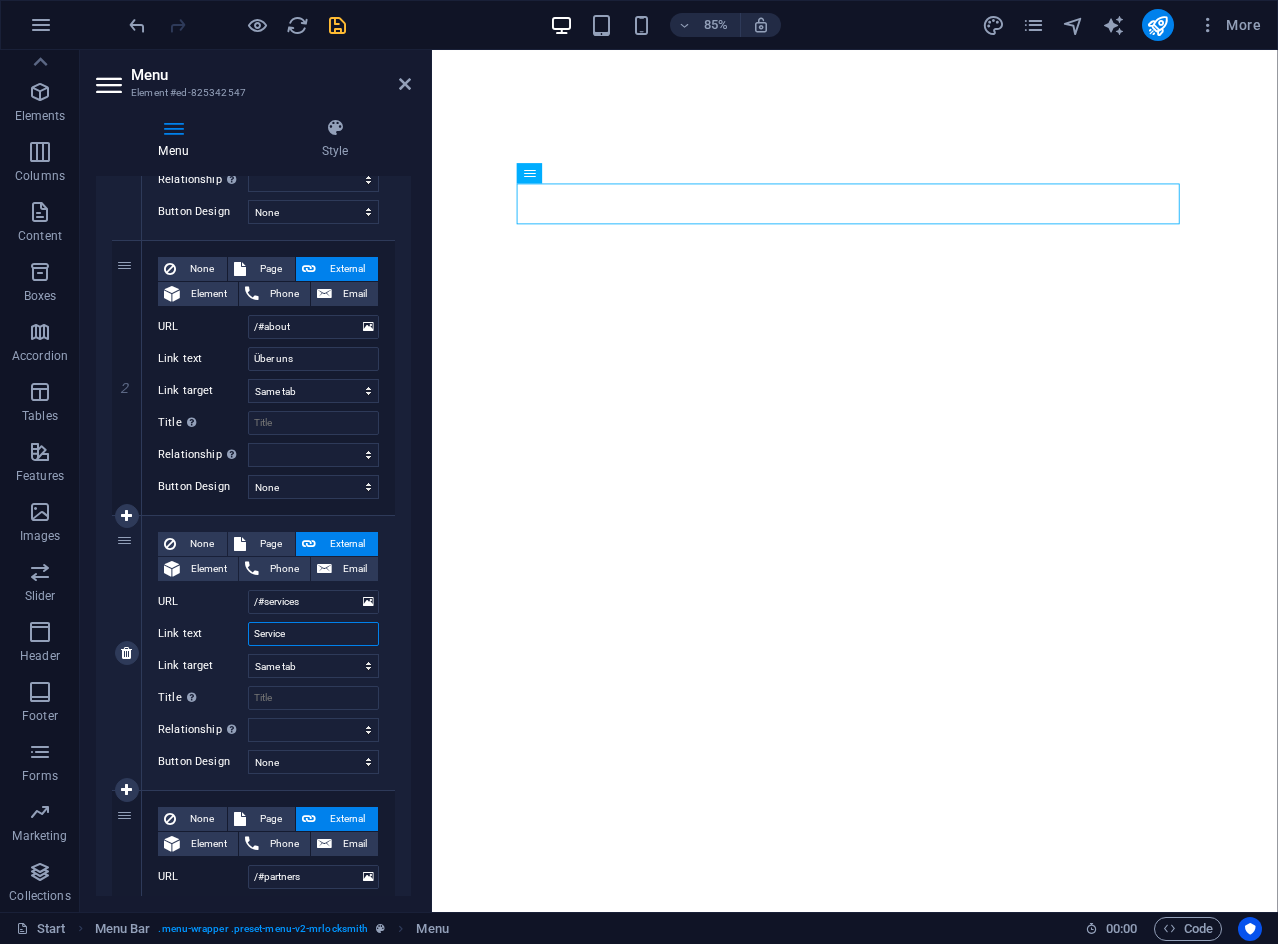 select 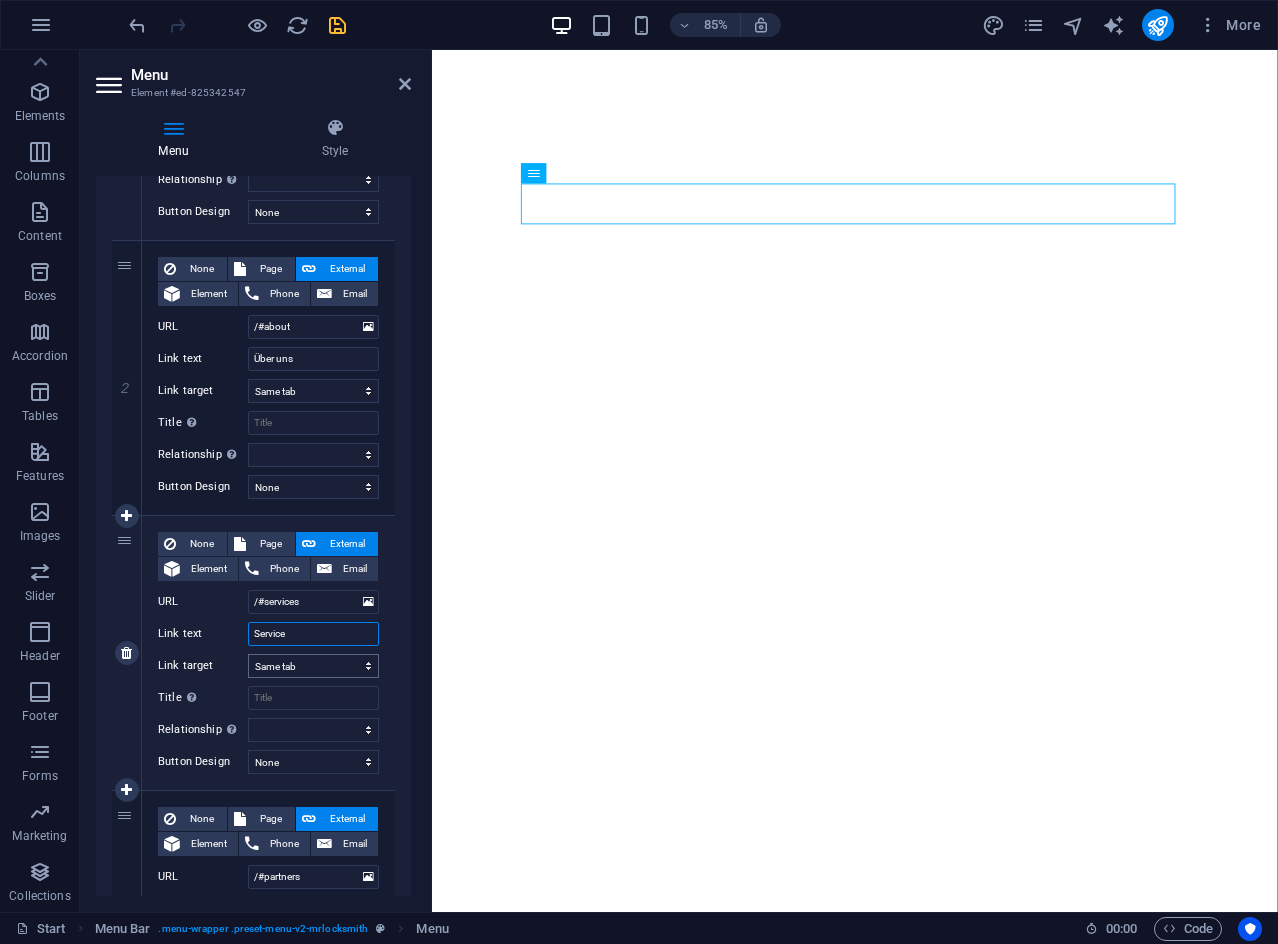 scroll, scrollTop: 800, scrollLeft: 0, axis: vertical 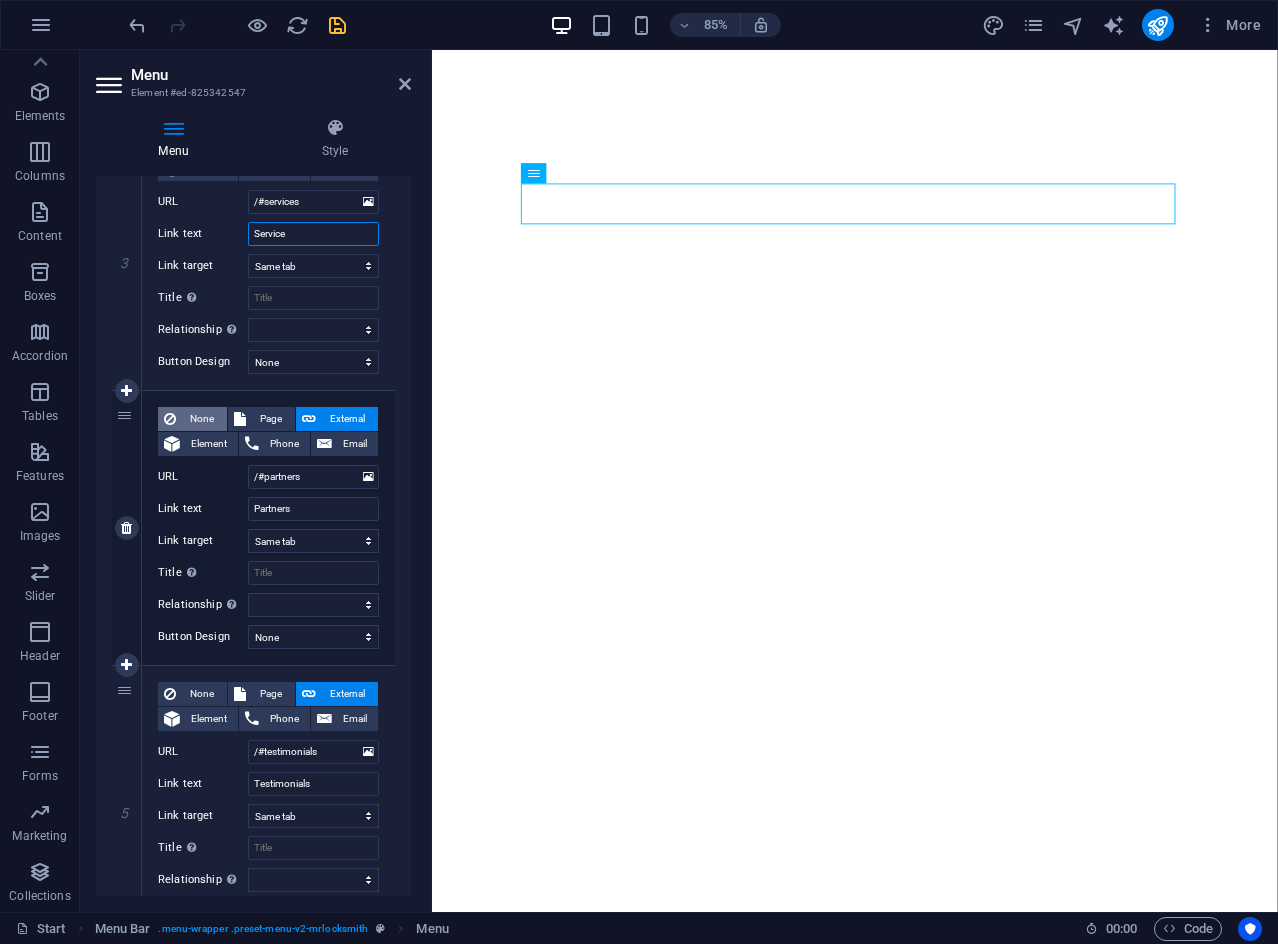 type on "Service" 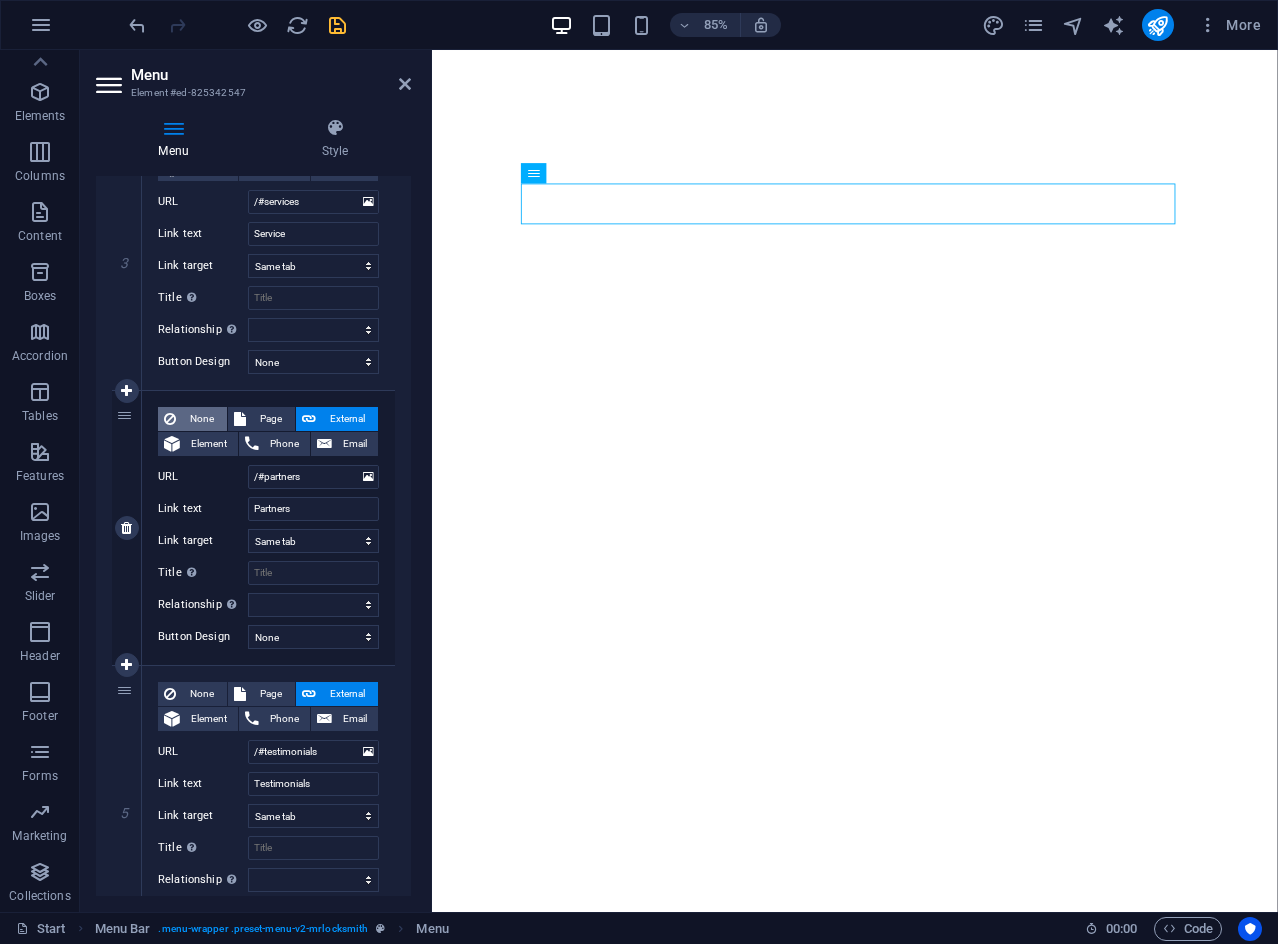 click on "None" at bounding box center (201, 419) 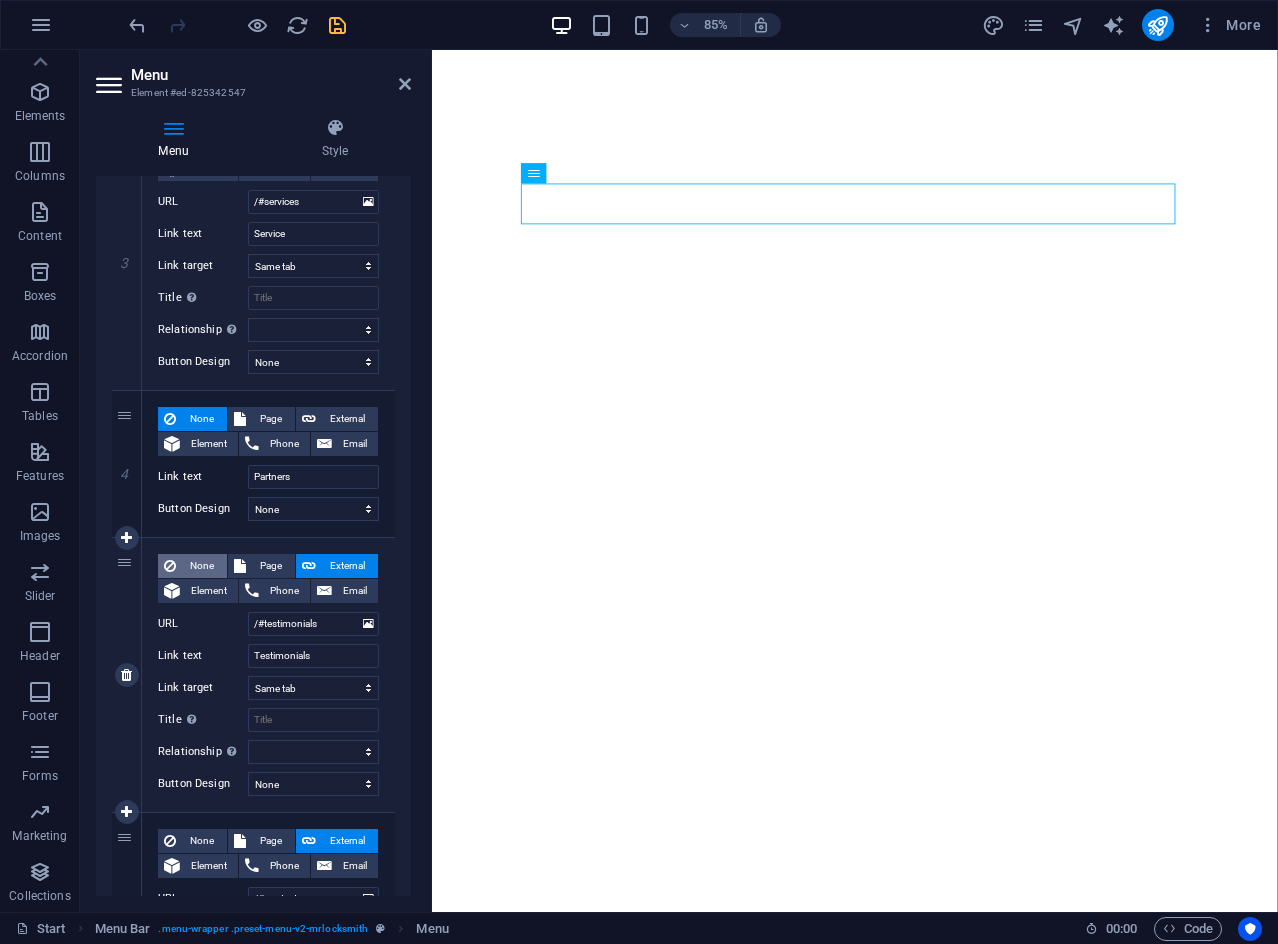 click on "None" at bounding box center (201, 566) 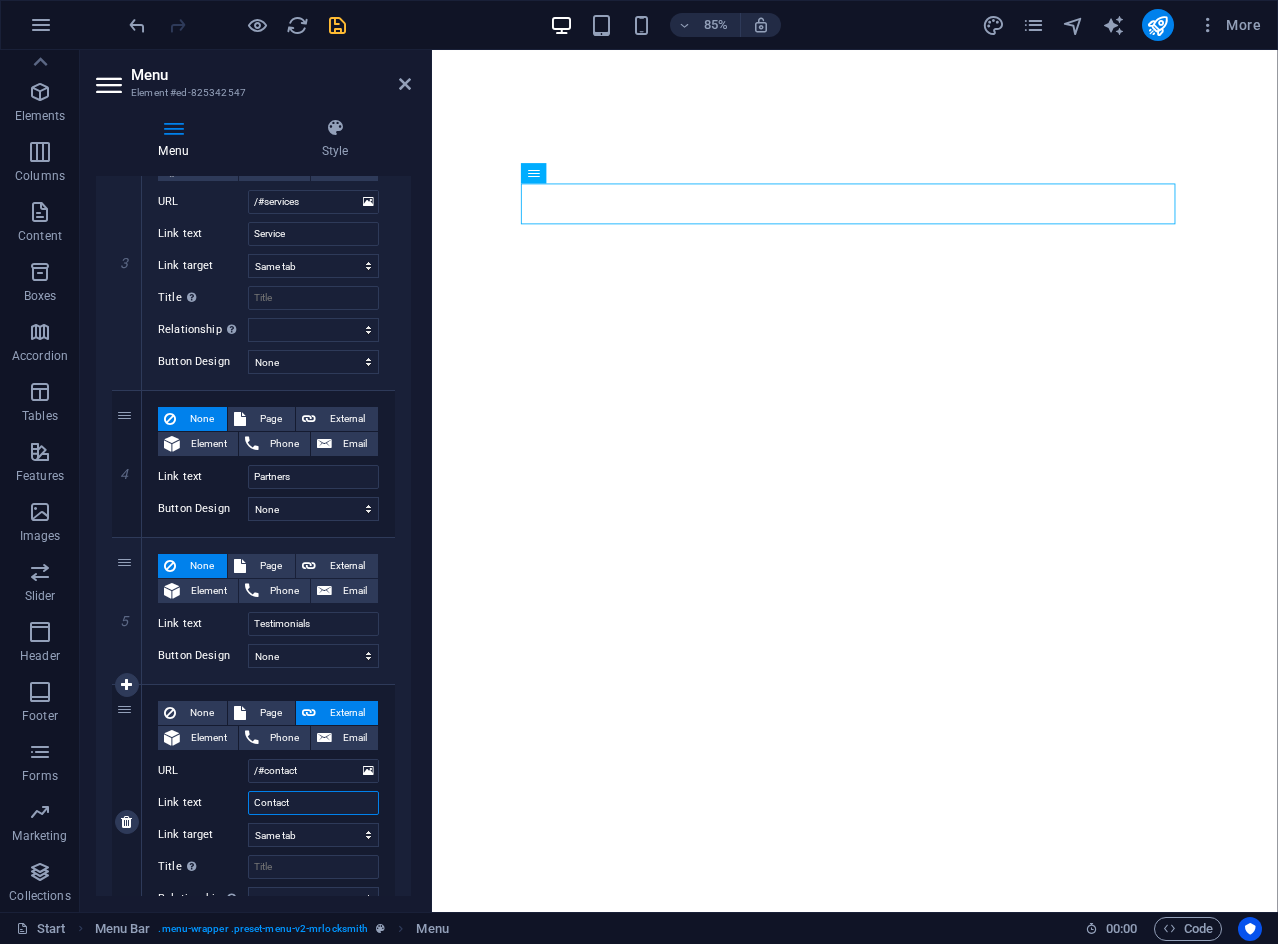 click on "Contact" at bounding box center [313, 803] 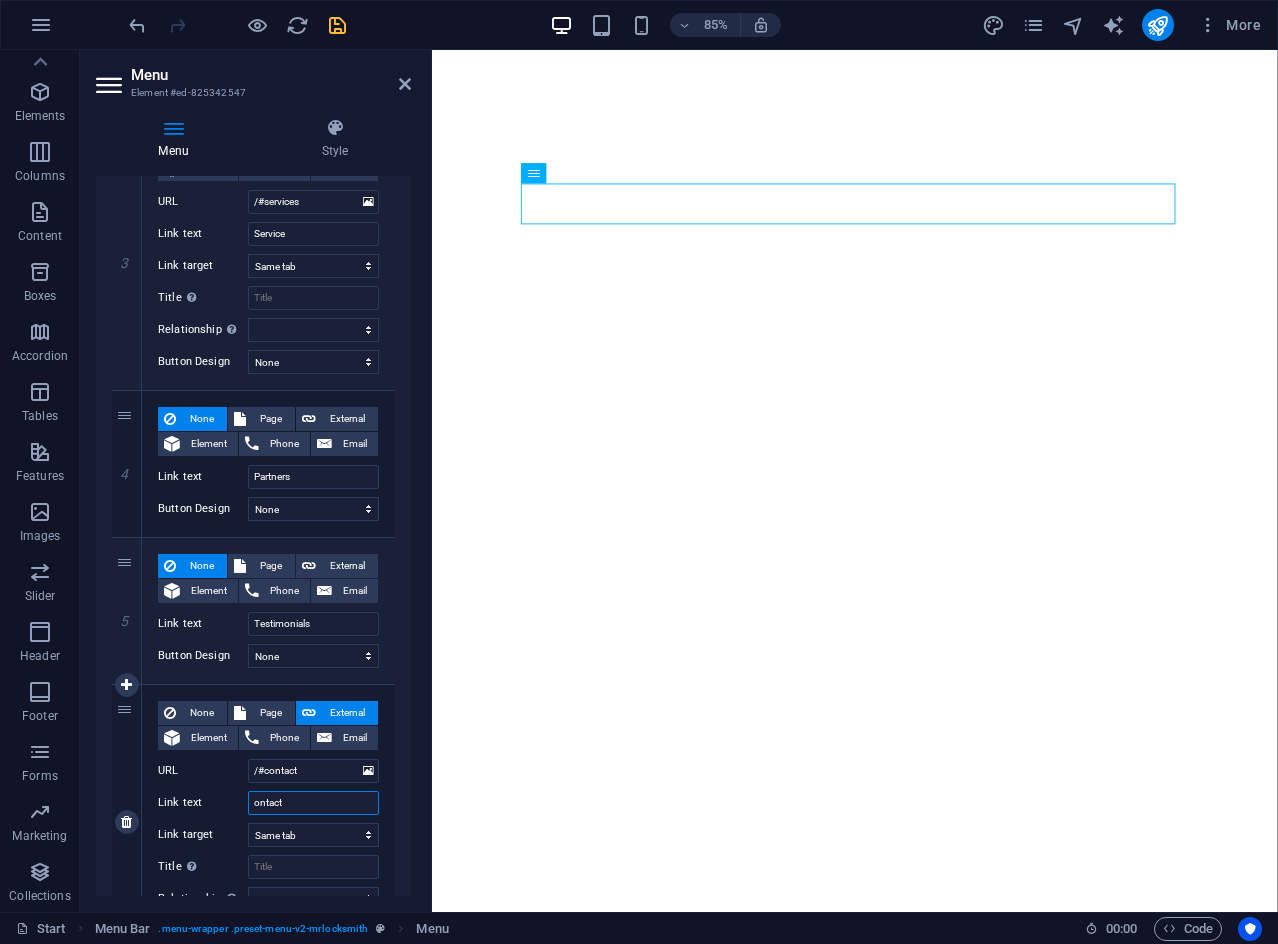 select 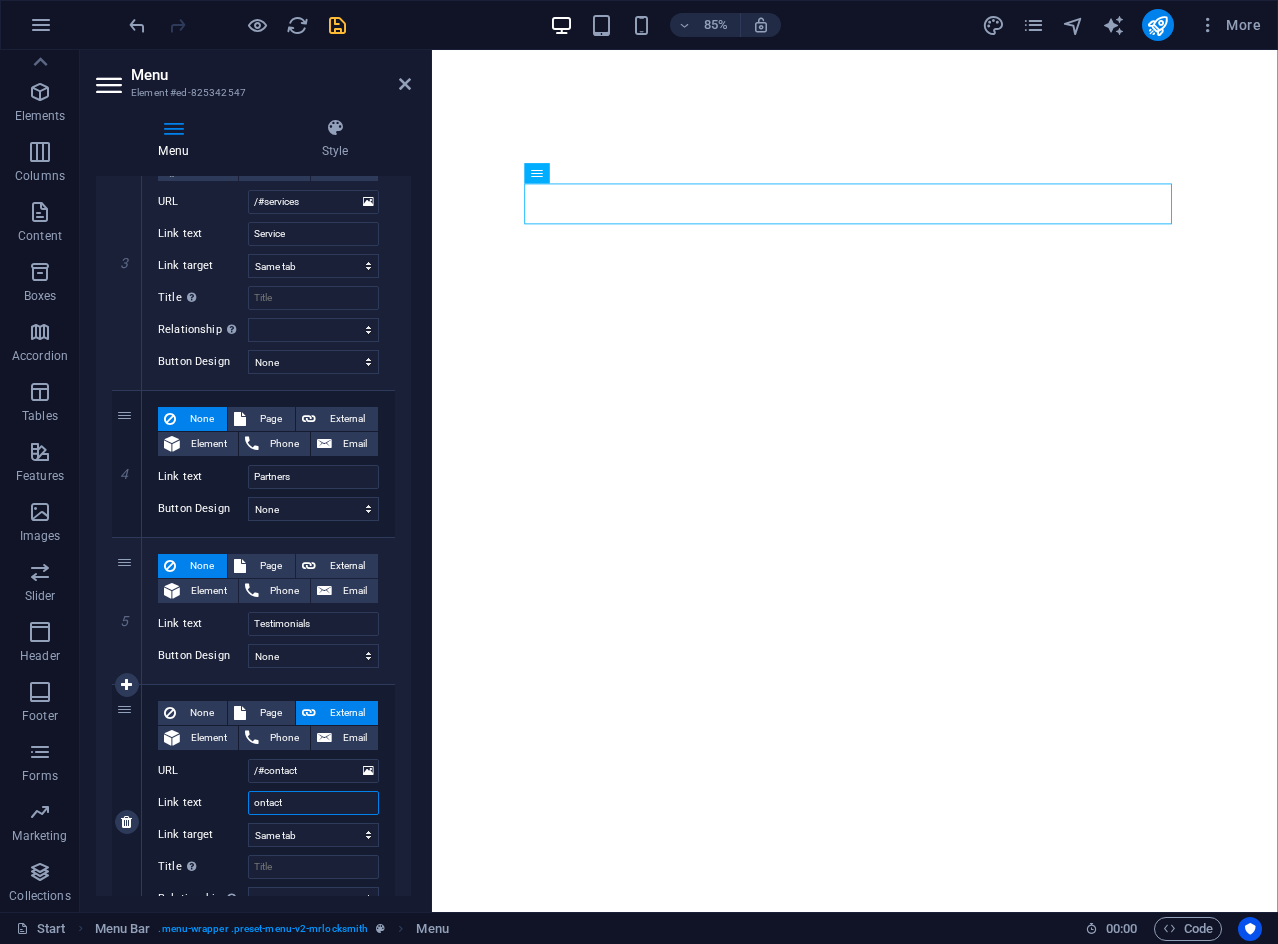 type on "Kontact" 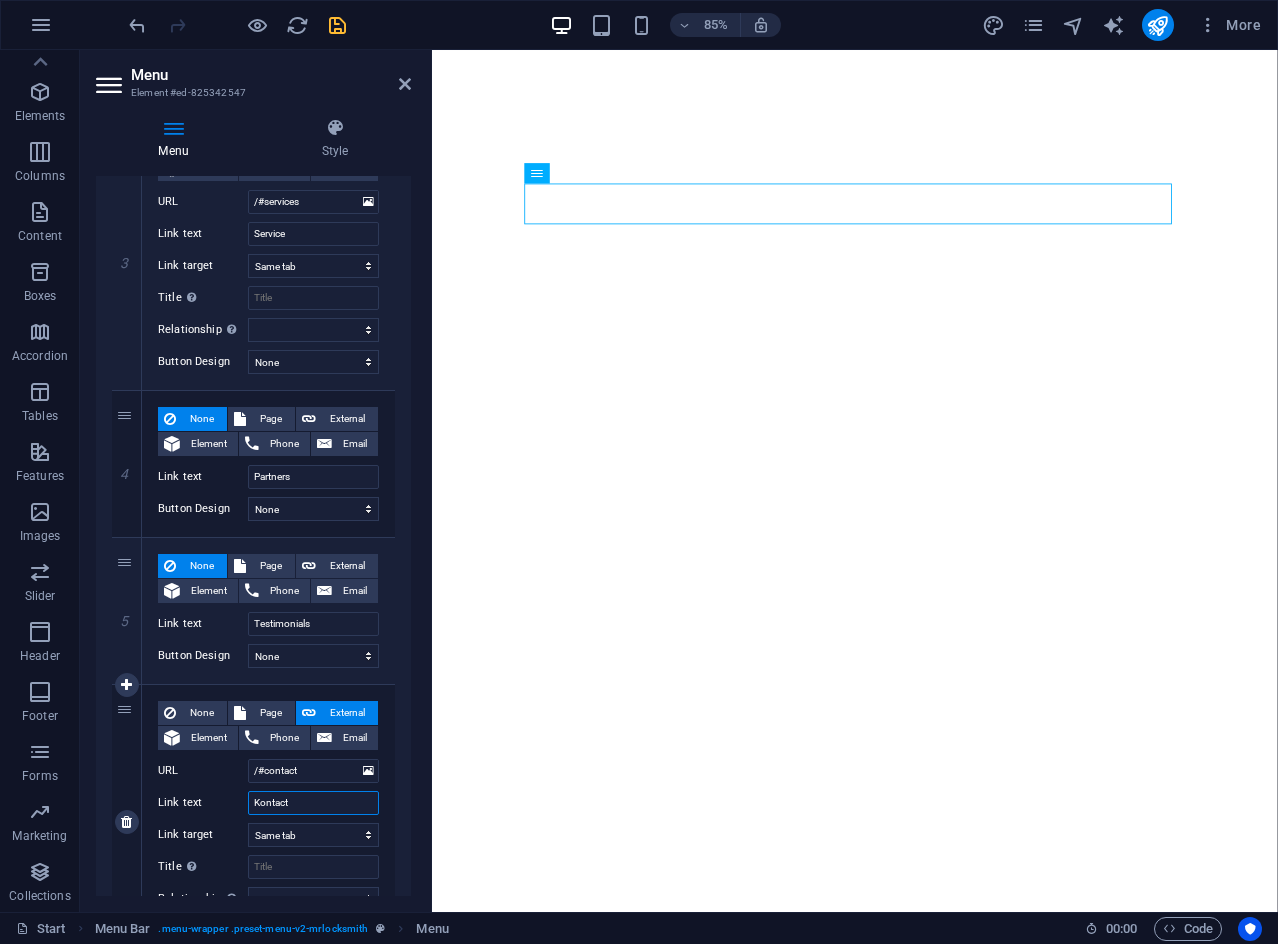 select 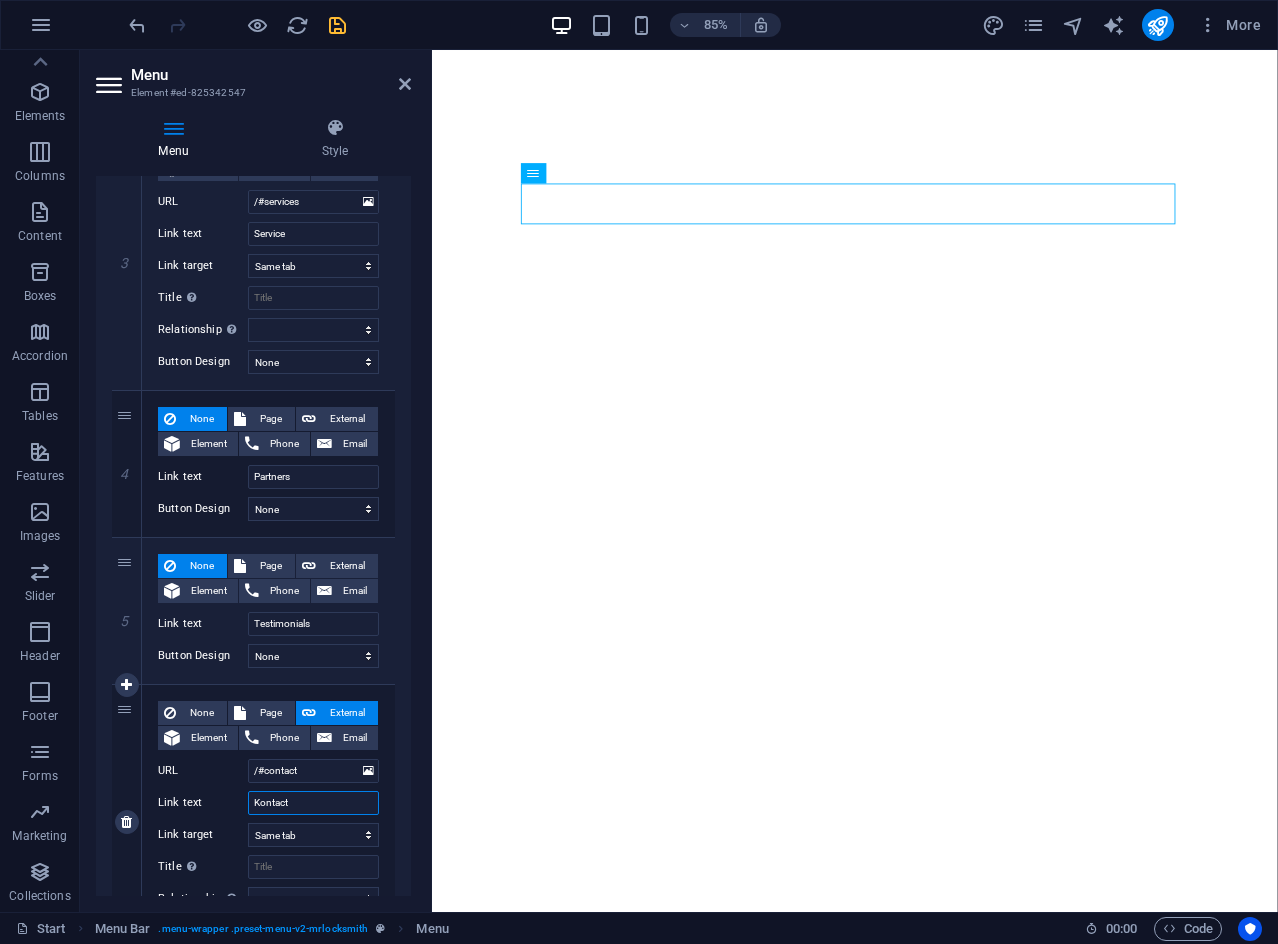 type on "Kontat" 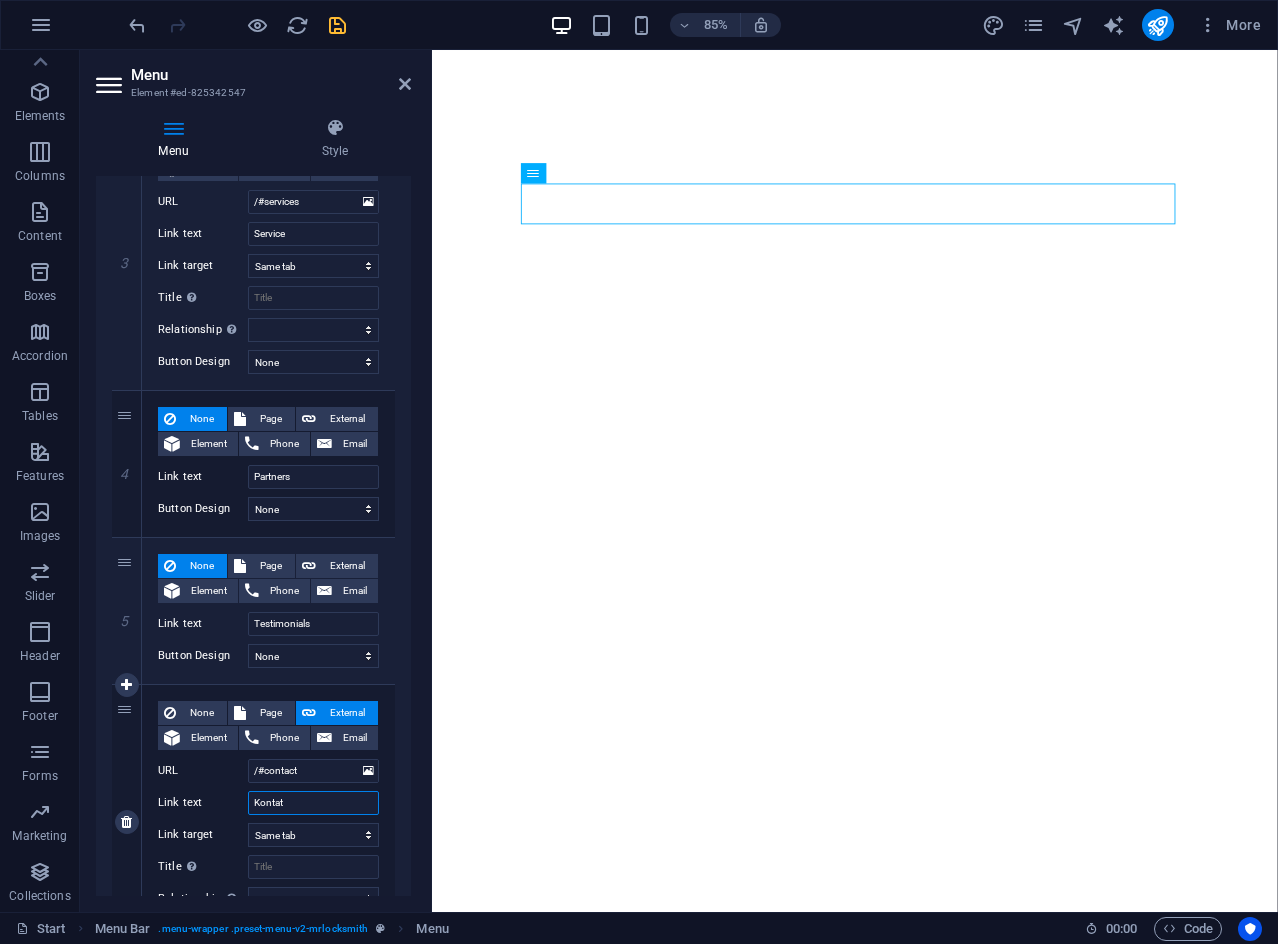 select 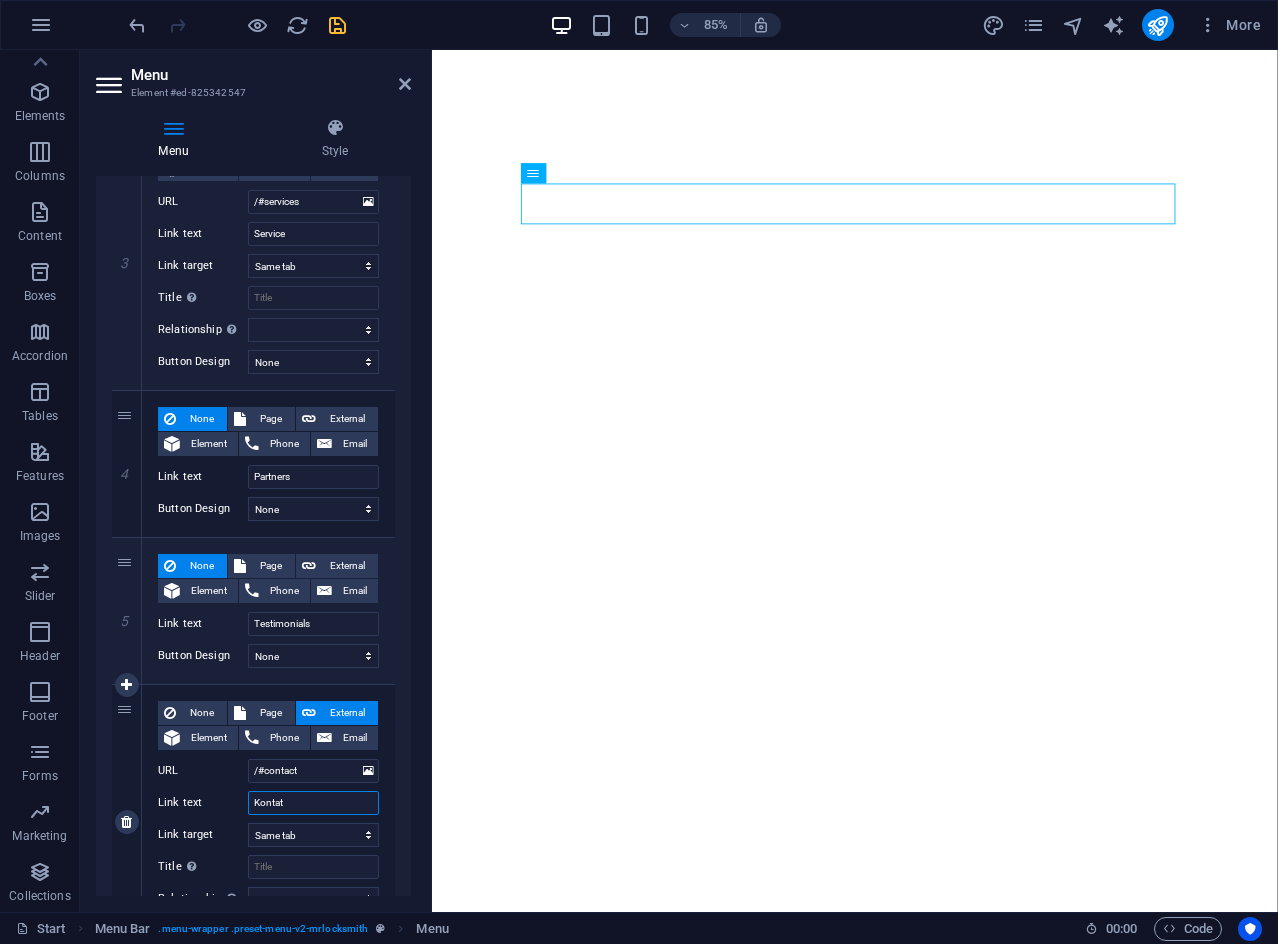 select 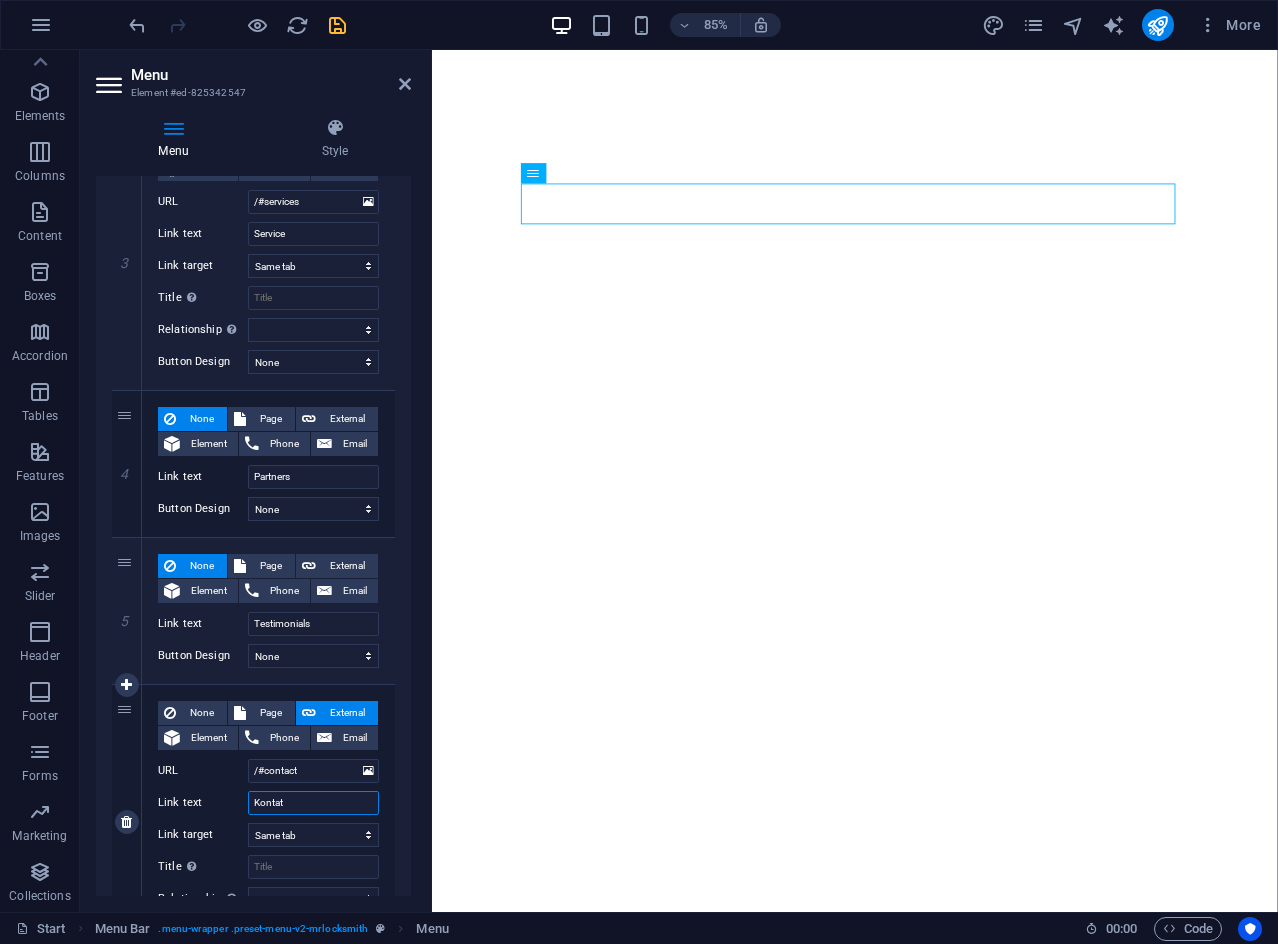 type on "Kontakt" 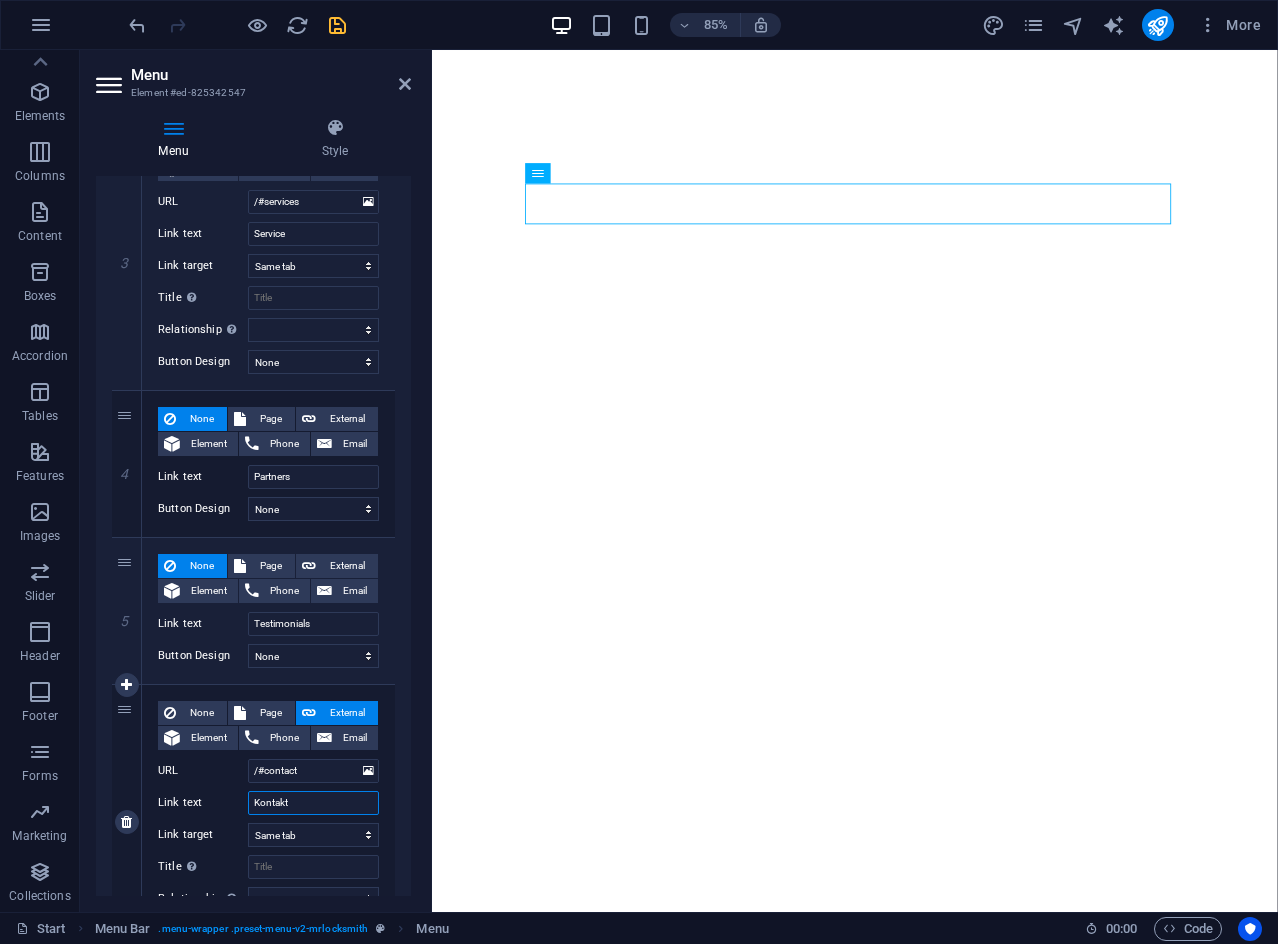 select 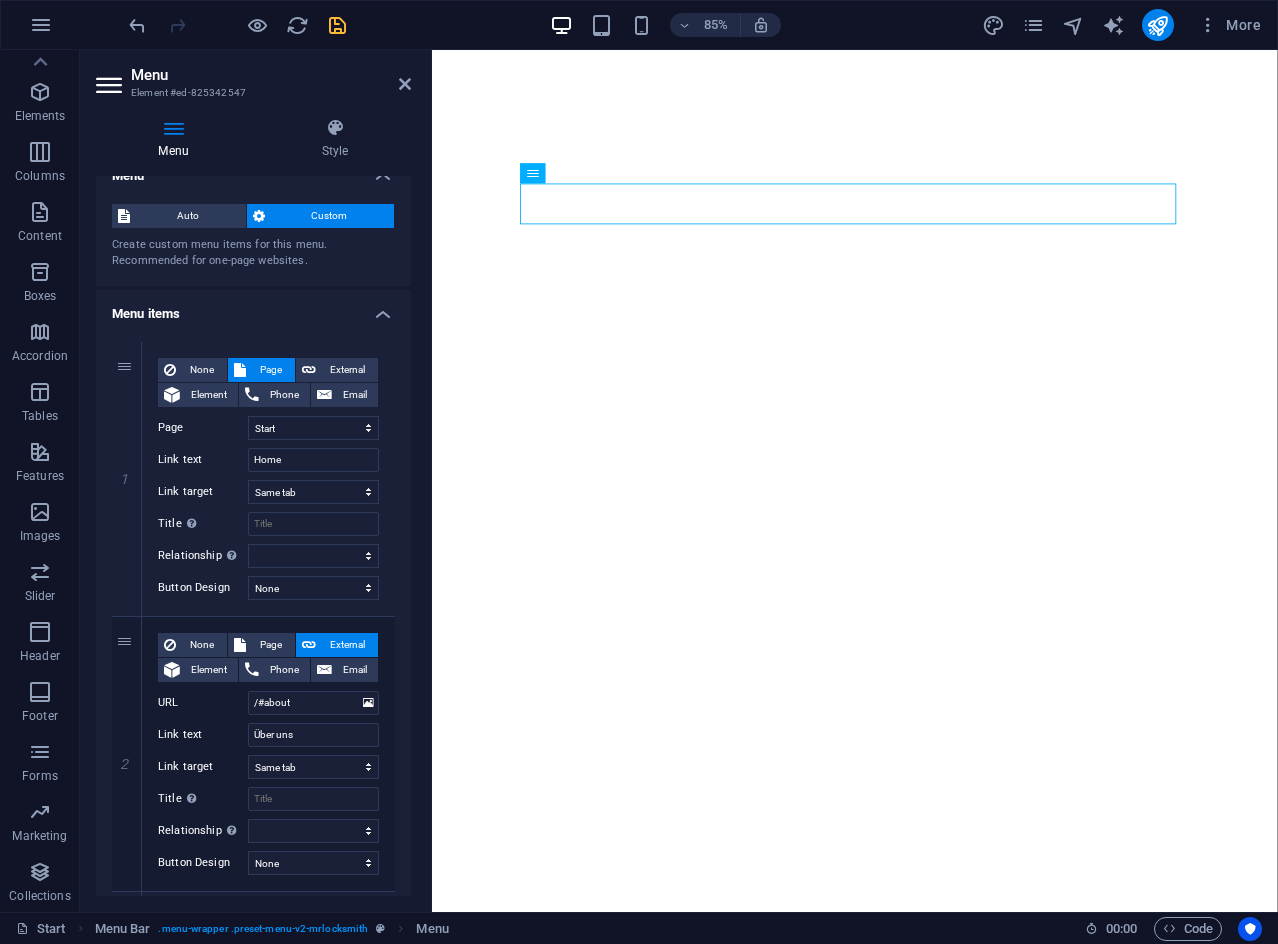 scroll, scrollTop: 0, scrollLeft: 0, axis: both 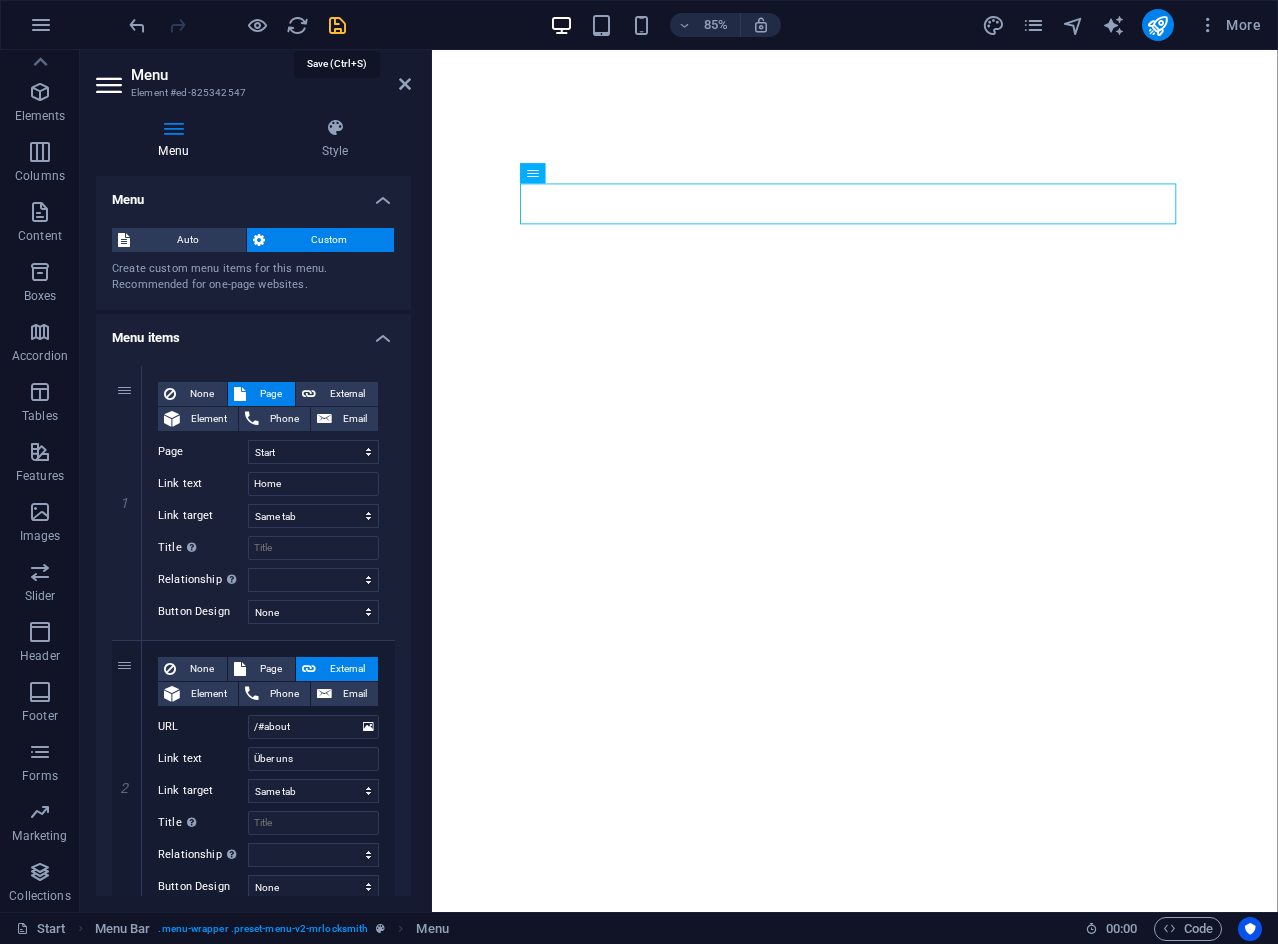 type on "Kontakt" 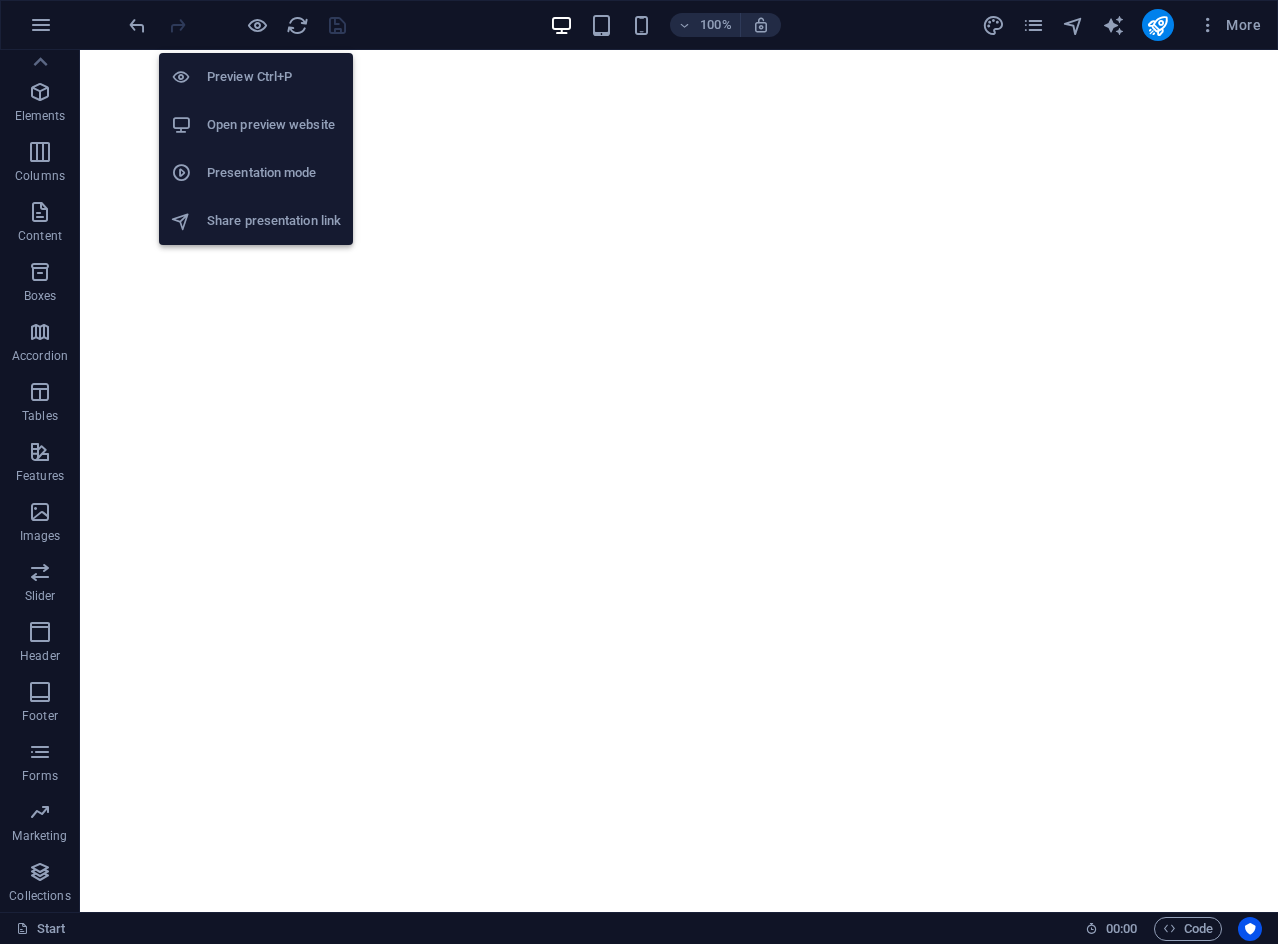 click on "Open preview website" at bounding box center (274, 125) 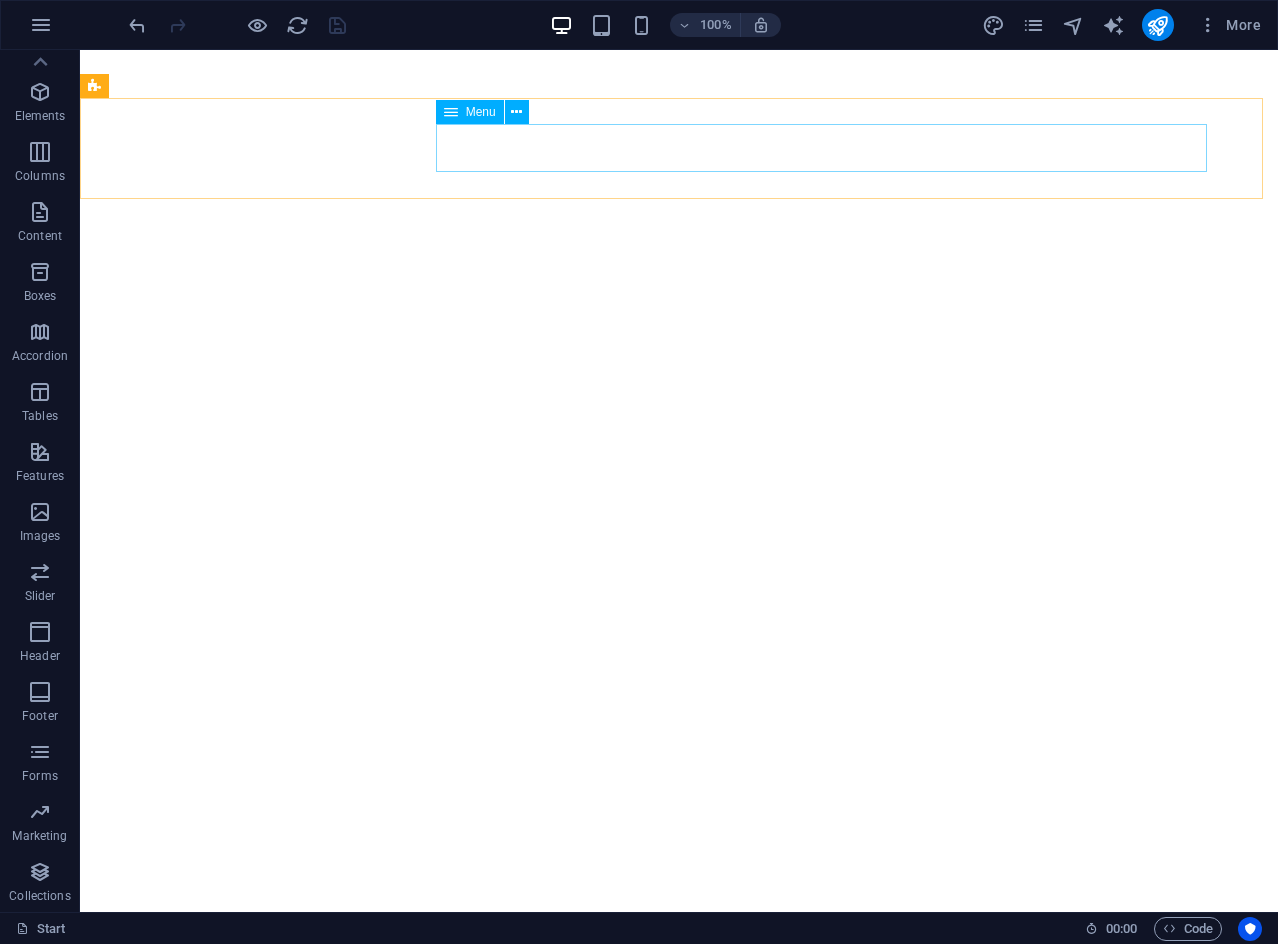 click on "Menu" at bounding box center (481, 112) 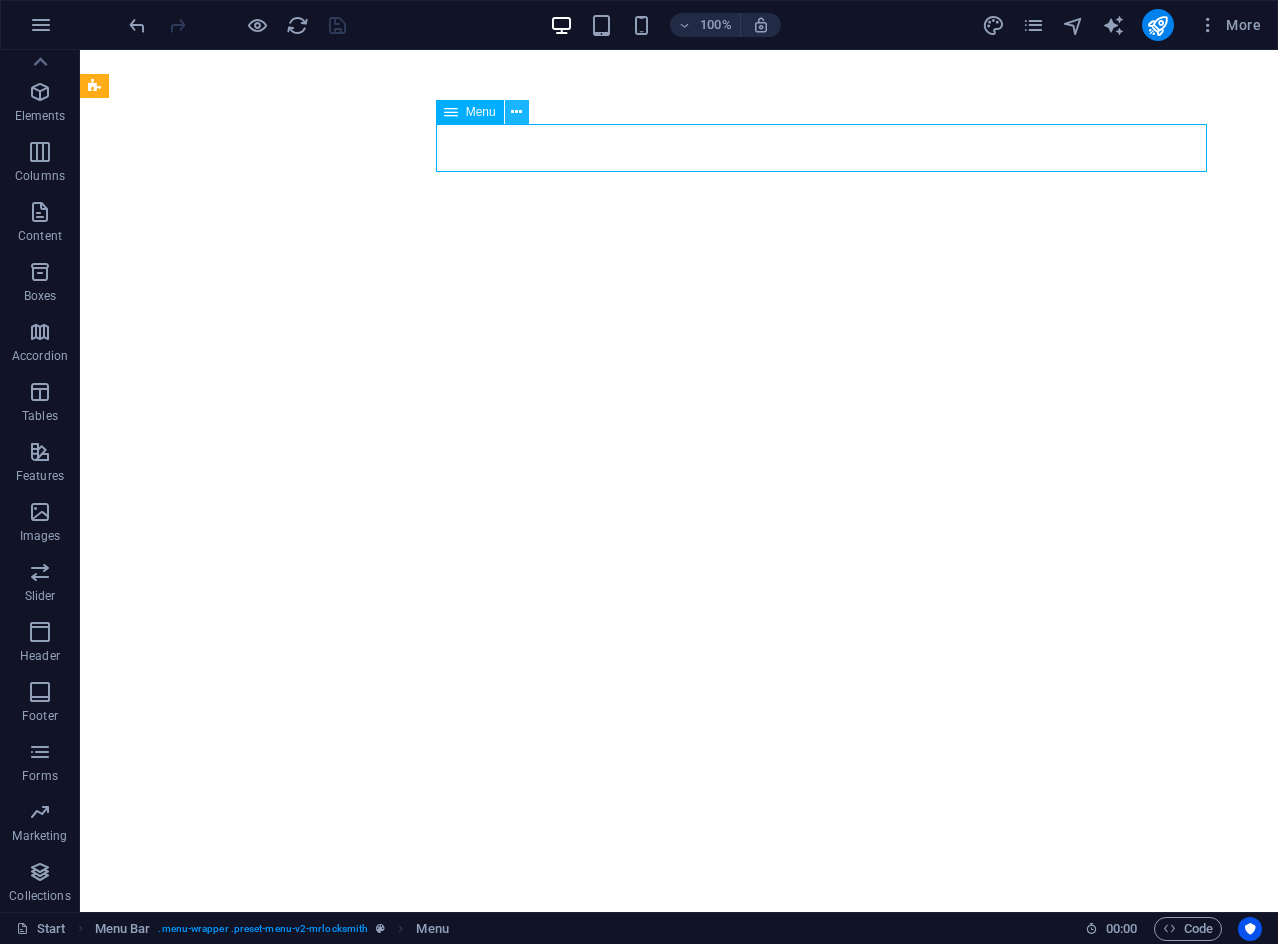 click at bounding box center (517, 112) 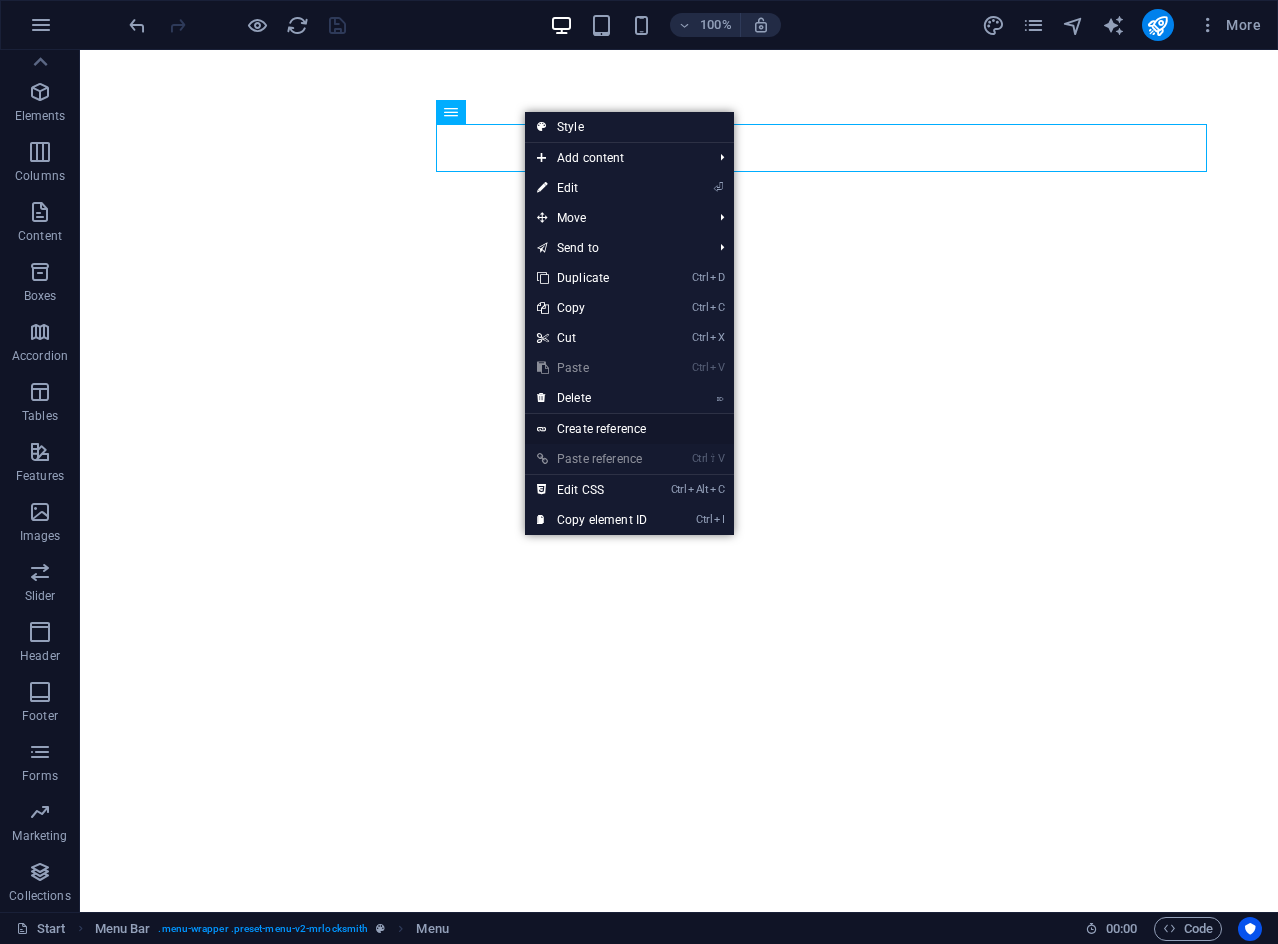 click on "Create reference" at bounding box center (629, 429) 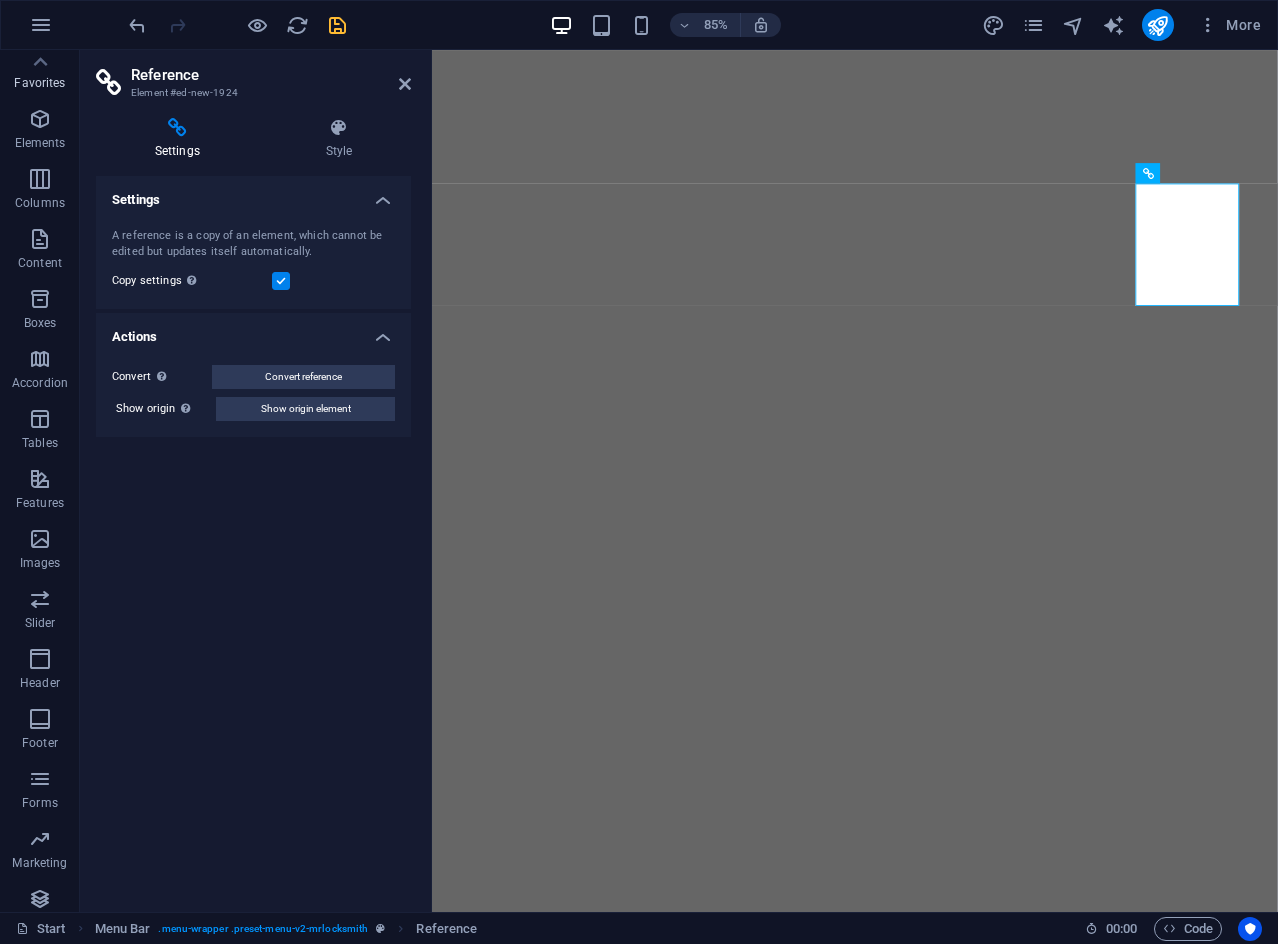 scroll, scrollTop: 0, scrollLeft: 0, axis: both 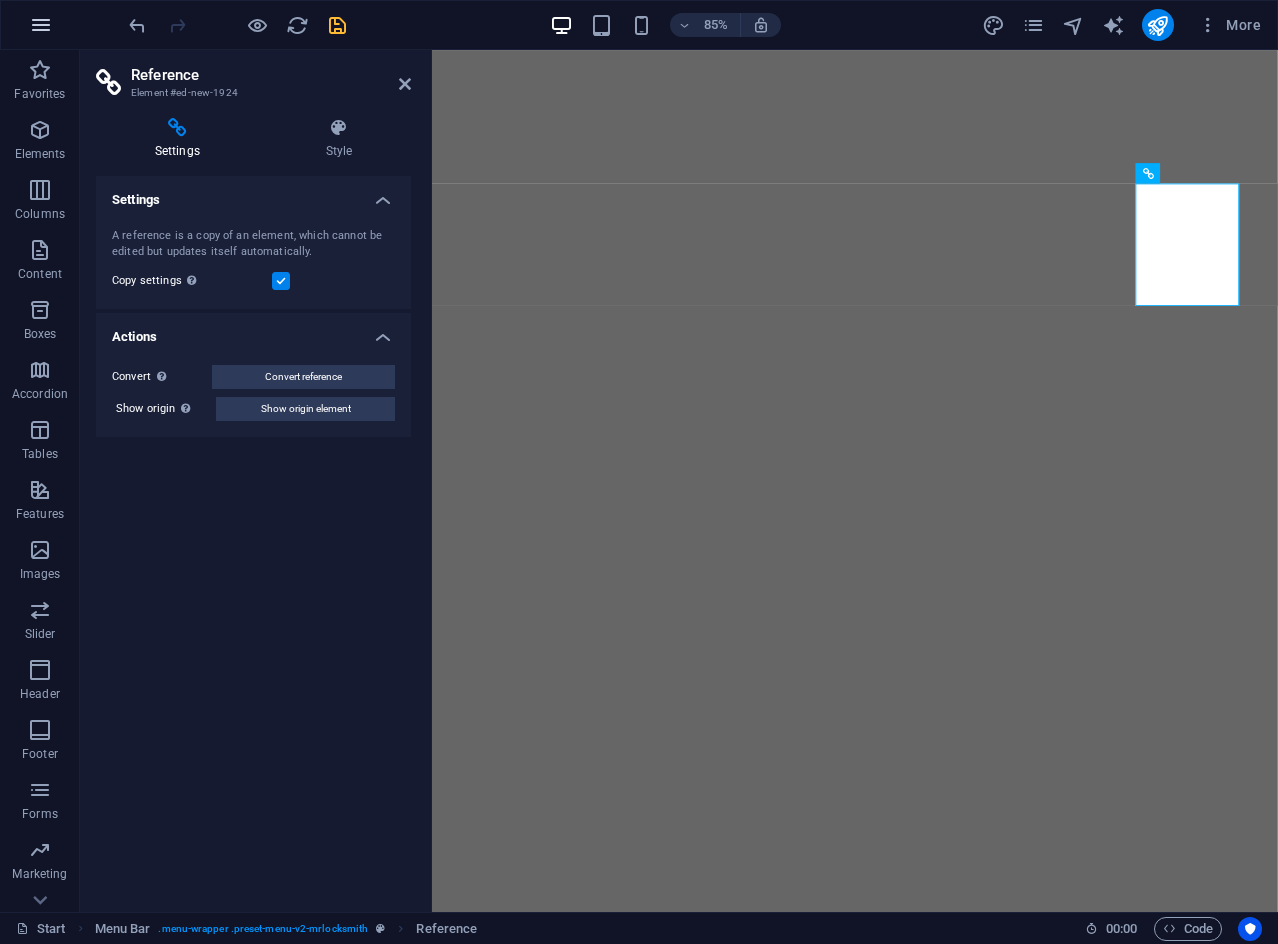 click at bounding box center [41, 25] 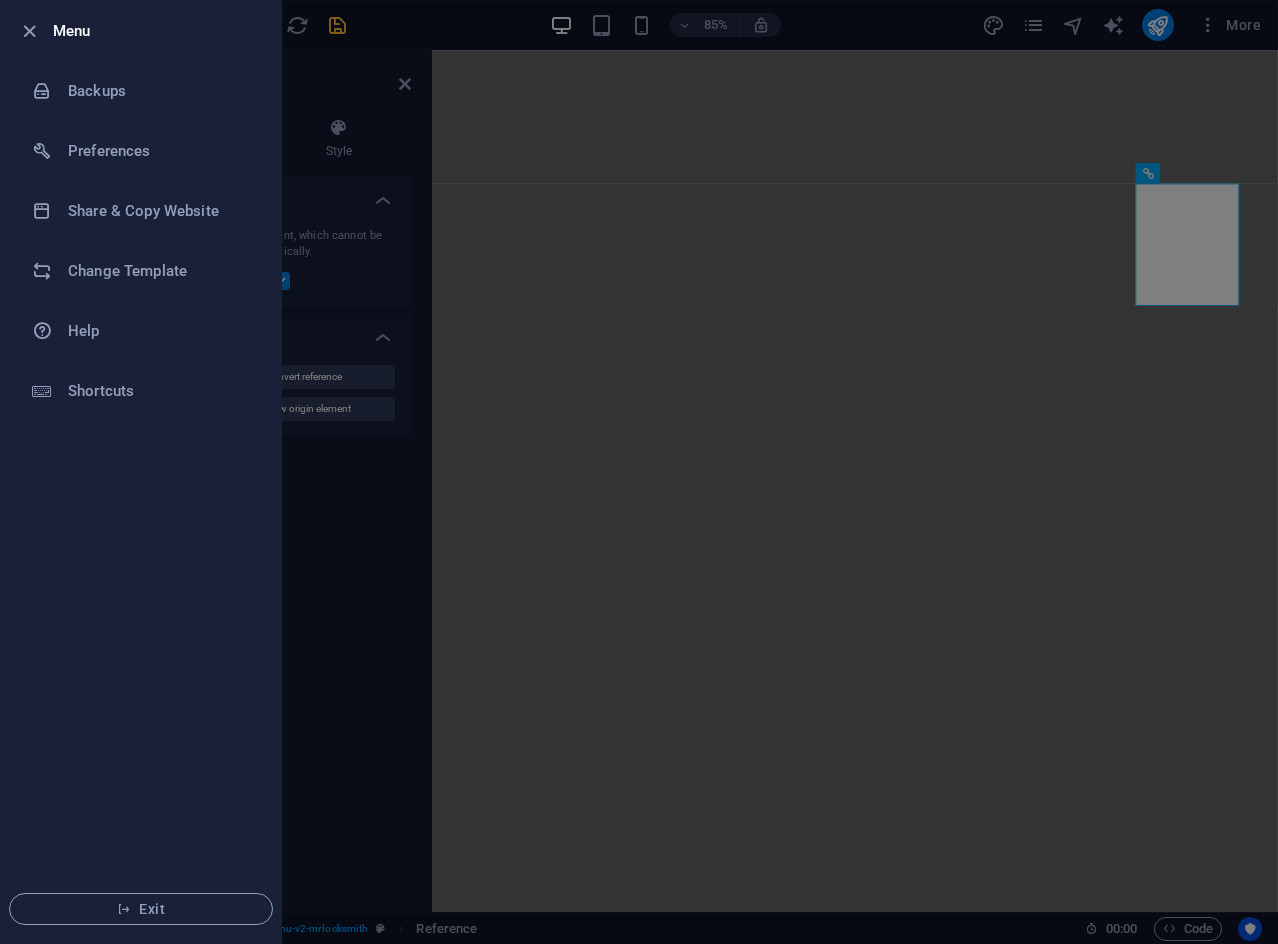 click at bounding box center (35, 31) 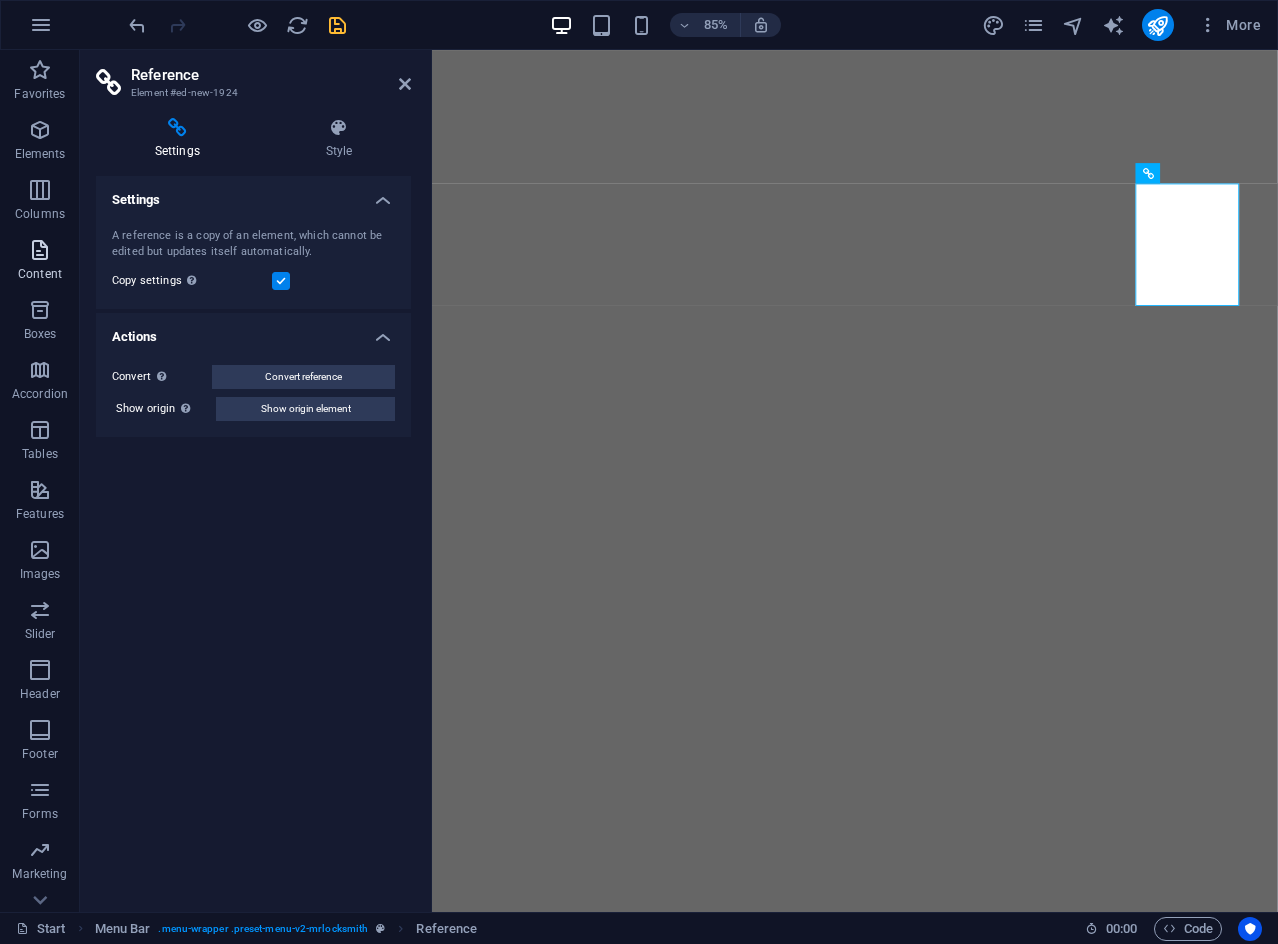 click at bounding box center [40, 250] 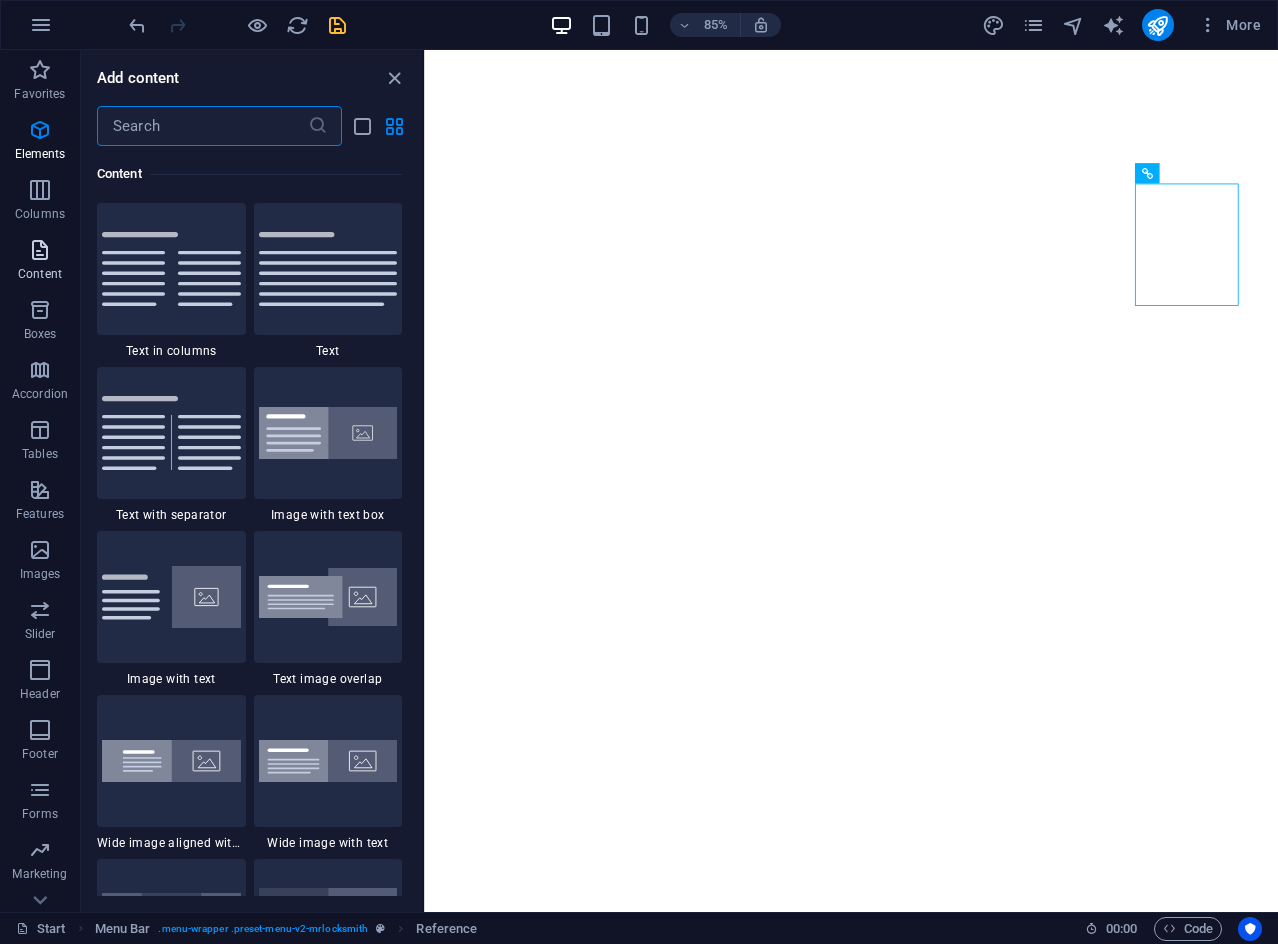 scroll, scrollTop: 3499, scrollLeft: 0, axis: vertical 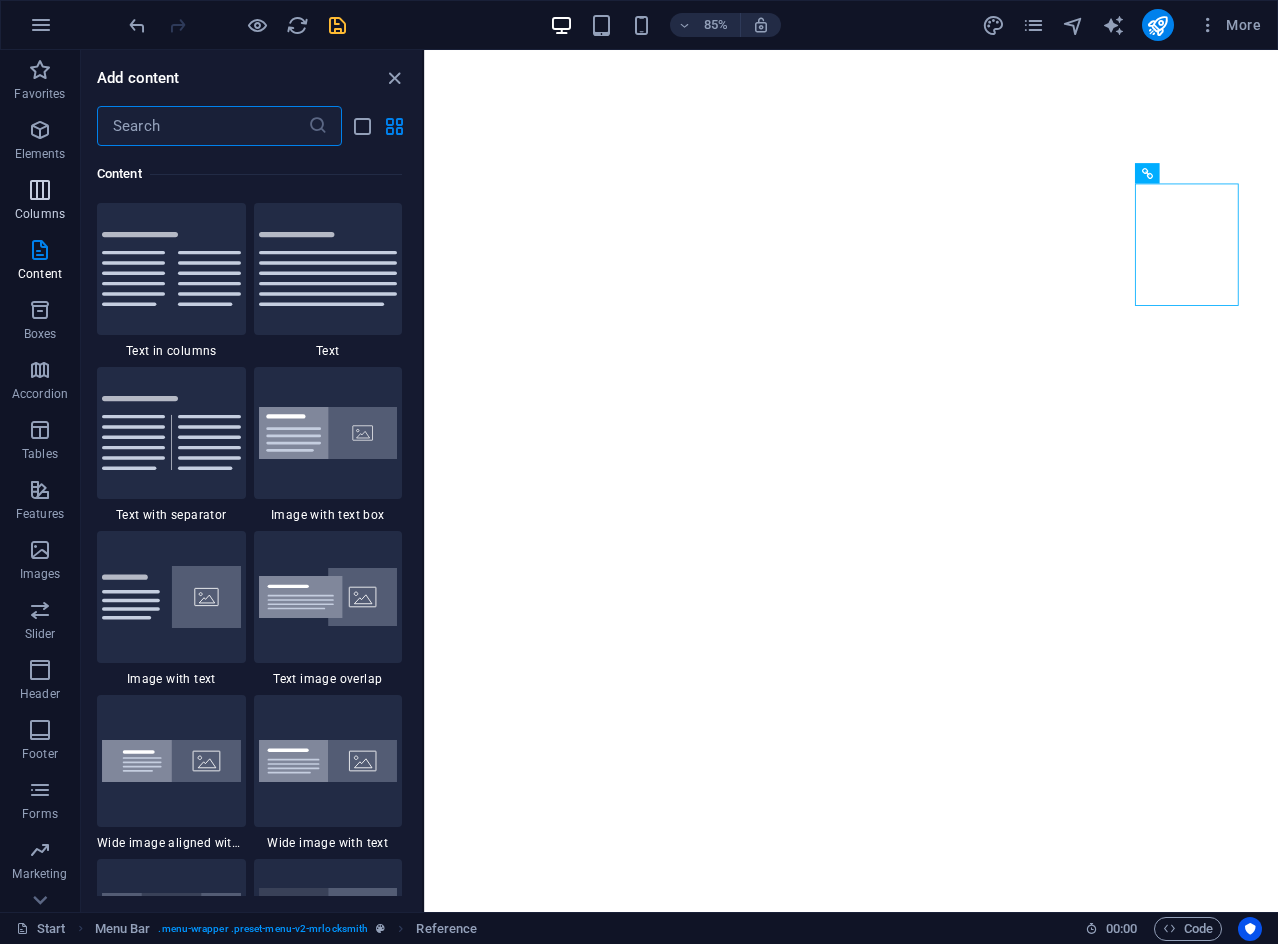 click at bounding box center (40, 190) 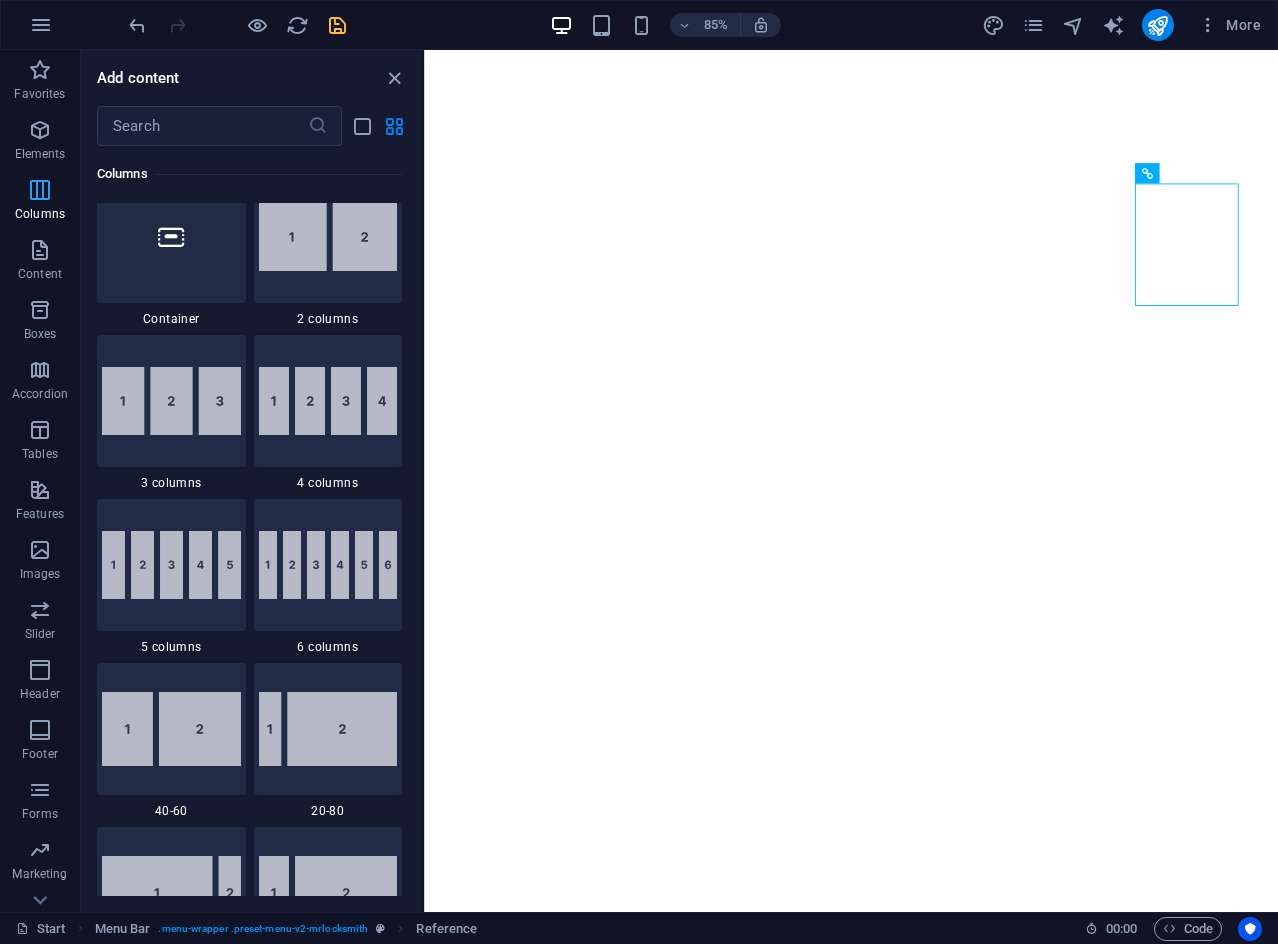 scroll, scrollTop: 990, scrollLeft: 0, axis: vertical 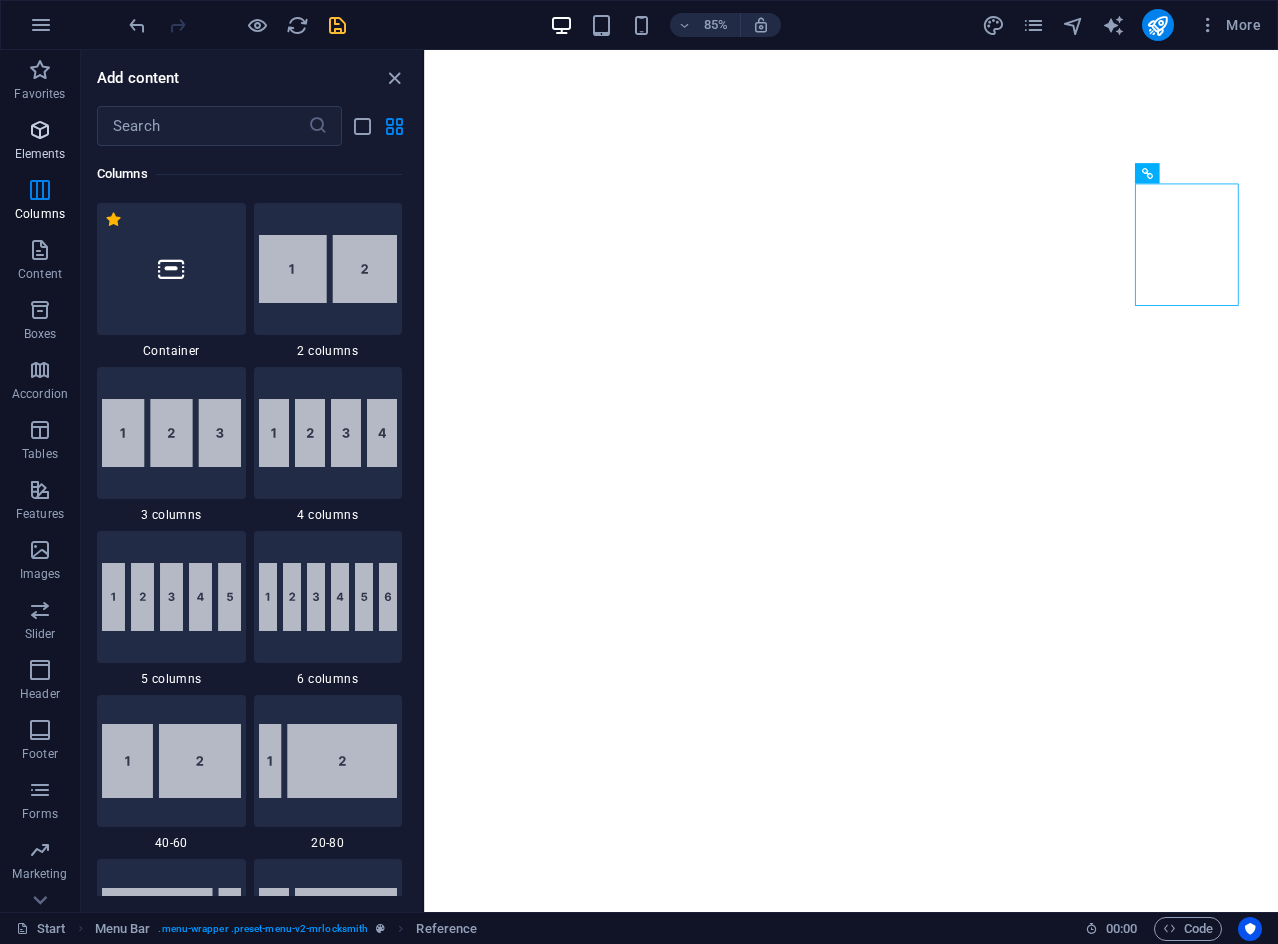 drag, startPoint x: 49, startPoint y: 175, endPoint x: 39, endPoint y: 147, distance: 29.732138 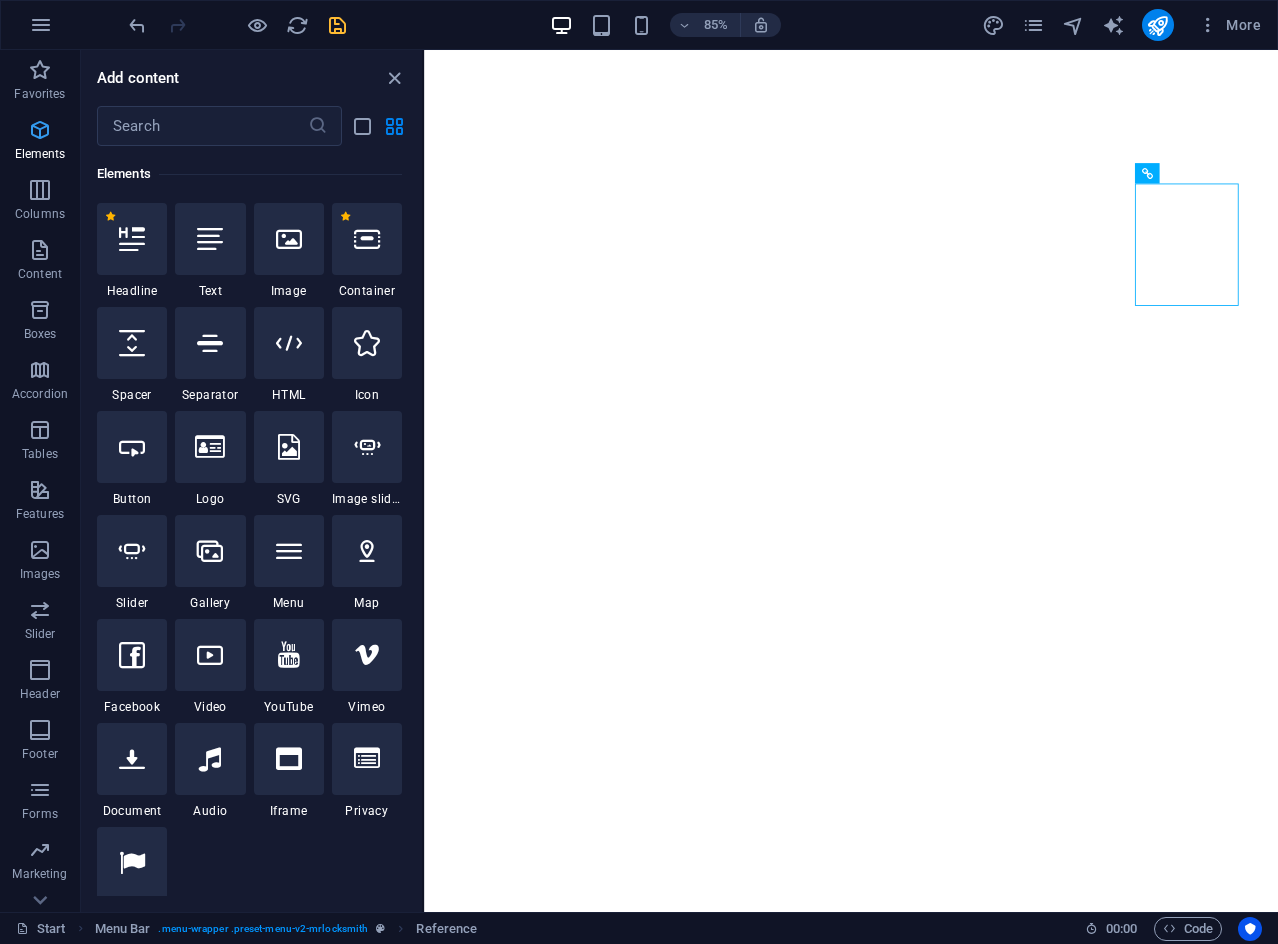 scroll, scrollTop: 213, scrollLeft: 0, axis: vertical 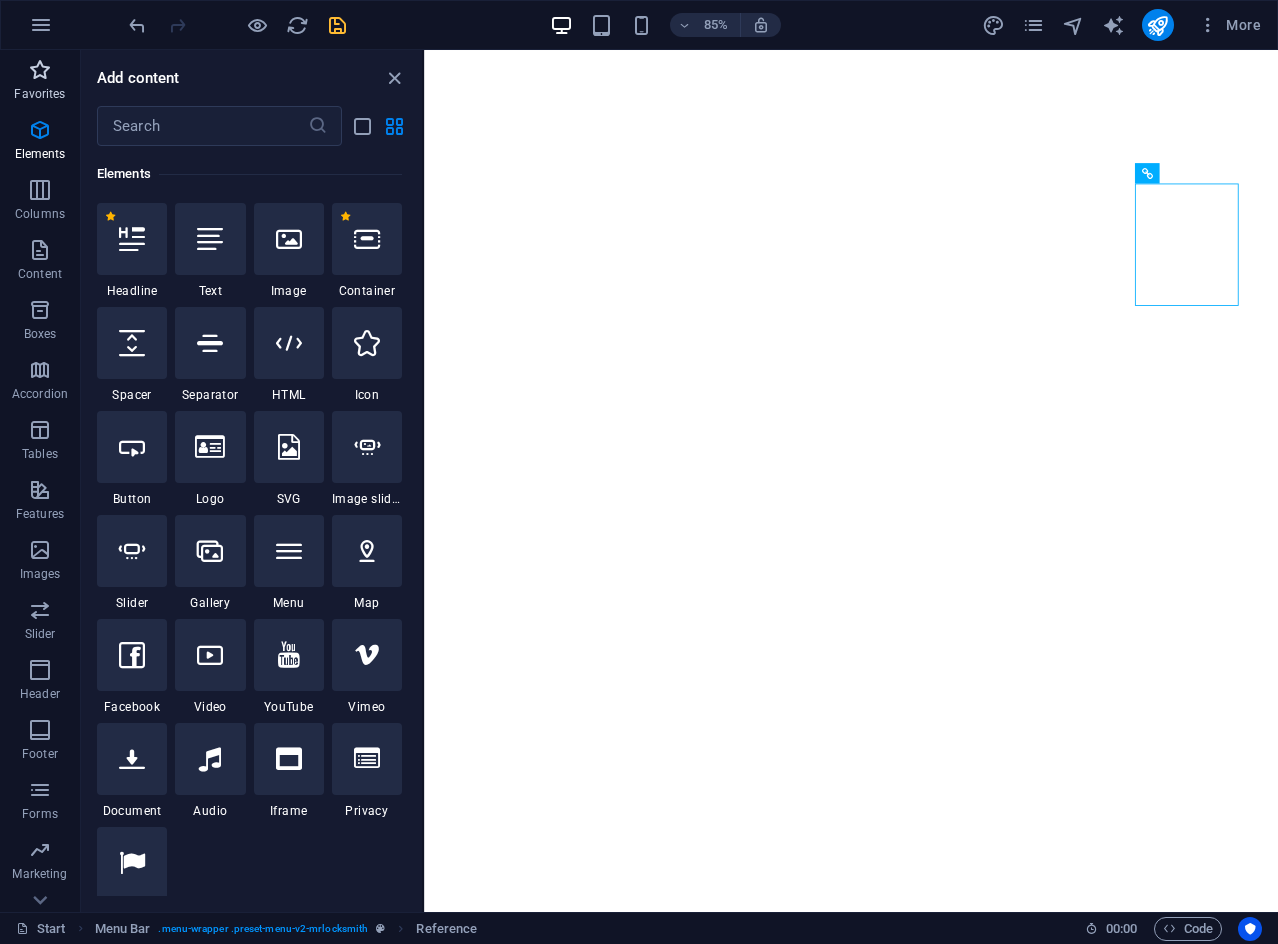 click on "Favorites" at bounding box center (39, 94) 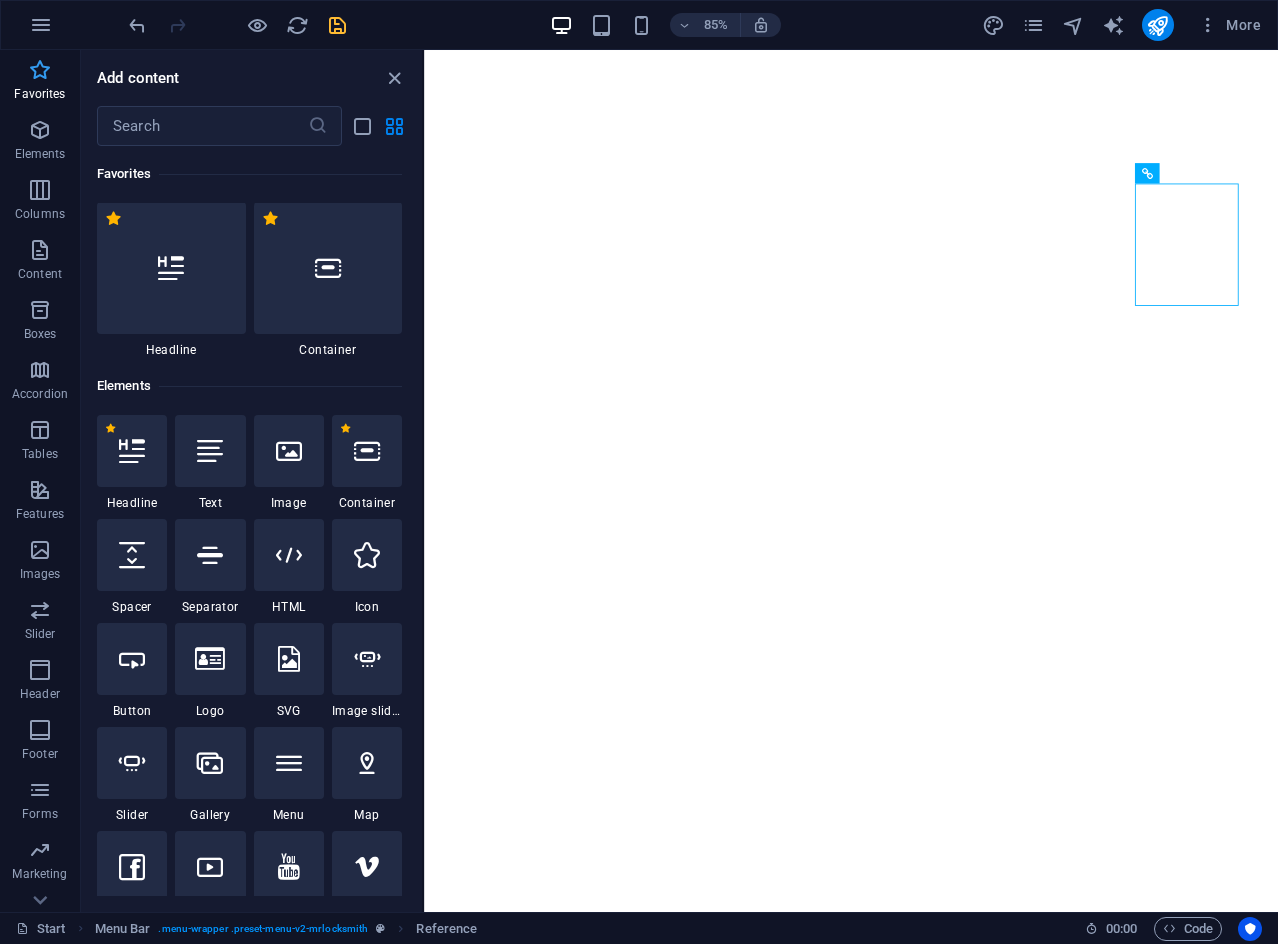 scroll, scrollTop: 0, scrollLeft: 0, axis: both 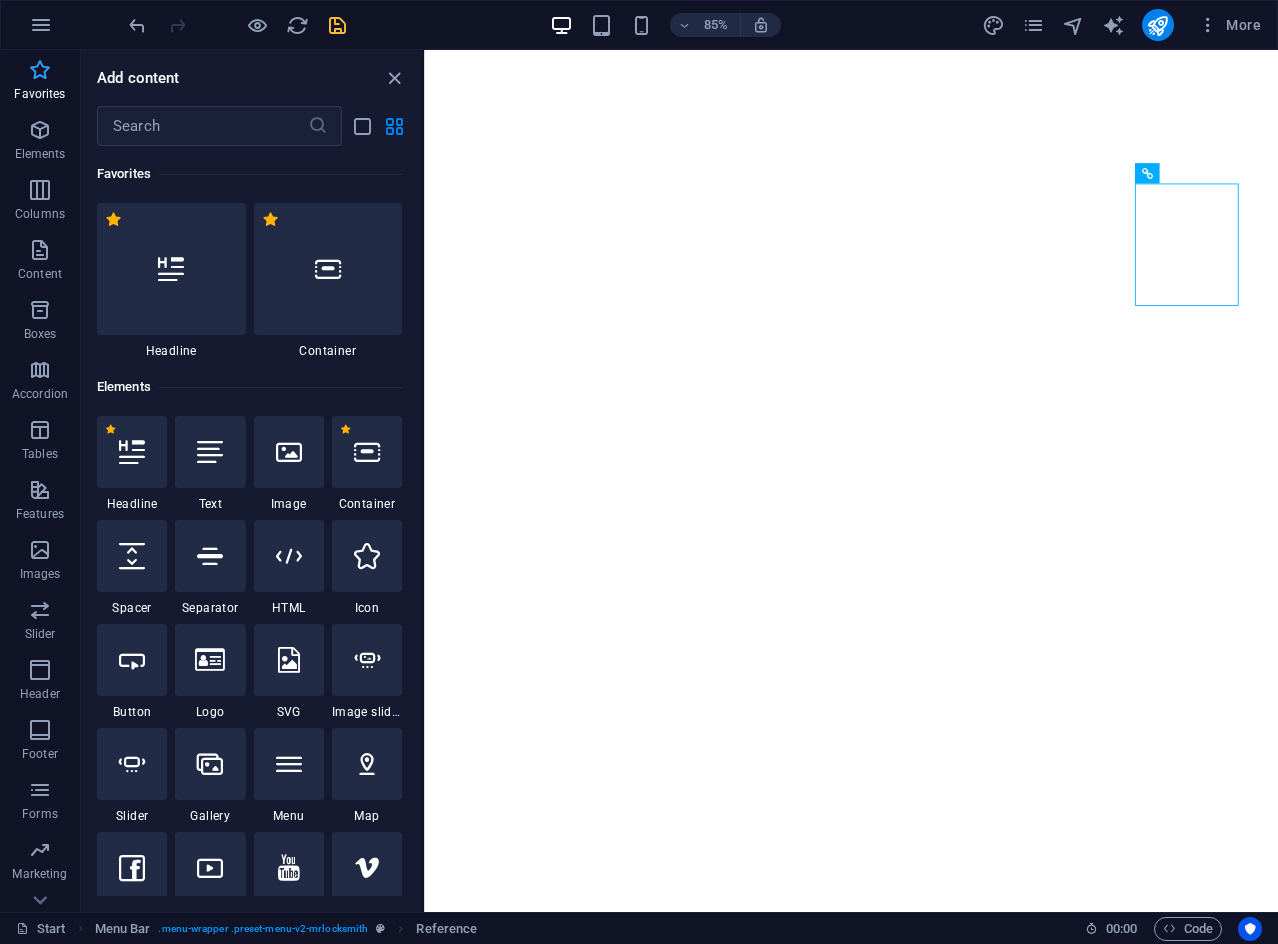 click on "Favorites" at bounding box center (39, 94) 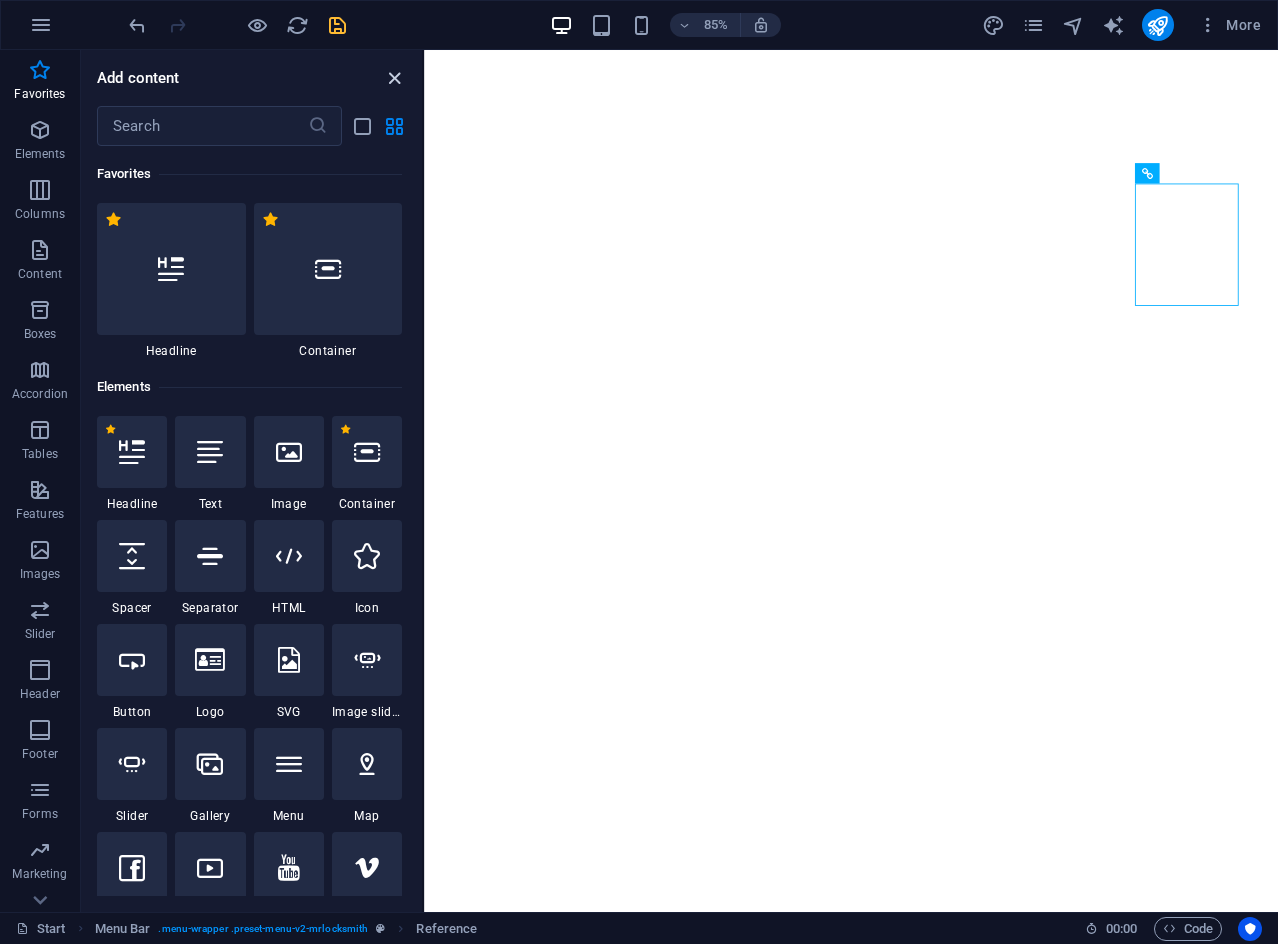 click at bounding box center [394, 78] 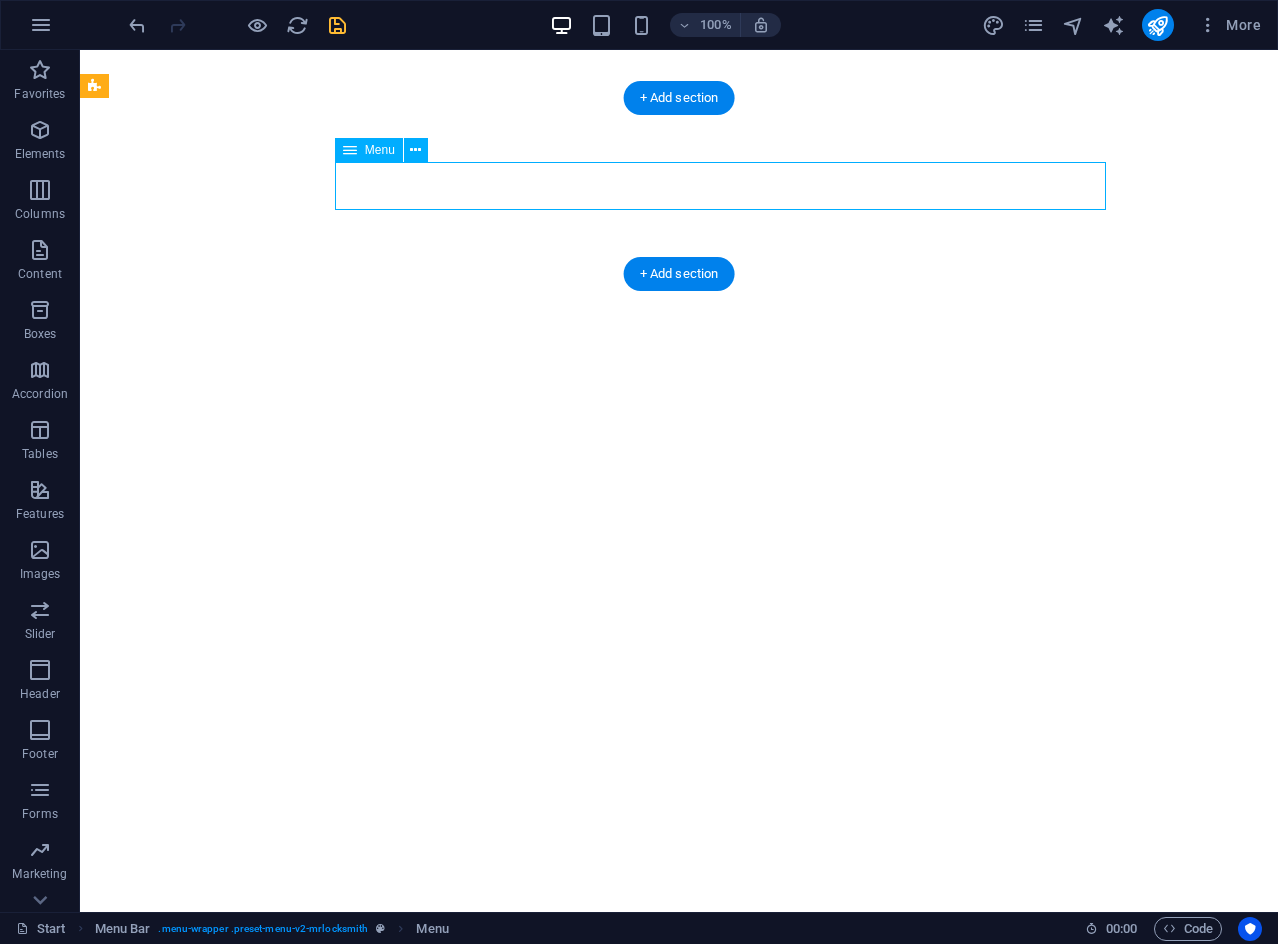 select 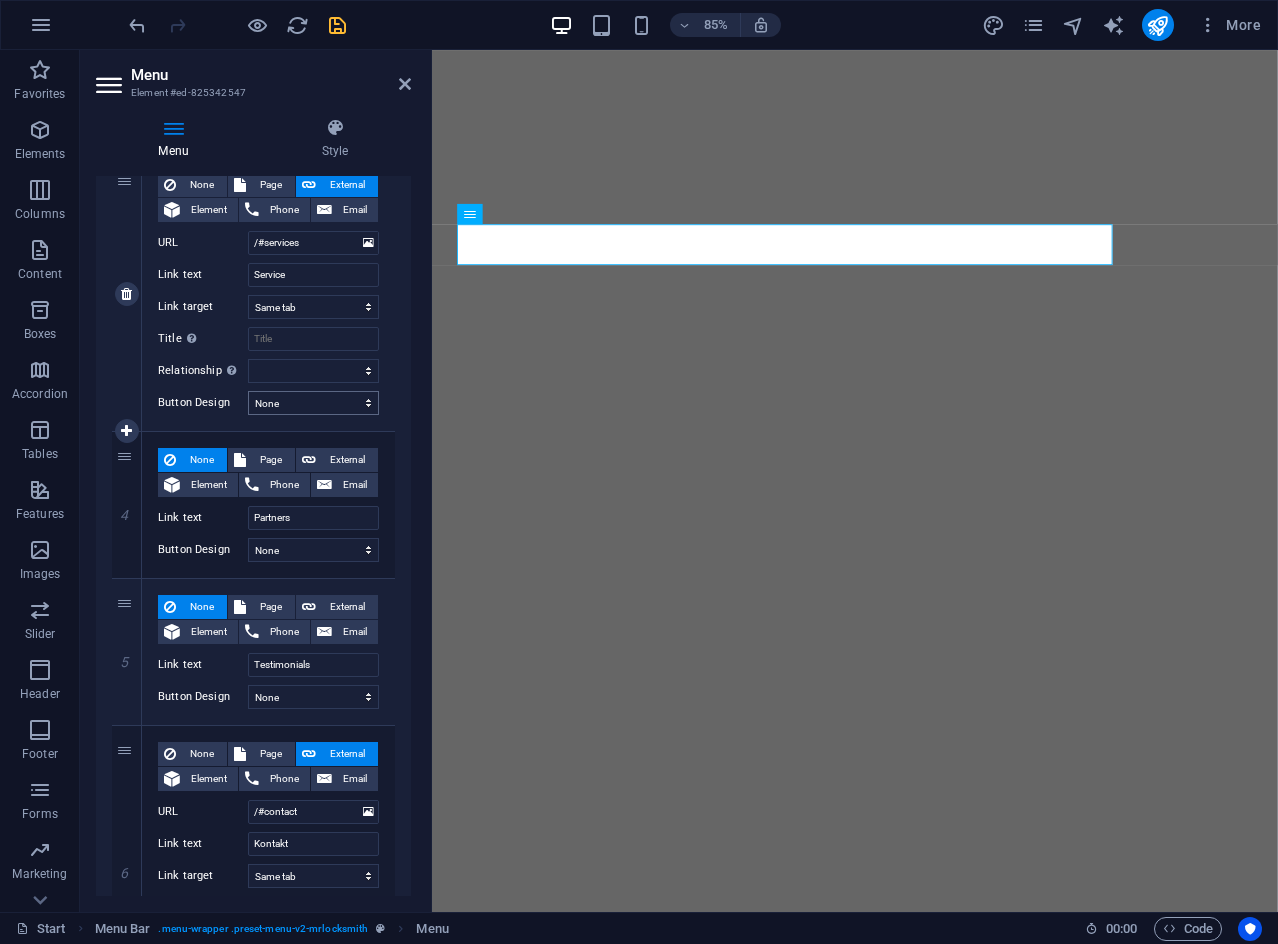 scroll, scrollTop: 800, scrollLeft: 0, axis: vertical 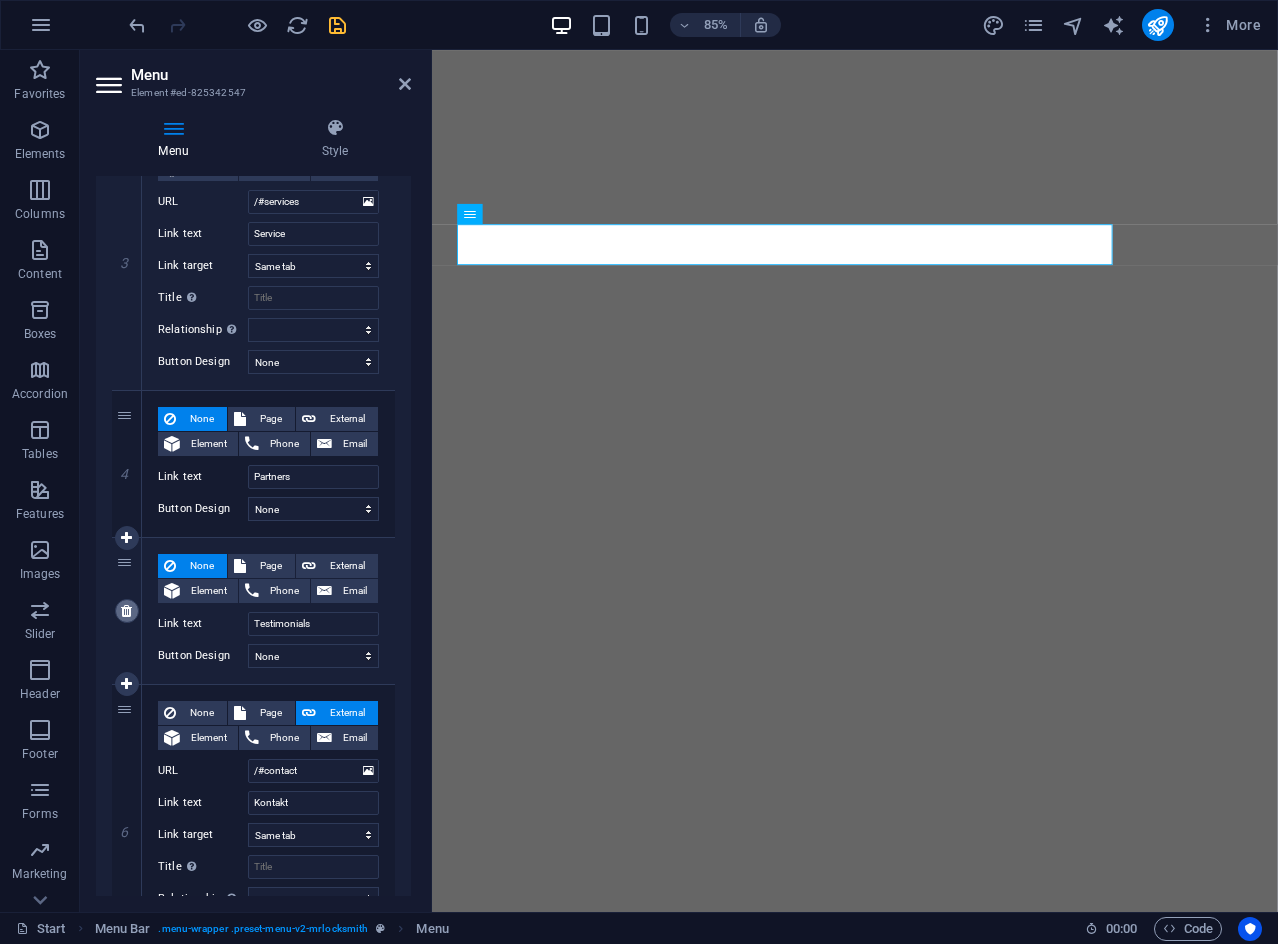 click at bounding box center (126, 611) 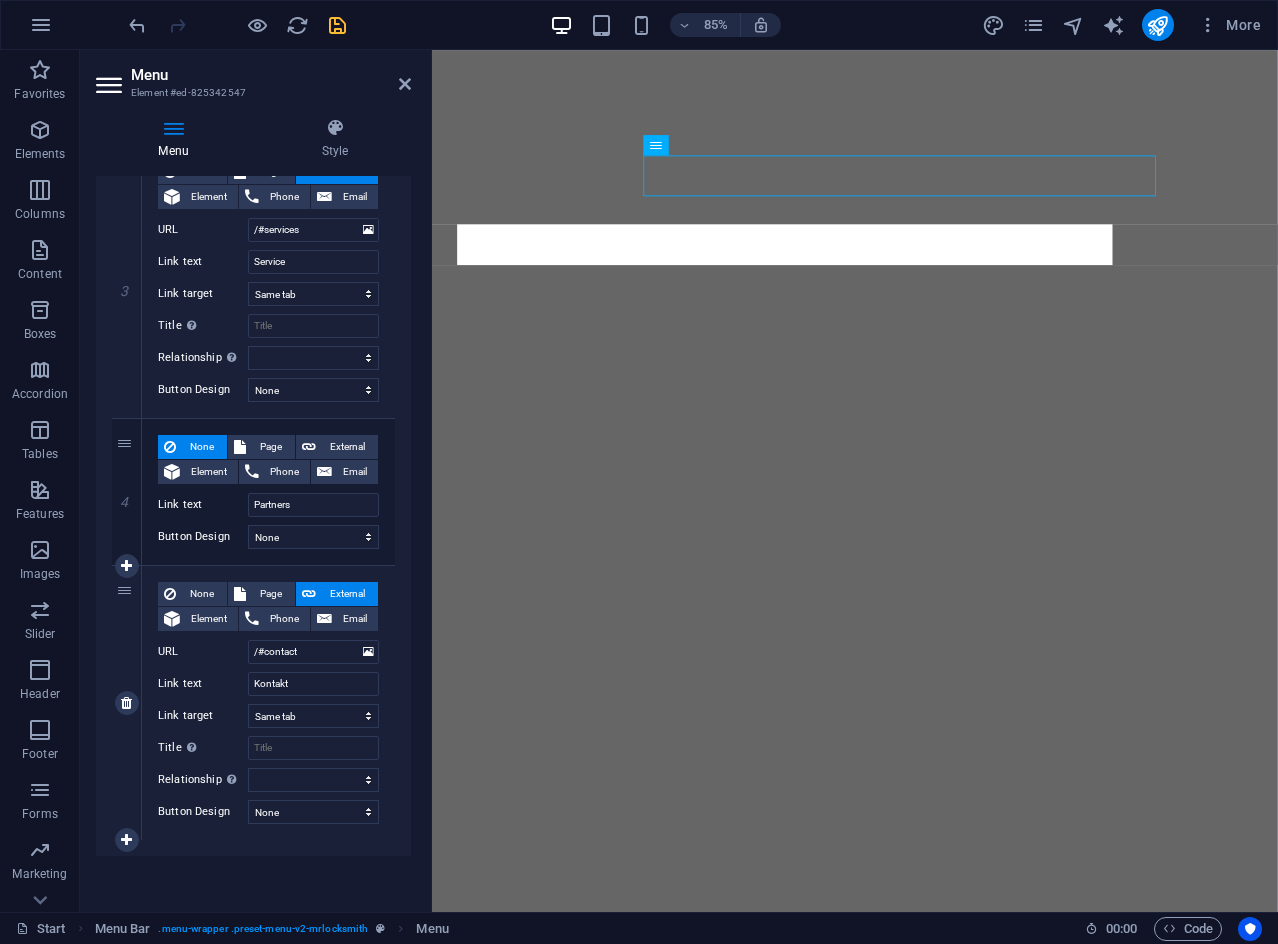 scroll, scrollTop: 772, scrollLeft: 0, axis: vertical 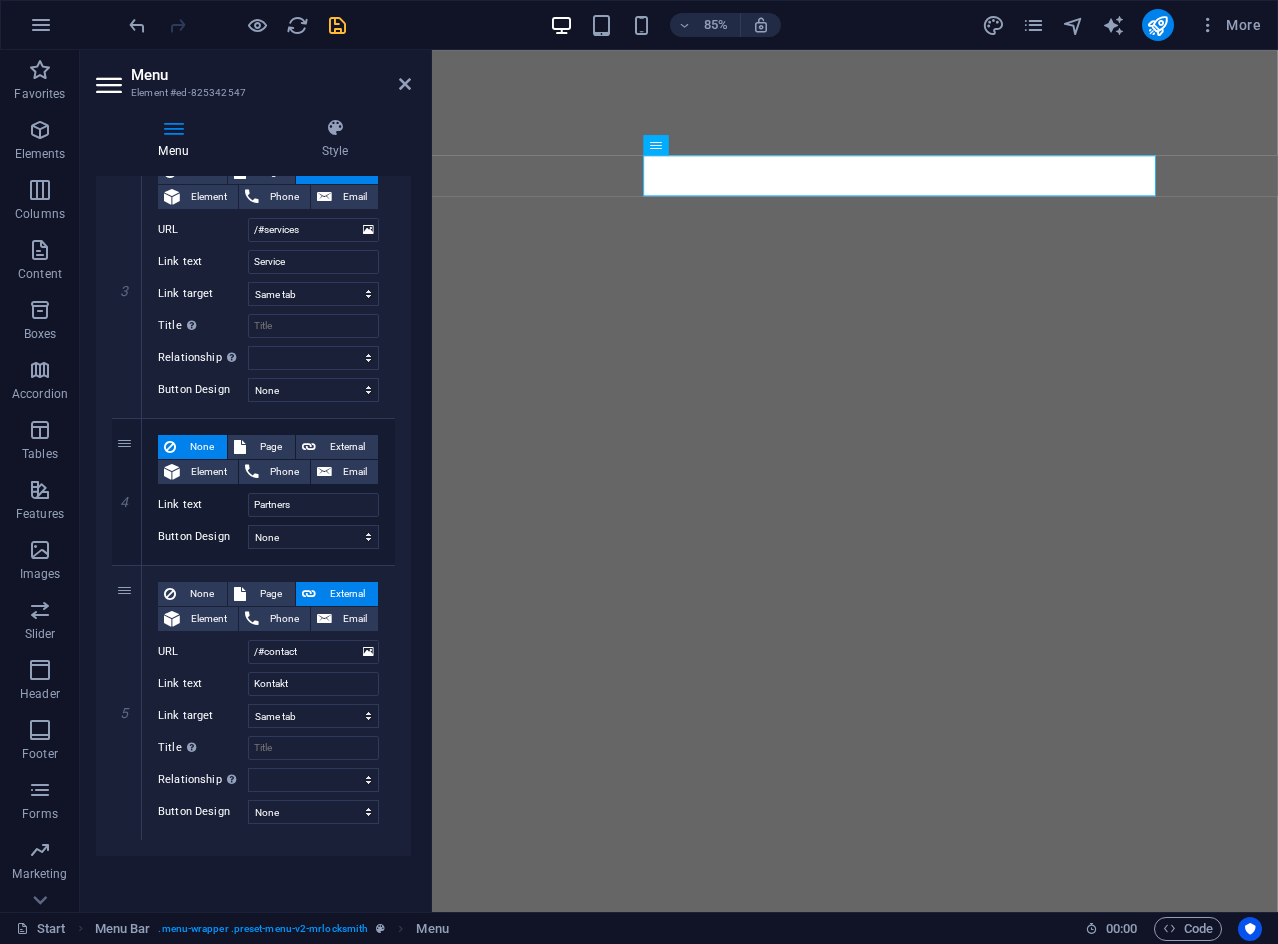 drag, startPoint x: 116, startPoint y: 525, endPoint x: 462, endPoint y: 19, distance: 612.98615 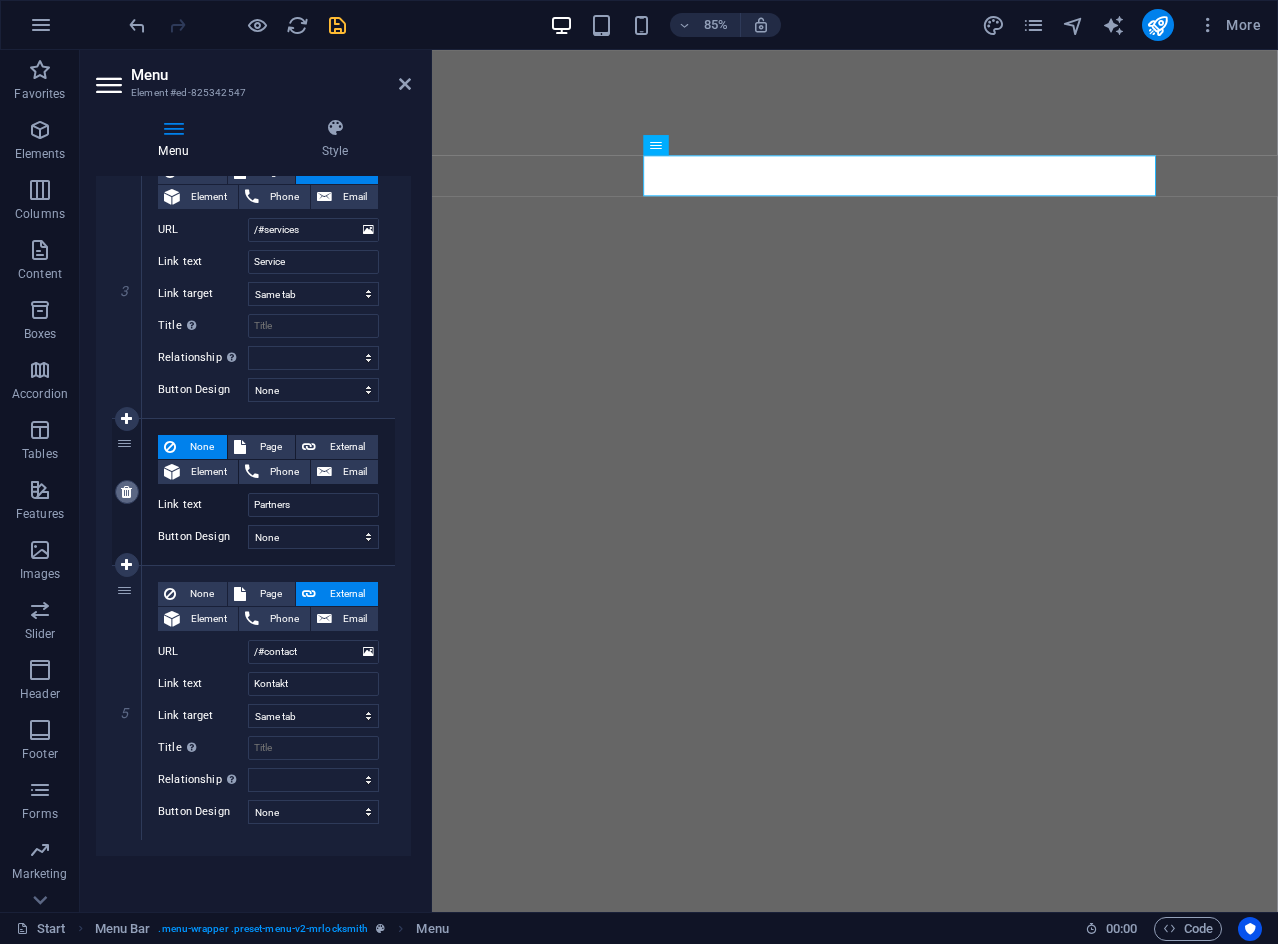 click at bounding box center [126, 492] 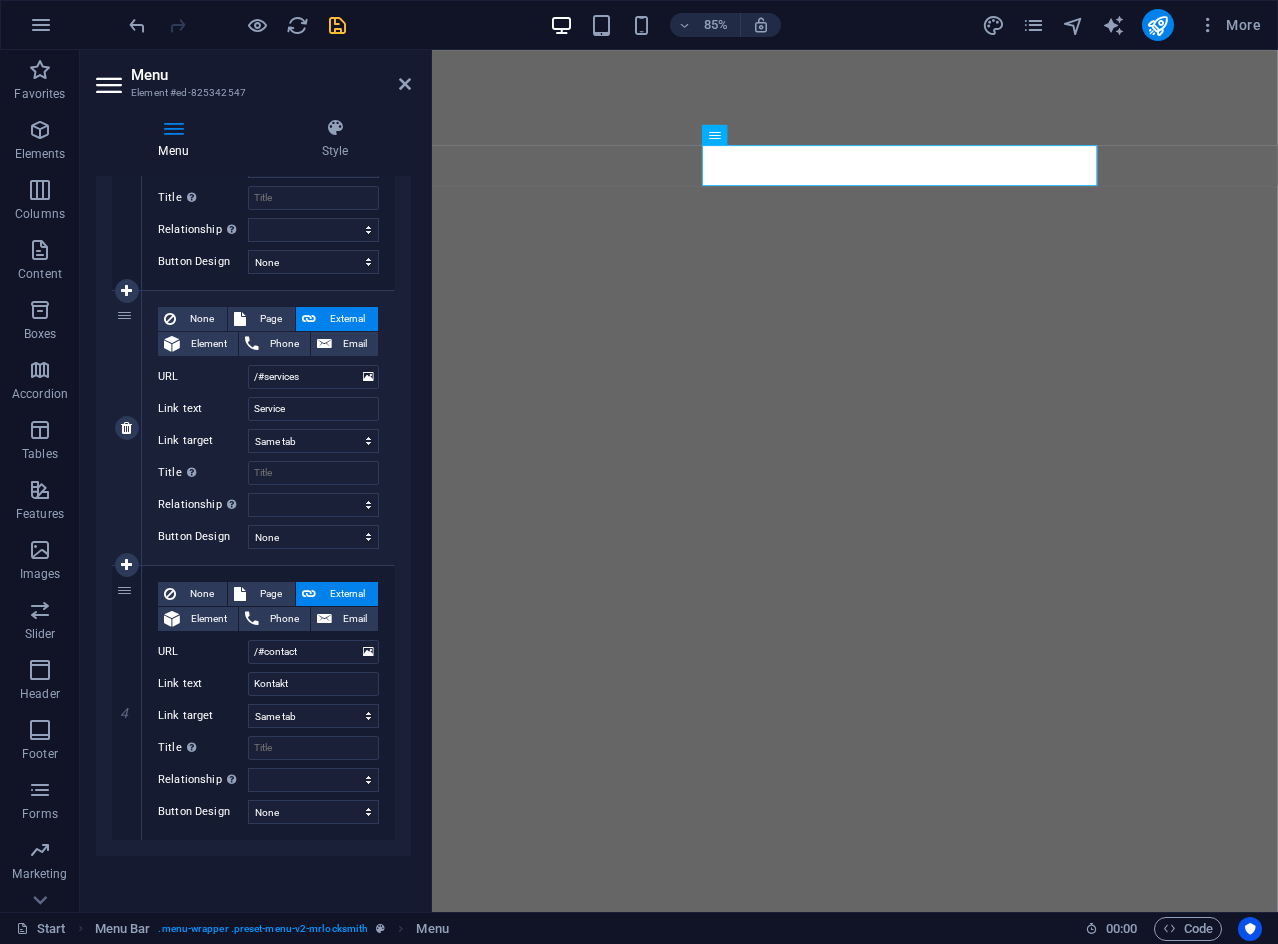 scroll, scrollTop: 225, scrollLeft: 0, axis: vertical 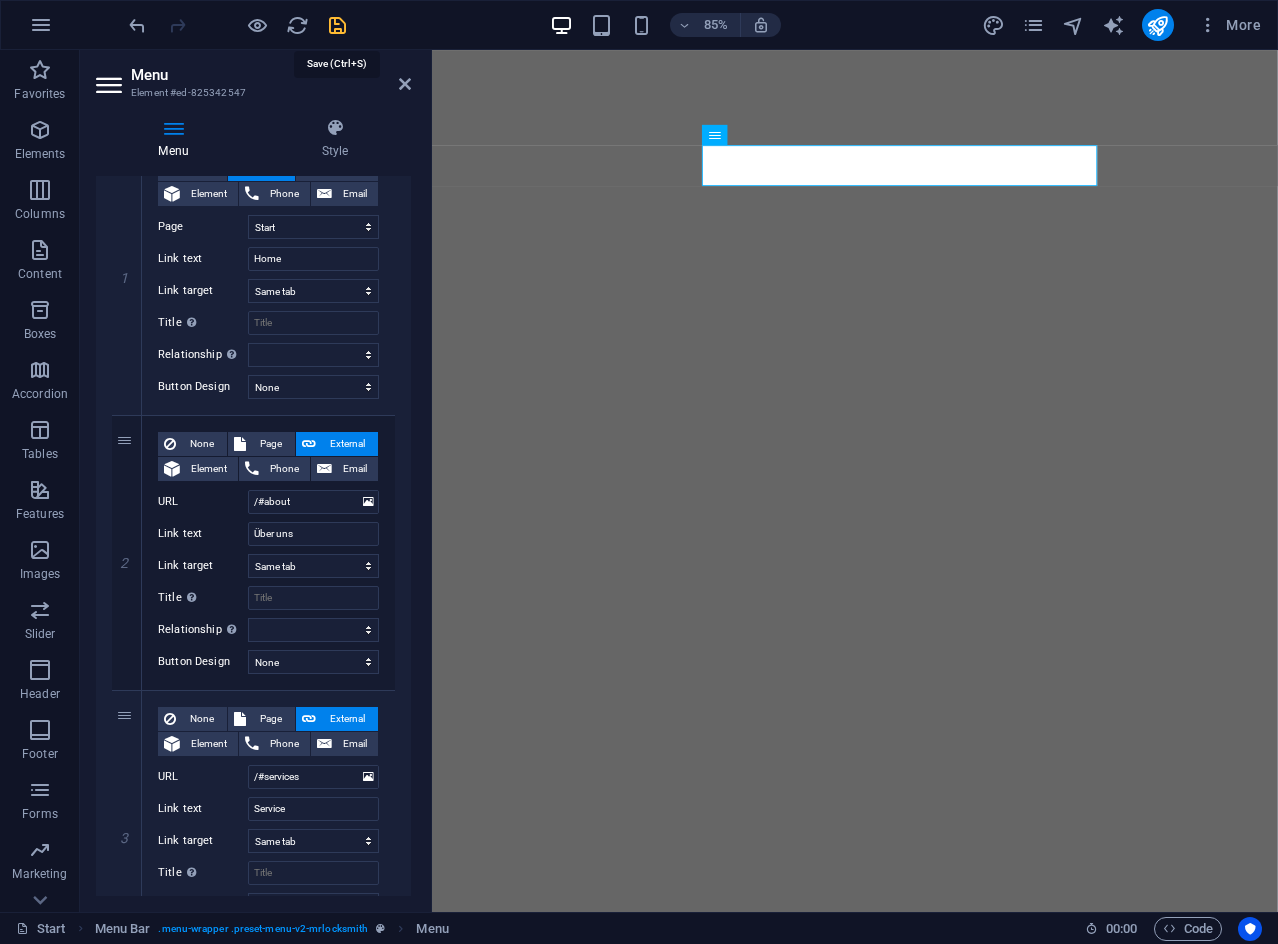click at bounding box center (337, 25) 